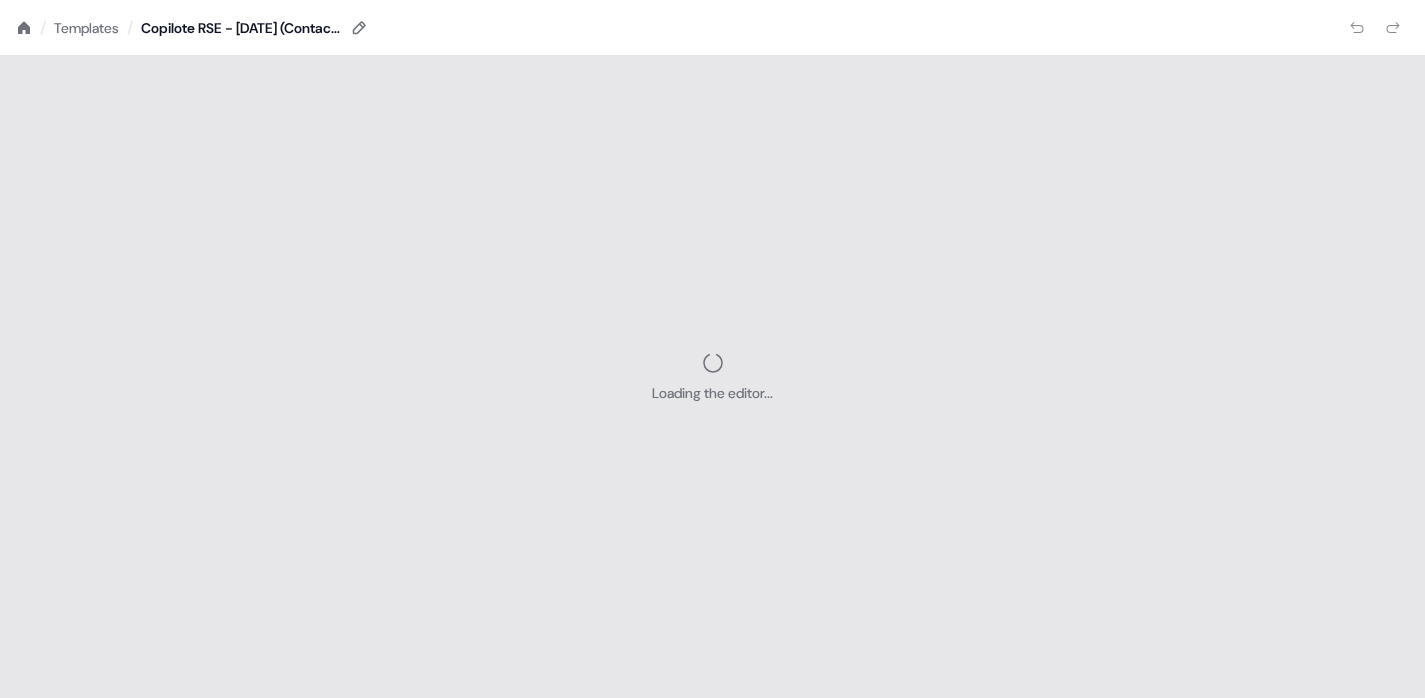 scroll, scrollTop: 0, scrollLeft: 0, axis: both 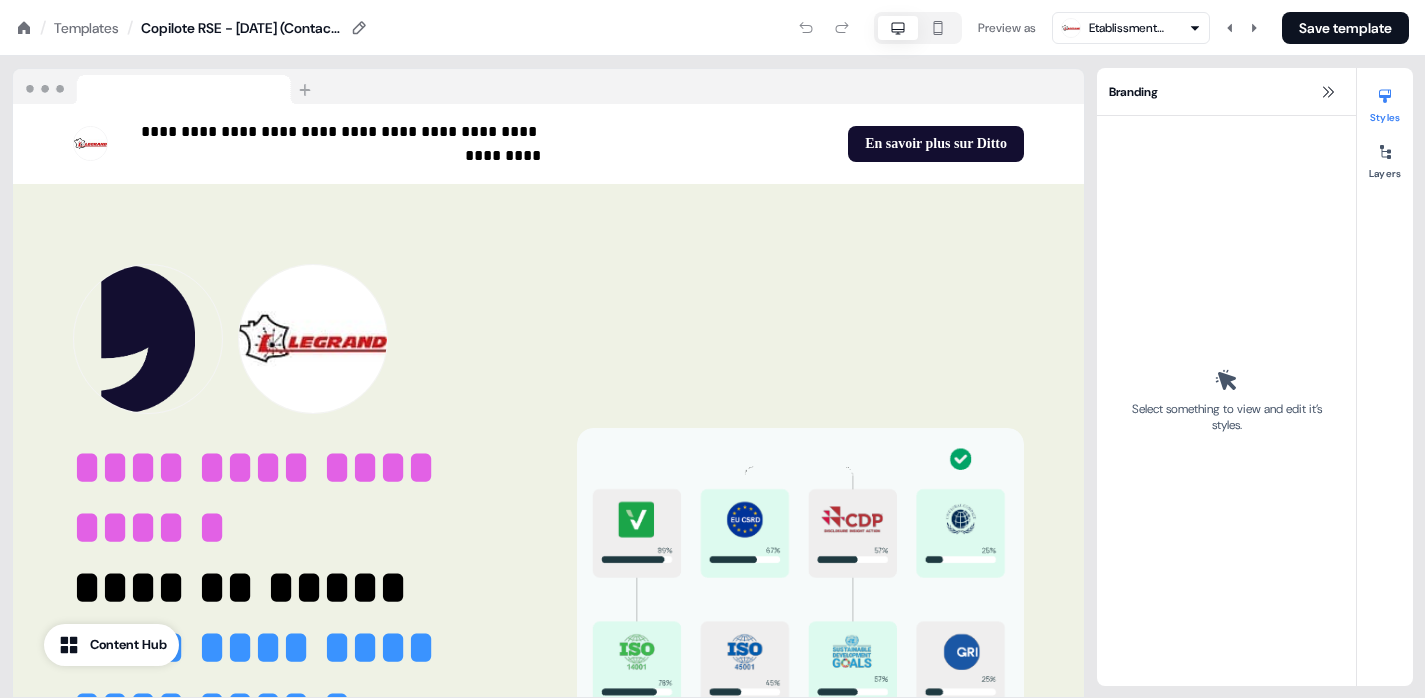 click on "Templates" at bounding box center [86, 28] 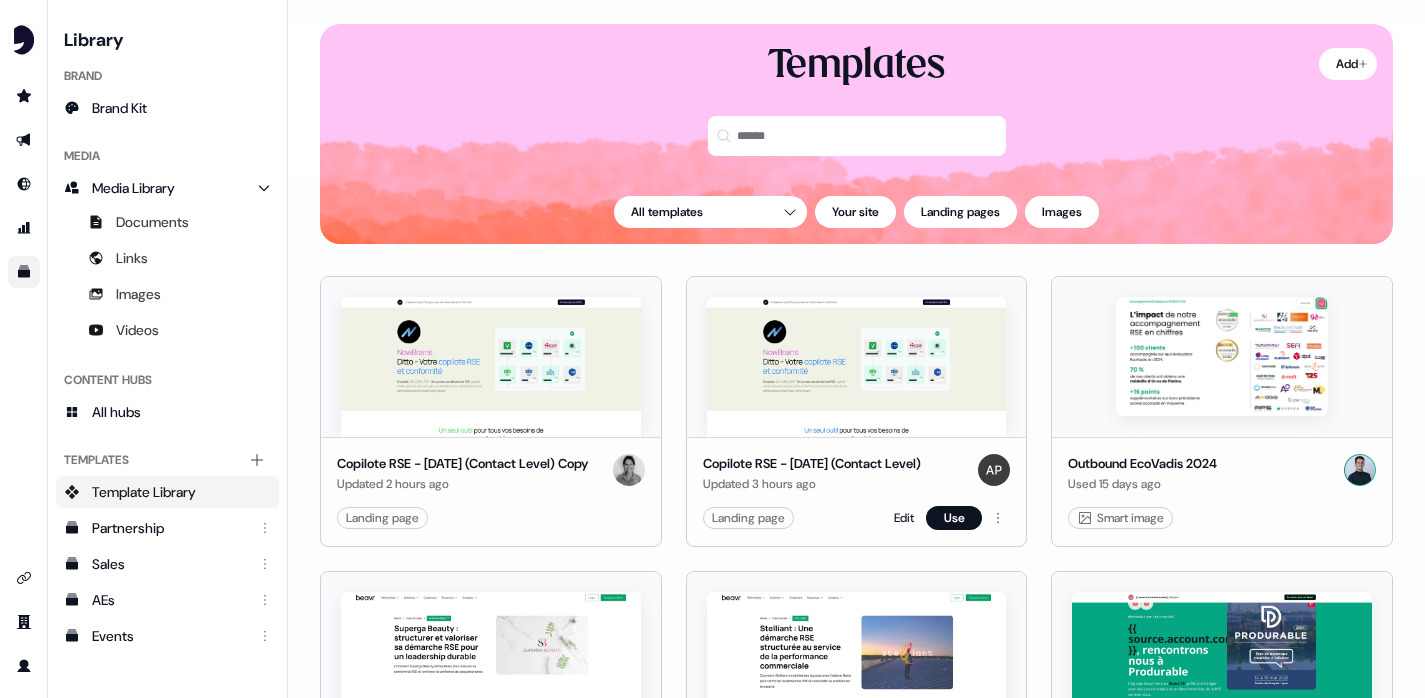 click at bounding box center [857, 367] 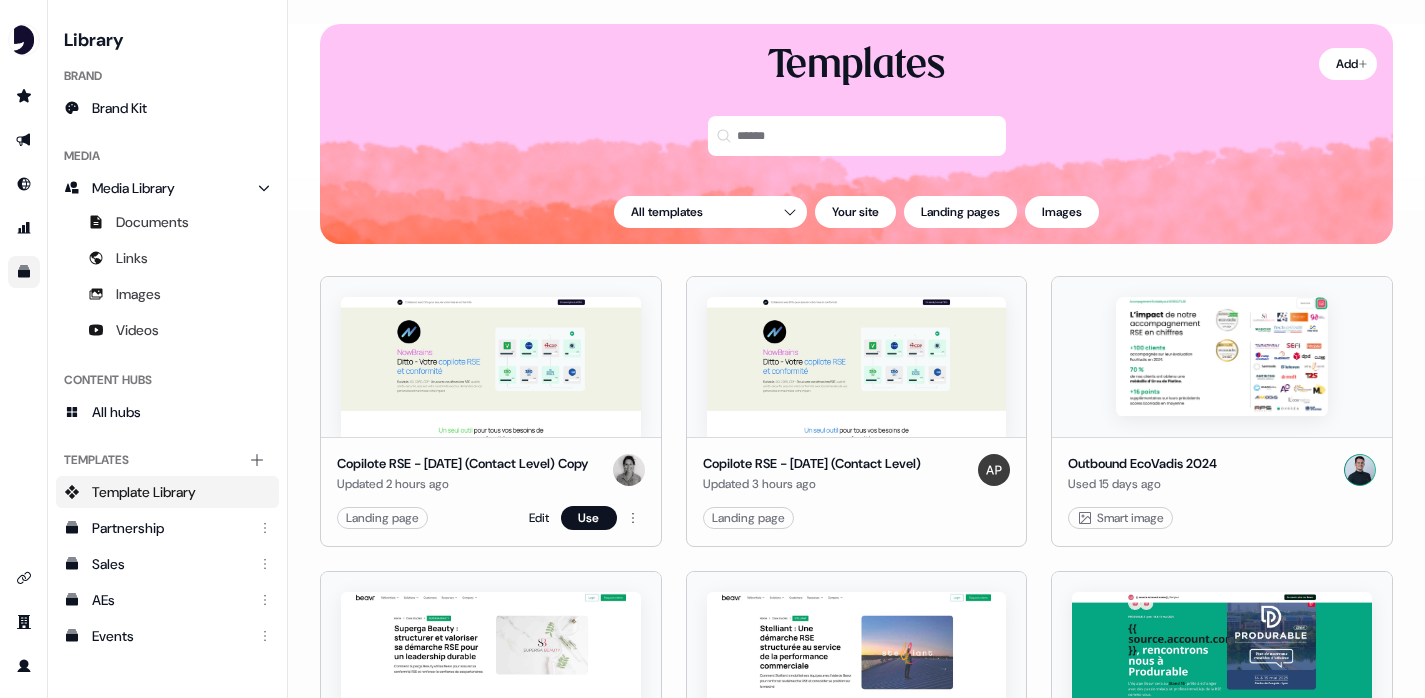 click at bounding box center (491, 367) 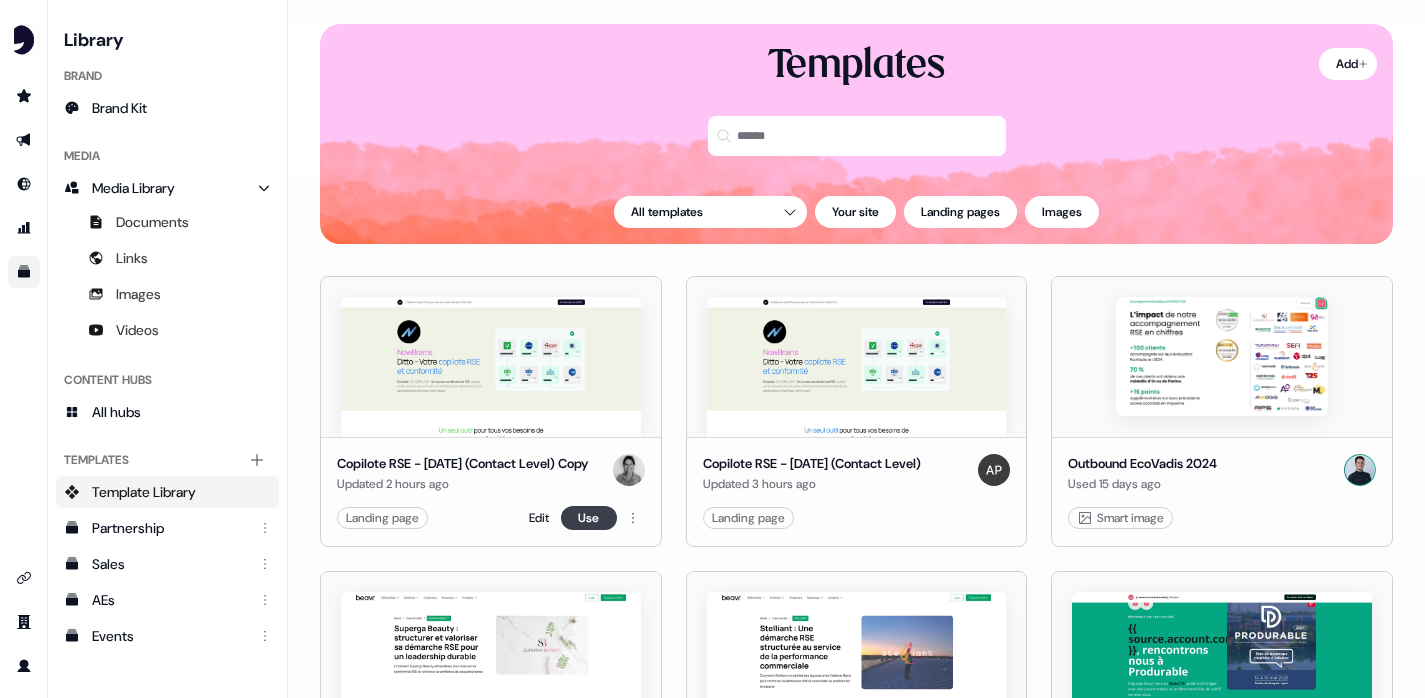 click on "Use" at bounding box center [589, 518] 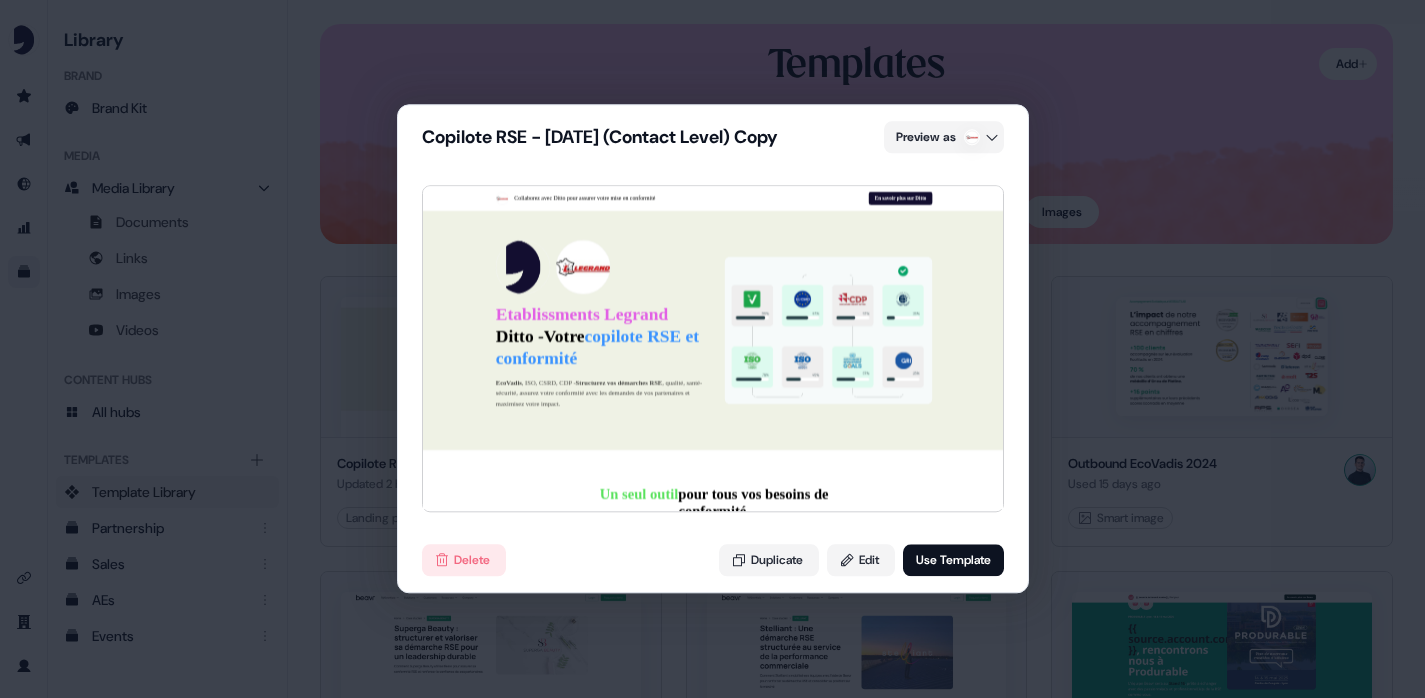 click on "Collaborez avec Ditto pour assurer votre mise en conformité En savoir plus sur Ditto Etablissments Legrand  Ditto -  Votre  copilote RSE et conformité EcoVadis , ISO, CSRD, CDP -  Structurez vos démarches RSE , qualité, santé-sécurité, assurez votre conformité avec les demandes de vos partenaires et maximisez votre impact. Un seul outil  pour tous vos besoins de conformité. Fixez des  objectifs RSE ambitieux … puis atteignez‐les Définissez clairement vos ambitions RSE grâce à nos modules d'objectifs, de formalisation et de mesure. Suivez vos progrès en temps réel et ajustez votre feuille de route en un clin d’œil. Collaborez   avec vos équipes et  centralisez   vos données De la gestion de projets à la collecte des données et des preuves, tout se passe sur Ditto. Dites adieu aux tableurs interminables et aux e‐mails dispersés. Formalisez des  politiques conformes   aux attentes des principaux référentiels Répondez aux   questionnaires   et   appels d’offres   Ils nous font" at bounding box center (714, 404) 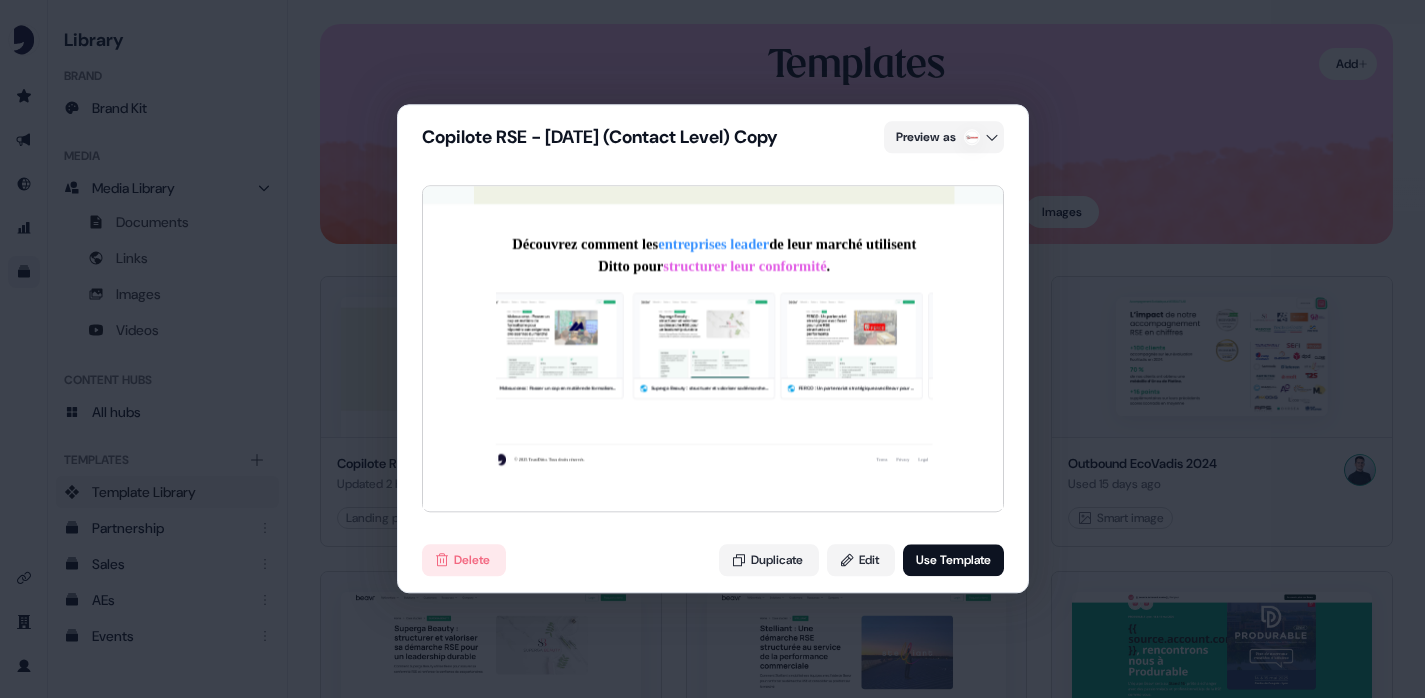 scroll, scrollTop: 3401, scrollLeft: 0, axis: vertical 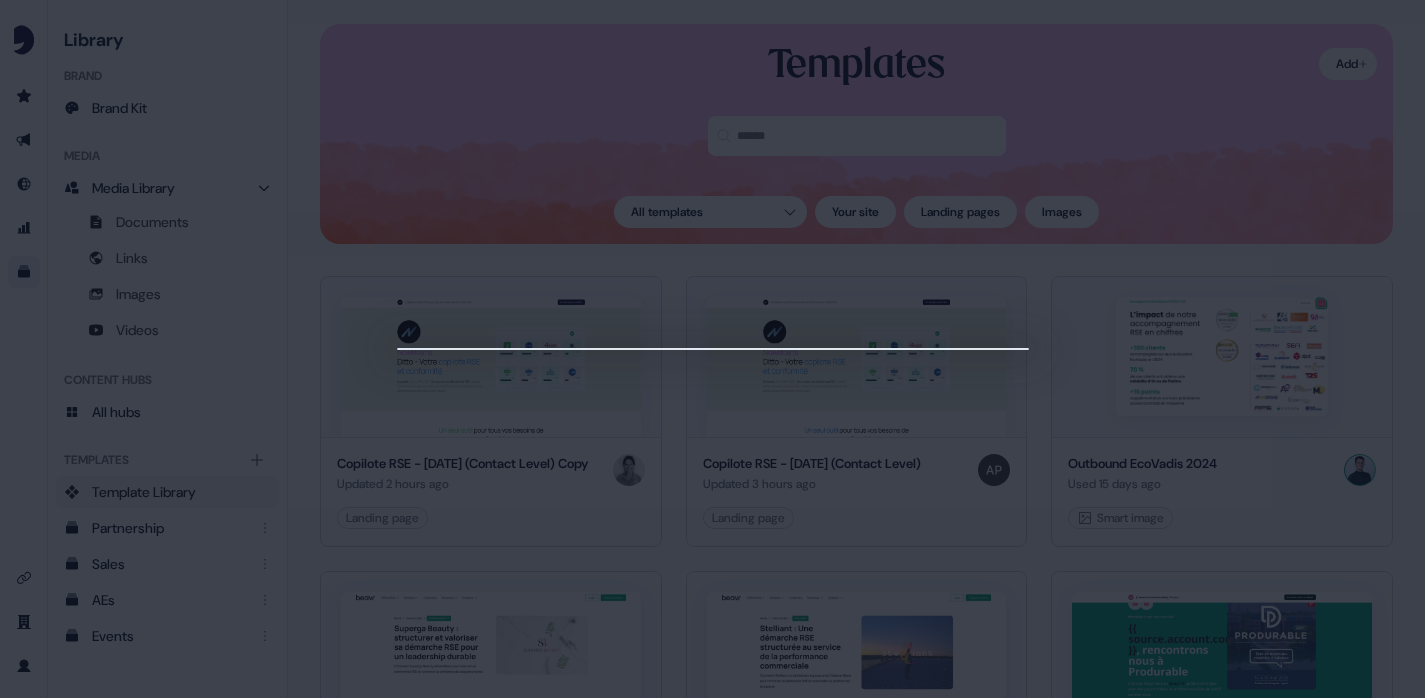 click at bounding box center (712, 349) 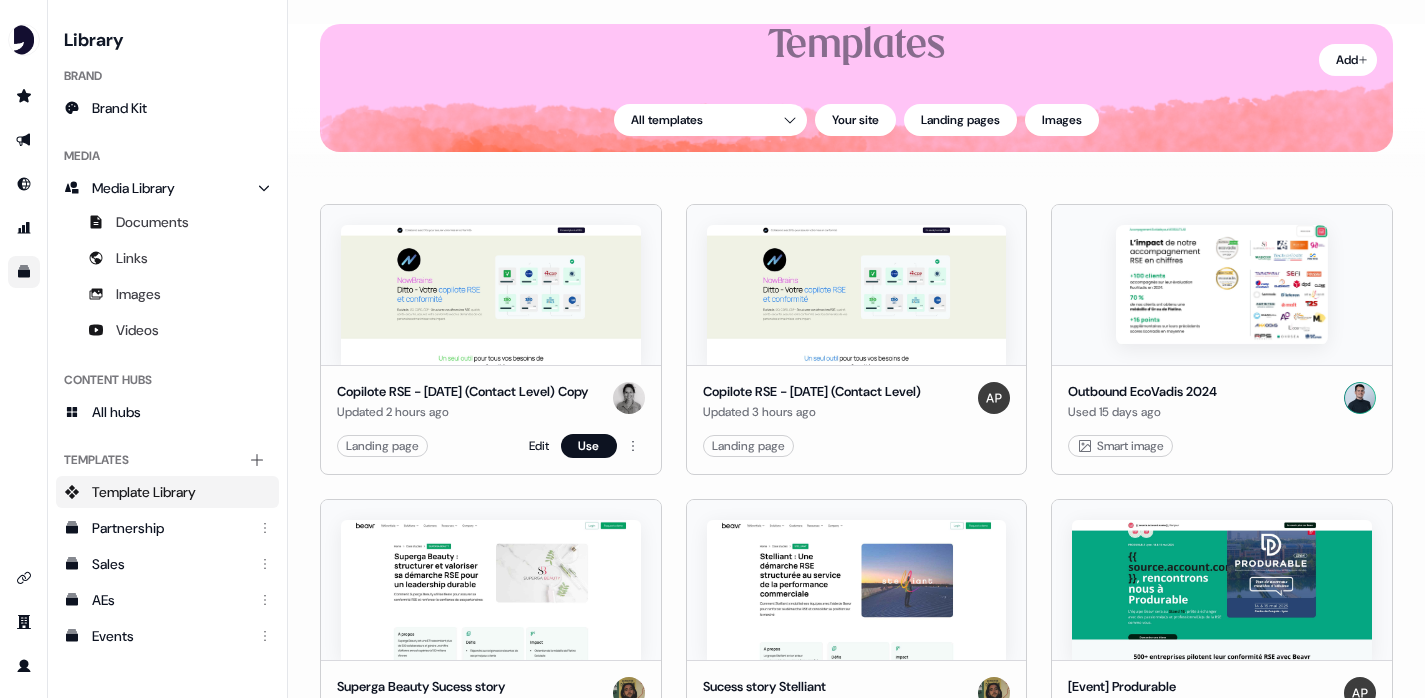 scroll, scrollTop: 115, scrollLeft: 0, axis: vertical 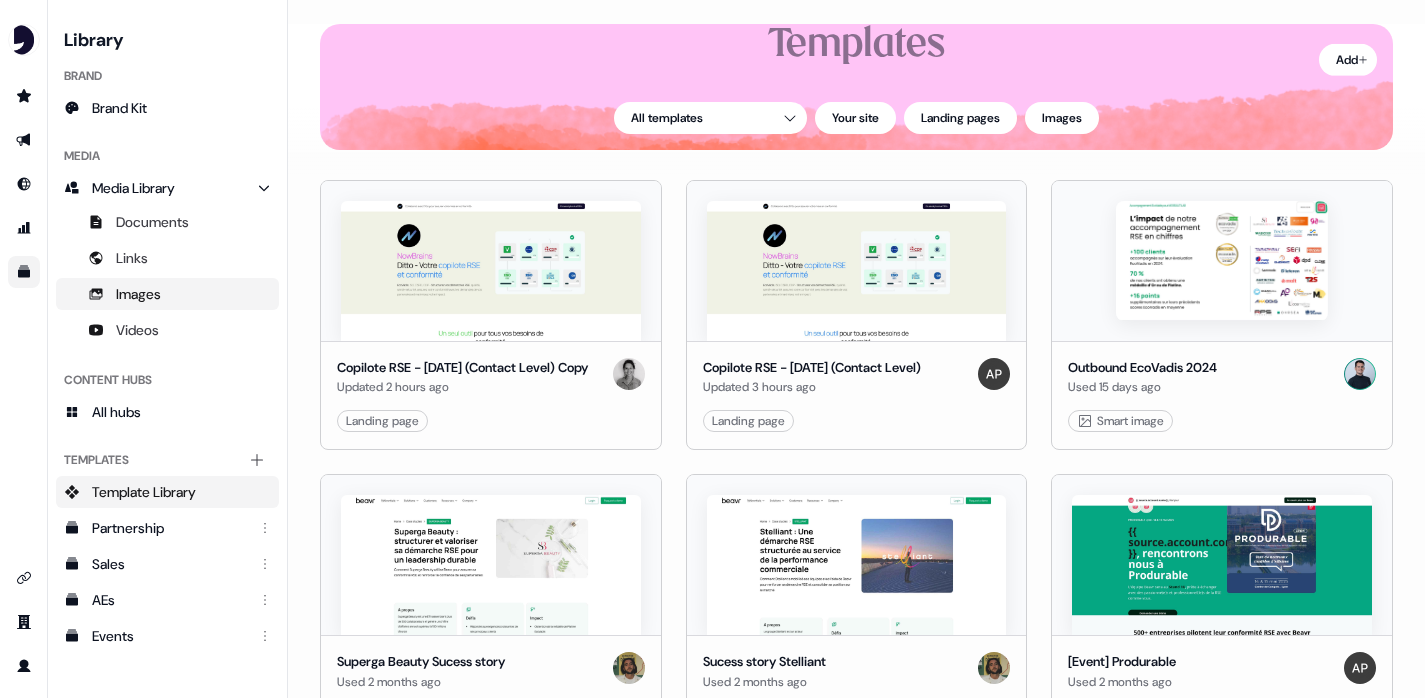click on "Images" at bounding box center [167, 294] 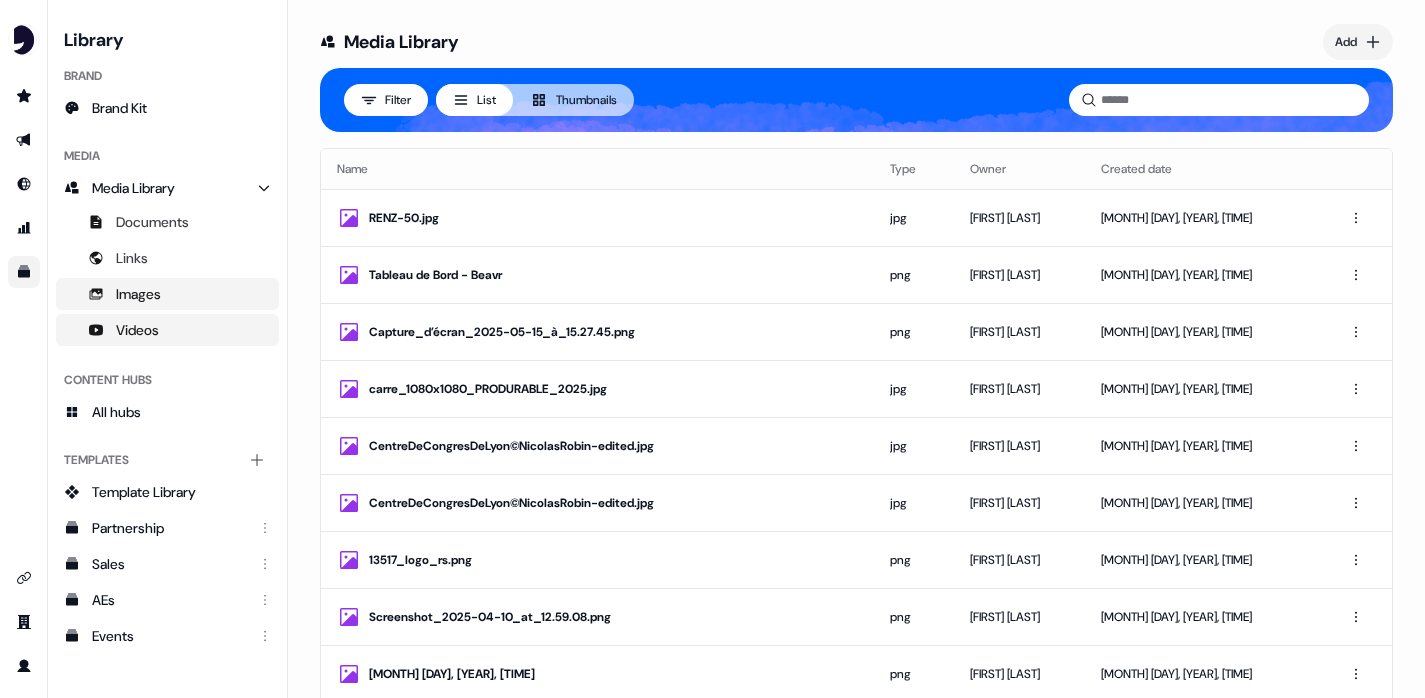 click on "Videos" at bounding box center (137, 330) 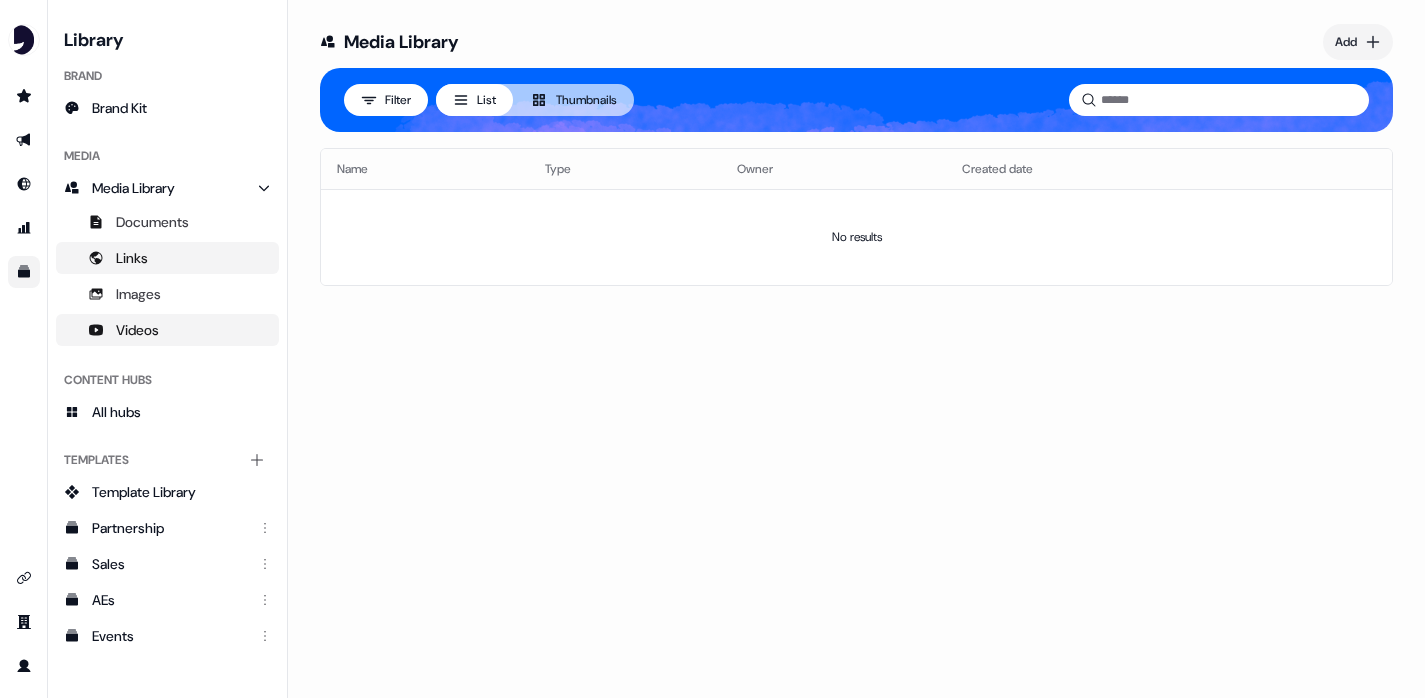 click on "Links" at bounding box center (167, 258) 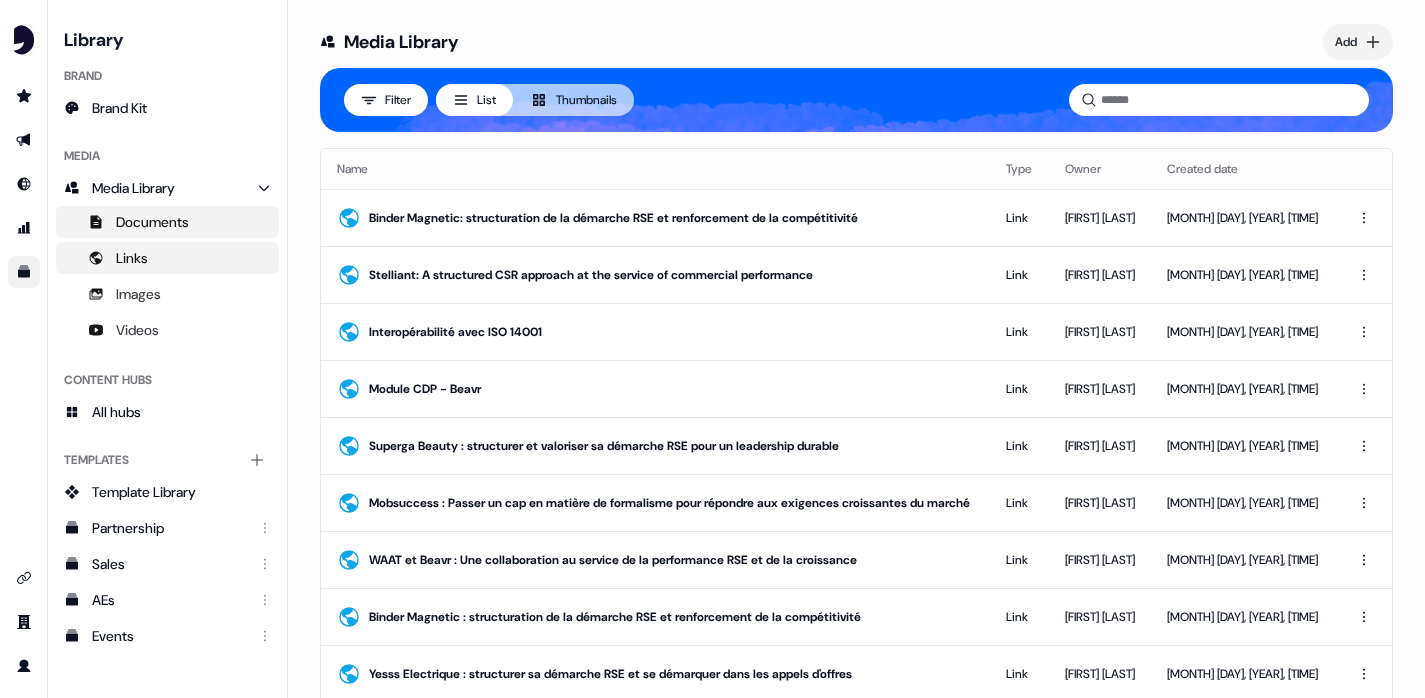 click on "Documents" at bounding box center (152, 222) 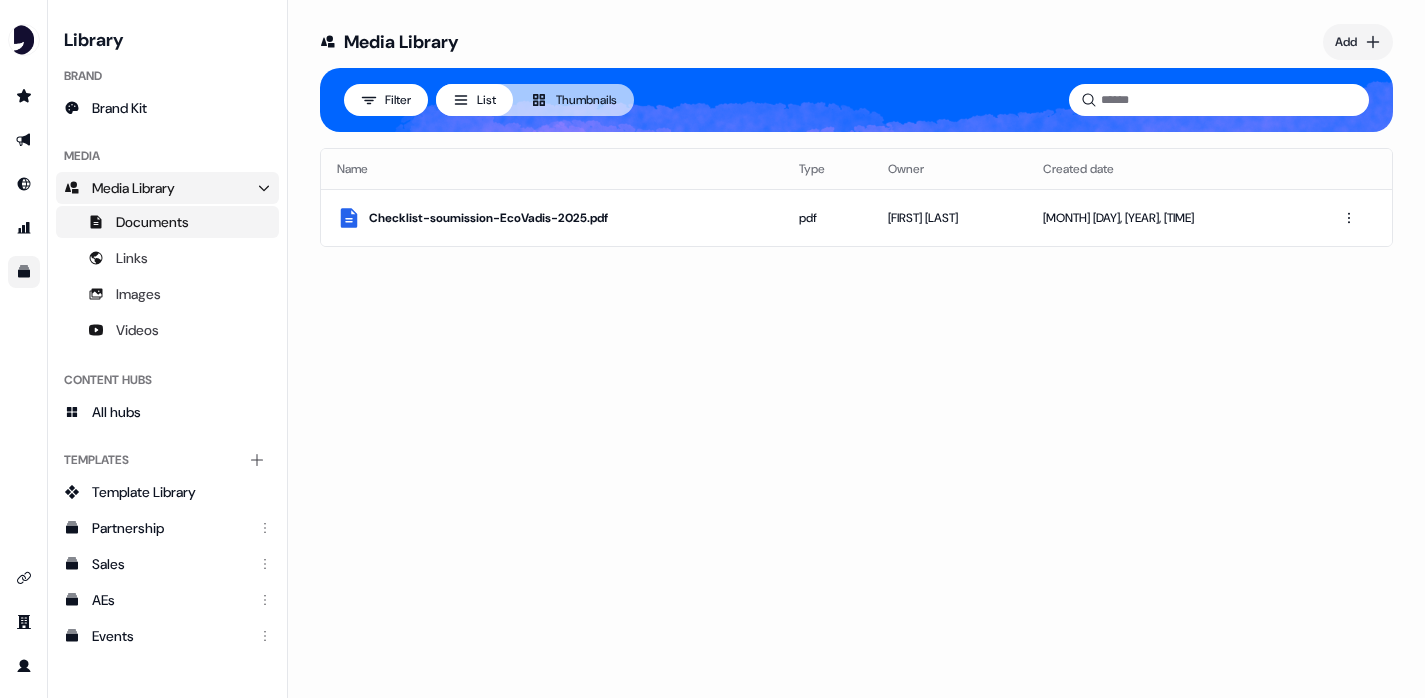 click on "Media Library" at bounding box center (133, 188) 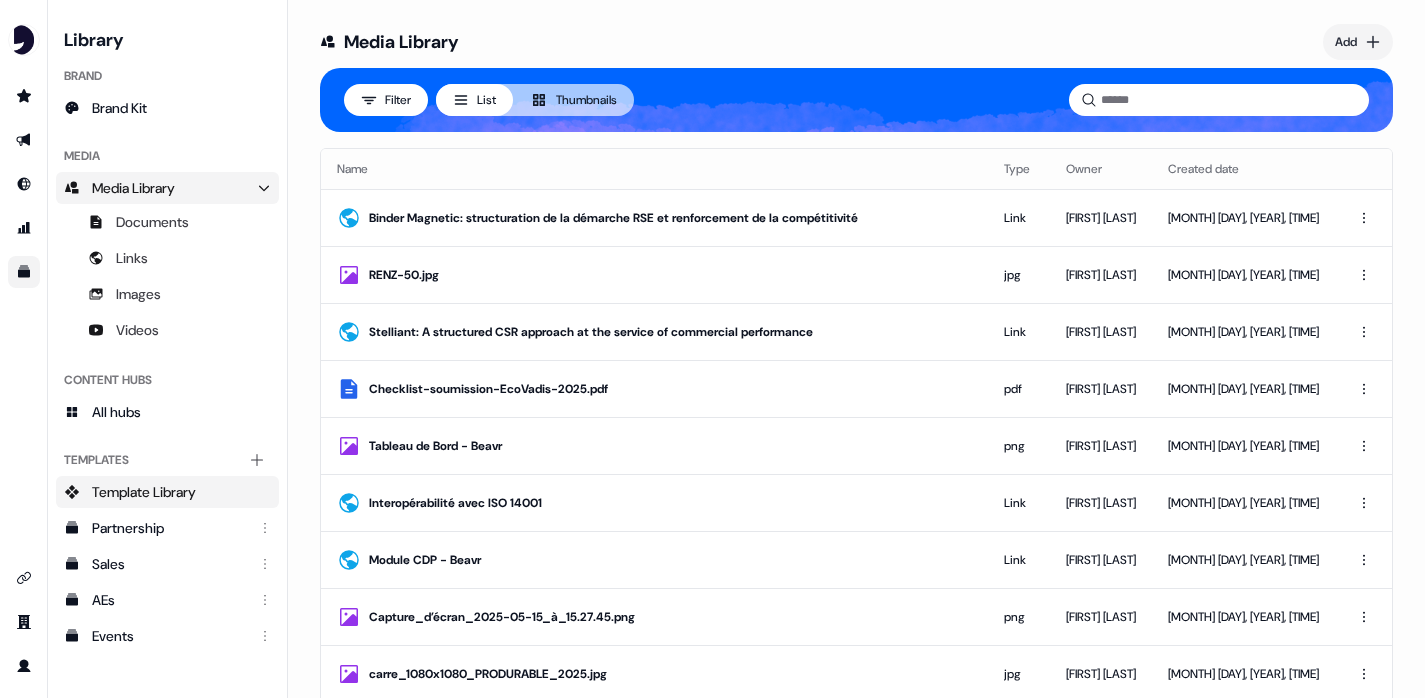 click on "Template Library" at bounding box center [144, 492] 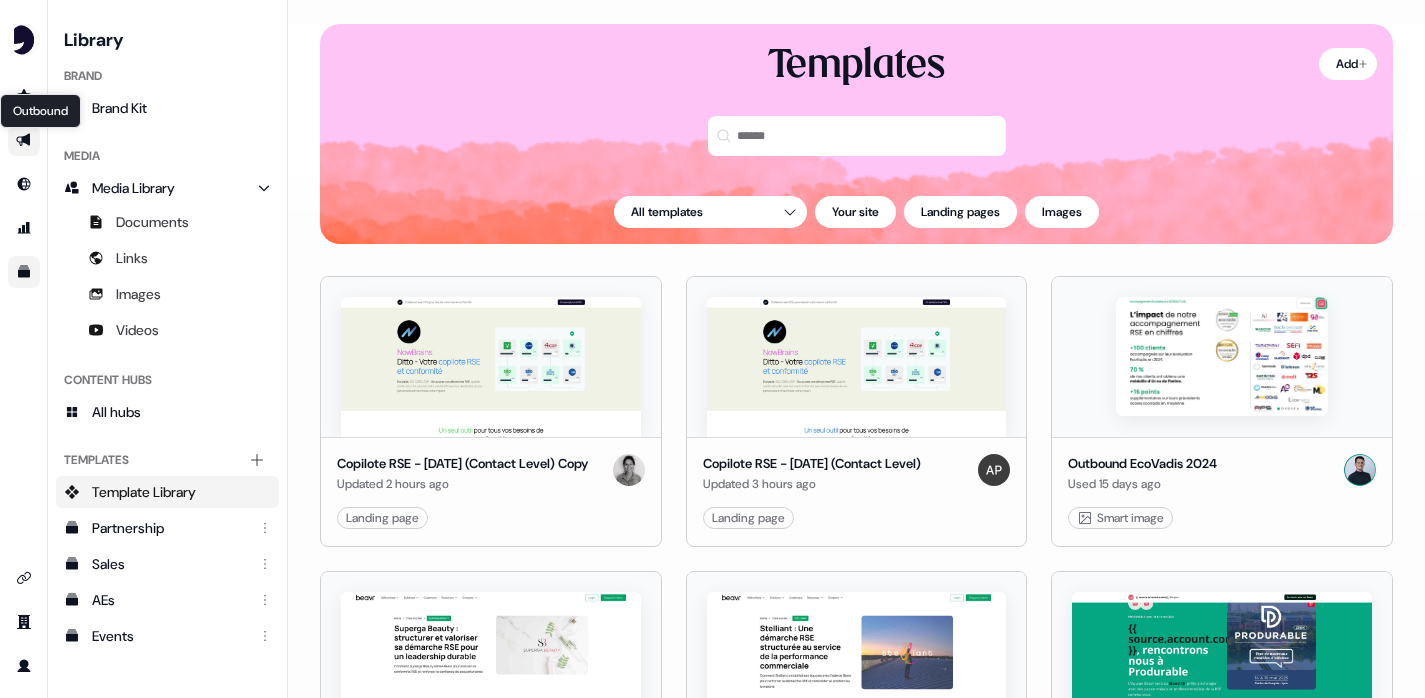 click 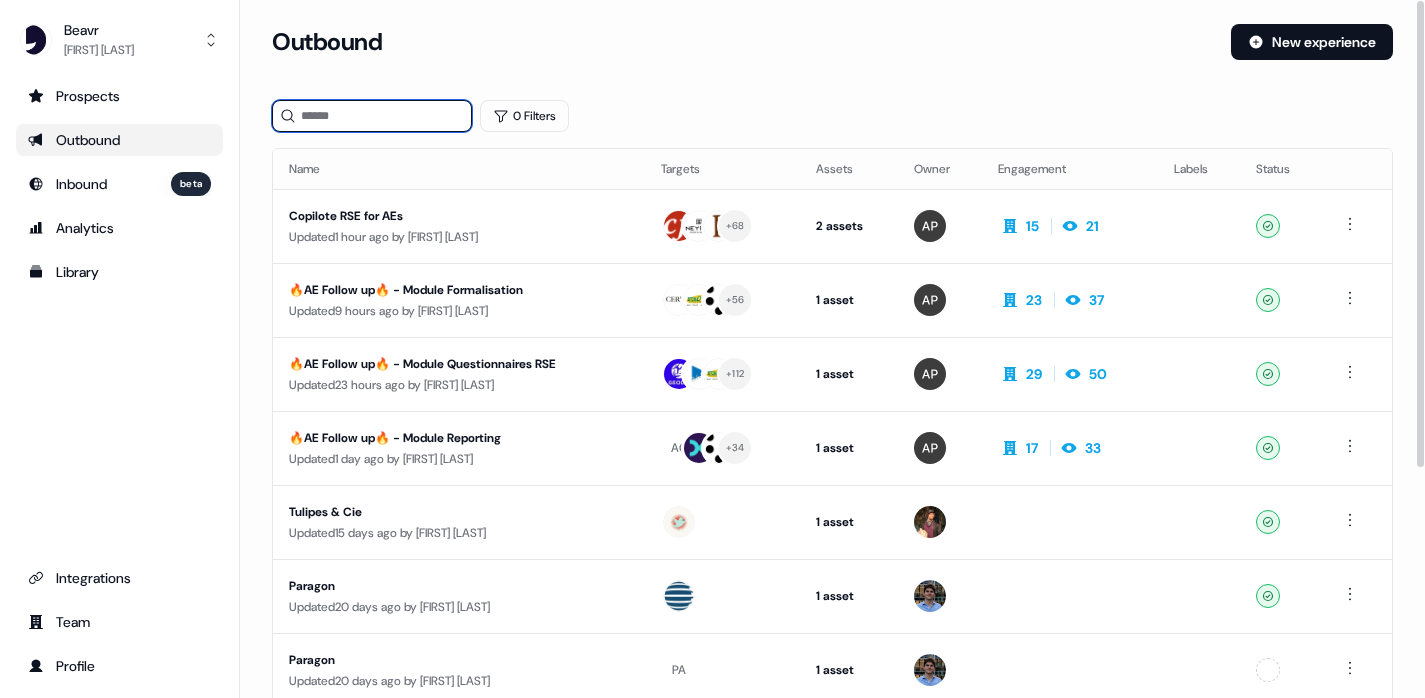 click at bounding box center (372, 116) 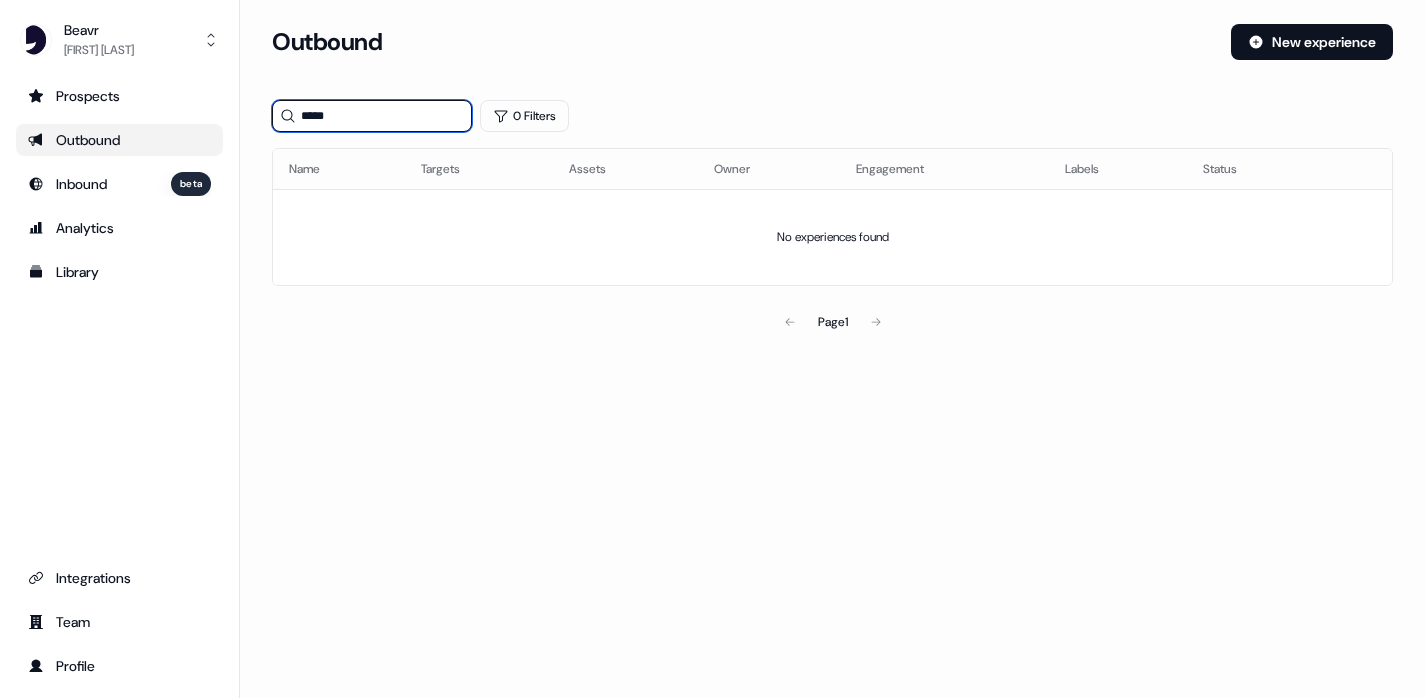 type on "*****" 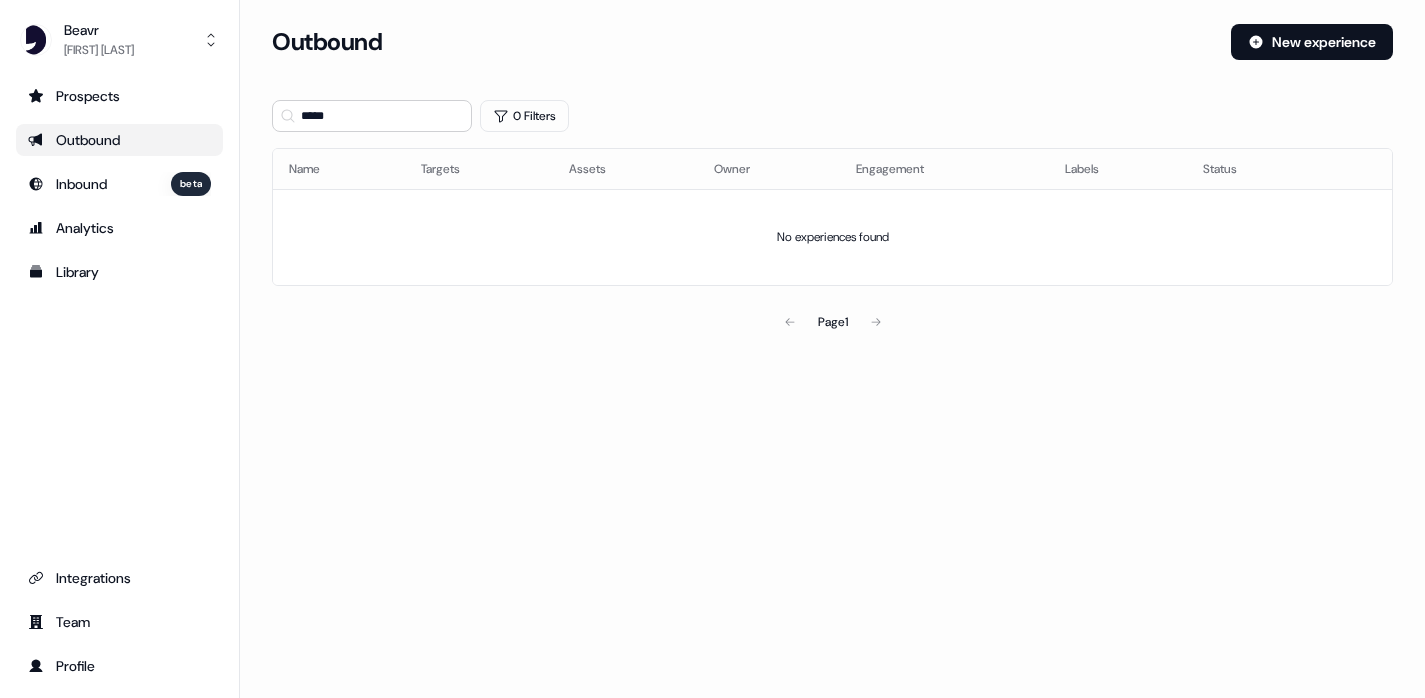 click on "Outbound" at bounding box center (119, 140) 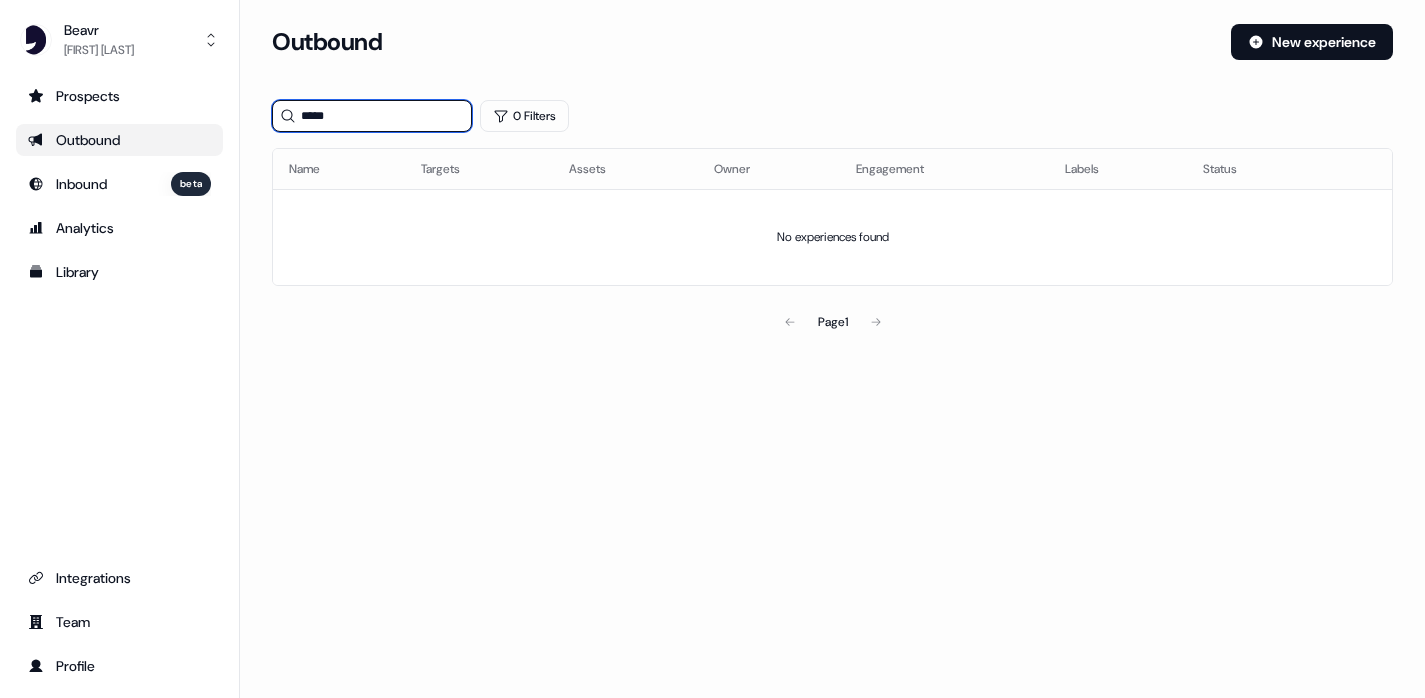 click on "*****" at bounding box center (372, 116) 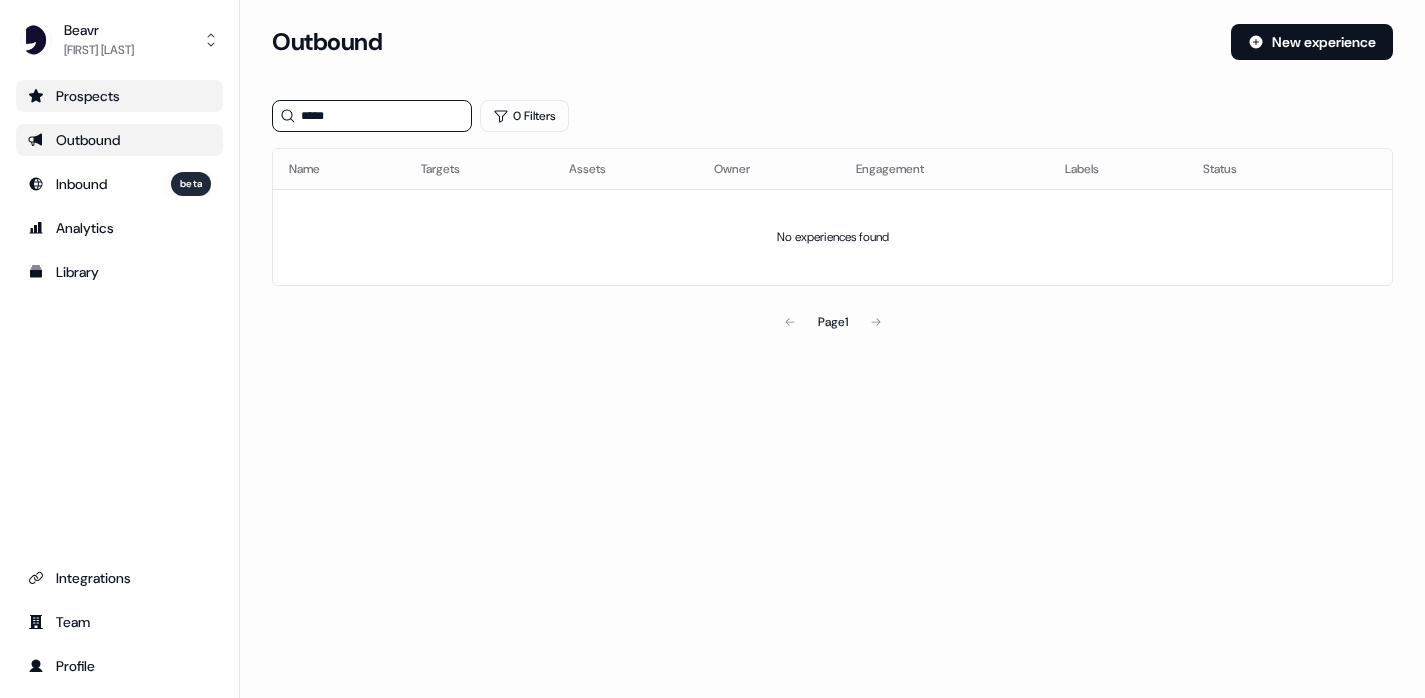 click on "Prospects" at bounding box center [119, 96] 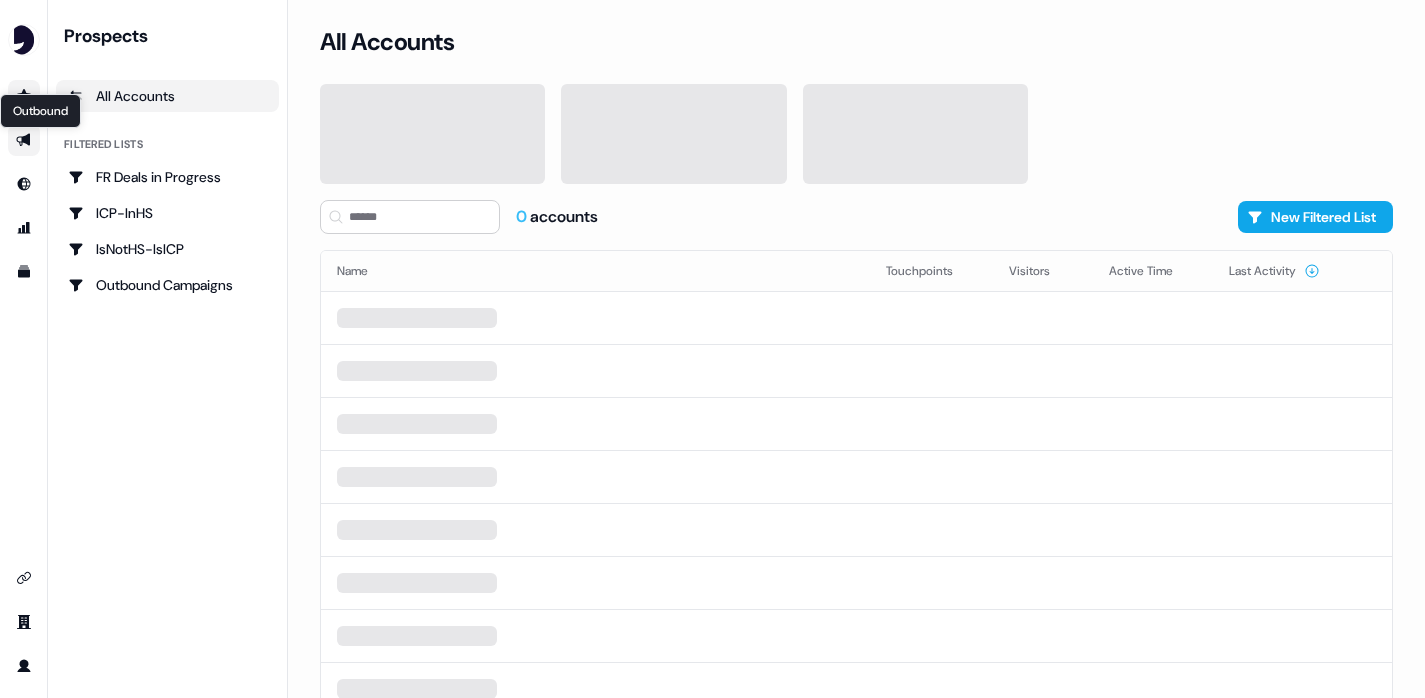 click on "Outbound Outbound" at bounding box center [24, 140] 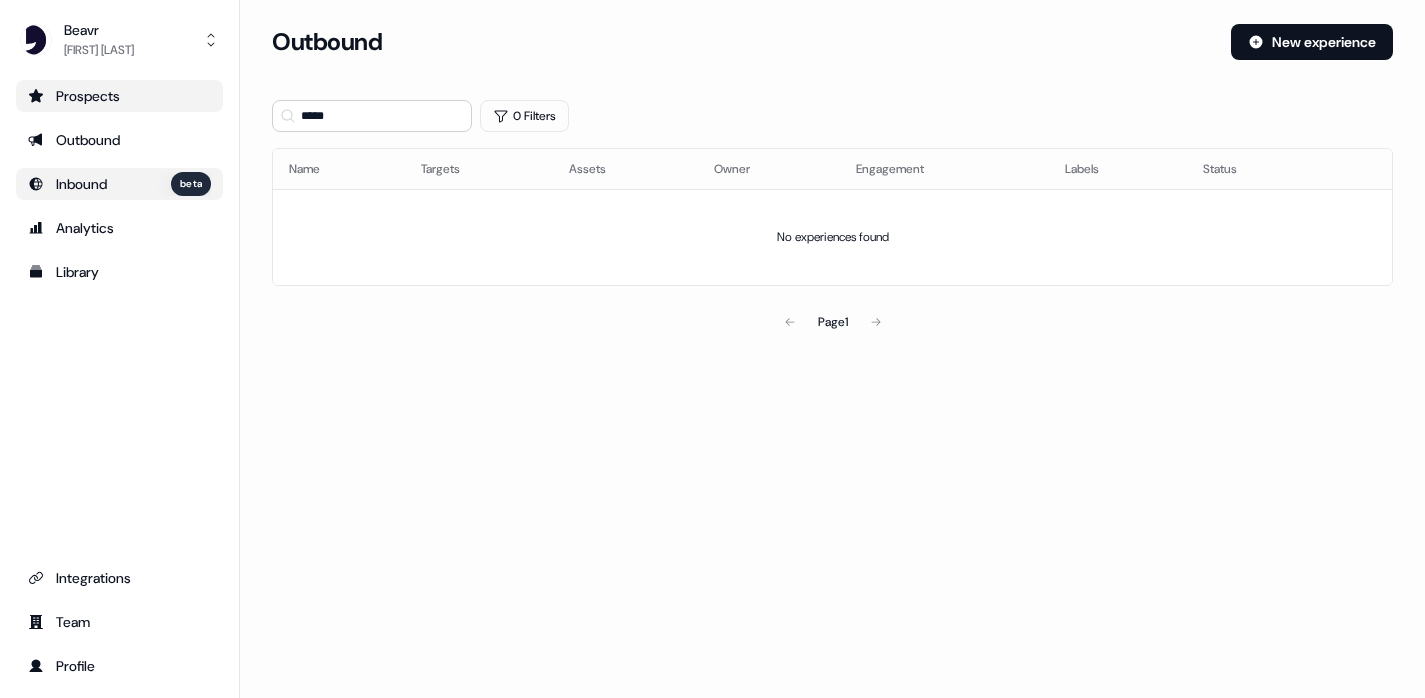 click on "Inbound beta" at bounding box center [119, 184] 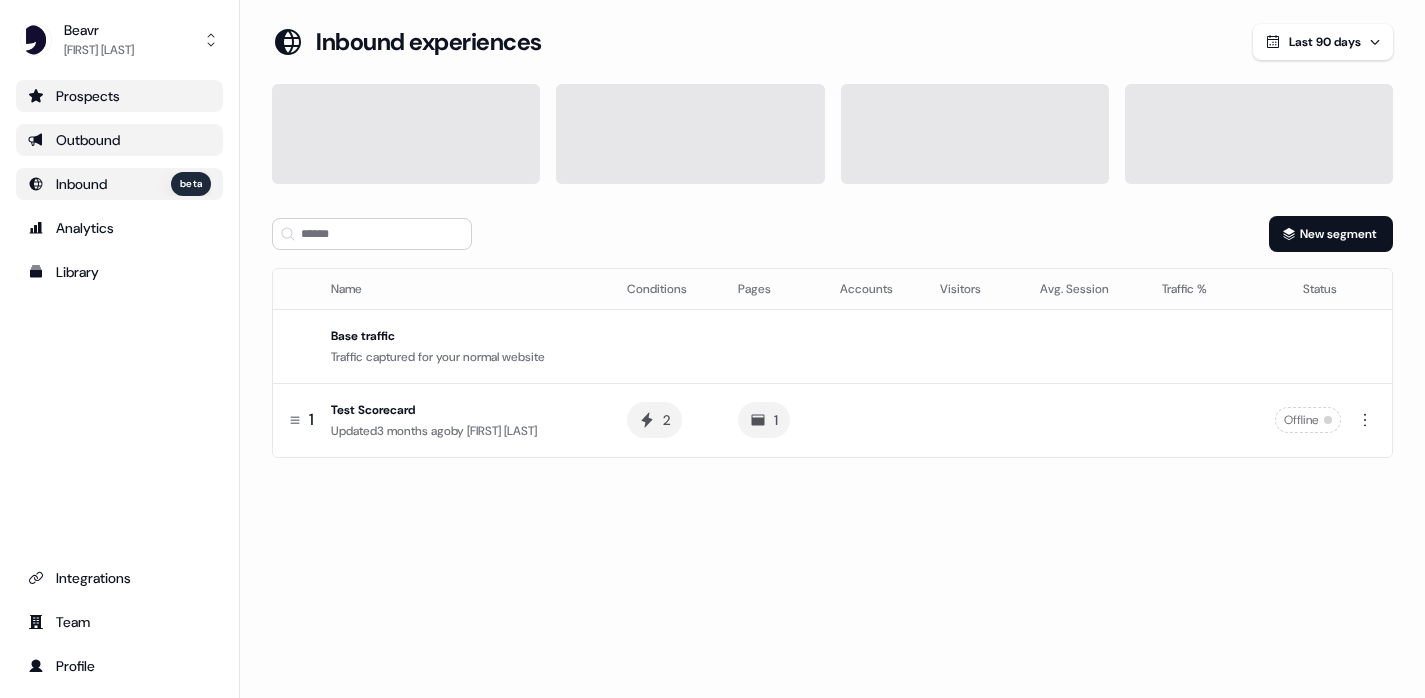 click on "Outbound" at bounding box center (119, 140) 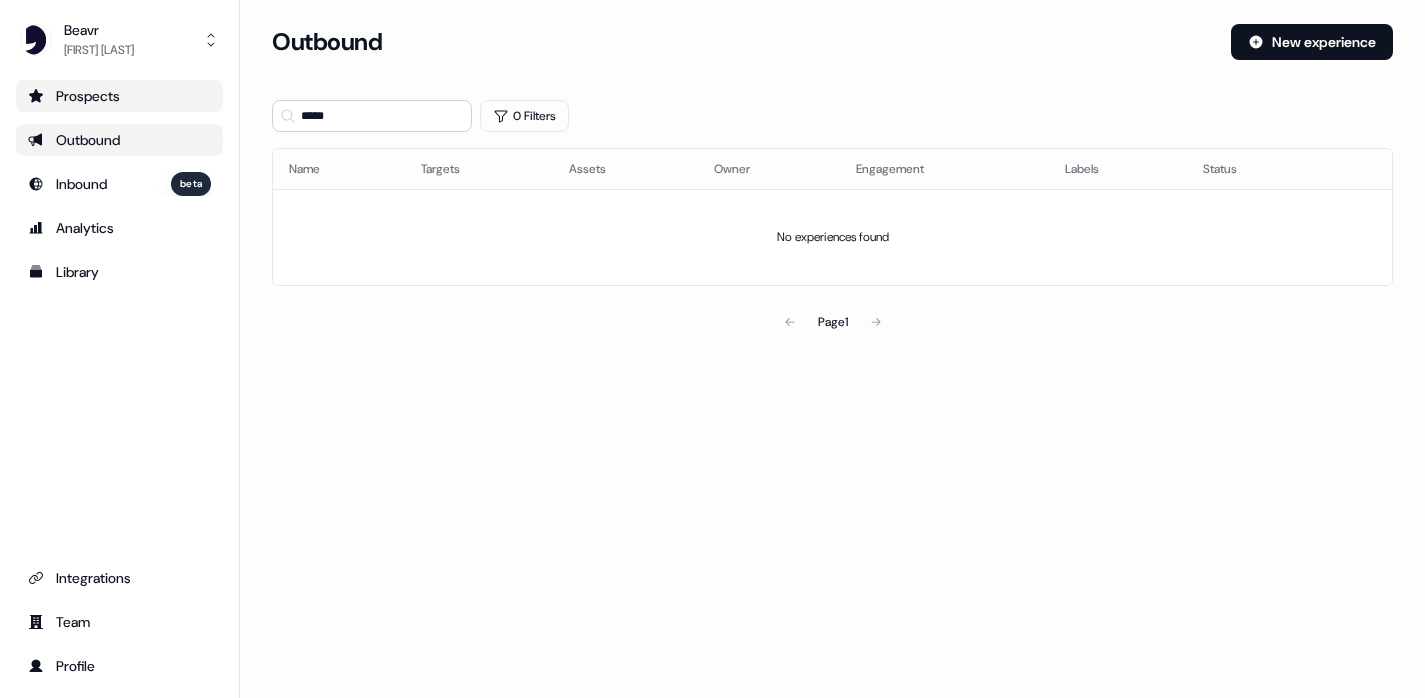 click on "Prospects Outbound Inbound beta Analytics Library" at bounding box center [119, 184] 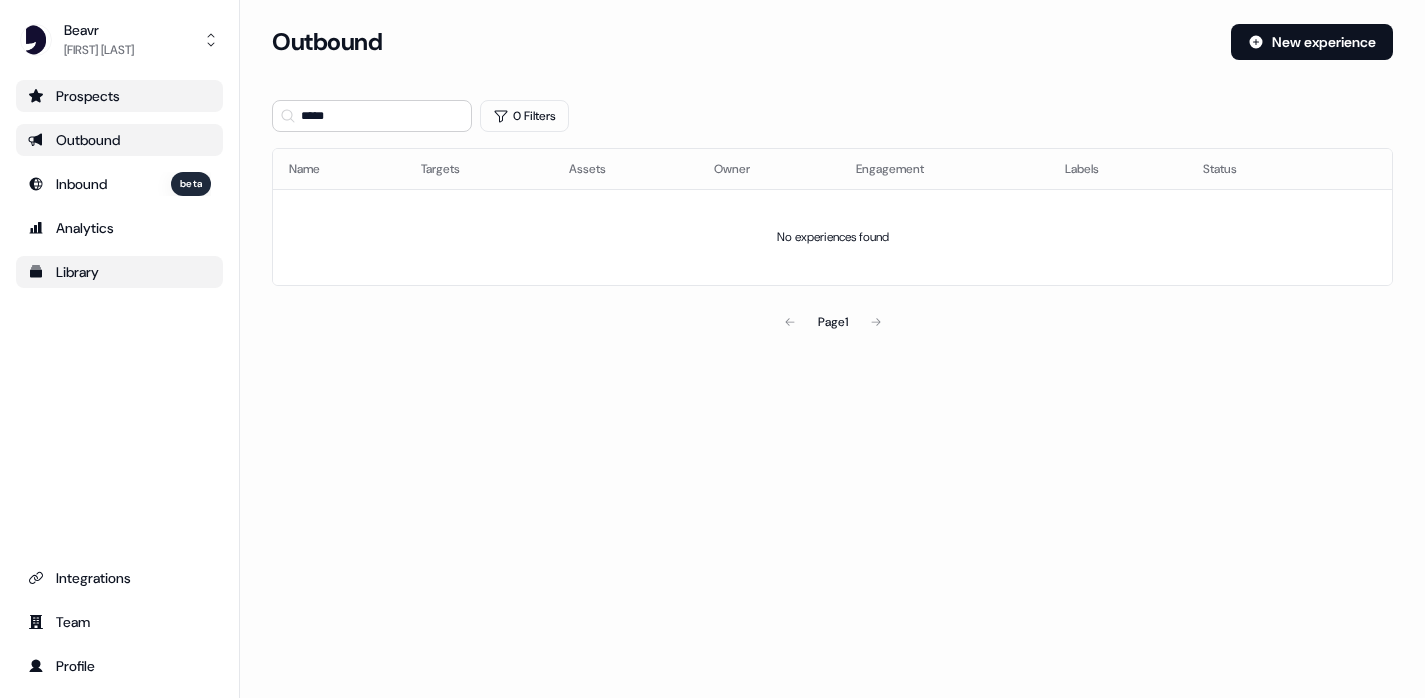 click on "Library" at bounding box center (119, 272) 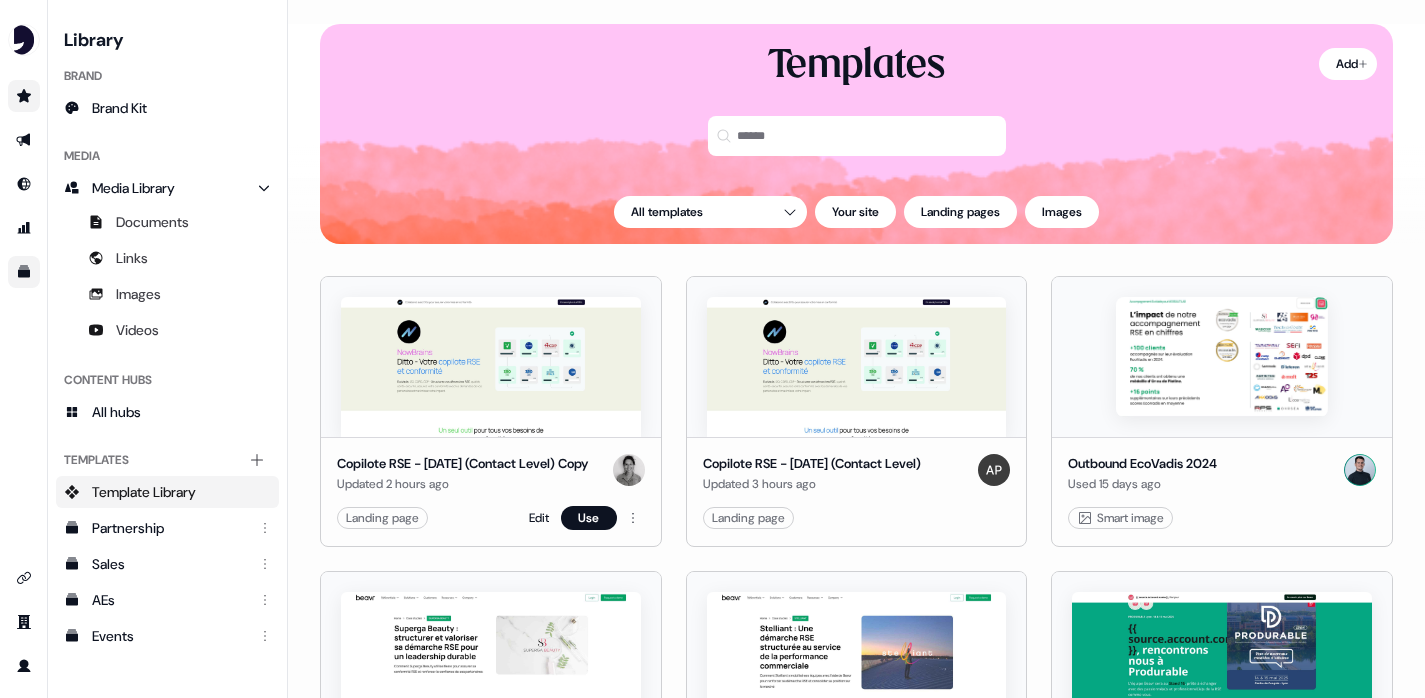 click at bounding box center [491, 367] 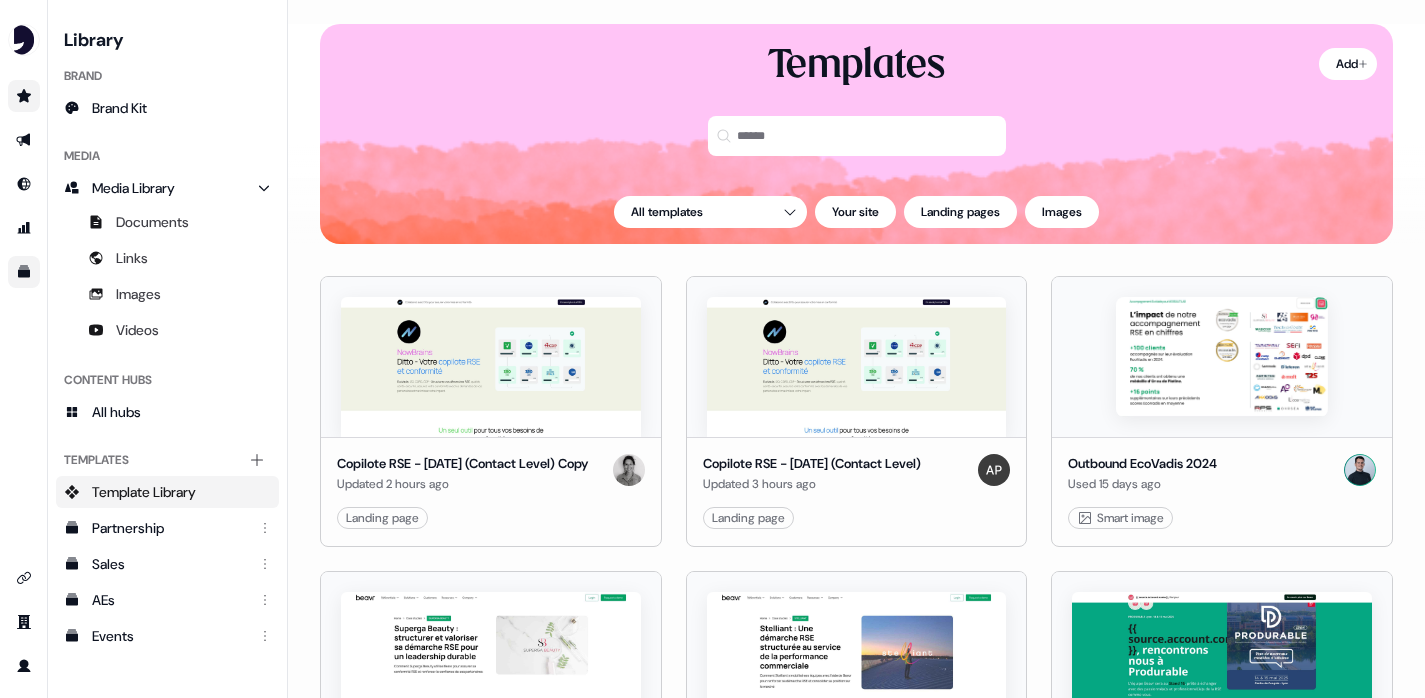 click at bounding box center (23, 184) 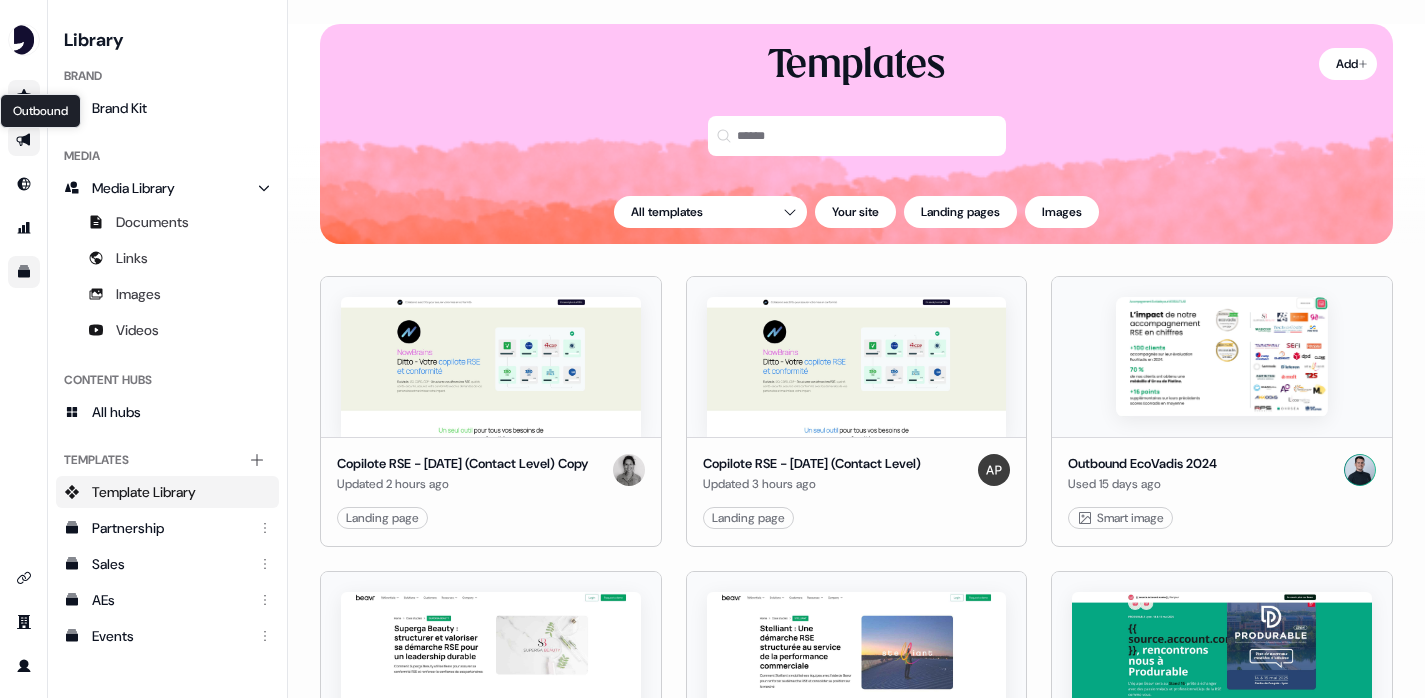 click 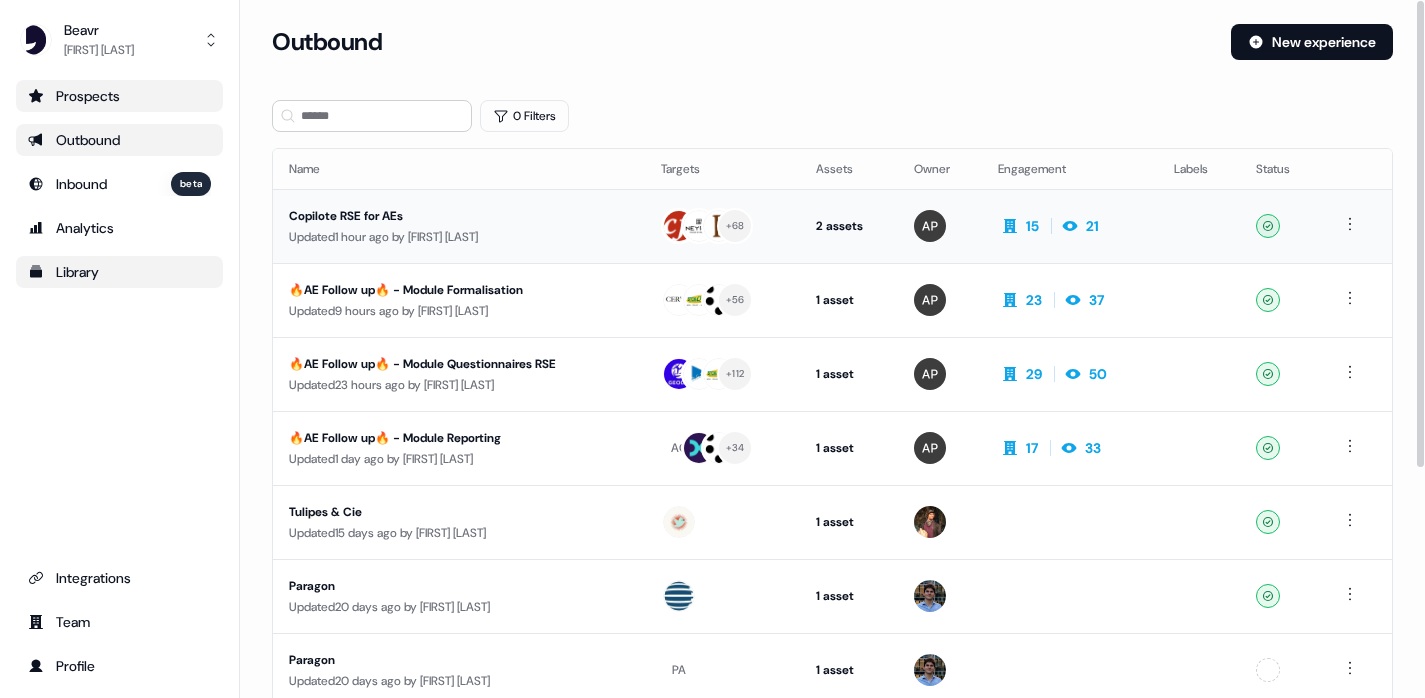click on "Updated  1 hour ago   by   Alice Delory" at bounding box center (459, 237) 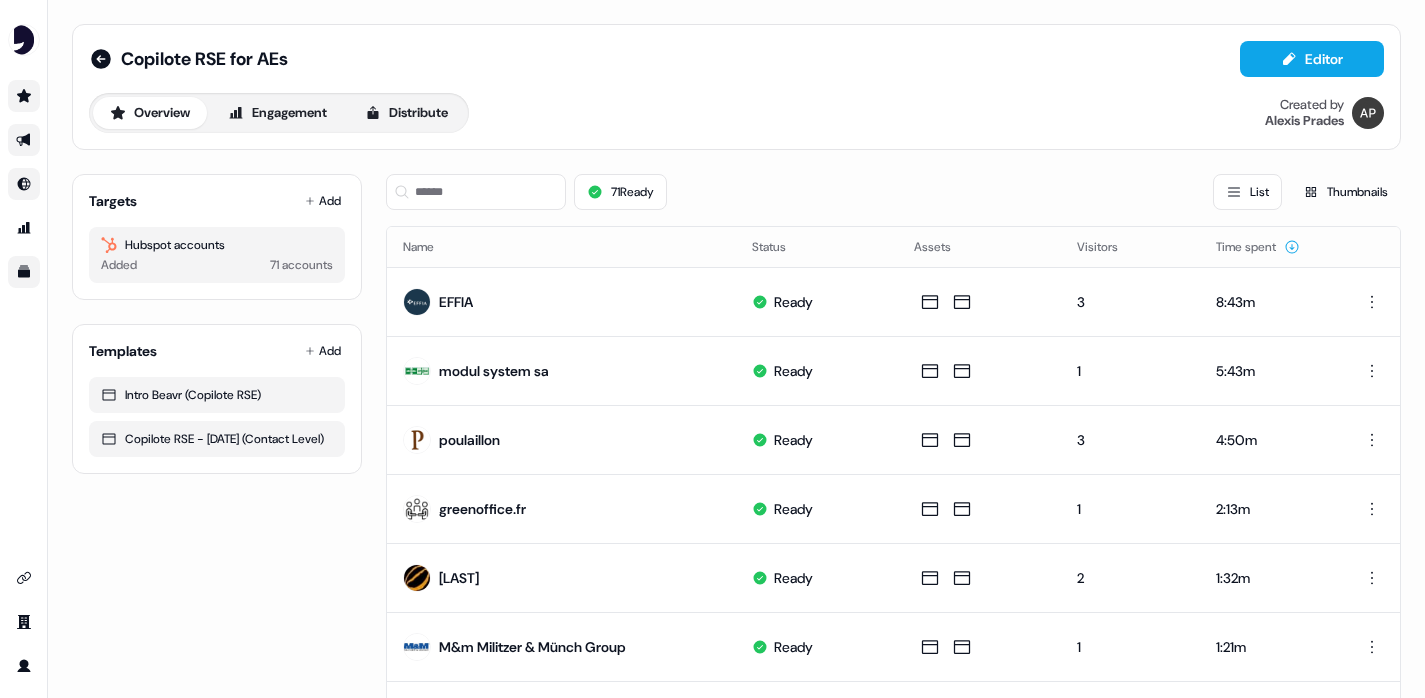 click at bounding box center (24, 184) 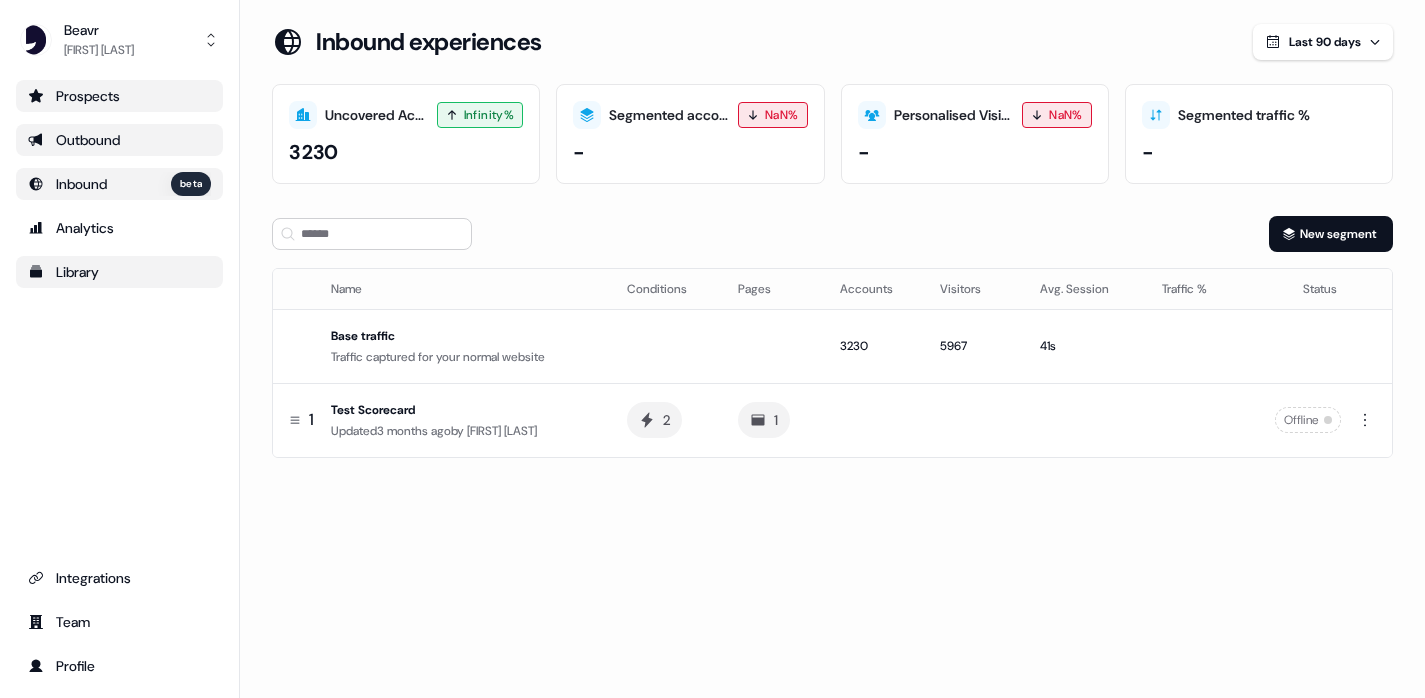 click on "Outbound" at bounding box center [119, 140] 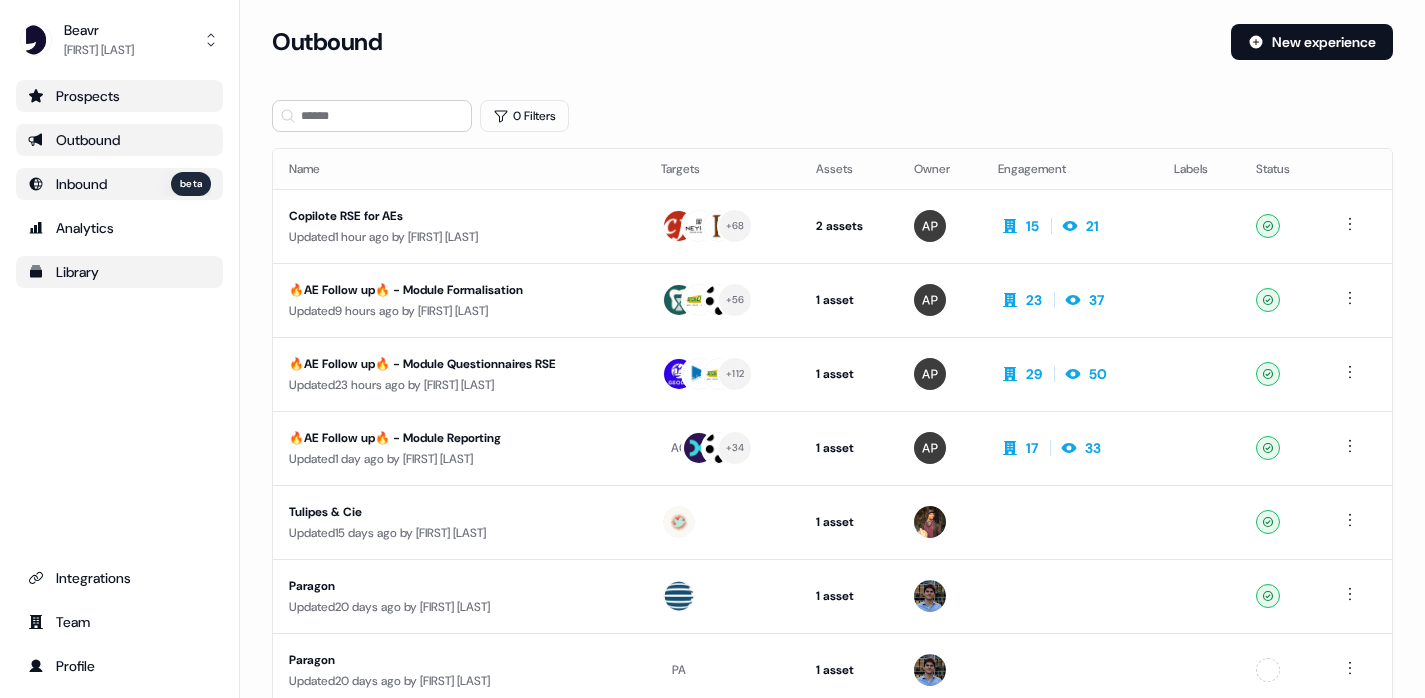 click on "Library" at bounding box center [119, 272] 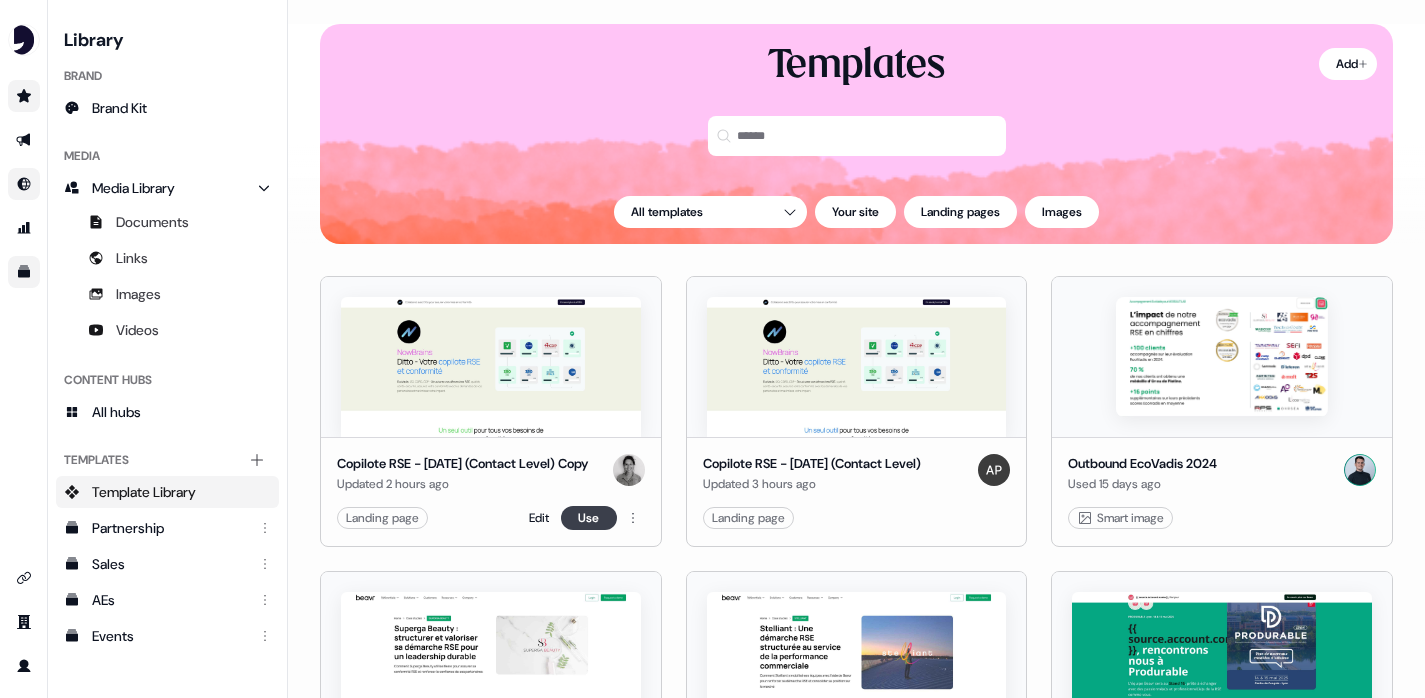 click on "Use" at bounding box center [589, 518] 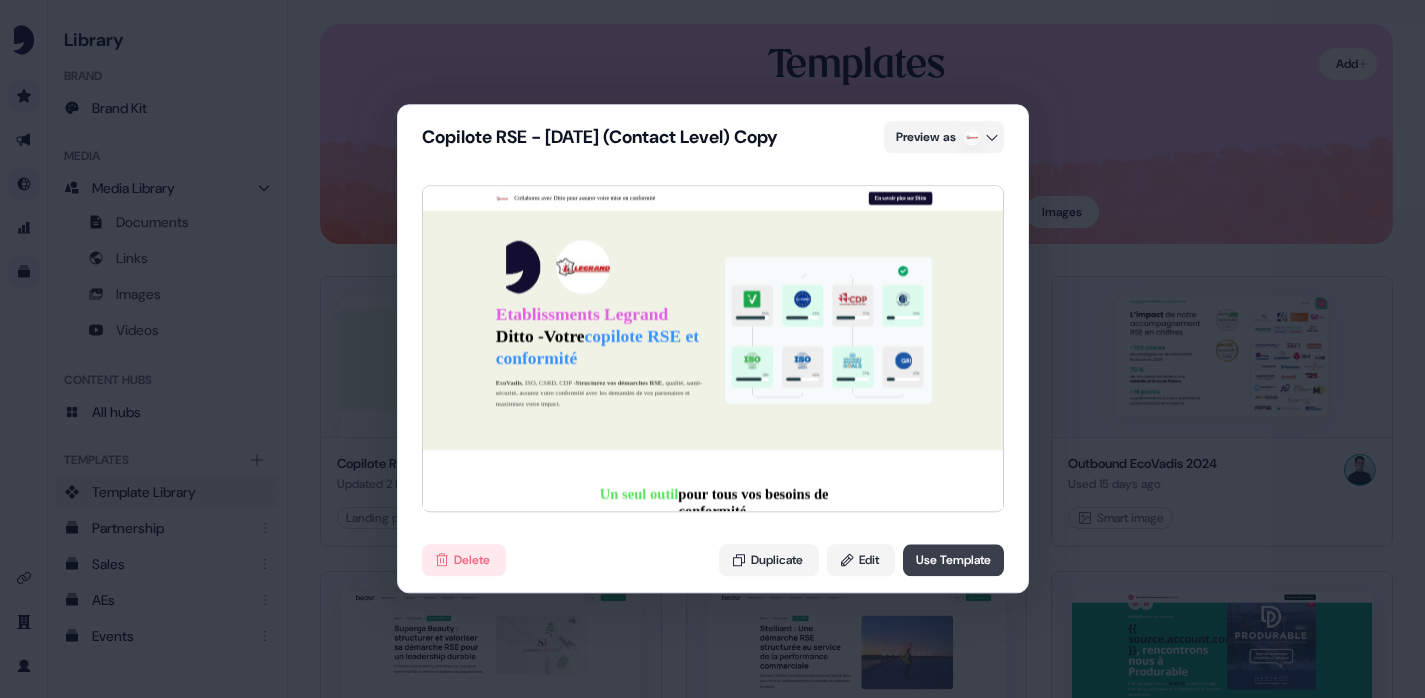 click on "Use Template" at bounding box center [953, 561] 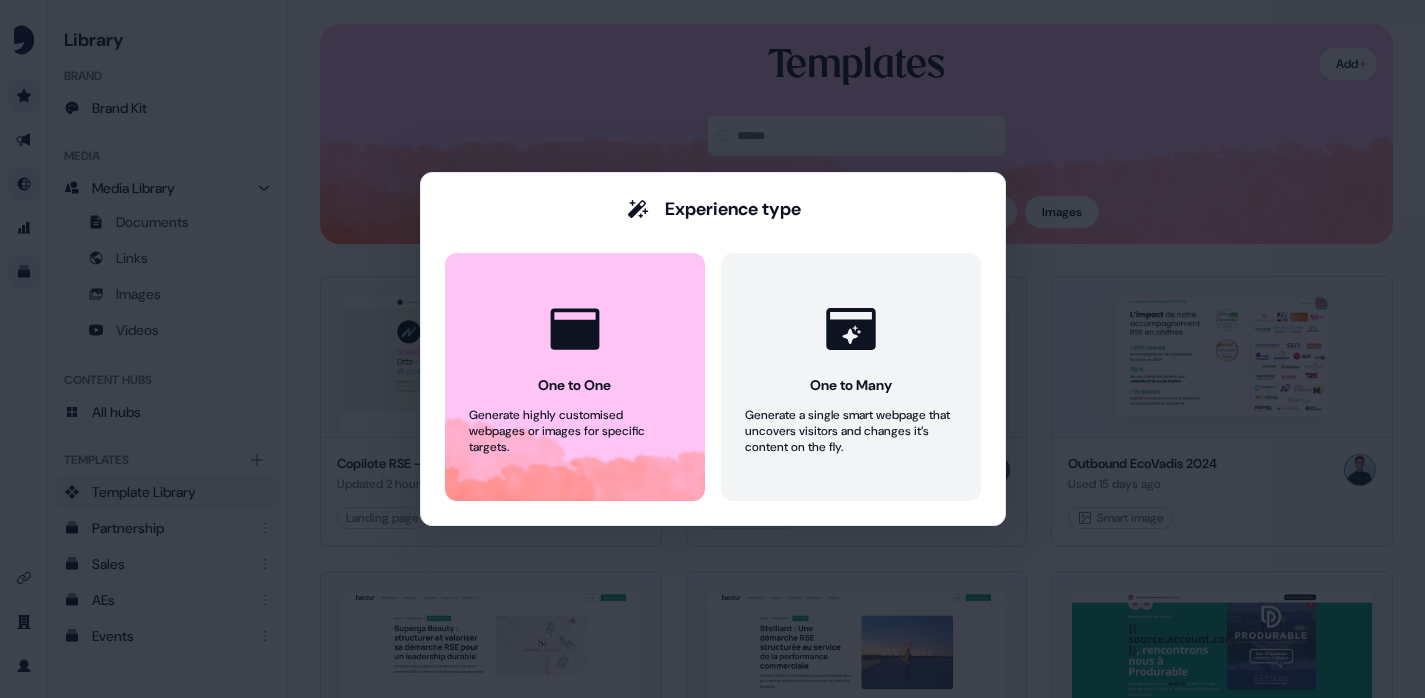 click on "Experience type One to One Generate highly customised webpages or images for specific targets. One to Many Generate a single smart webpage that uncovers visitors and changes it’s content on the fly." at bounding box center (712, 349) 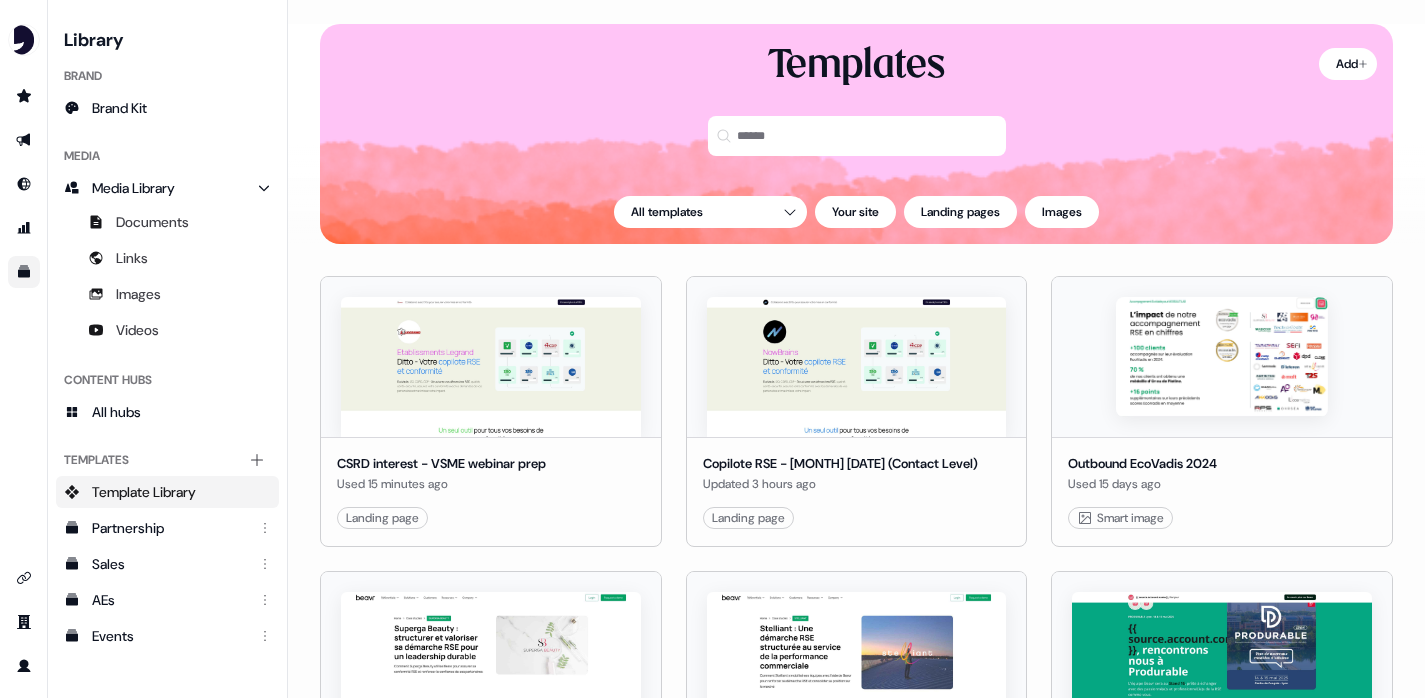 scroll, scrollTop: 0, scrollLeft: 0, axis: both 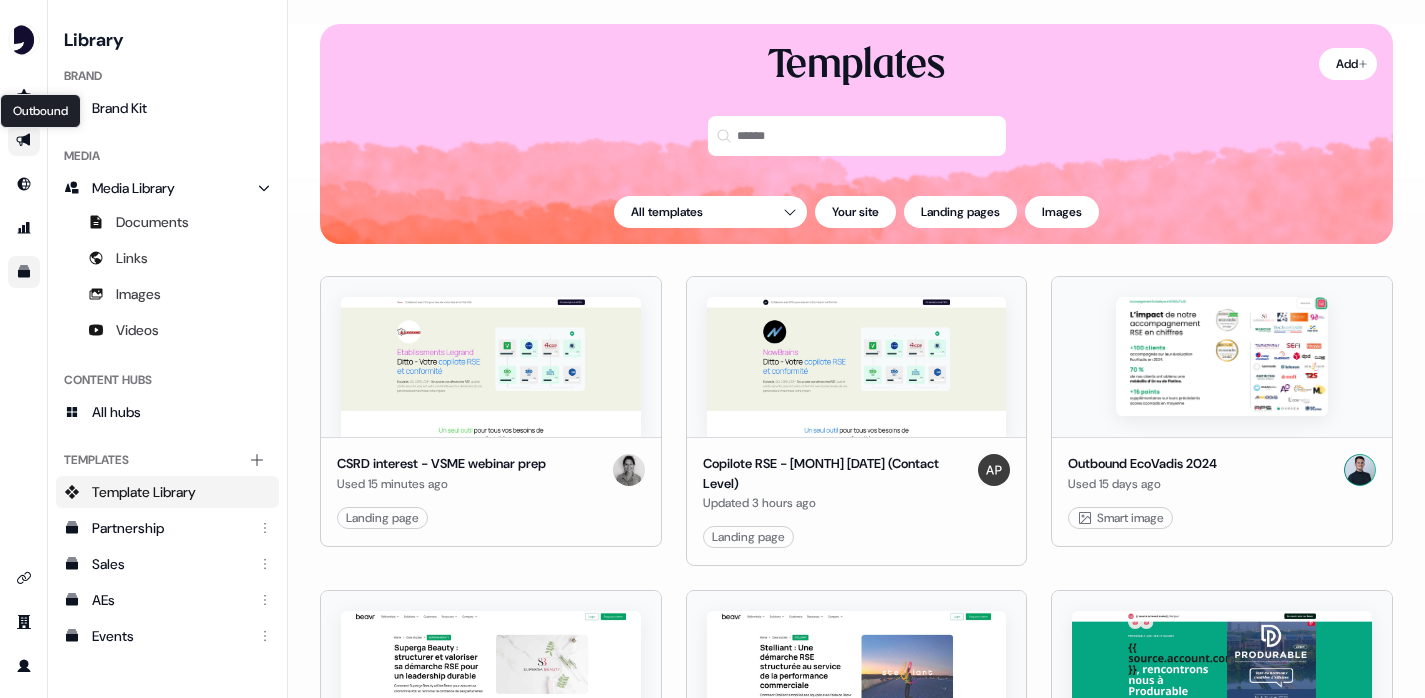 click 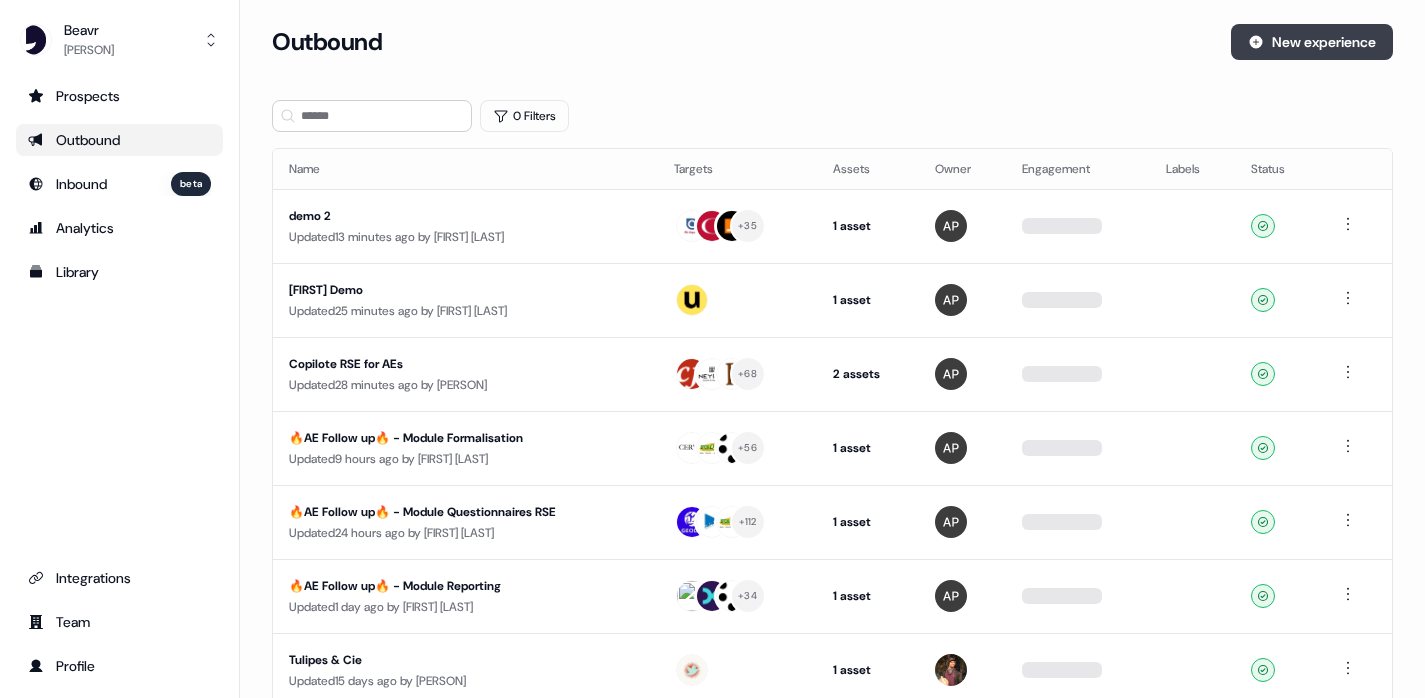 click on "New experience" at bounding box center [1312, 42] 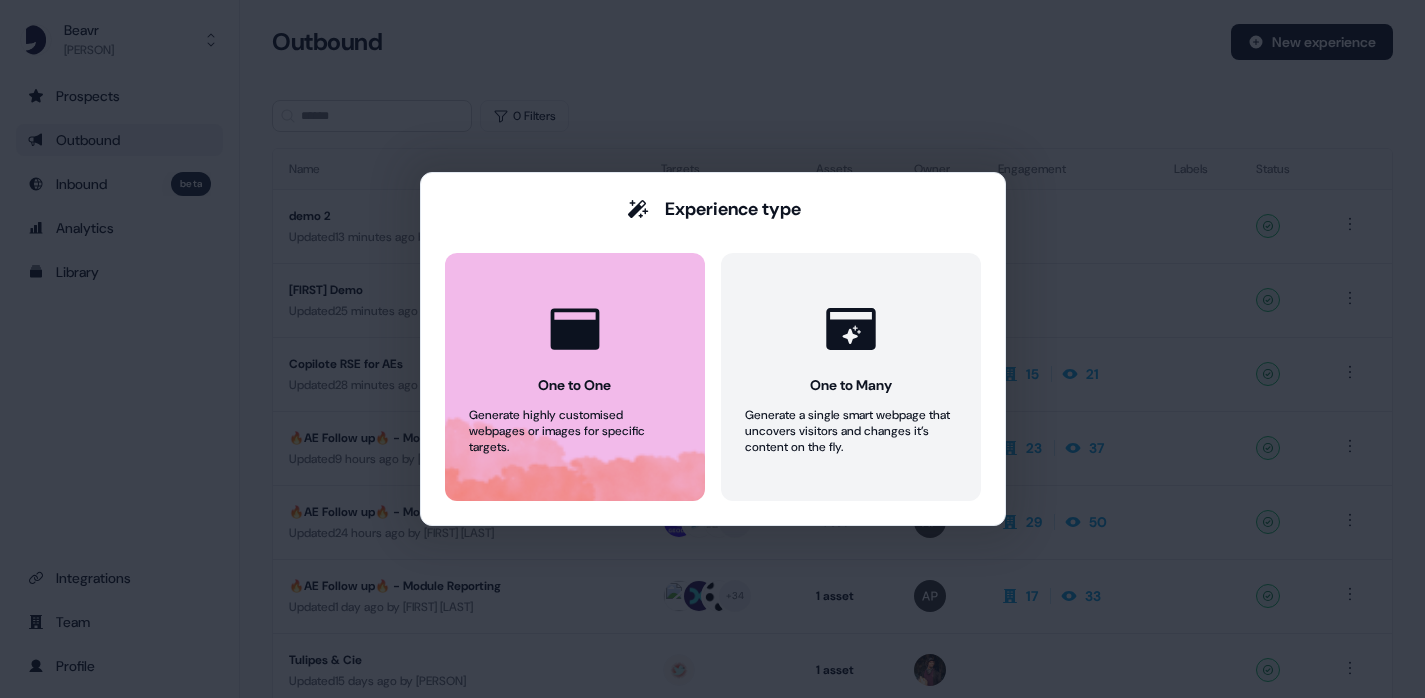 click on "Generate highly customised webpages or images for specific targets." at bounding box center (575, 431) 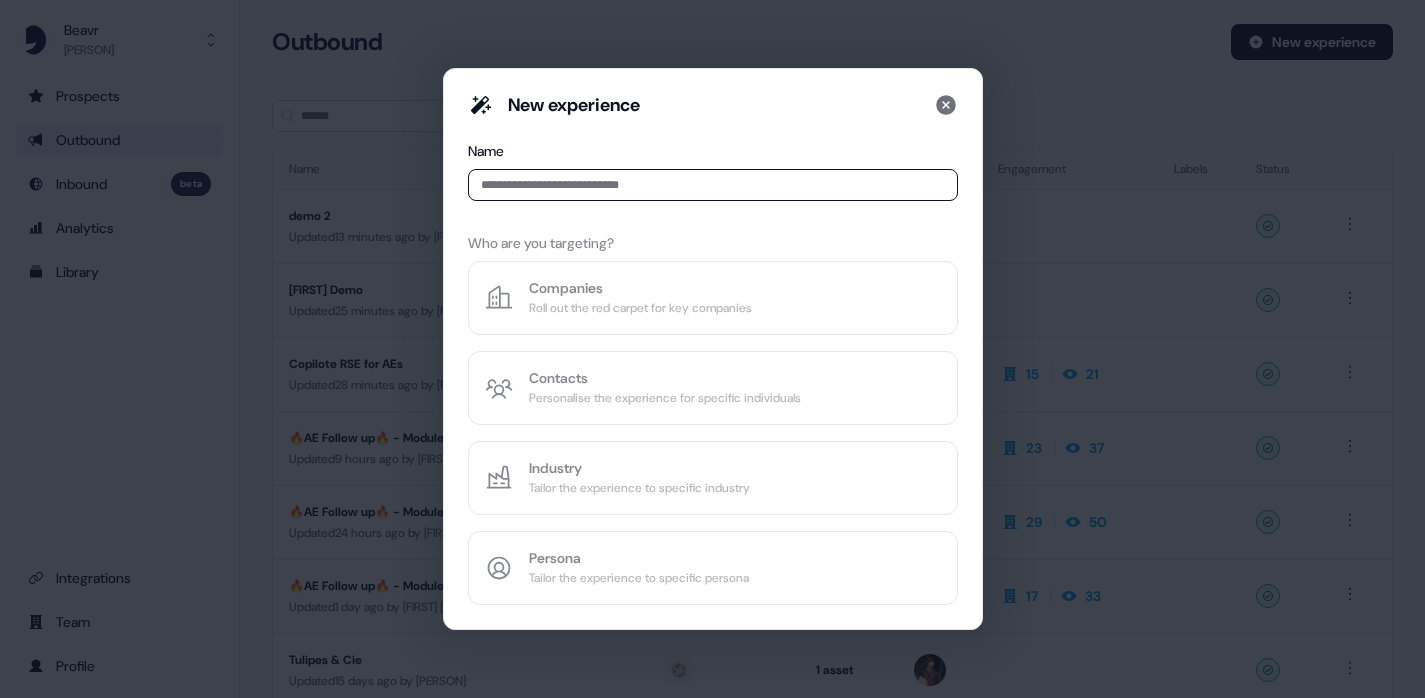 type on "*" 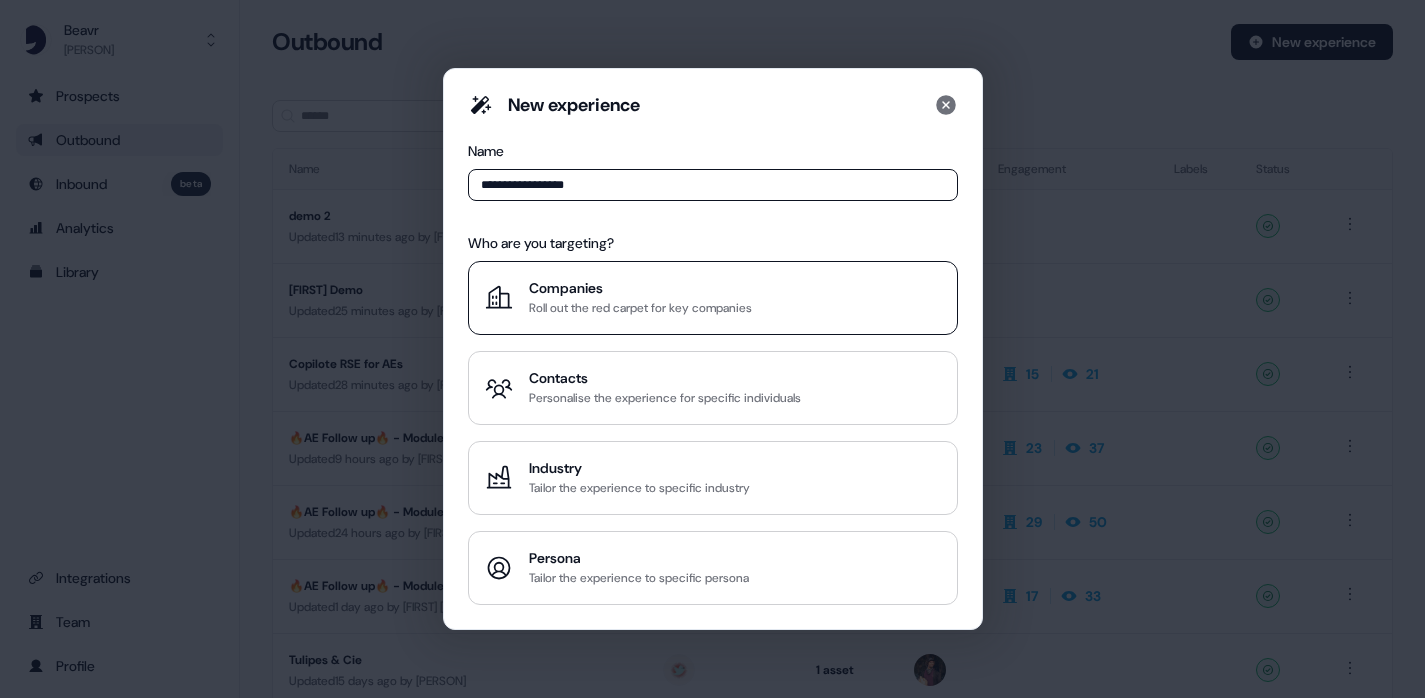 type on "**********" 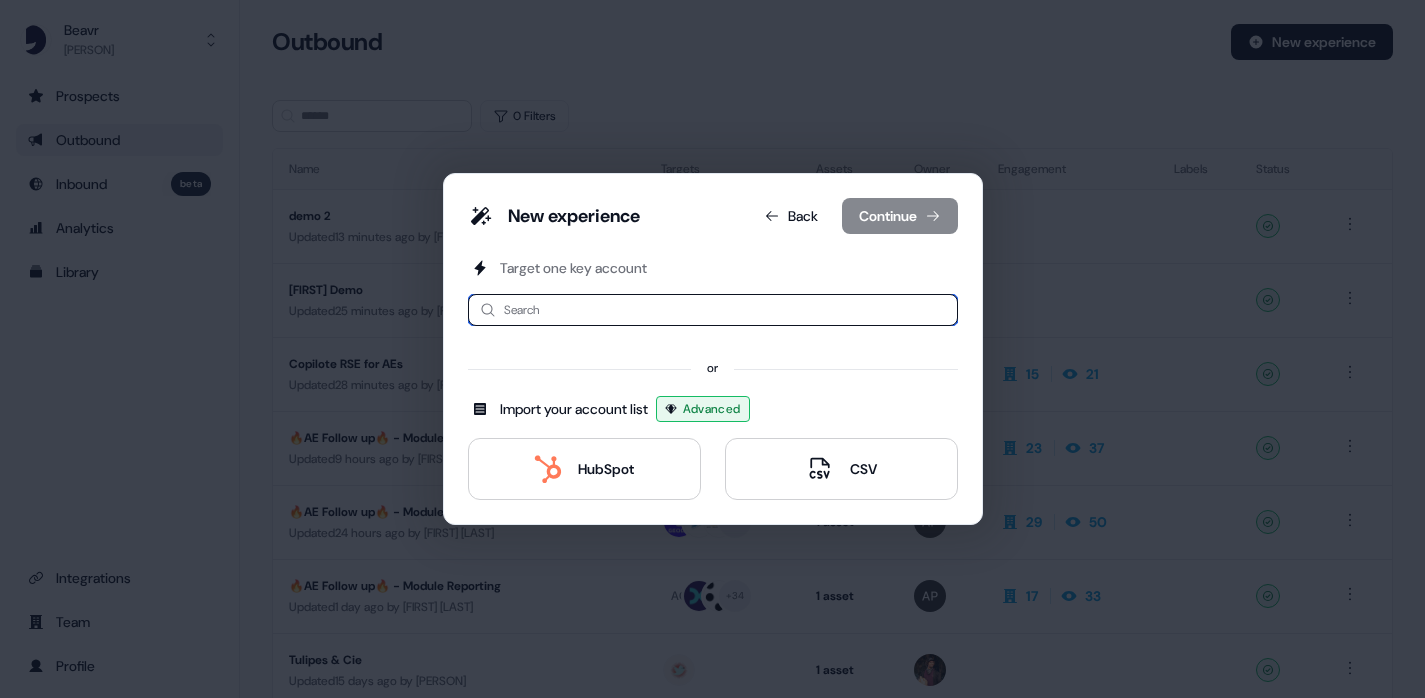 click at bounding box center [713, 310] 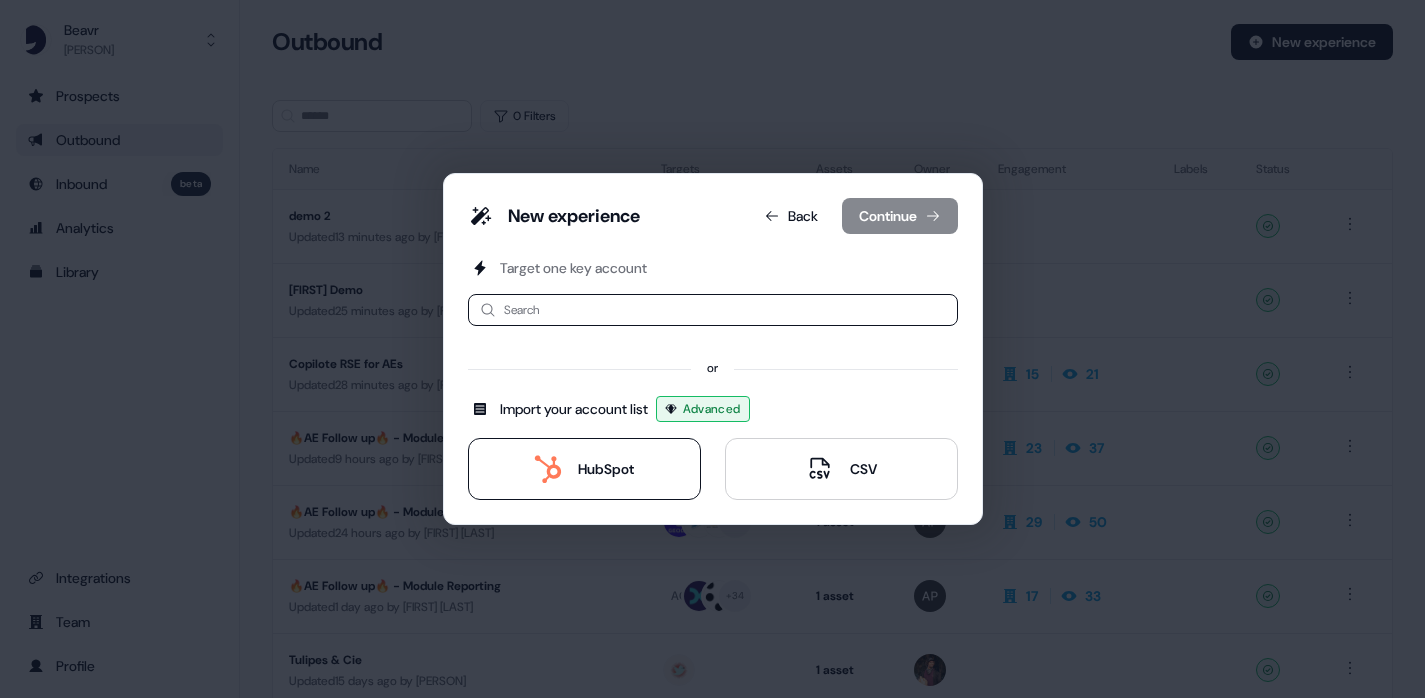 click on "HubSpot" at bounding box center (584, 469) 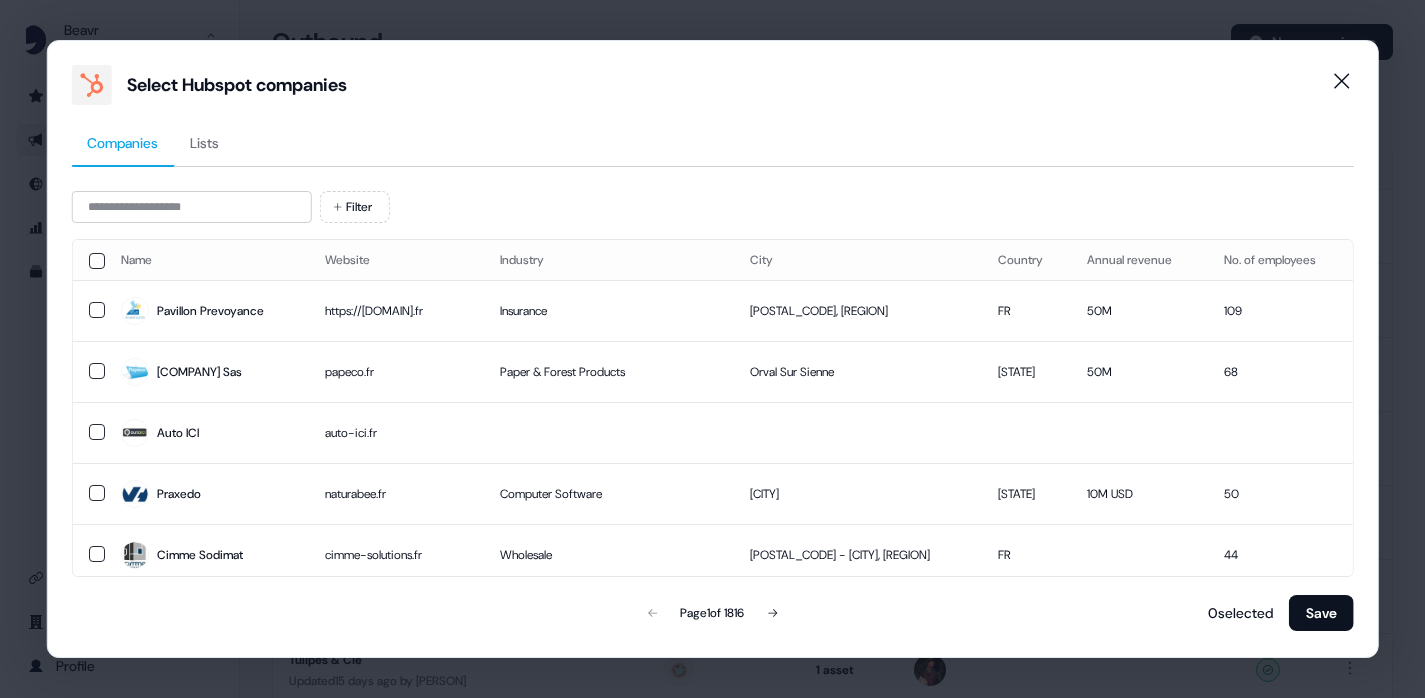 click on "Lists" at bounding box center (204, 143) 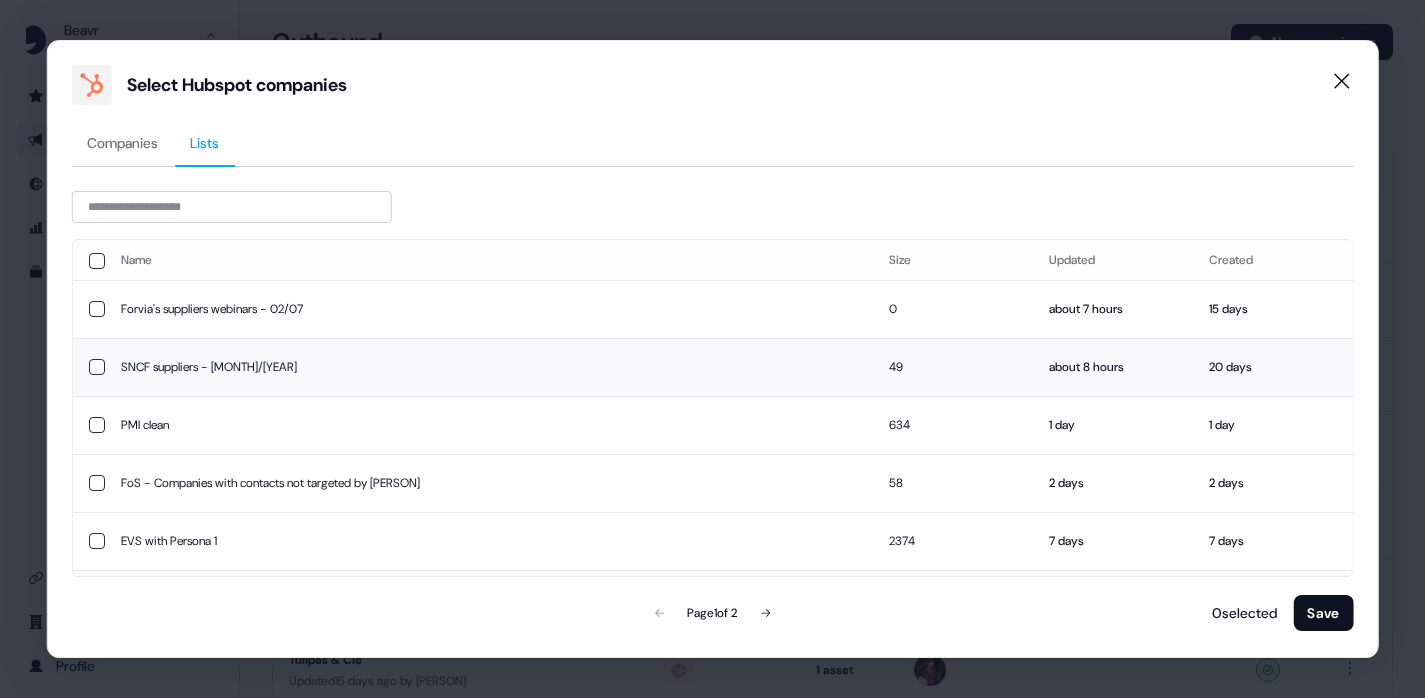 click at bounding box center (96, 367) 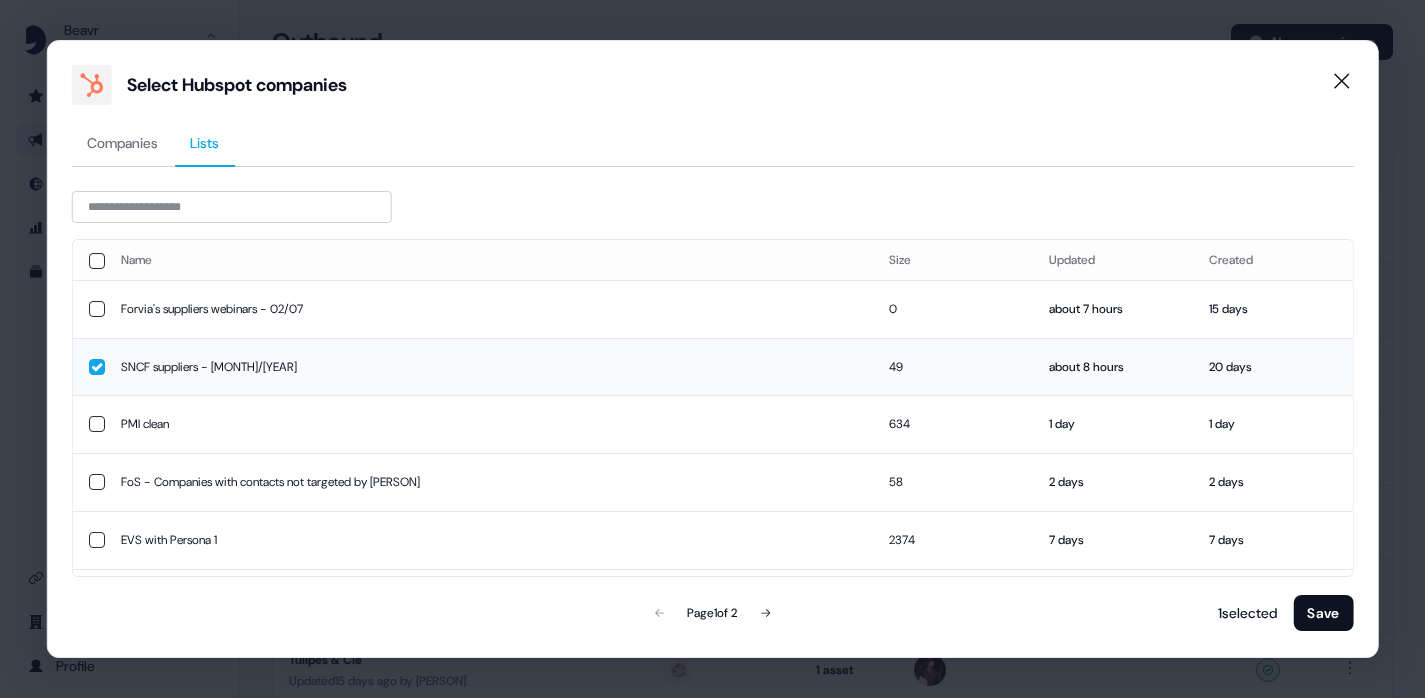 click on "Save" at bounding box center (1323, 613) 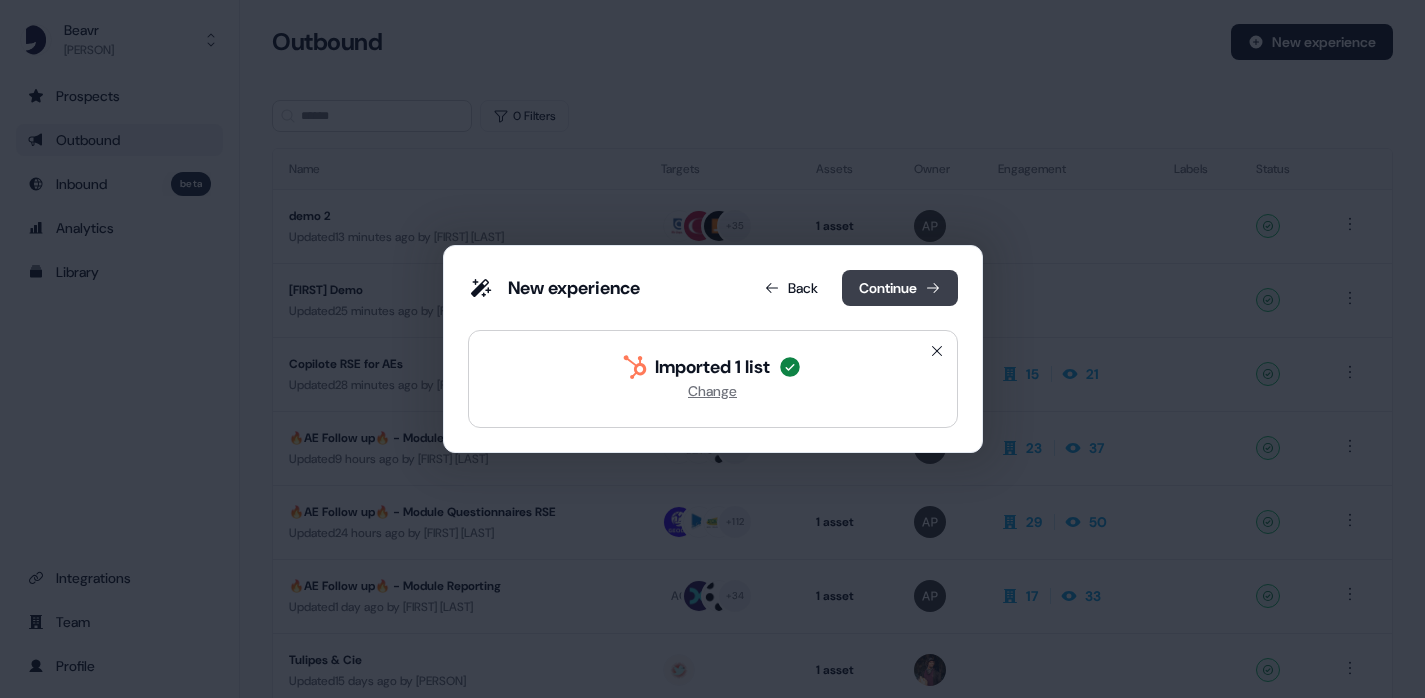click on "Continue" at bounding box center [900, 288] 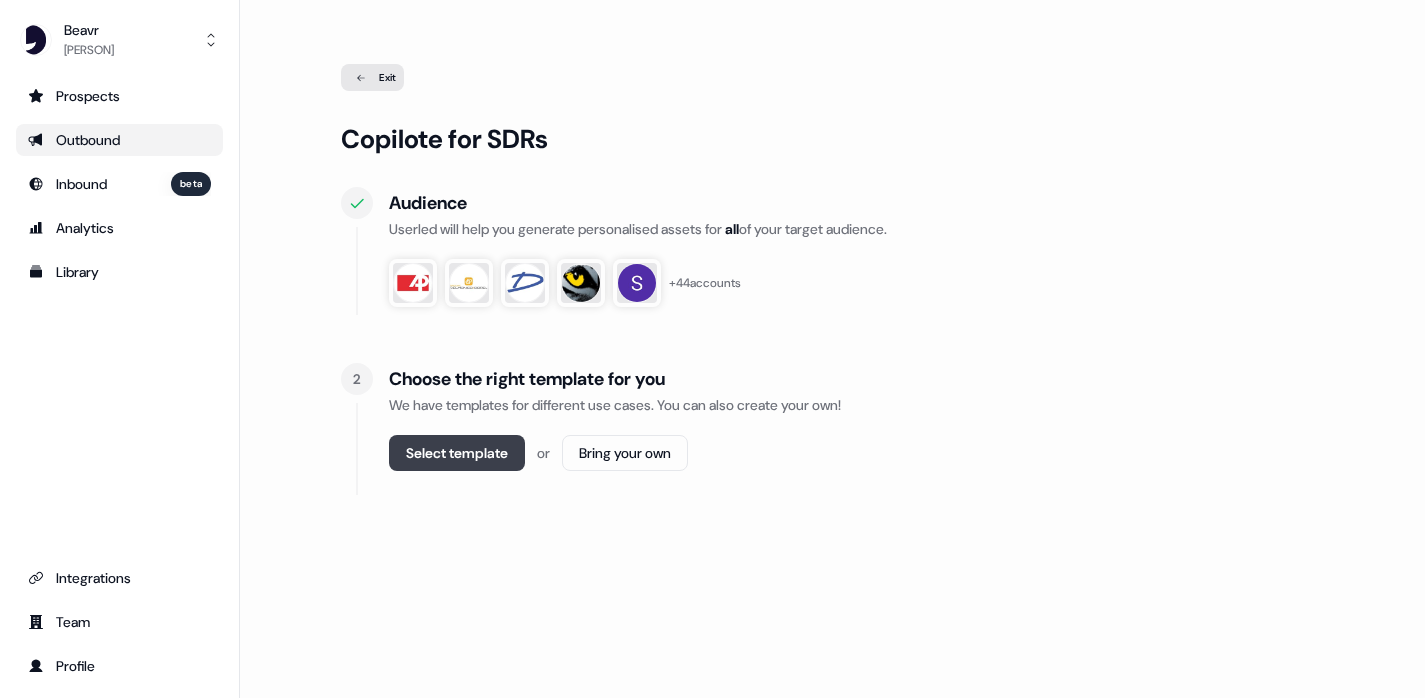 click on "Select template" at bounding box center [457, 453] 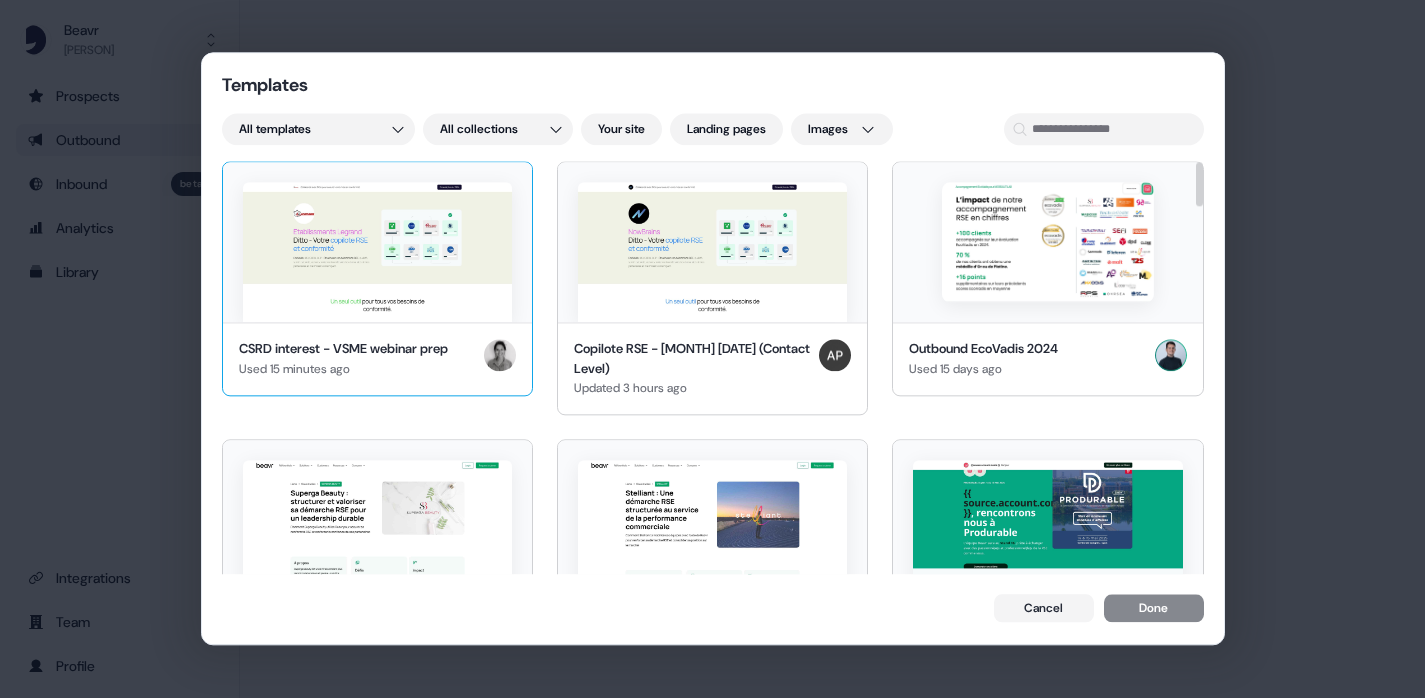 click at bounding box center (377, 252) 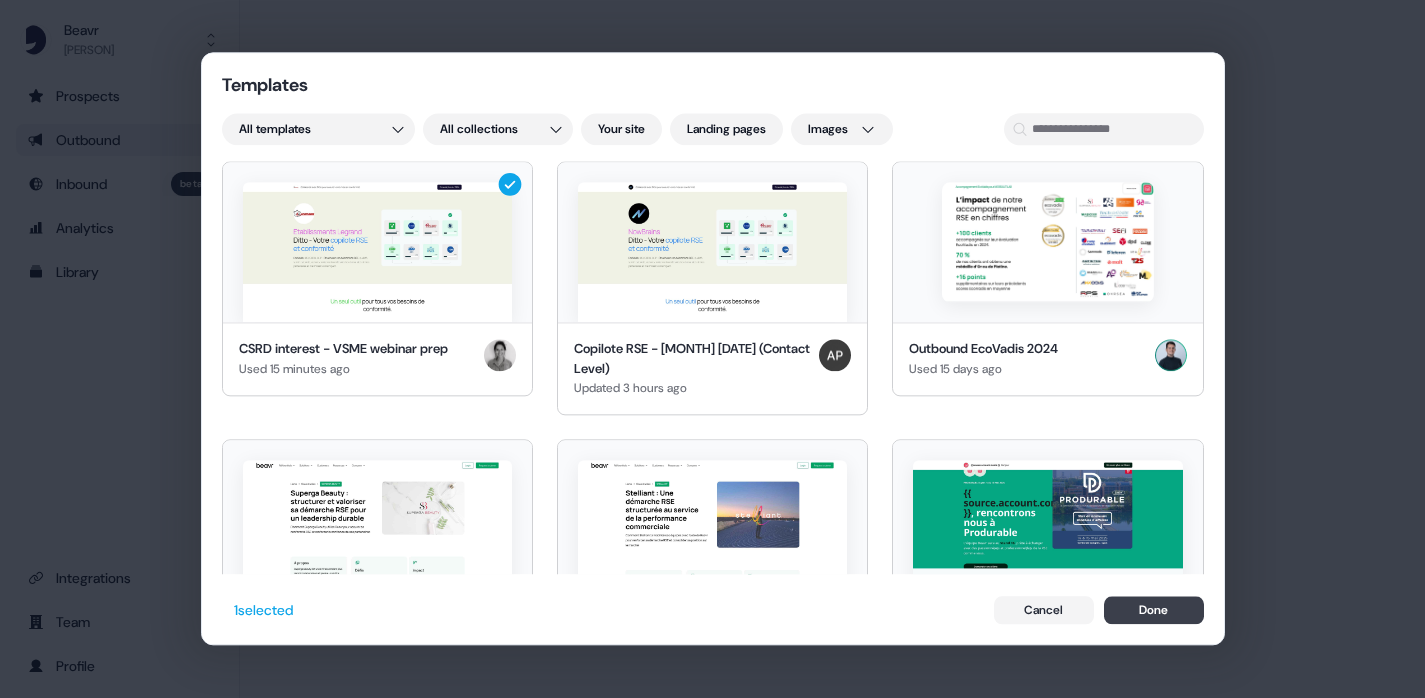 click on "Done" at bounding box center [1154, 611] 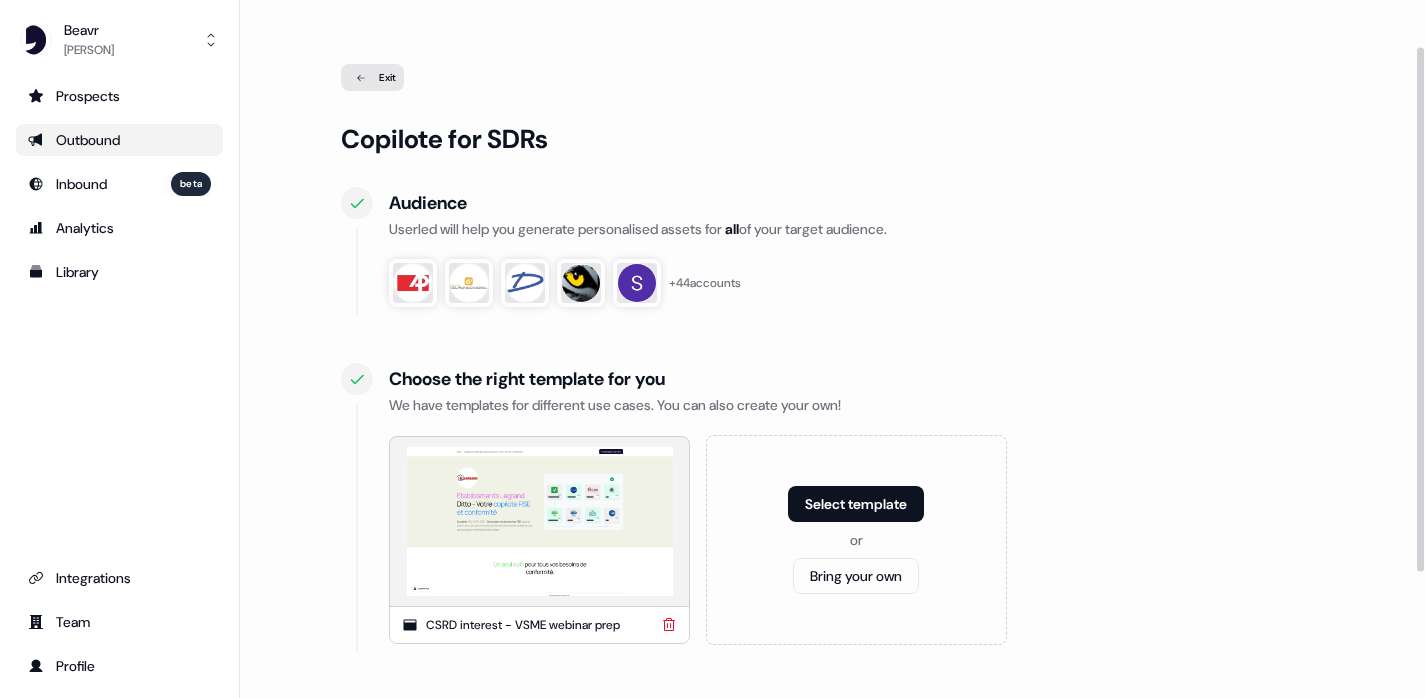 scroll, scrollTop: 229, scrollLeft: 0, axis: vertical 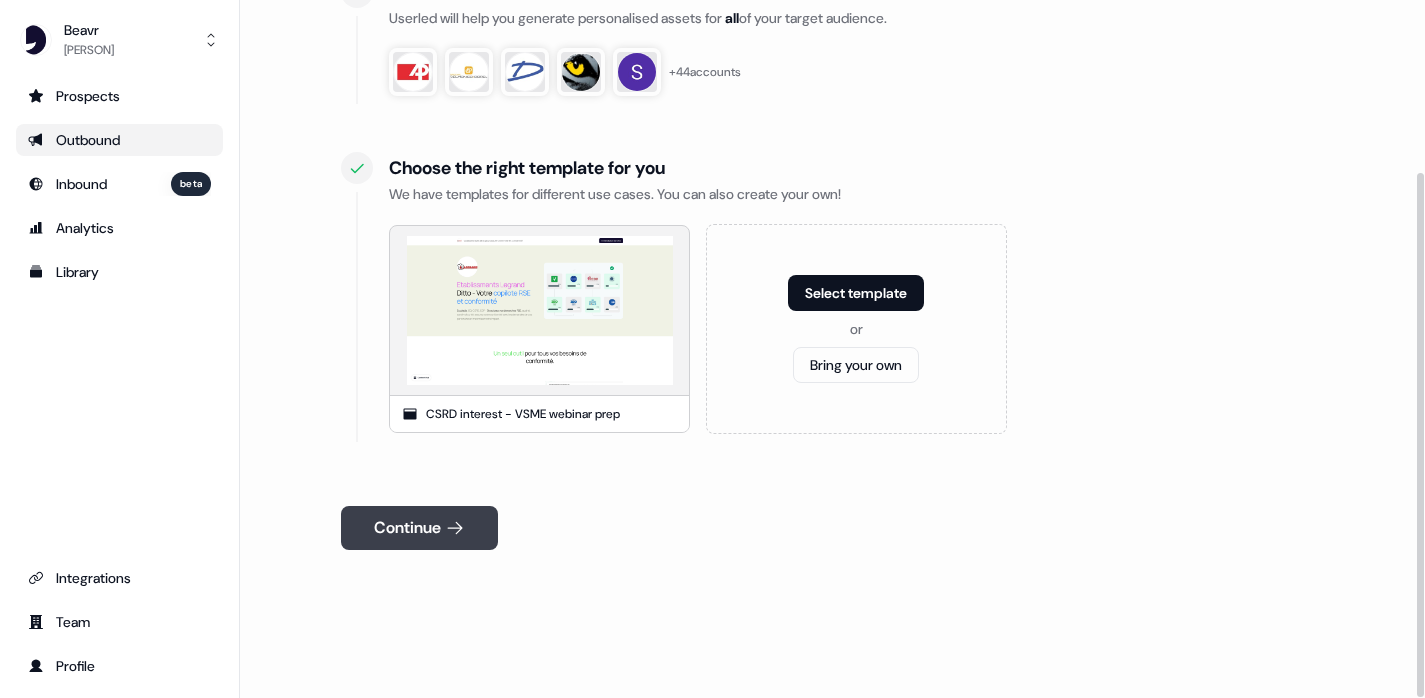 click on "Continue" at bounding box center (419, 528) 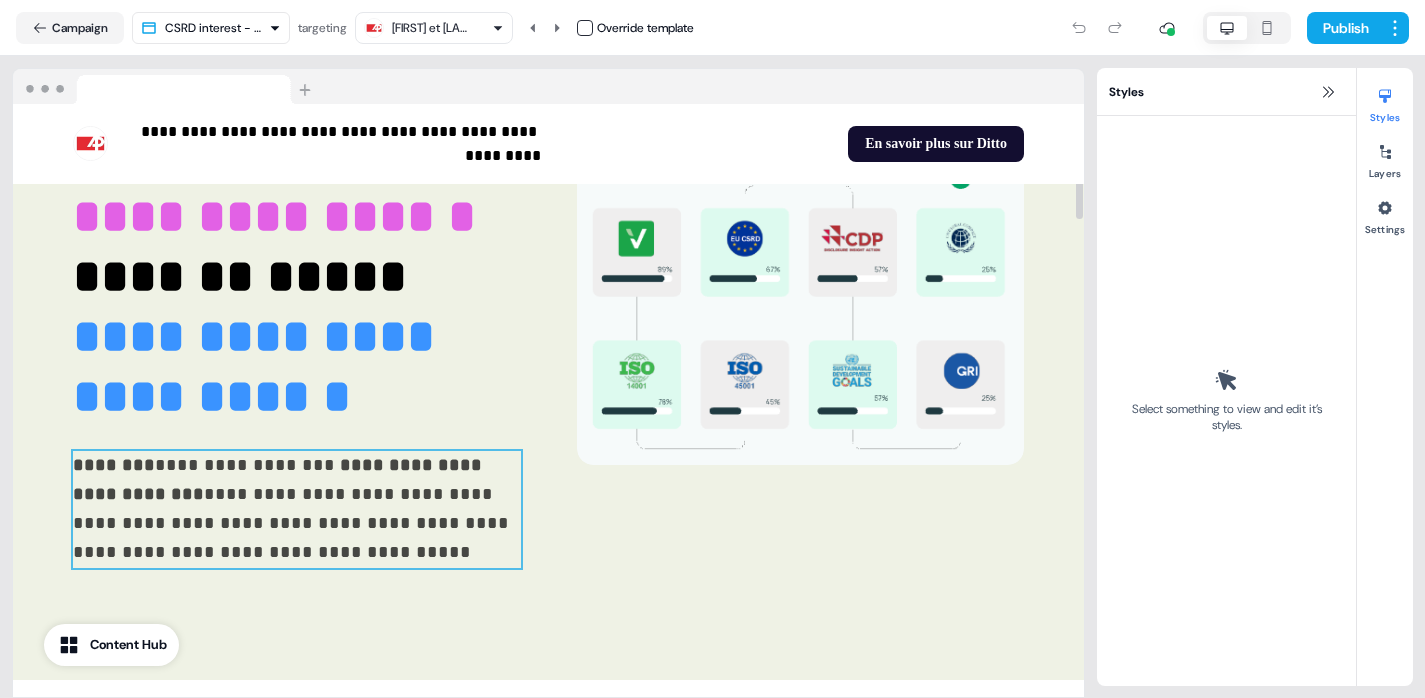 scroll, scrollTop: 253, scrollLeft: 0, axis: vertical 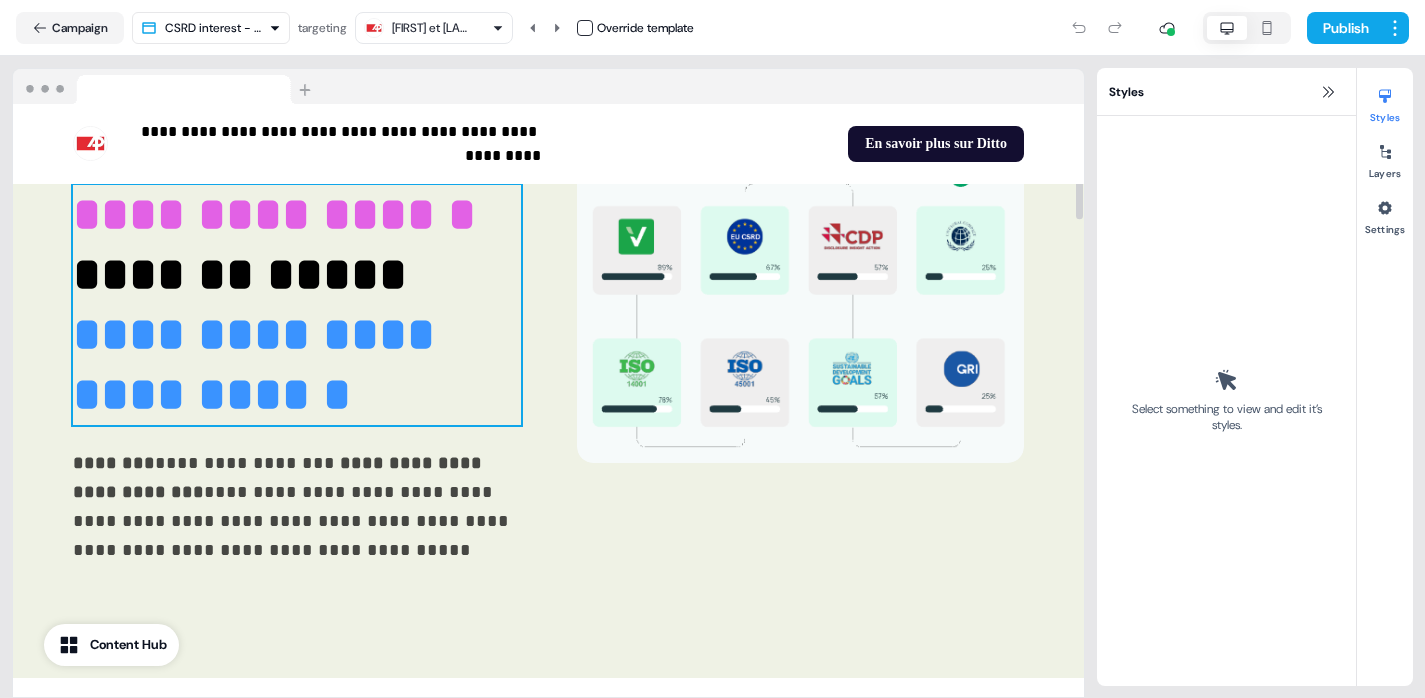 click on "**********" at bounding box center (297, 305) 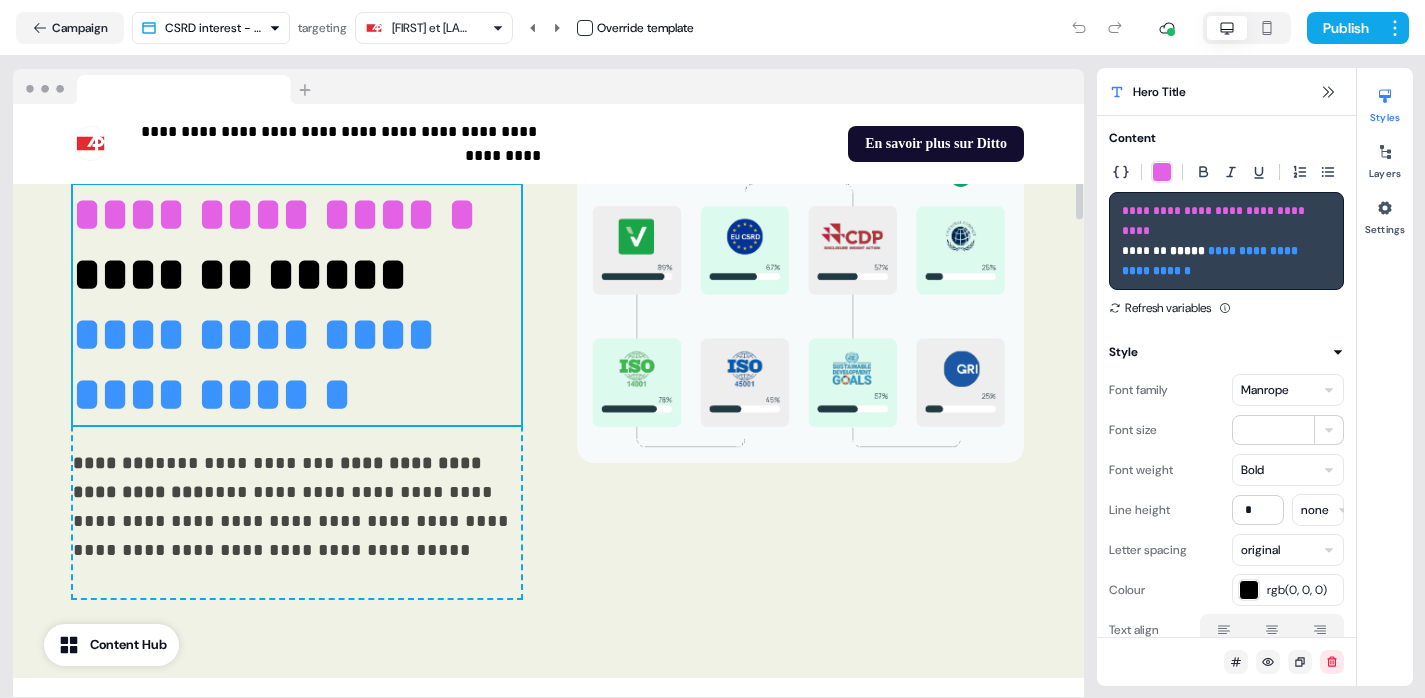 click on "**********" at bounding box center (297, 305) 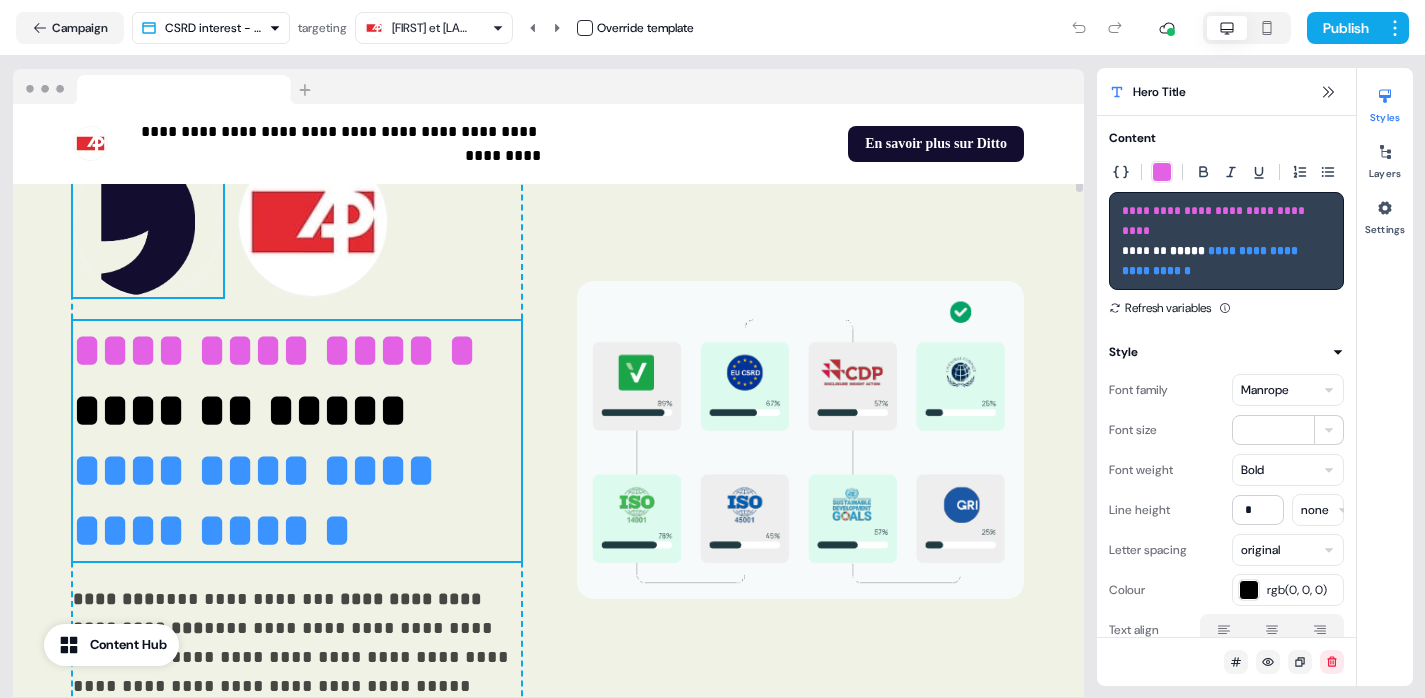 scroll, scrollTop: 186, scrollLeft: 0, axis: vertical 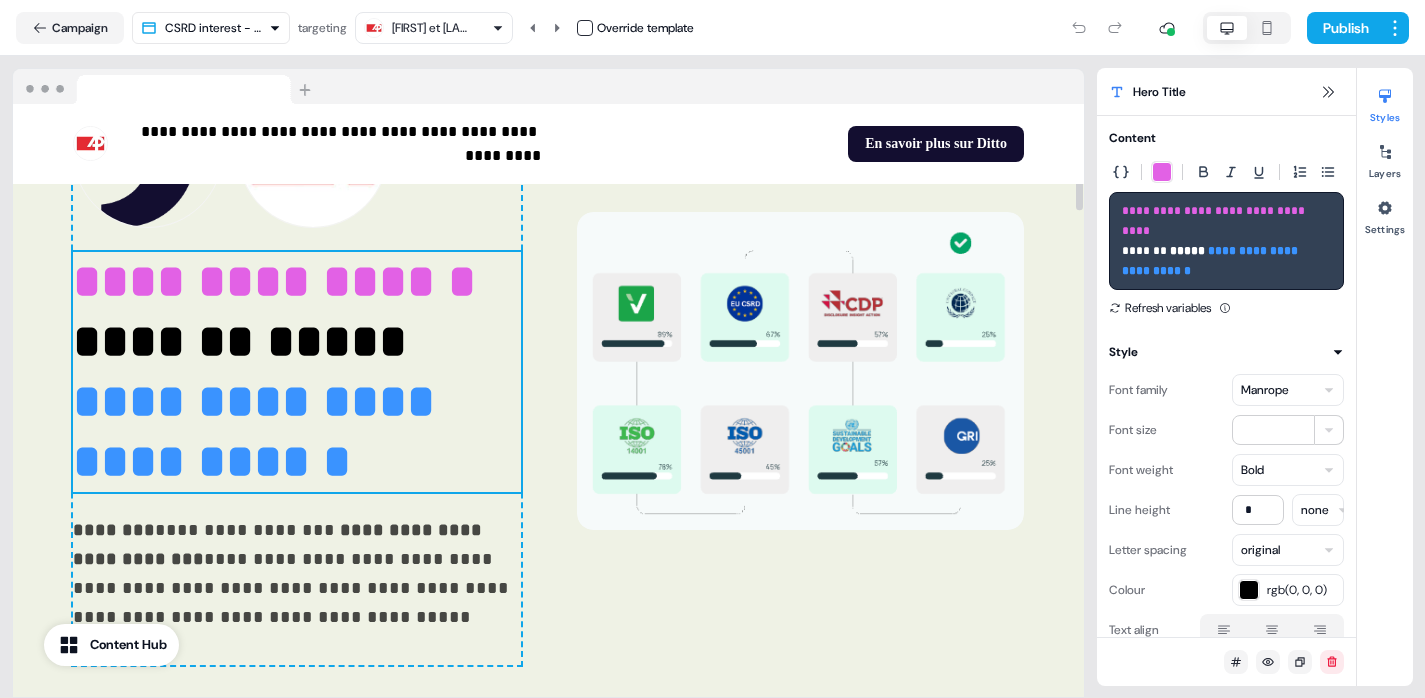 click on "**********" at bounding box center (260, 431) 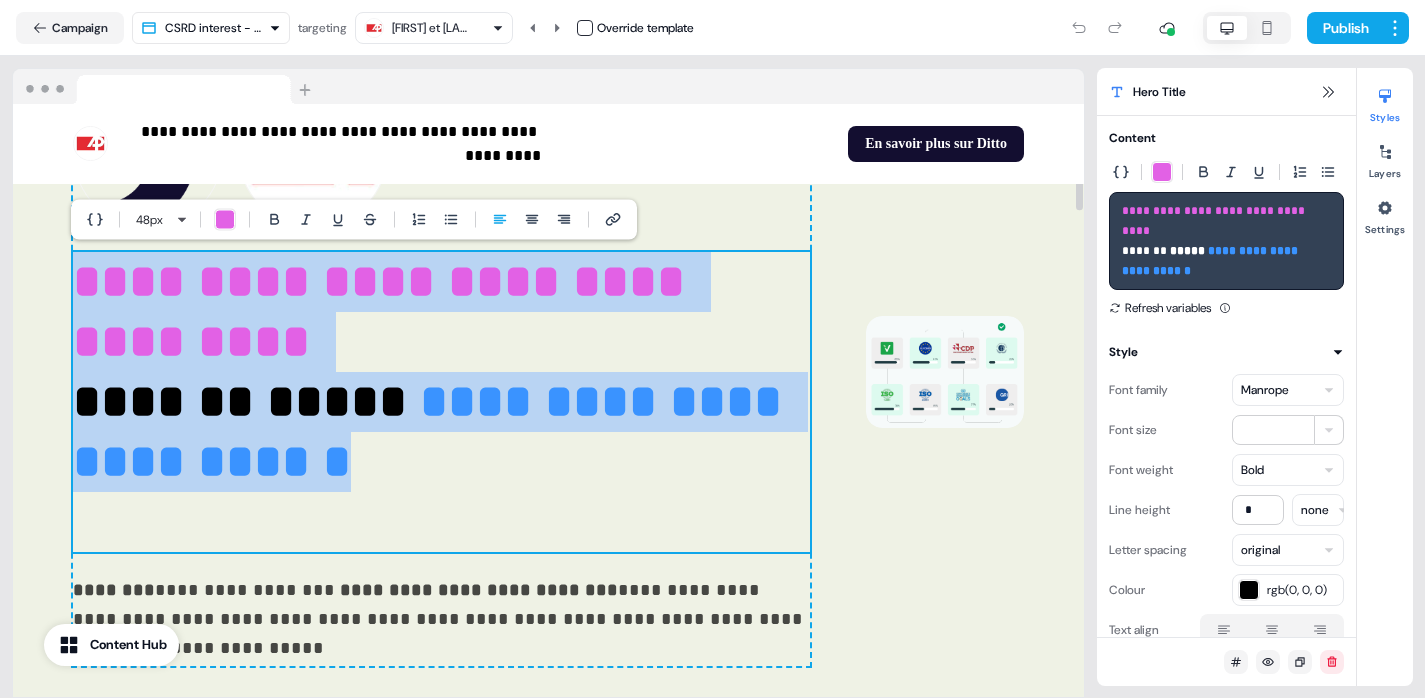 click on "**********" at bounding box center (441, 402) 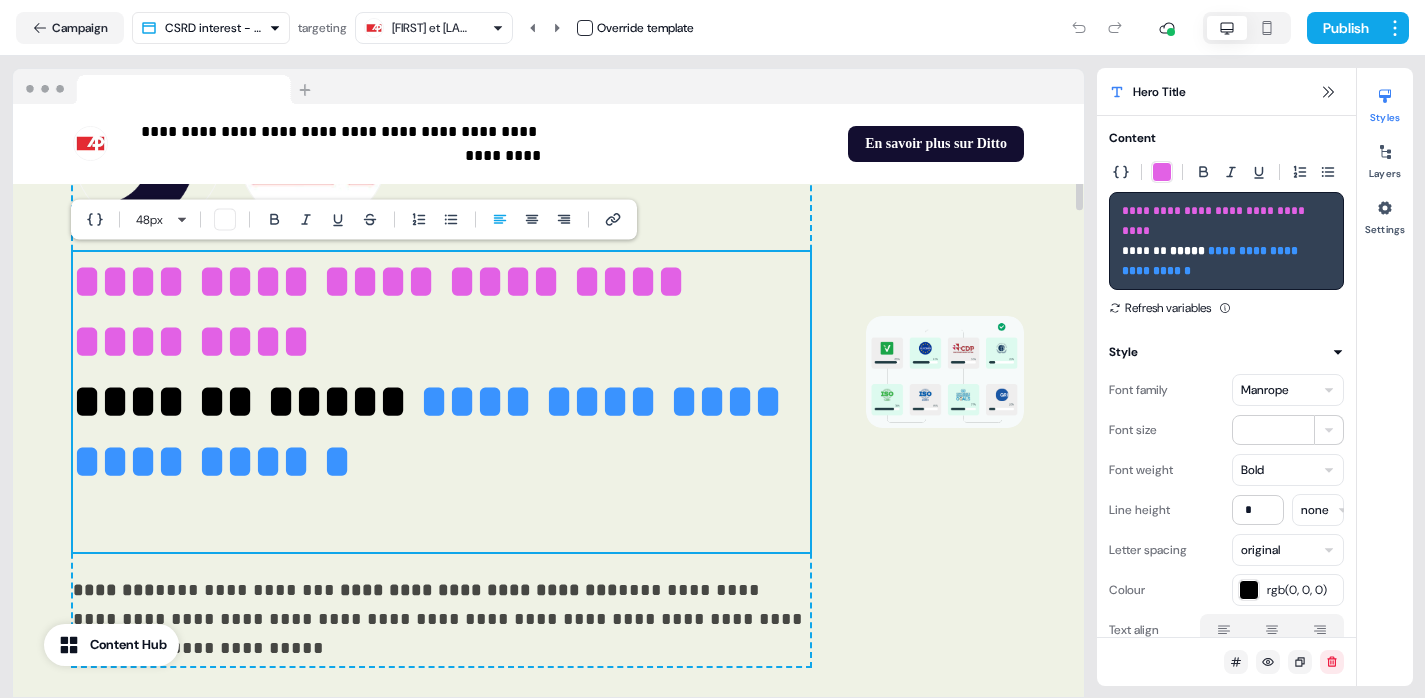 type 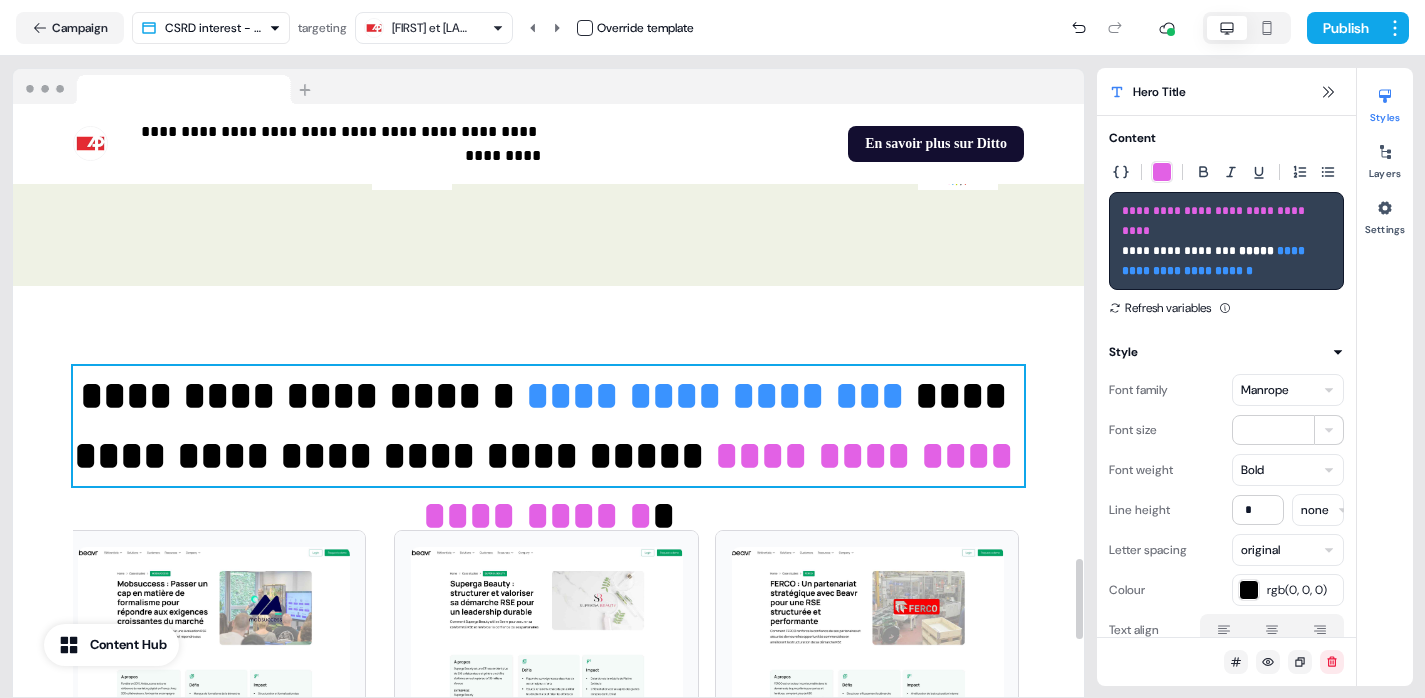 scroll, scrollTop: 3594, scrollLeft: 0, axis: vertical 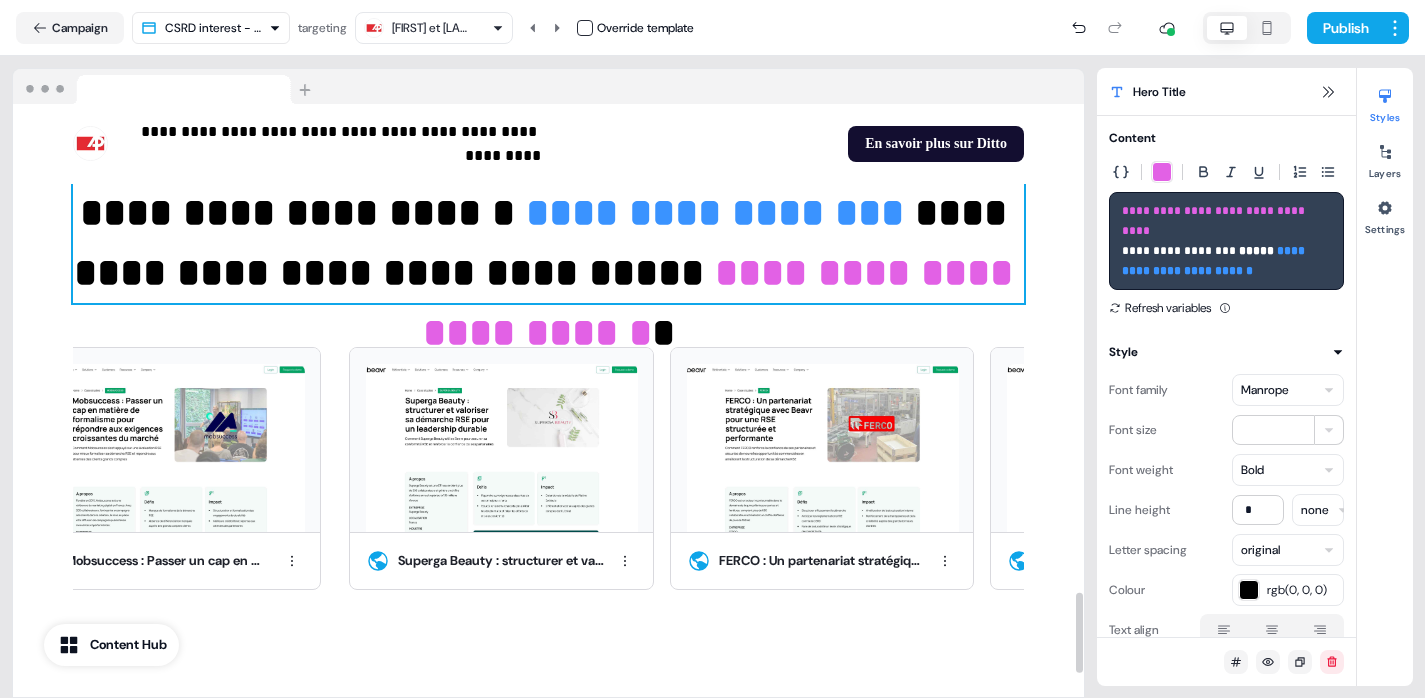 click on "**********" at bounding box center (548, 243) 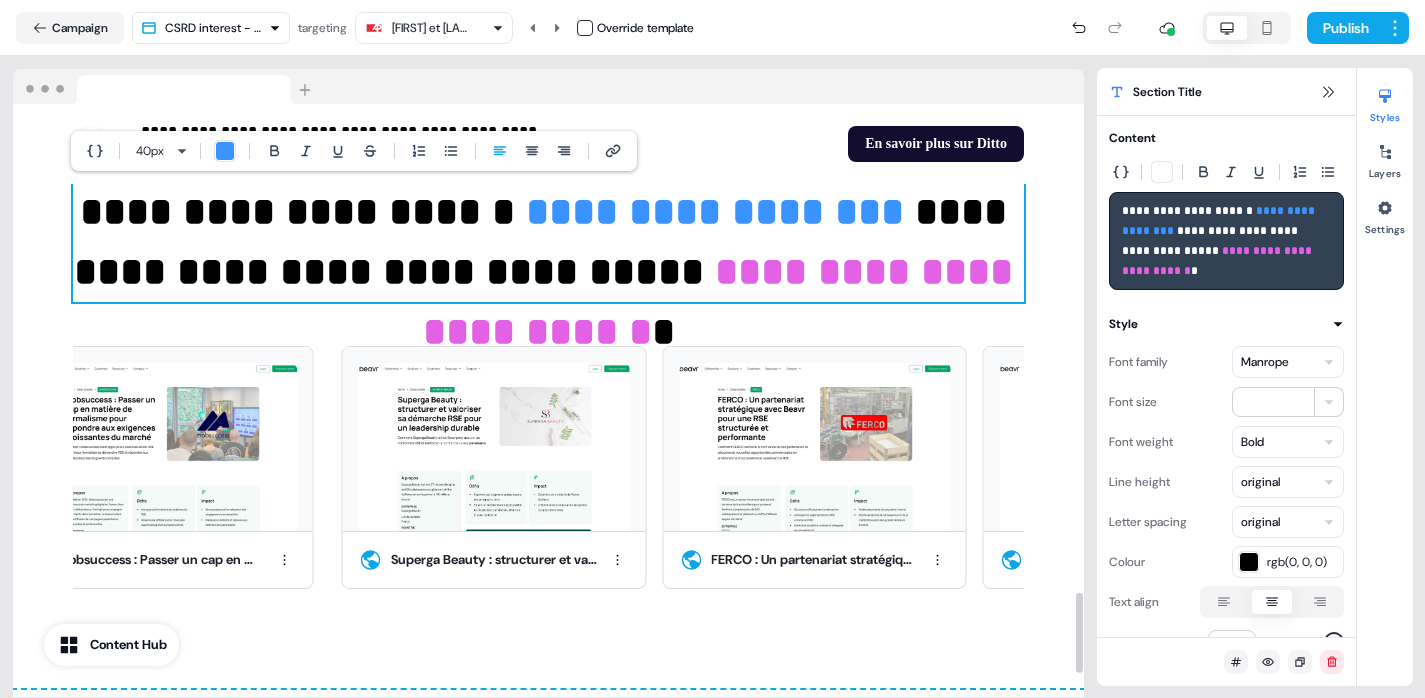 scroll, scrollTop: 3592, scrollLeft: 0, axis: vertical 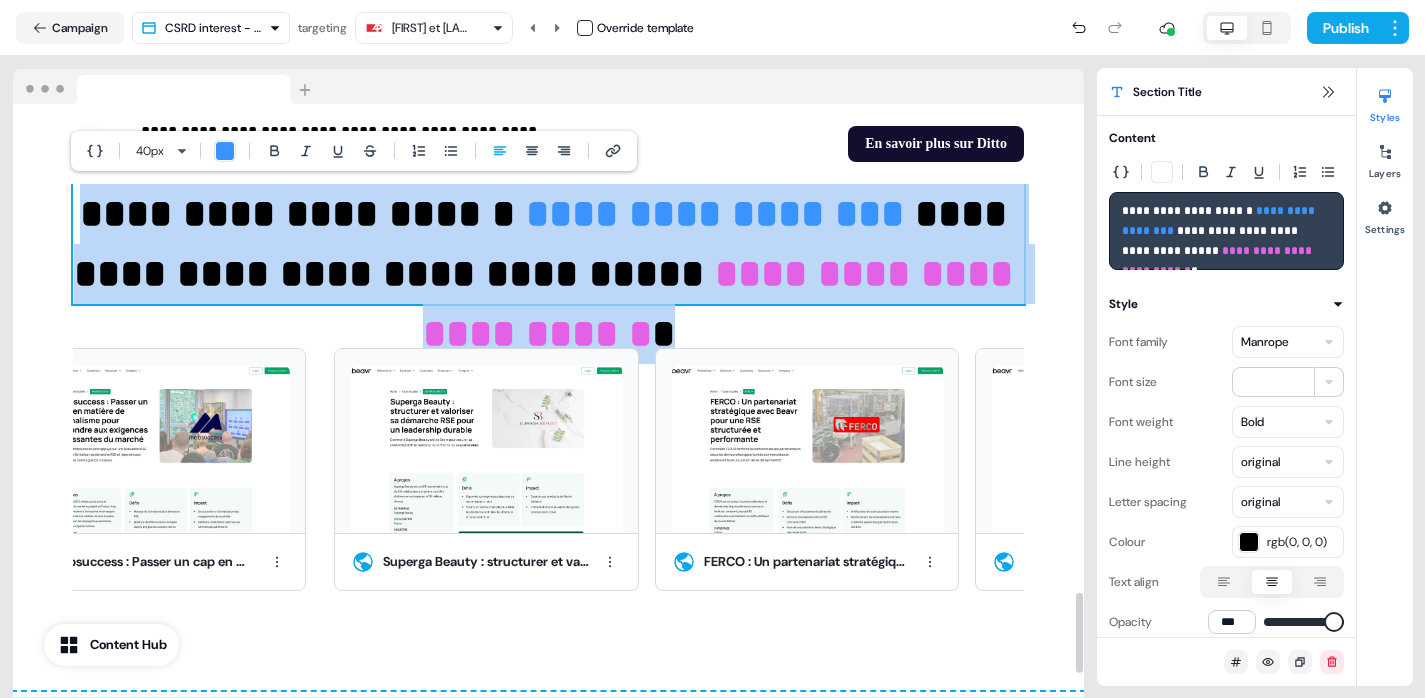click on "**********" at bounding box center (548, 244) 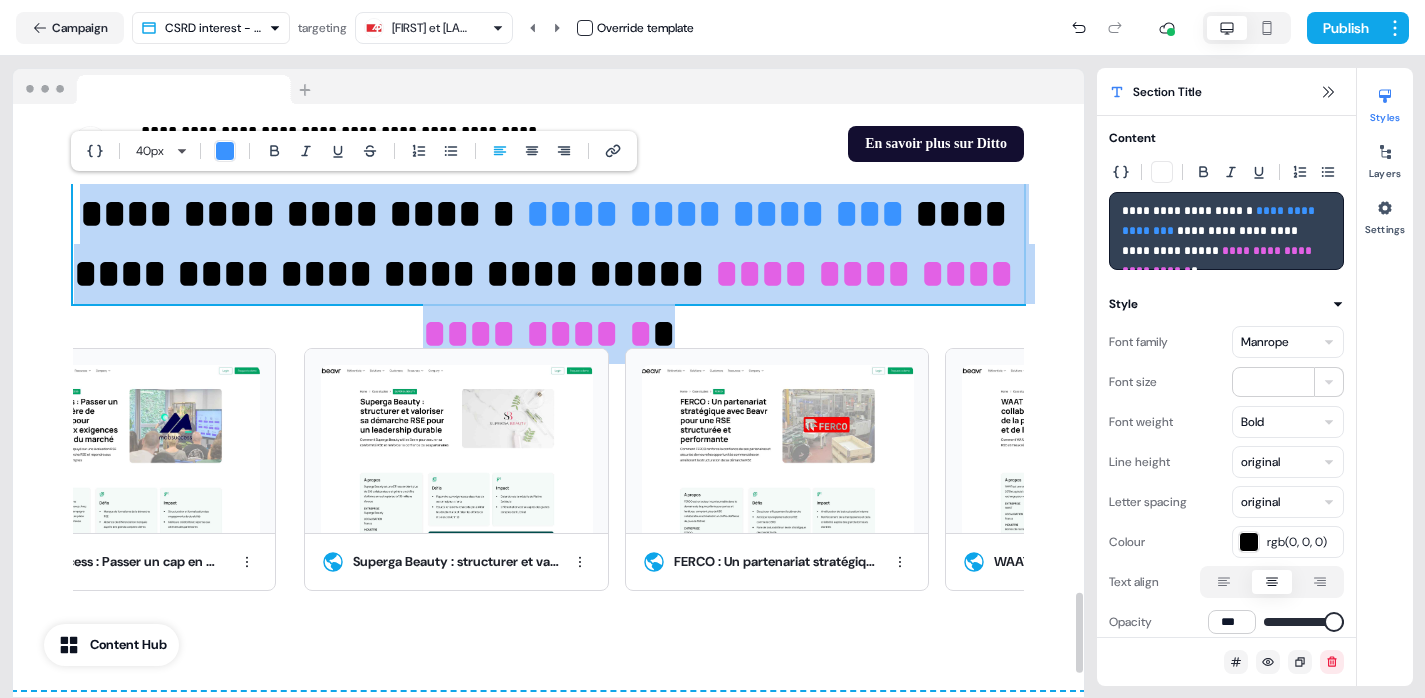 click on "**********" at bounding box center [548, 244] 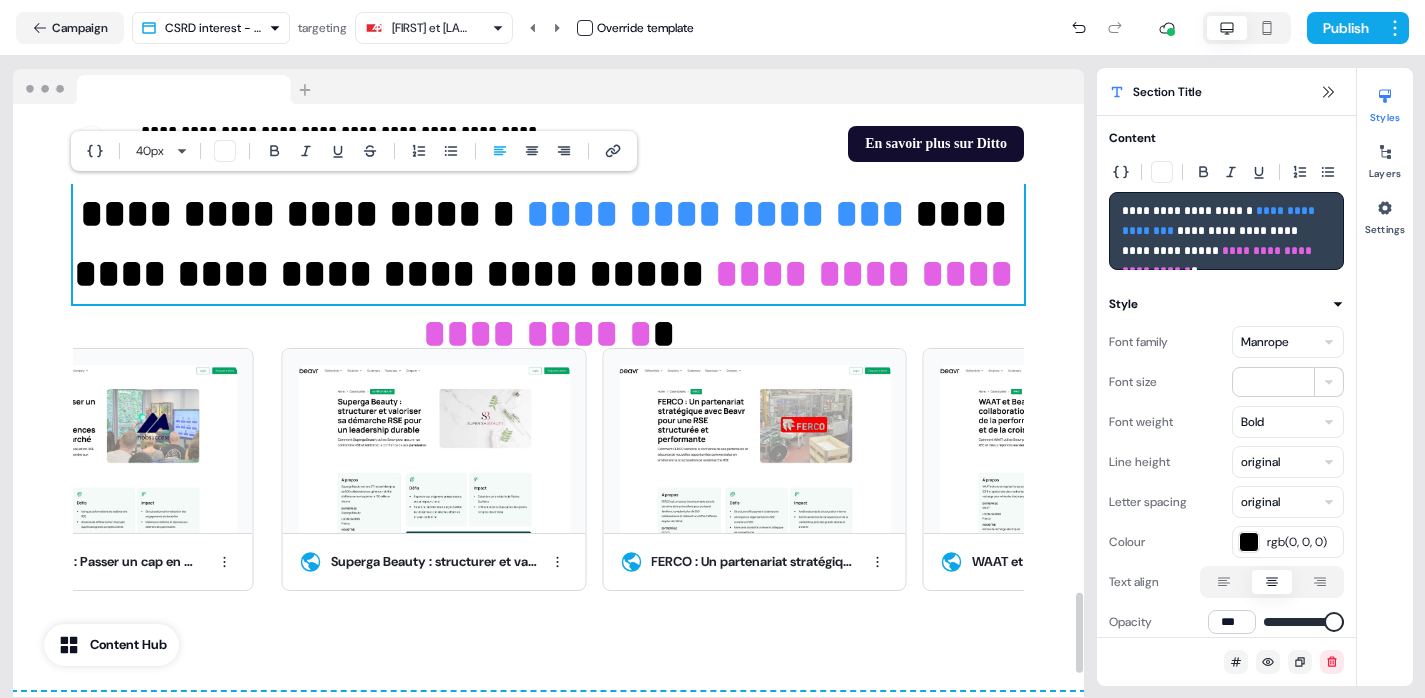 type 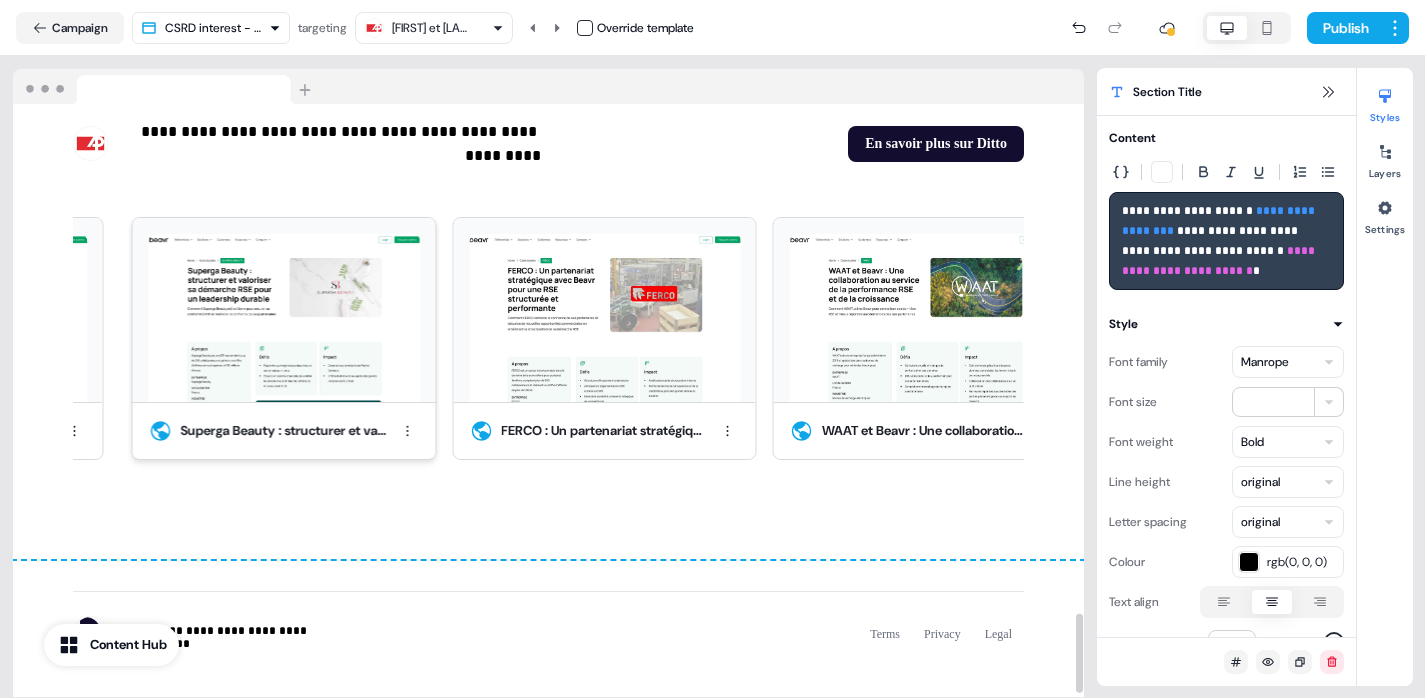 scroll, scrollTop: 3800, scrollLeft: 0, axis: vertical 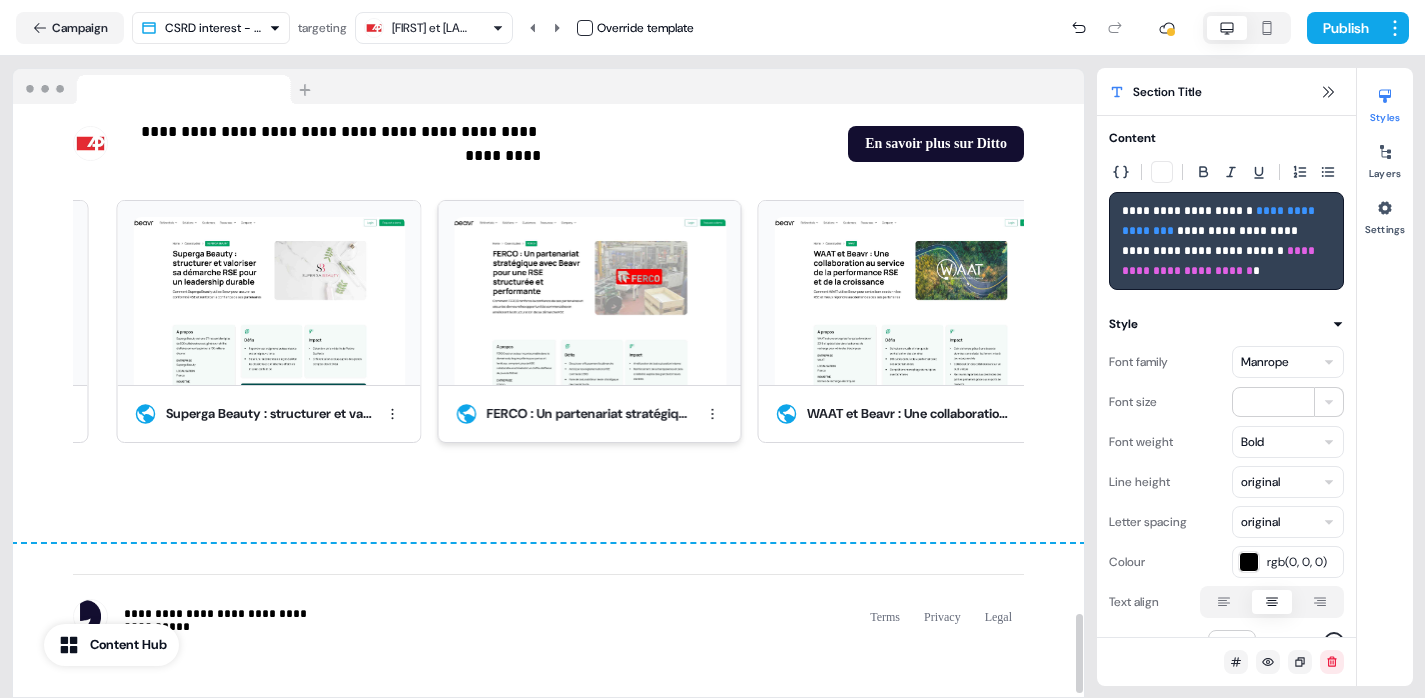 click on "FERCO : Un partenariat stratégique avec Beavr pour une RSE structurée et performante" at bounding box center (581, 325) 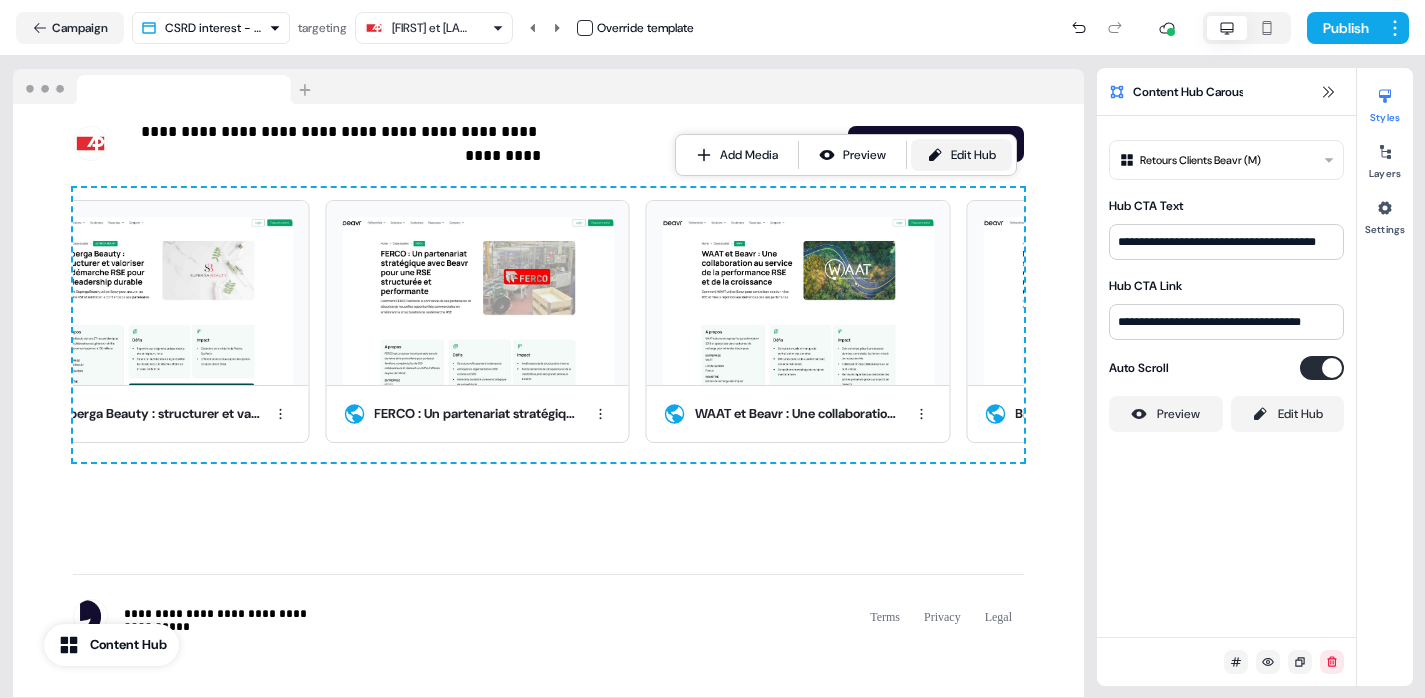 click on "Edit Hub" at bounding box center [961, 155] 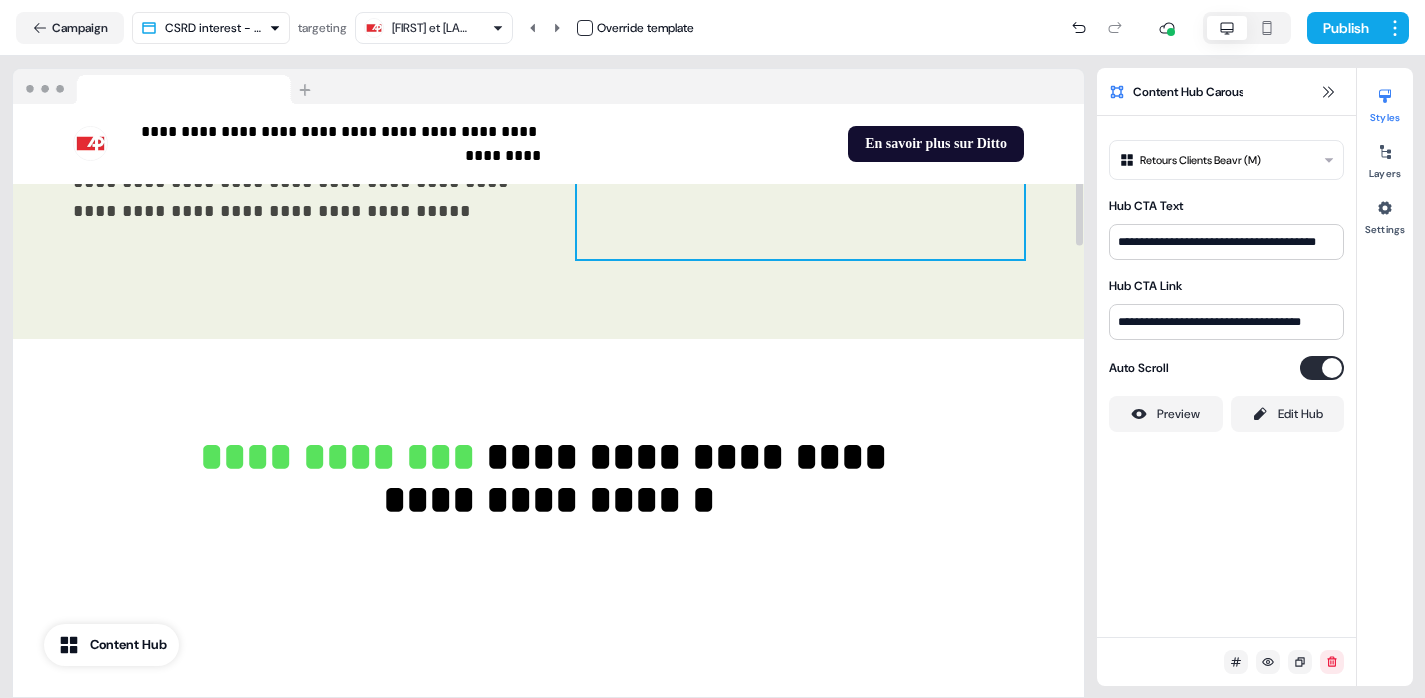 scroll, scrollTop: 935, scrollLeft: 0, axis: vertical 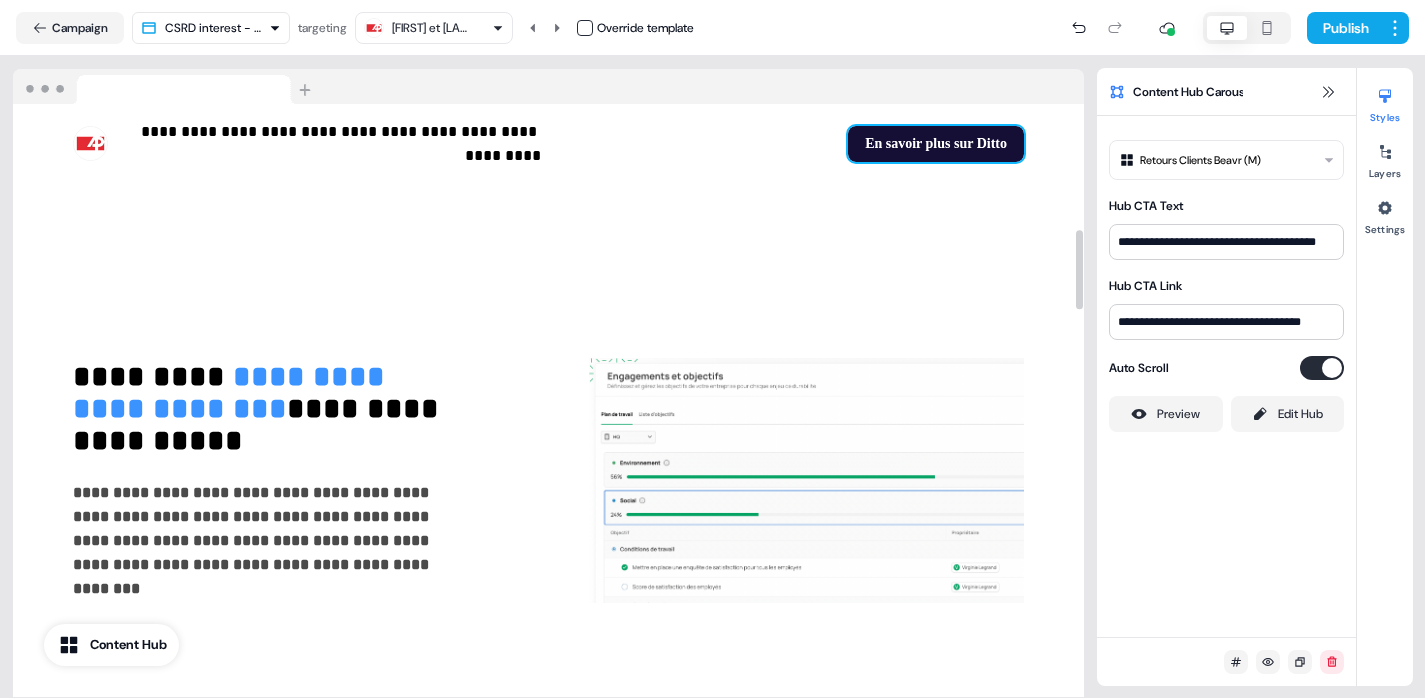 click on "En savoir plus sur Ditto" at bounding box center [936, 144] 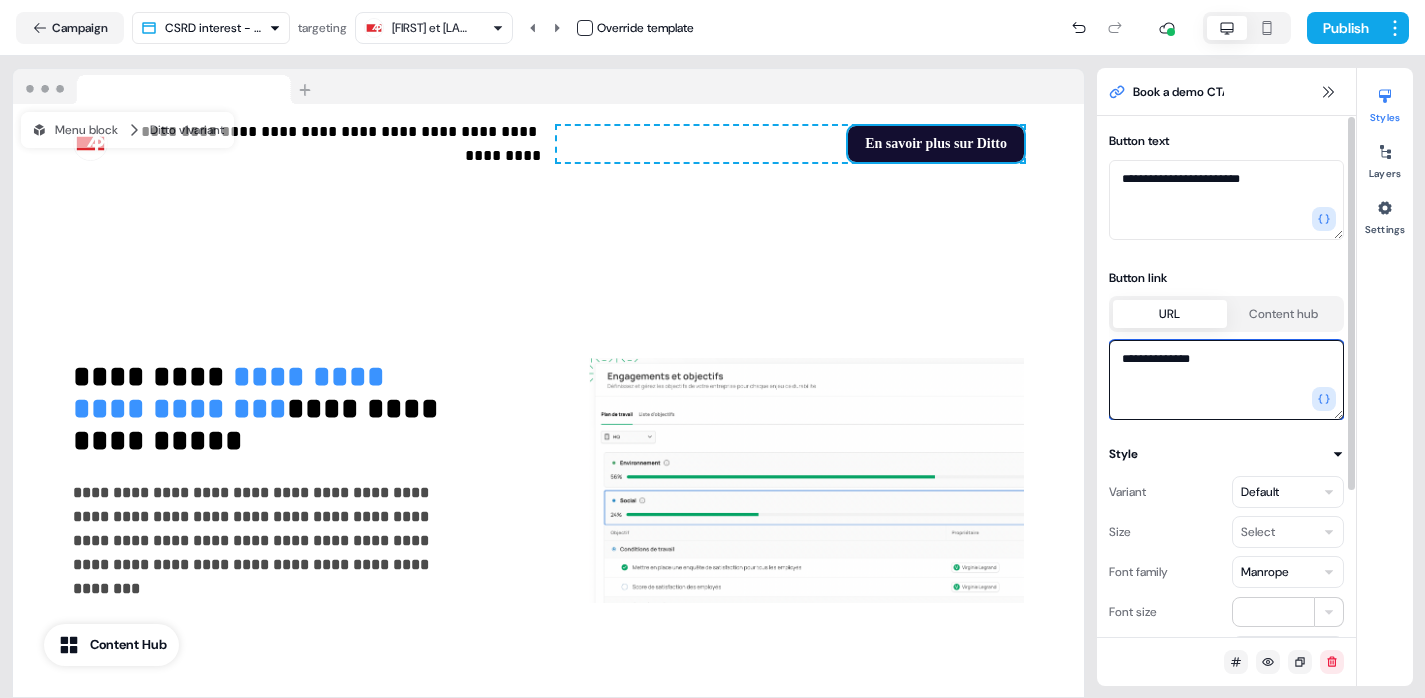 click on "**********" at bounding box center (1226, 380) 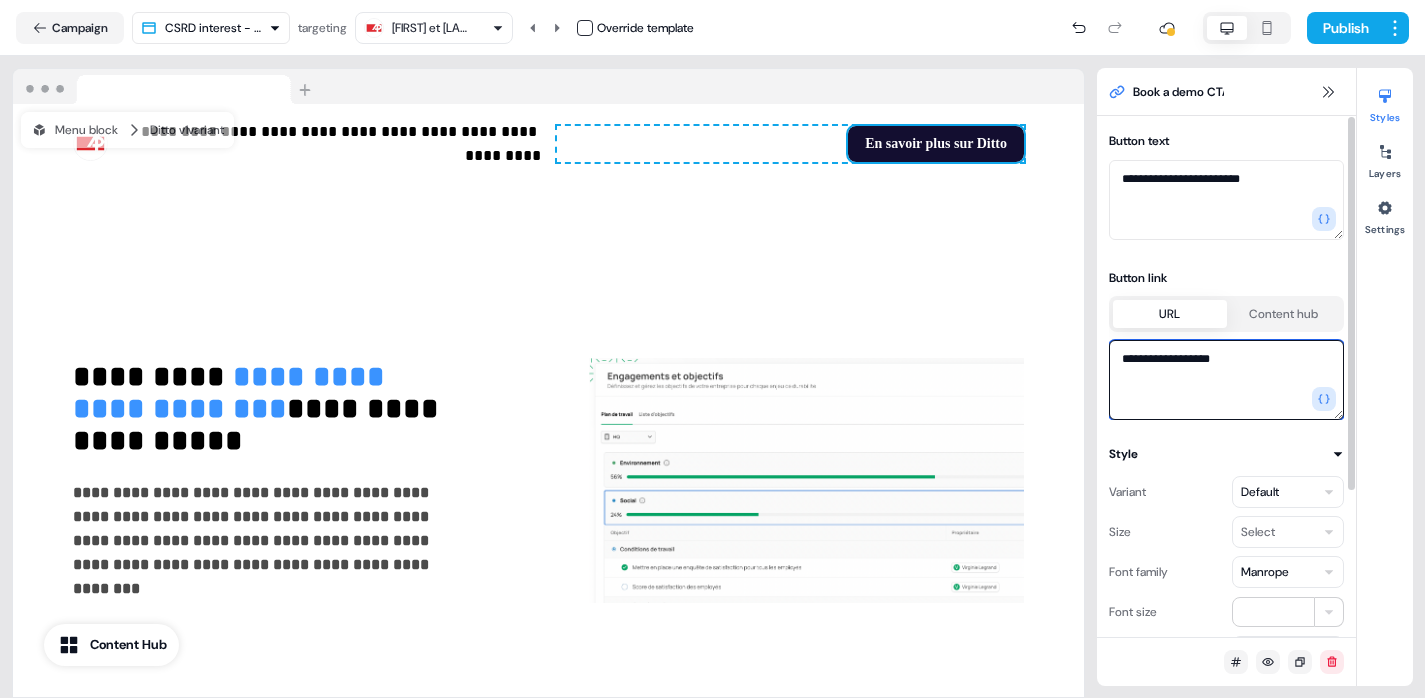 type on "**********" 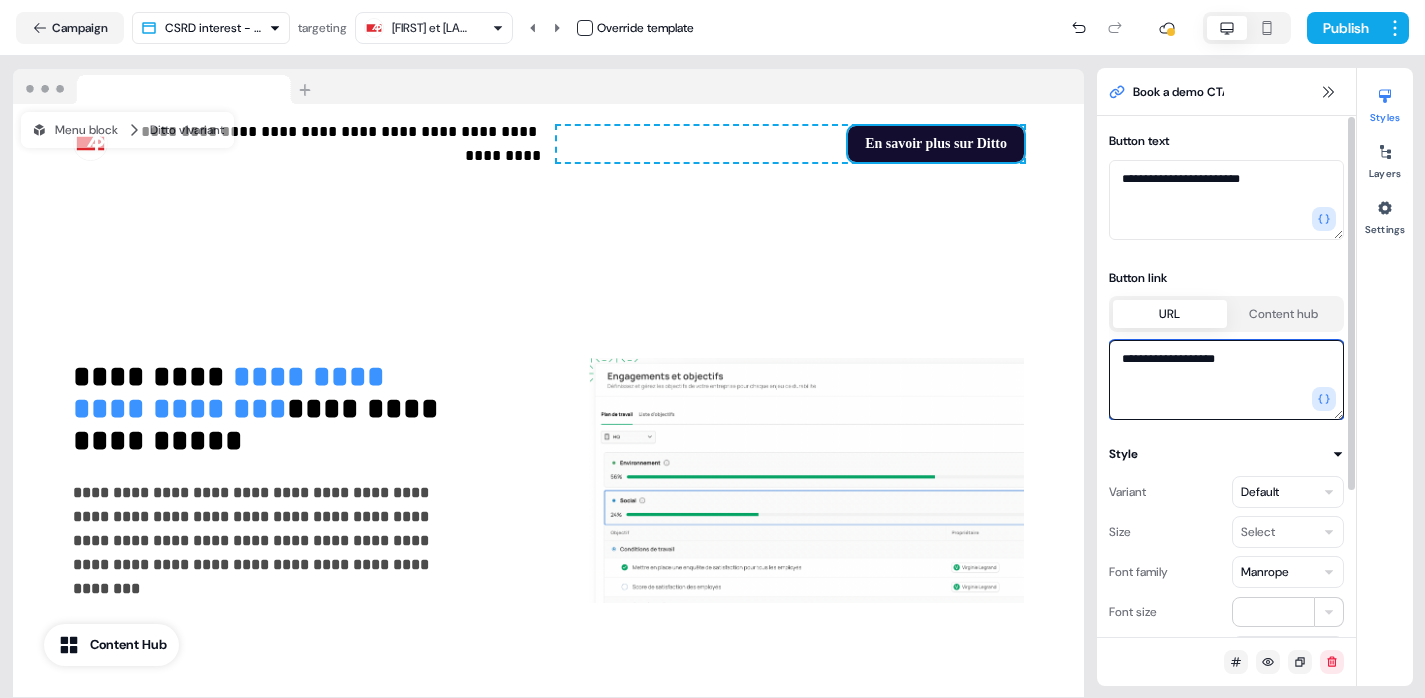click on "**********" at bounding box center (1226, 380) 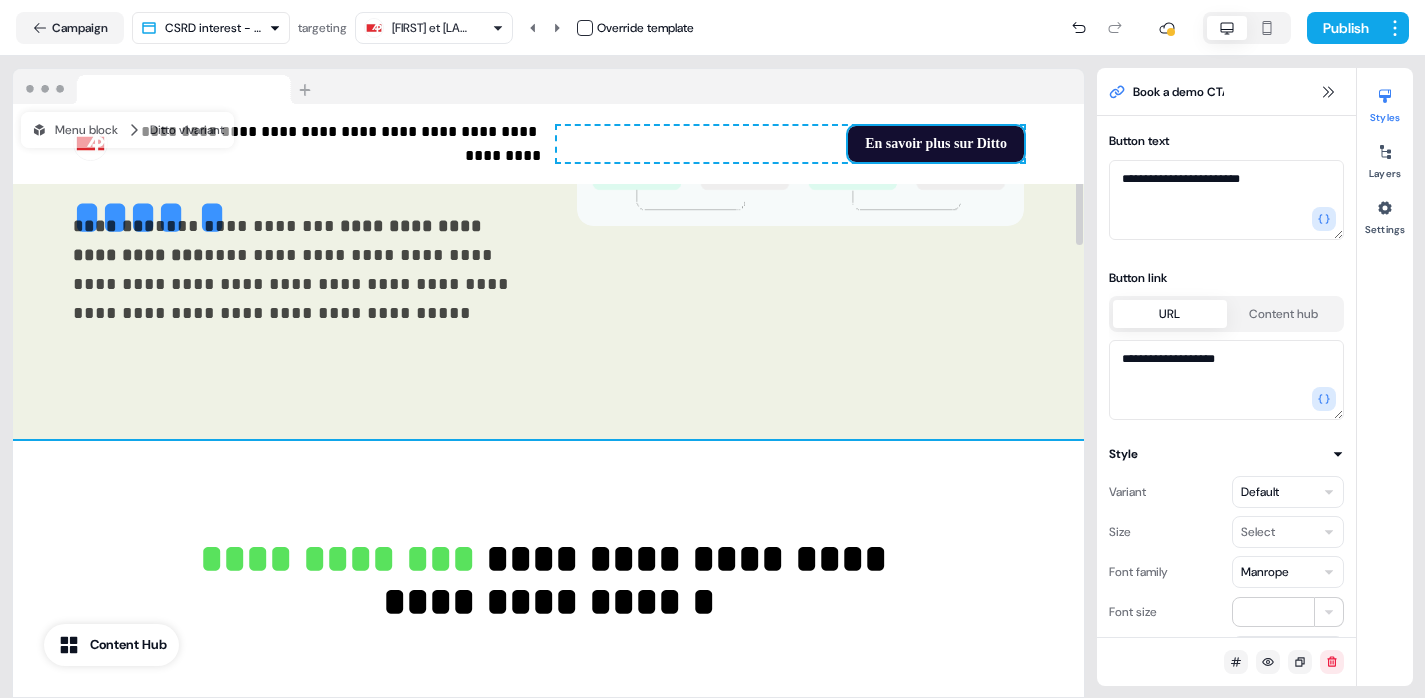 scroll, scrollTop: 433, scrollLeft: 0, axis: vertical 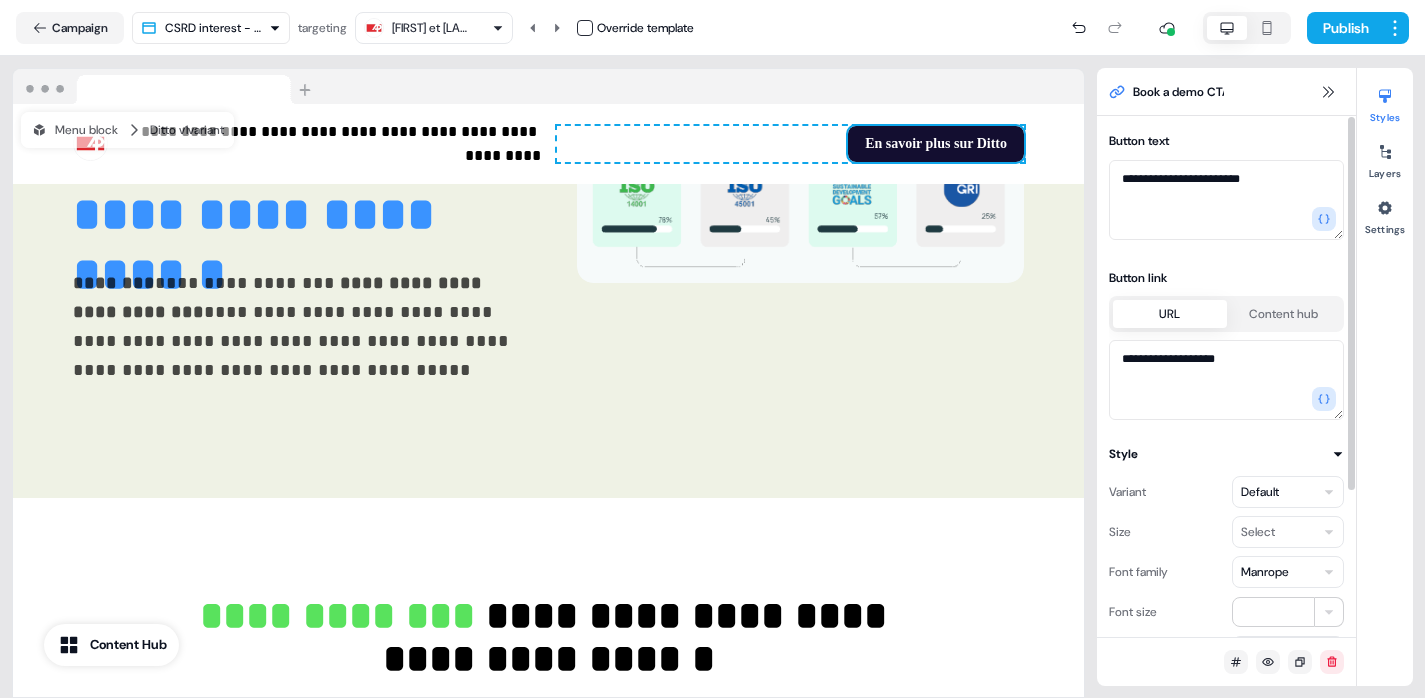 click on "Styles Layers Settings" at bounding box center [1385, 377] 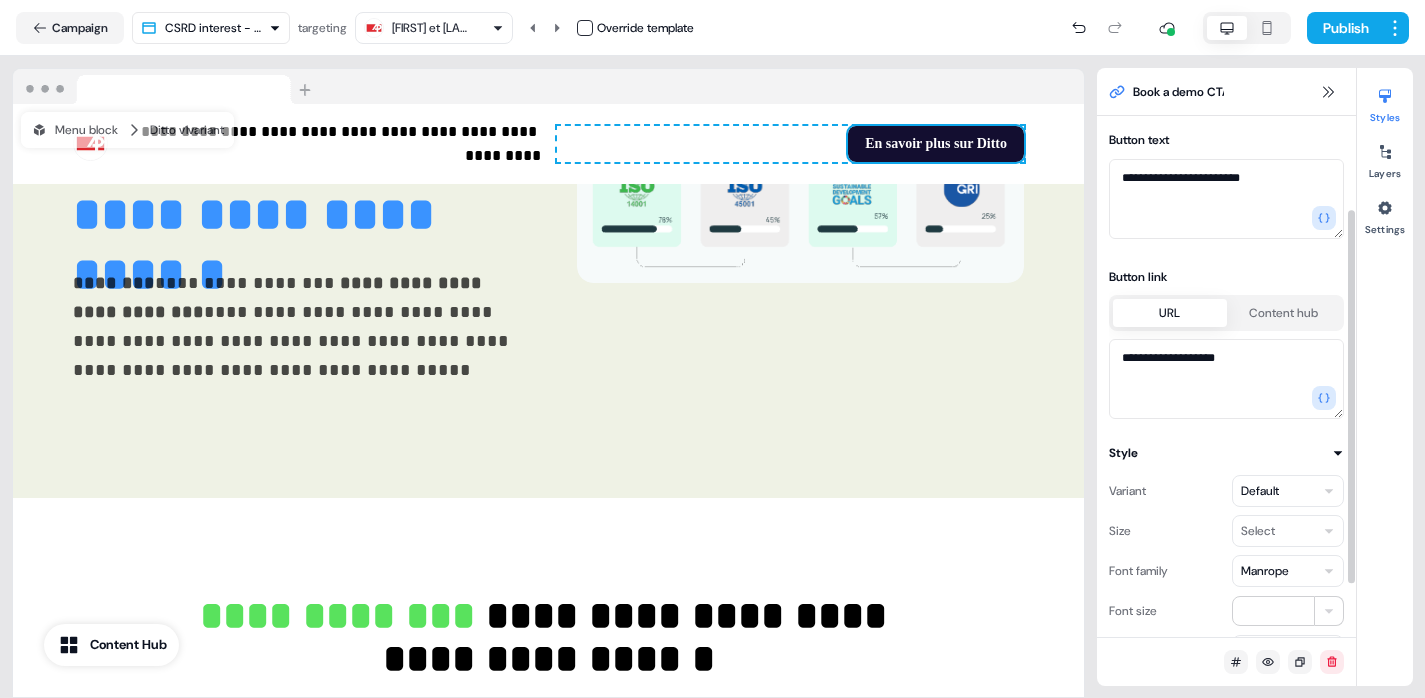 scroll, scrollTop: 0, scrollLeft: 0, axis: both 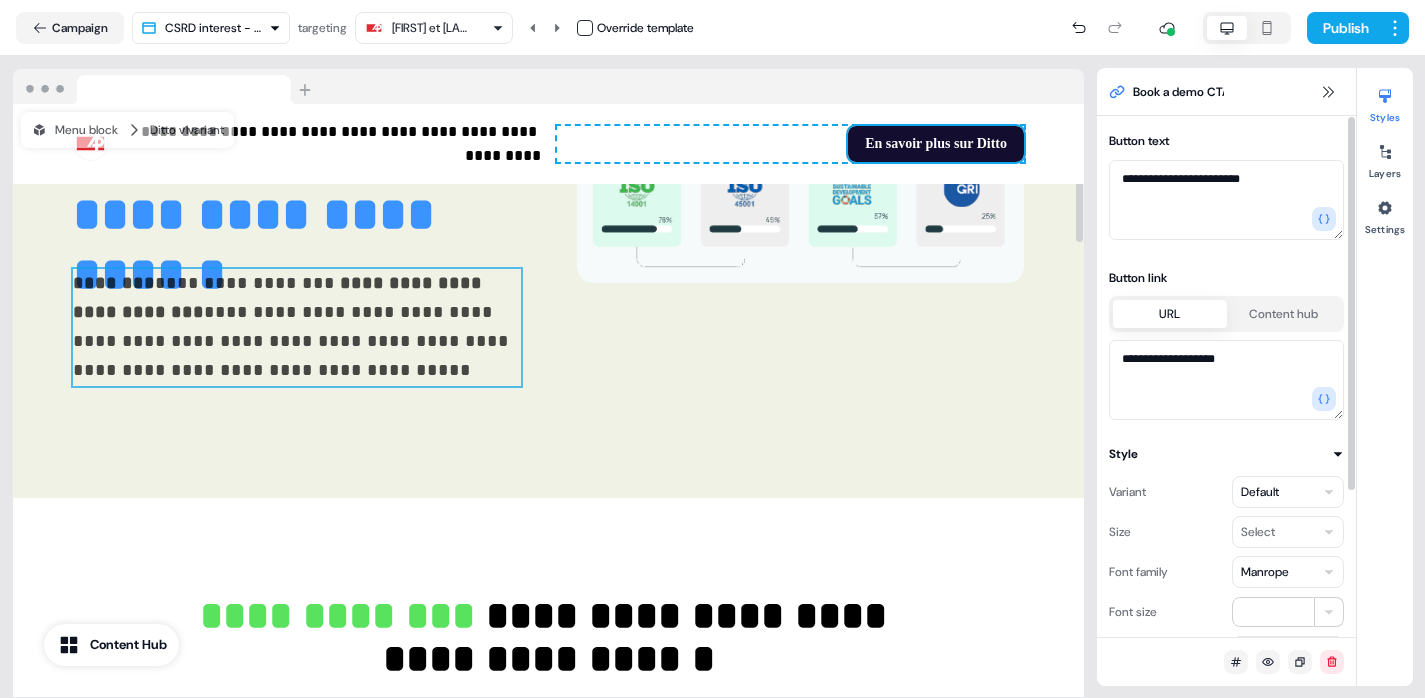 click on "**********" at bounding box center (297, 327) 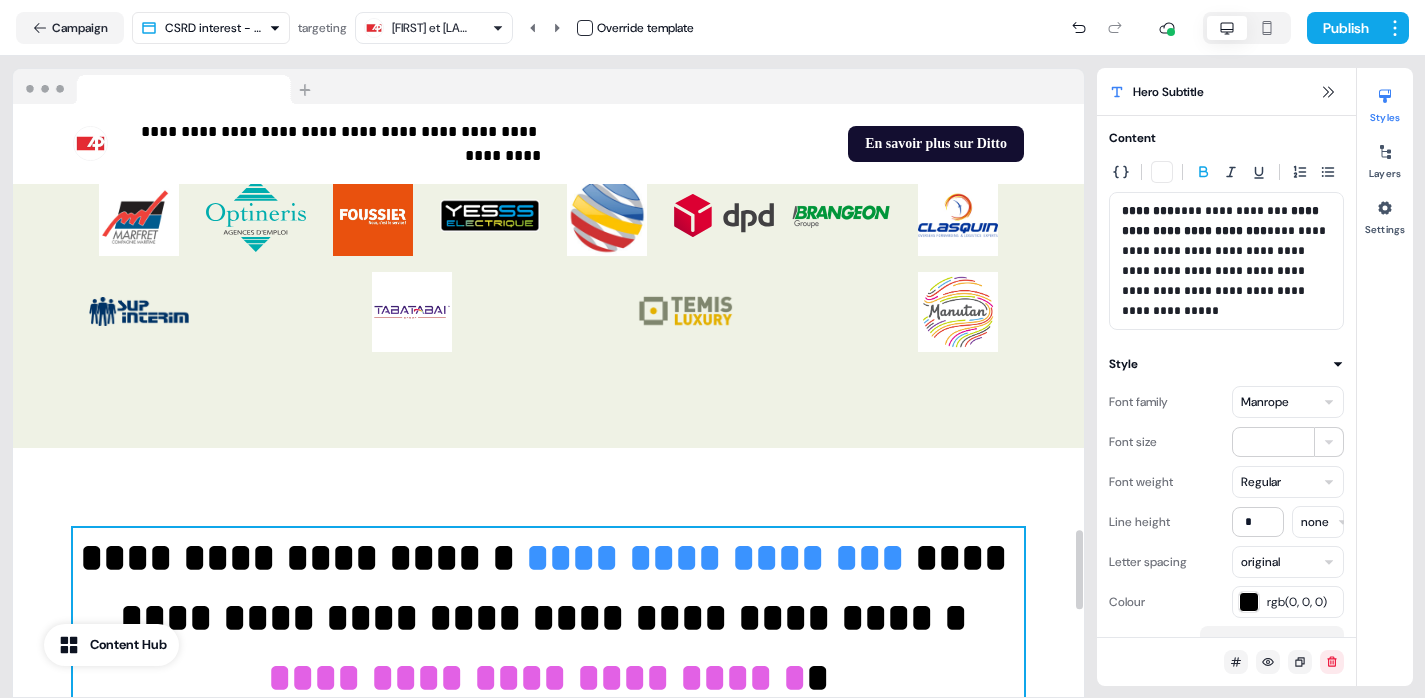 scroll, scrollTop: 3104, scrollLeft: 0, axis: vertical 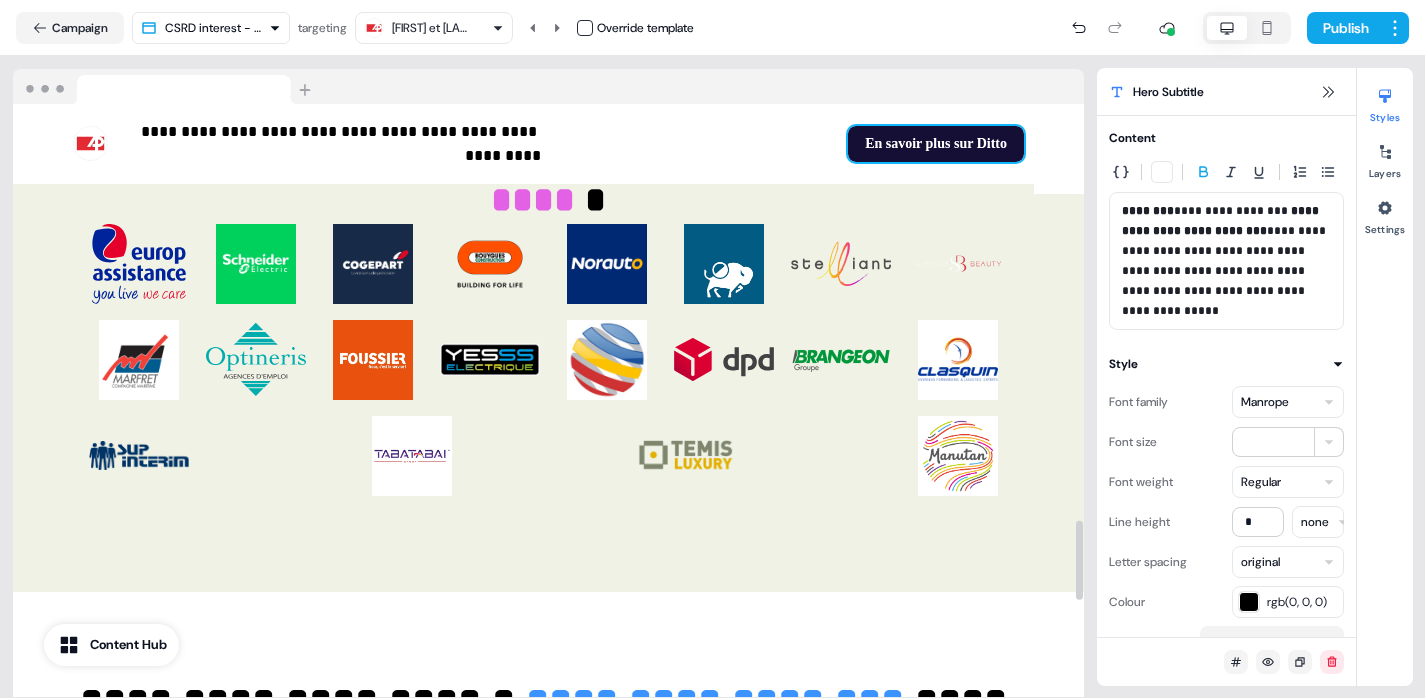 click on "En savoir plus sur Ditto" at bounding box center (936, 144) 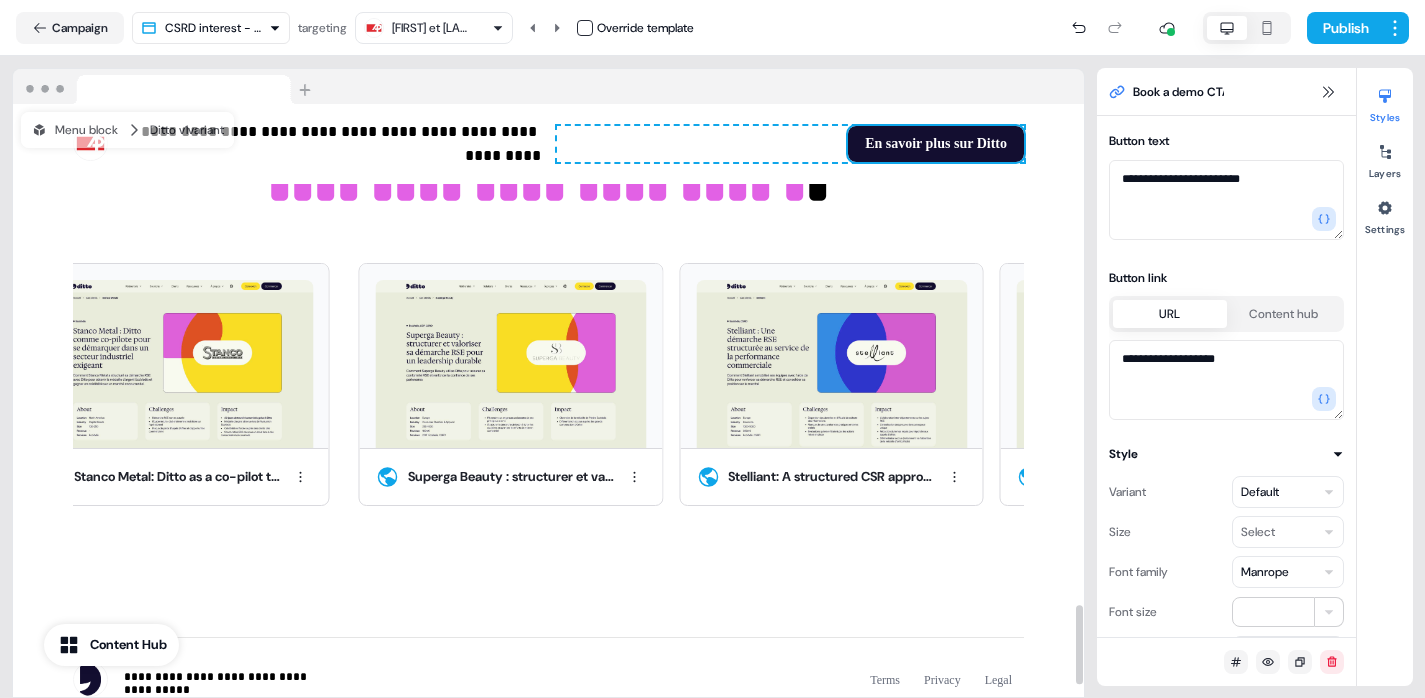 scroll, scrollTop: 3735, scrollLeft: 0, axis: vertical 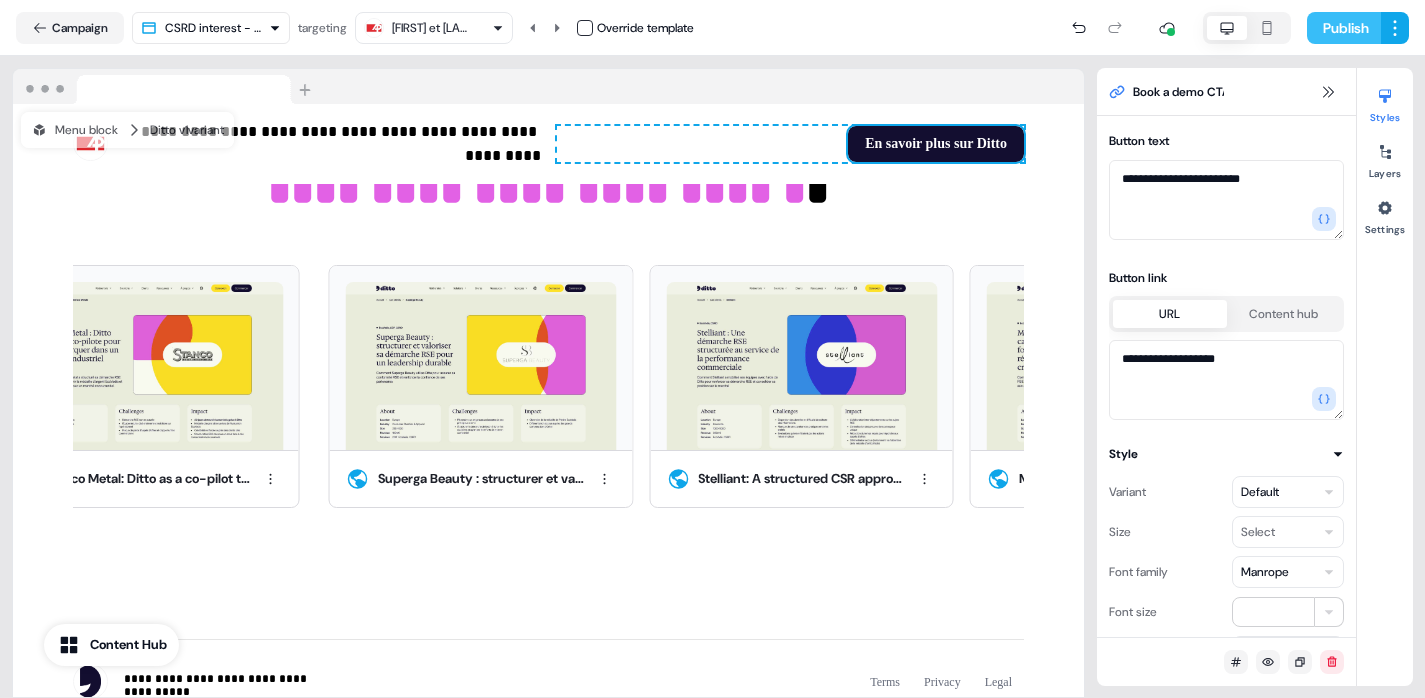click on "Publish" at bounding box center [1344, 28] 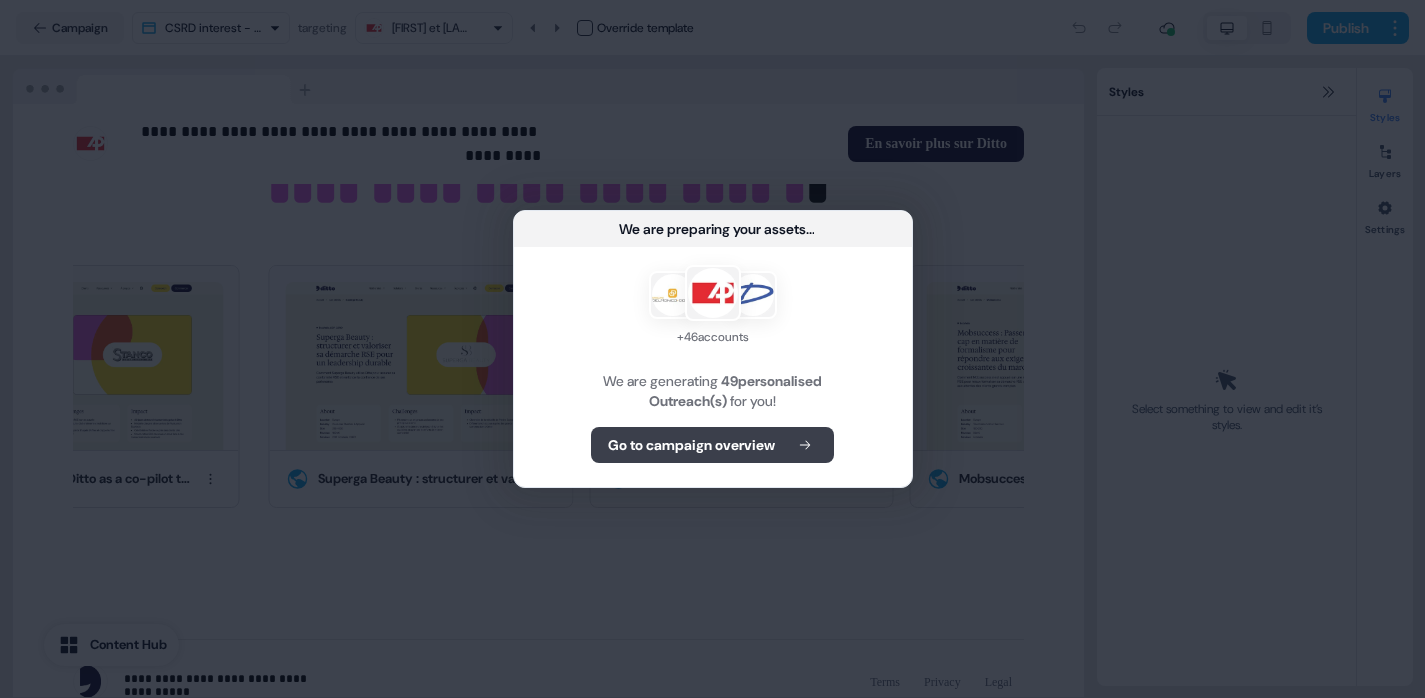 click on "Go to campaign overview" at bounding box center (691, 445) 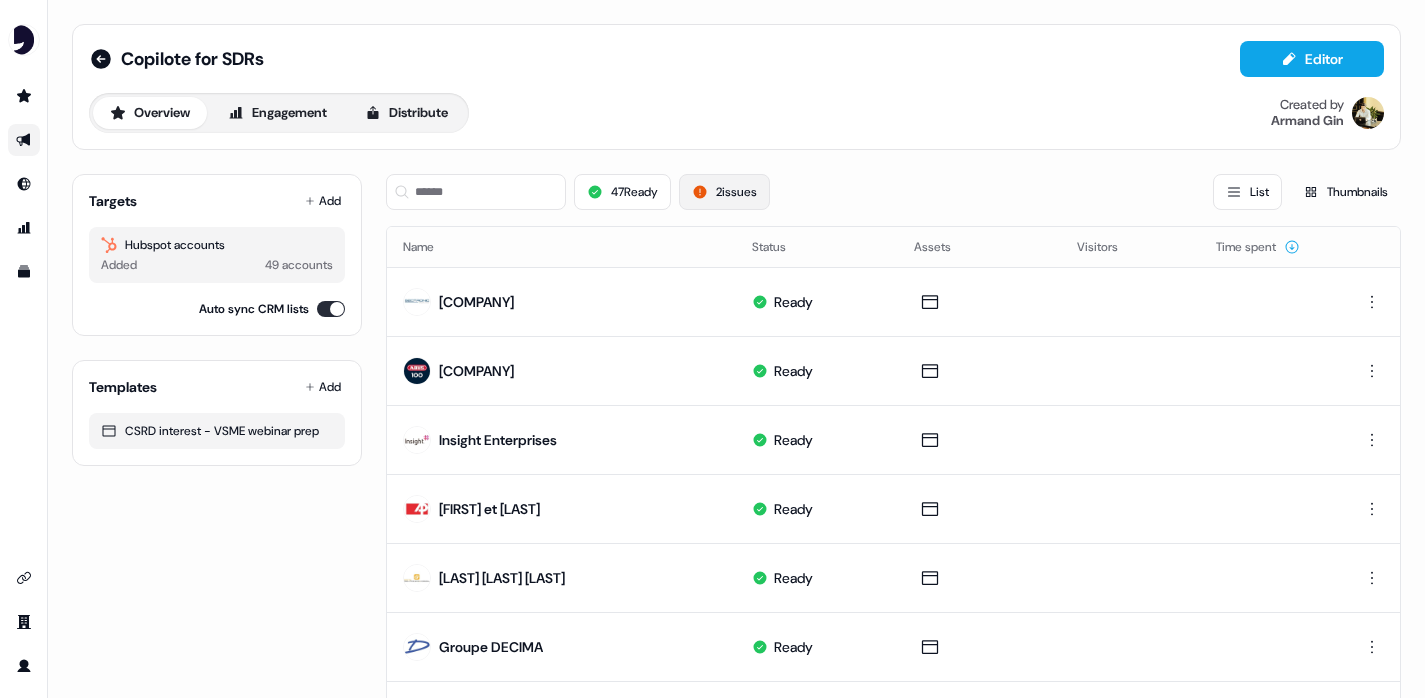 click on "2  issues" at bounding box center (724, 192) 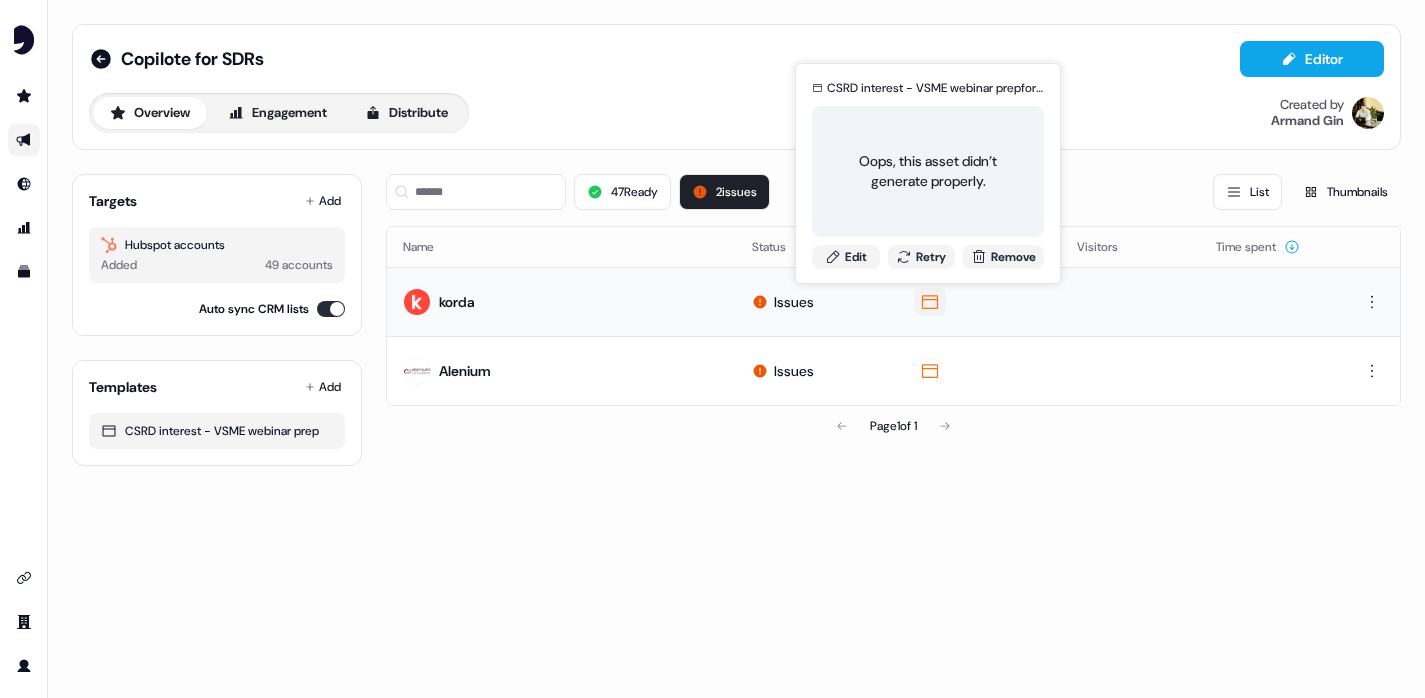 click 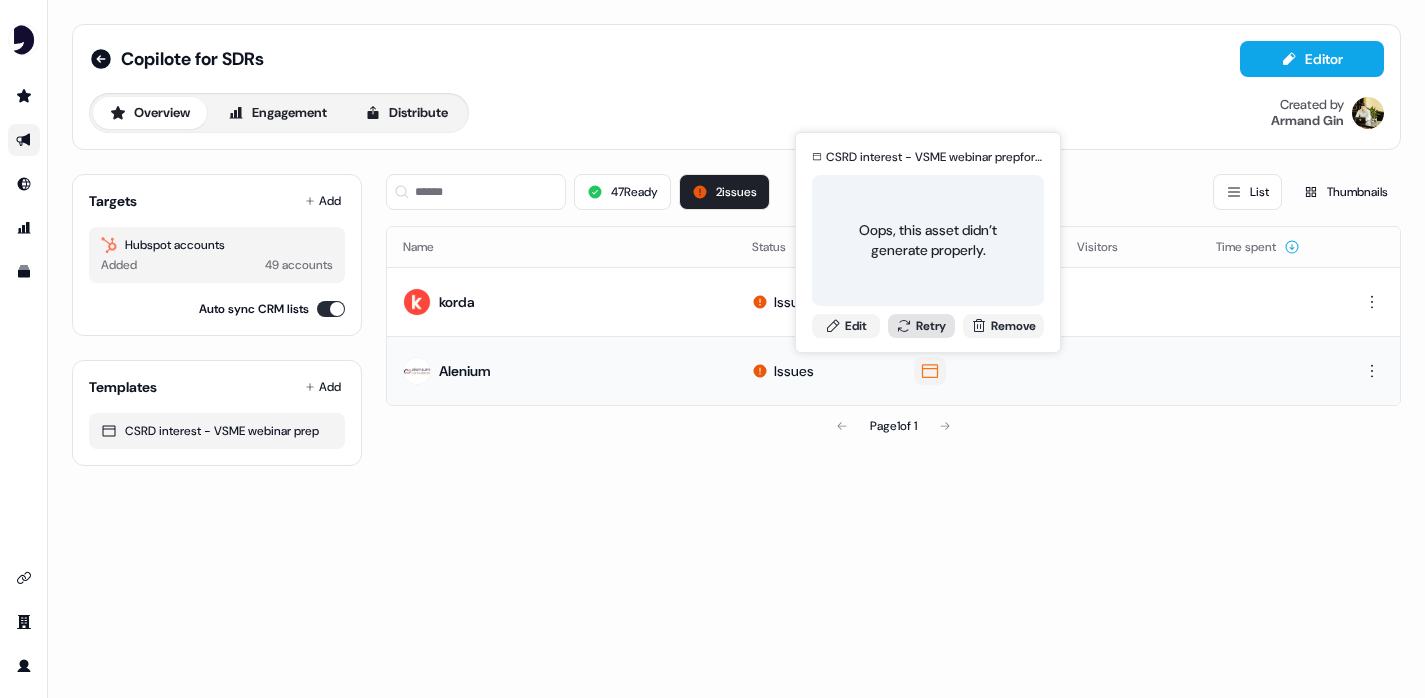 click on "Retry" at bounding box center (922, 326) 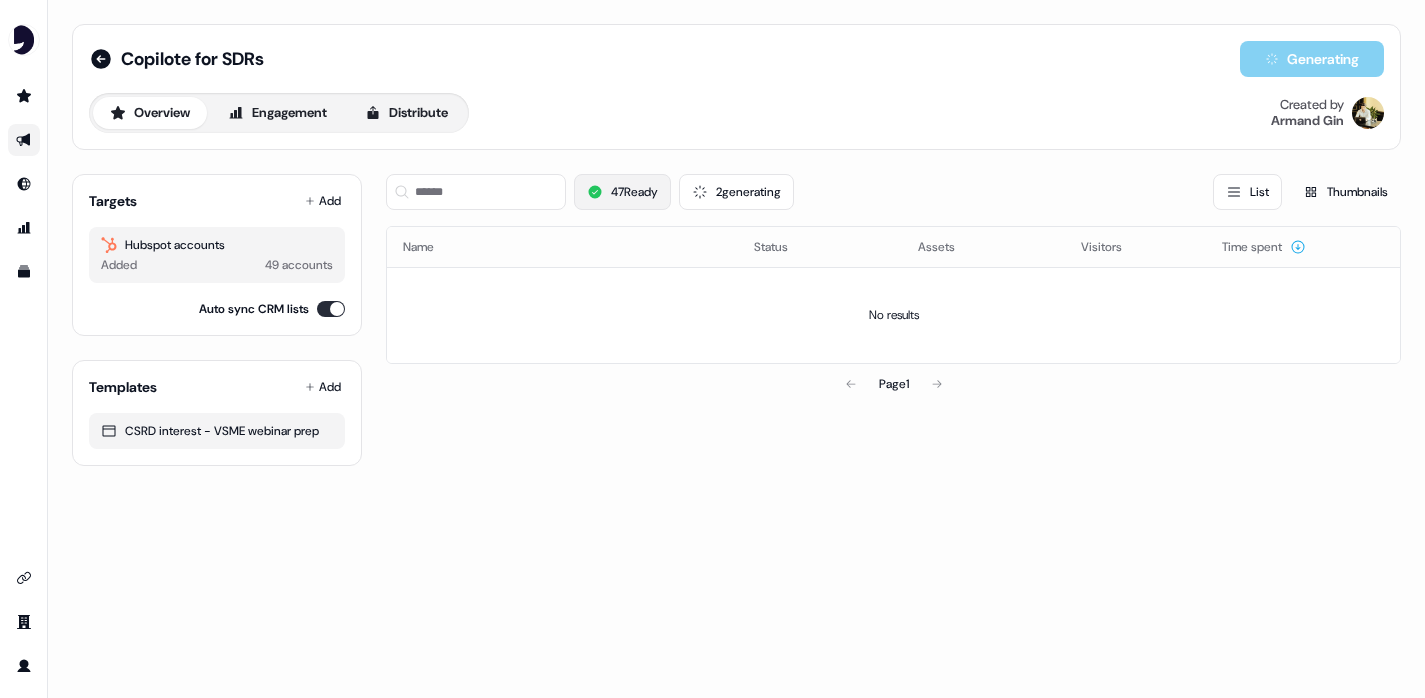 click on "47  Ready" at bounding box center (622, 192) 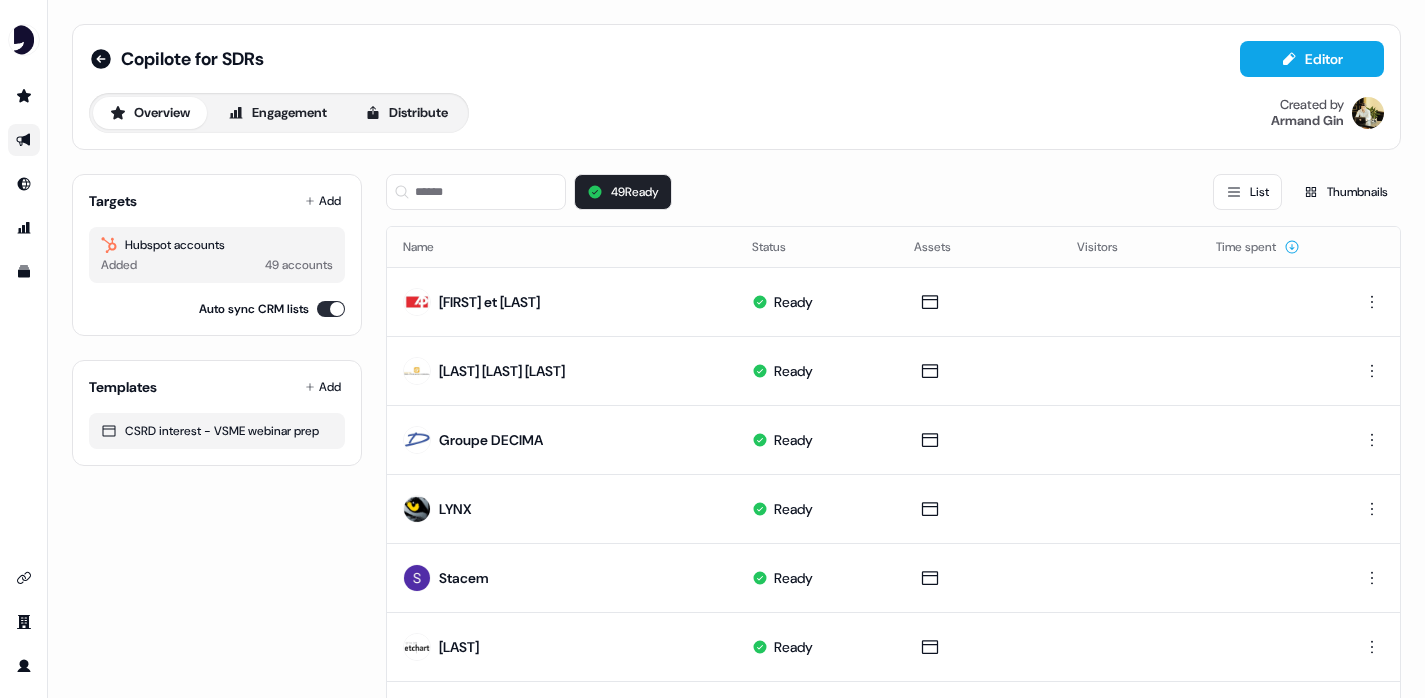 click on "Copilote for SDRs Editor" at bounding box center (736, 59) 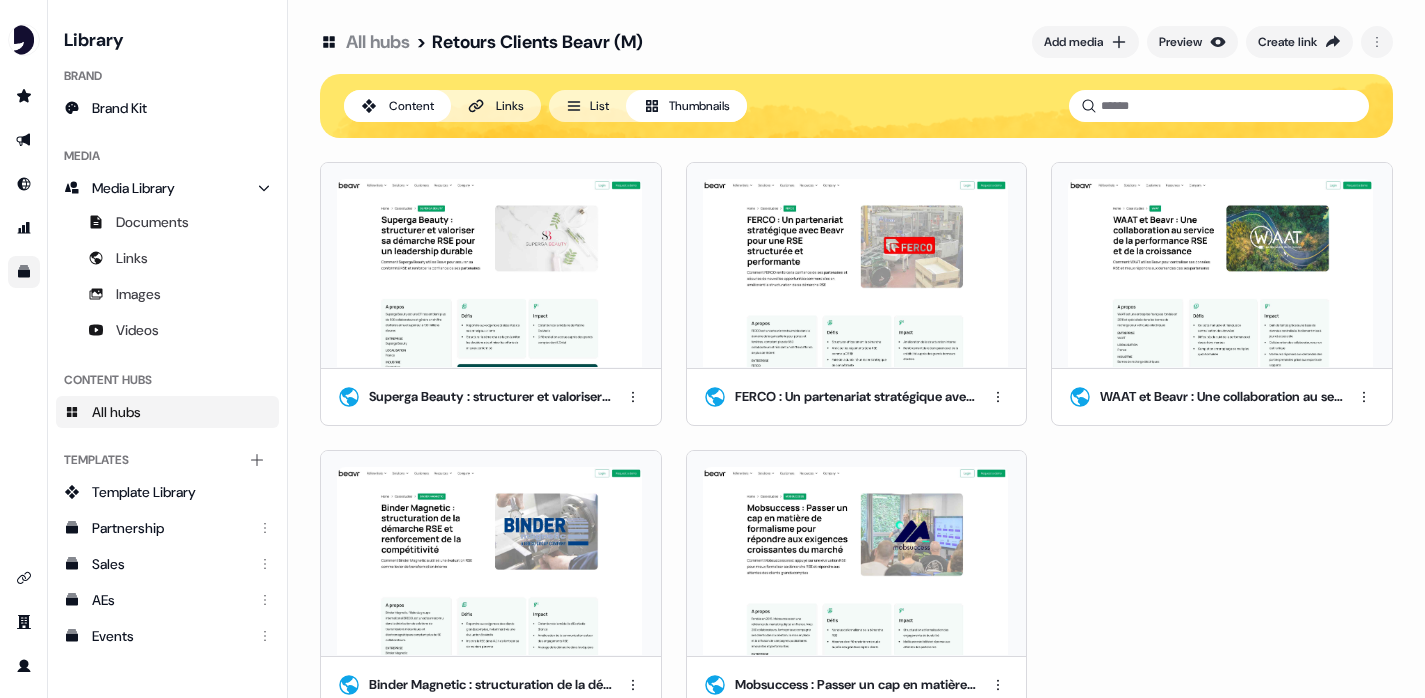 scroll, scrollTop: 0, scrollLeft: 0, axis: both 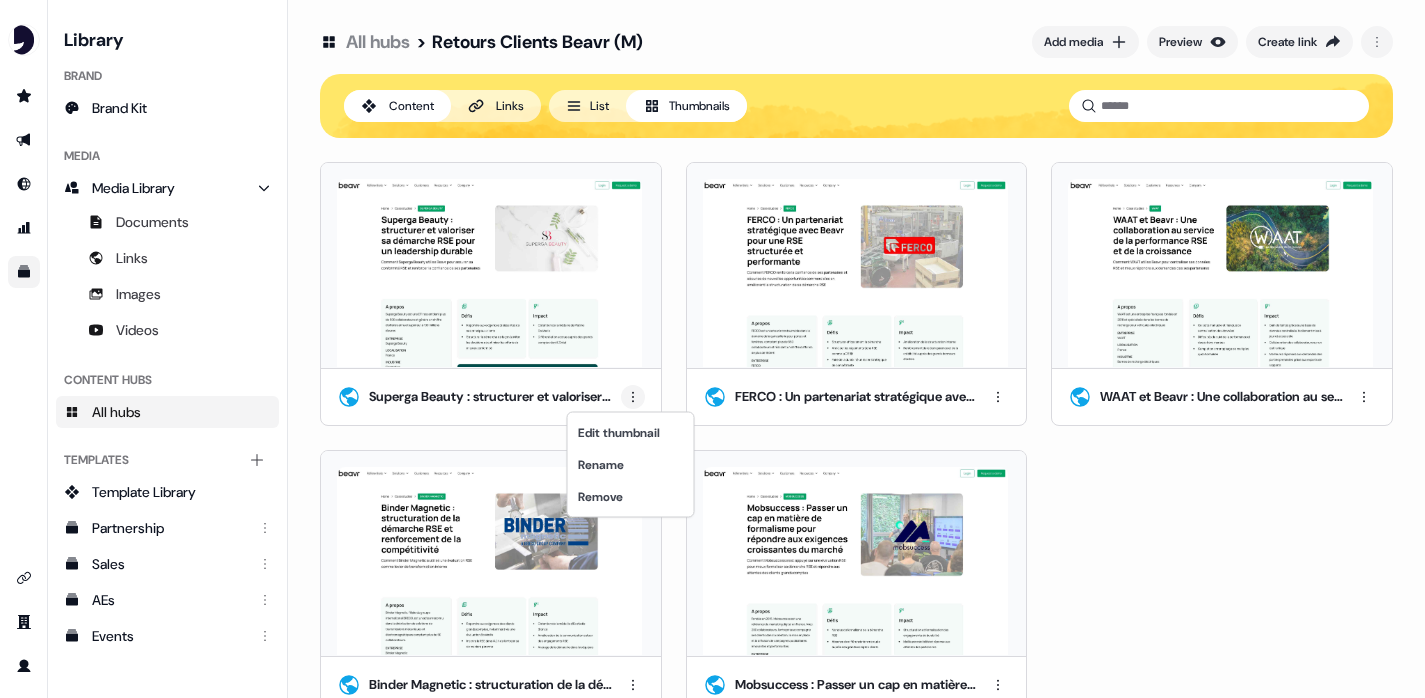 click on "For the best experience switch devices to a bigger screen. Go to Userled.io   Library Brand Brand Kit Media Media Library Documents Links Images Videos Content Hubs All hubs Templates   Add collection Template Library Partnership Sales  AEs Events All hubs > Retours Clients Beavr (M)  Add media Preview Create link Content Links List Thumbnails Superga Beauty : structurer et valoriser sa démarche RSE pour un leadership durable FERCO : Un partenariat stratégique avec Beavr pour une RSE structurée et performante WAAT et Beavr : Une collaboration au service de la performance RSE et de la croissance Binder Magnetic : structuration de la démarche RSE et renforcement de la compétitivité Mobsuccess : Passer un cap en matière de formalisme pour répondre aux exigences croissantes du marché Edit thumbnail Rename Remove" at bounding box center (712, 349) 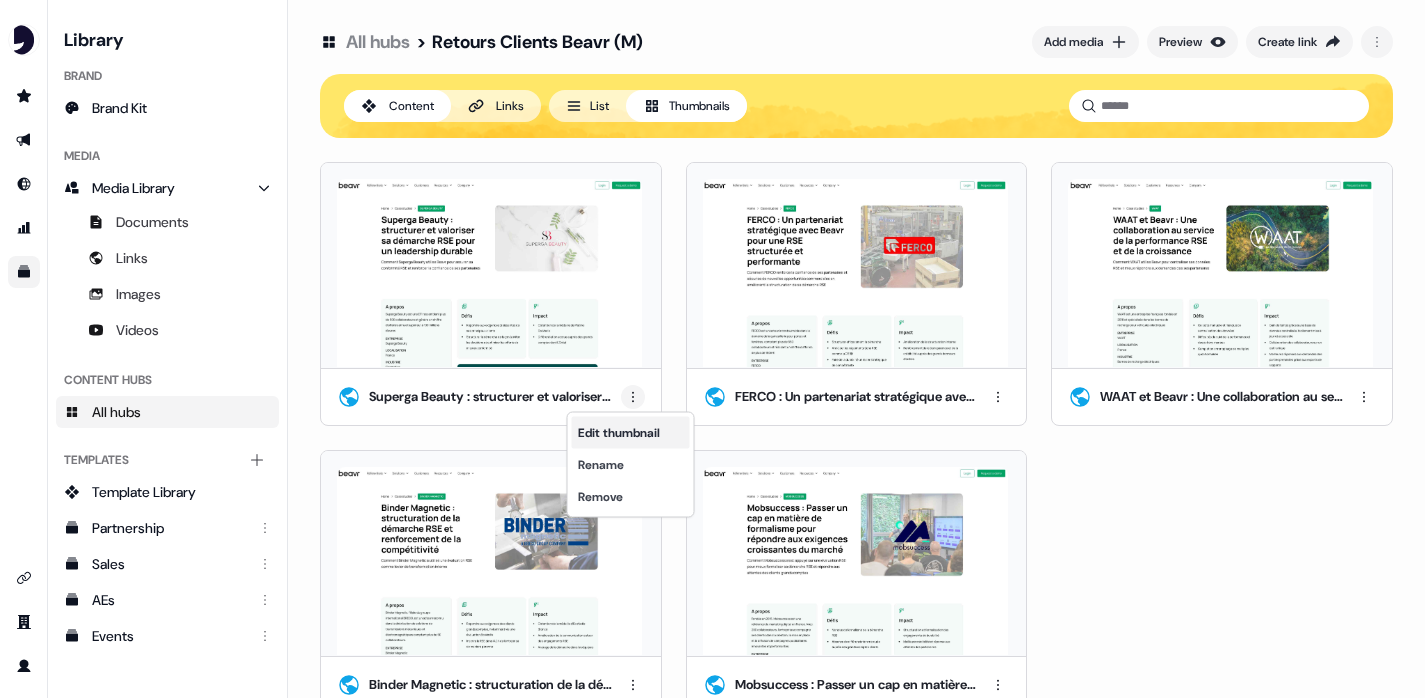 click on "Edit thumbnail" at bounding box center (631, 433) 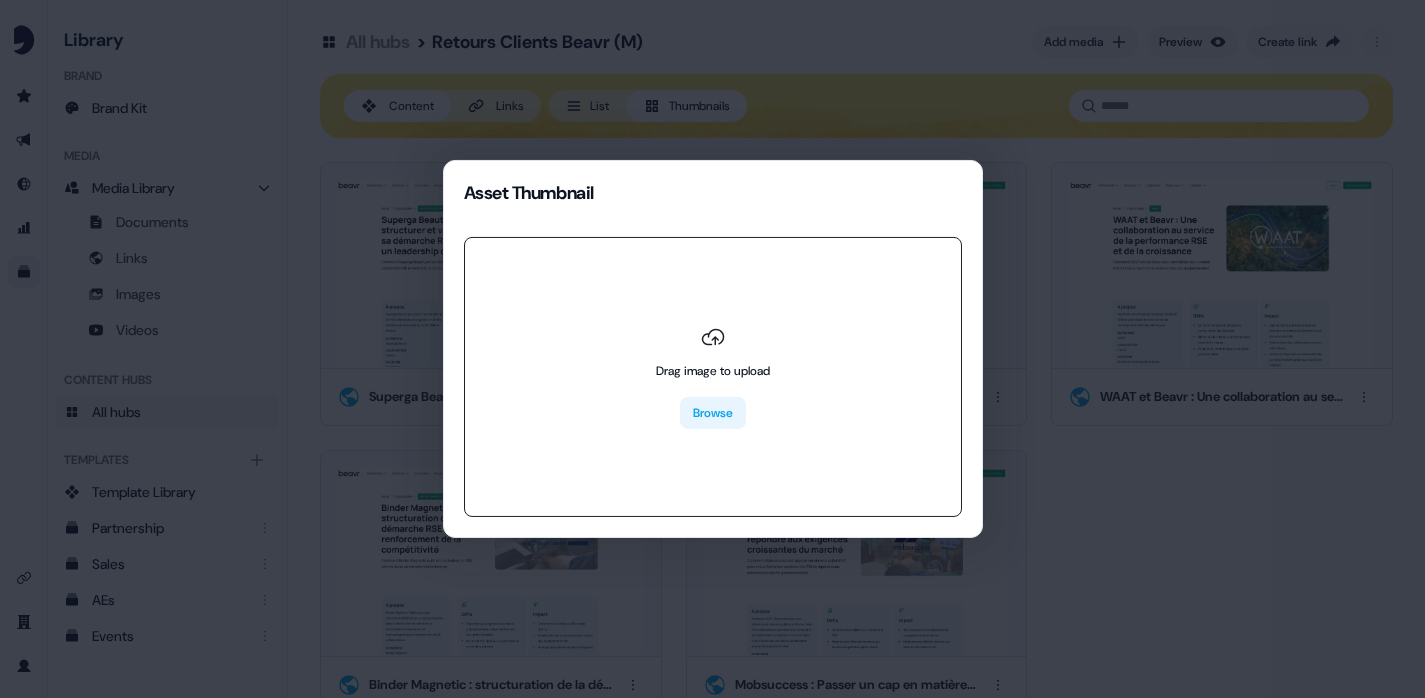 click on "Browse" at bounding box center (713, 413) 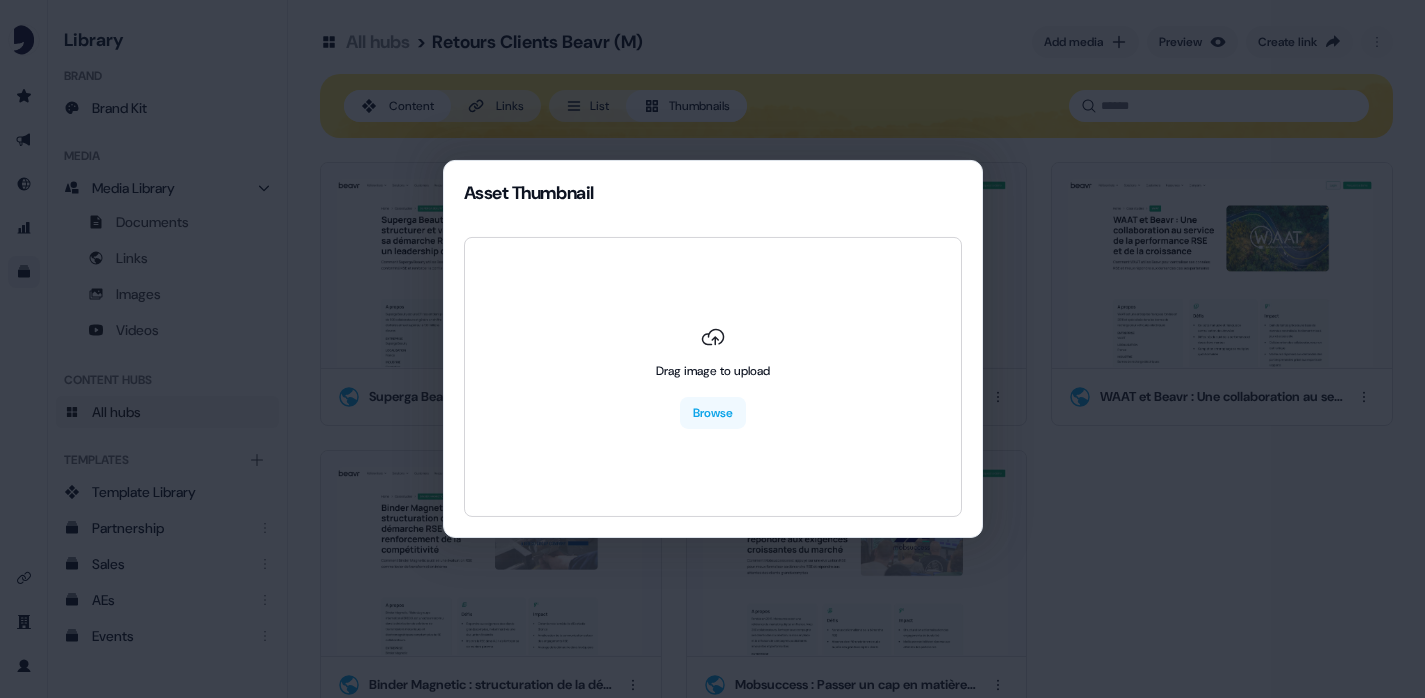 click on "Asset Thumbnail Drag image to upload Browse" at bounding box center [712, 349] 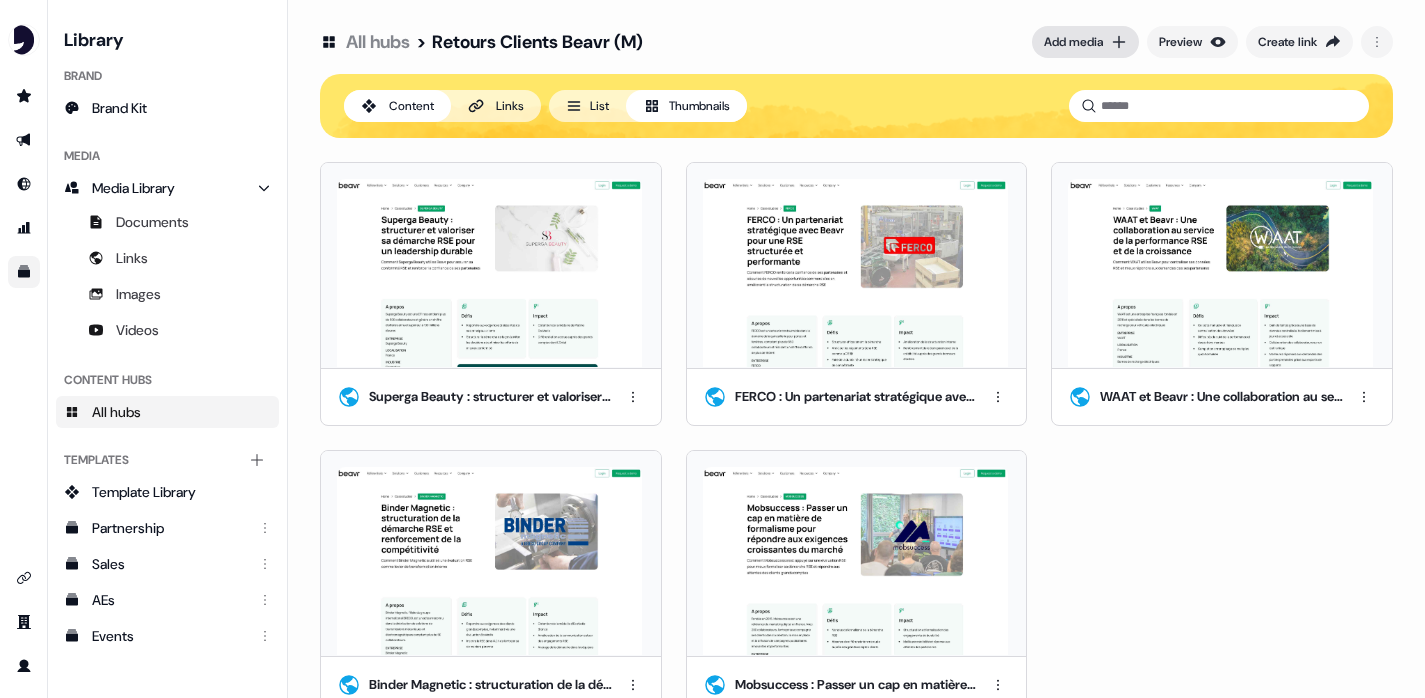 click on "Add media" at bounding box center [1085, 42] 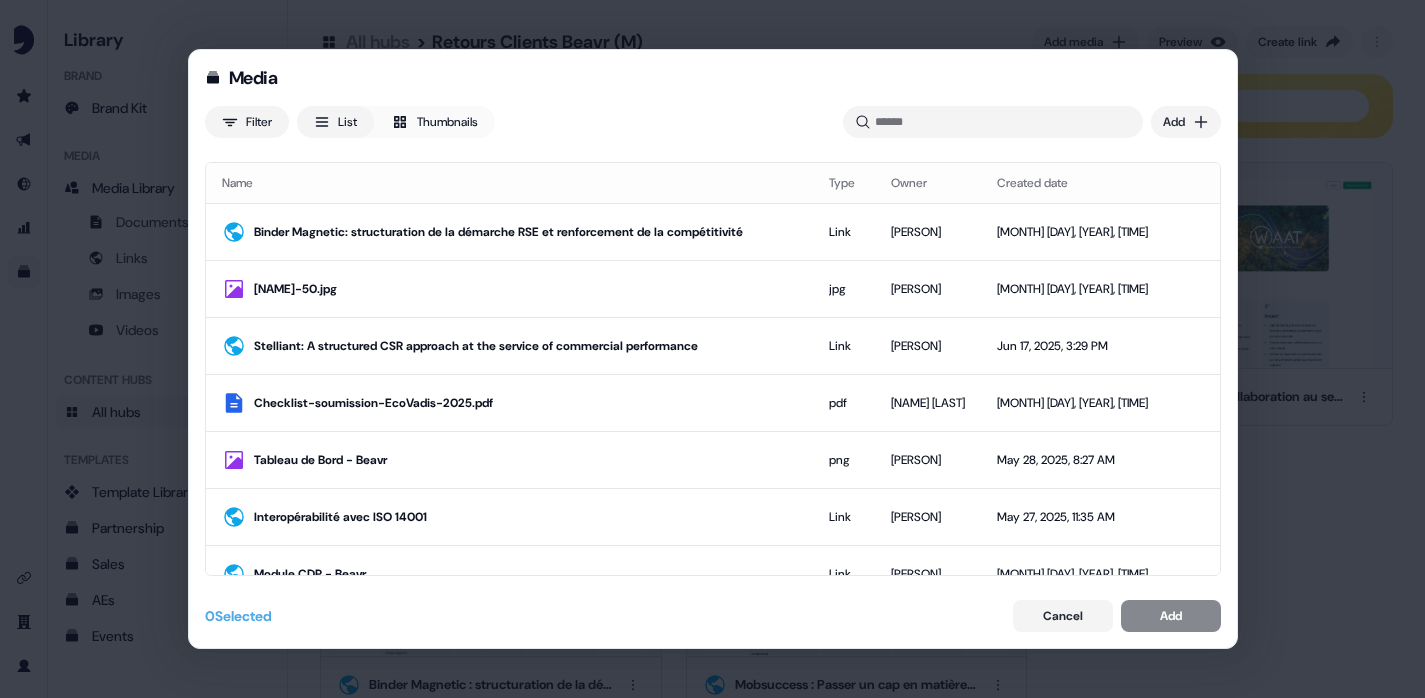 click on "Media Filter List Thumbnails Uploaded Add Name Type Owner Created date Binder Magnetic: structuration de la démarche RSE et renforcement de la compétitivité Link Alexis Prades Jun 25, 2025, 8:38 AM RENZ-50.jpg jpg Pierre Bonnet Jun 24, 2025, 3:32 PM Stelliant: A structured CSR approach at the service of commercial performance Link Alexis Prades Jun 17, 2025, 3:29 PM Checklist-soumission-EcoVadis-2025.pdf pdf Thomas Brigant Jun 4, 2025, 11:57 AM Tableau de Bord - Beavr png Alexis Prades May 28, 2025, 8:27 AM Interopérabilité avec ISO 14001 Link Alexis Prades May 27, 2025, 11:35 AM Module CDP - Beavr  Link Alexis Prades May 27, 2025, 11:23 AM Capture_d’écran_2025-05-15_à_15.27.45.png png Ugo Le Borgne May 15, 2025, 3:30 PM carre_1080x1080_PRODURABLE_2025.jpg jpg Alexis Prades May 6, 2025, 6:29 PM CentreDeCongresDeLyon©NicolasRobin-edited.jpg jpg Alexis Prades May 6, 2025, 6:28 PM CentreDeCongresDeLyon©NicolasRobin-edited.jpg jpg Alexis Prades May 6, 2025, 5:10 PM 13517_logo_rs.png png Pierre Bonnet" at bounding box center [712, 349] 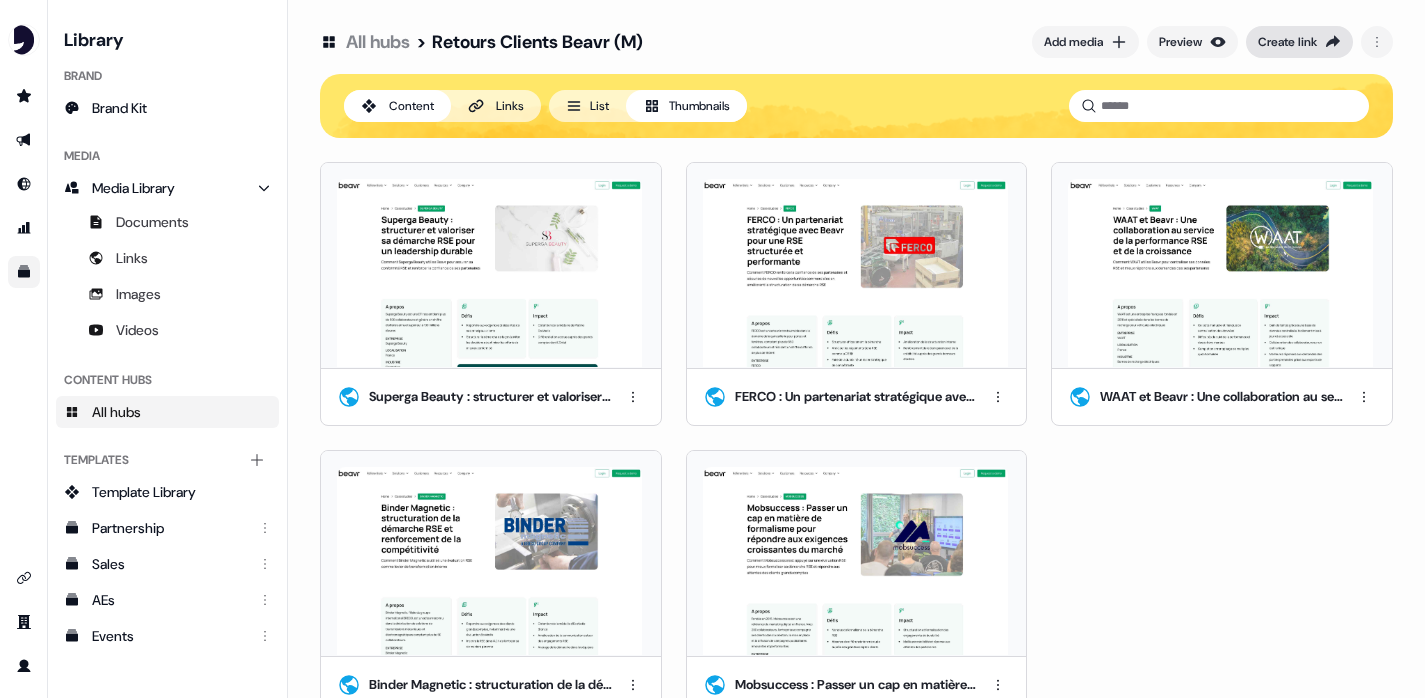 click on "Create link" at bounding box center [1299, 42] 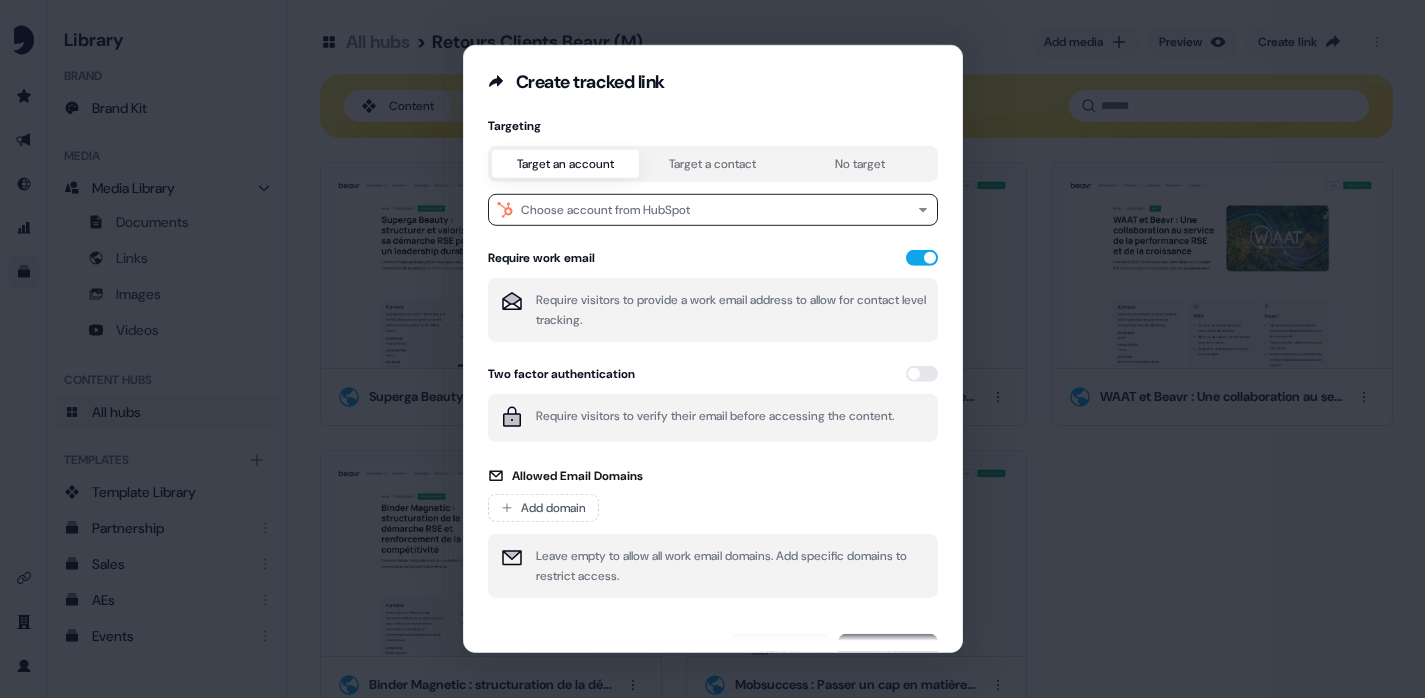click on "Create tracked link Targeting Target an account Target a contact No target Choose account from HubSpot Require work email Require visitors to provide a work email address to allow for contact level tracking. Two factor authentication Require visitors to verify their email before accessing the content. Allowed Email Domains Add domain Leave empty to allow all work email domains. Add specific domains to restrict access. Cancel Next" at bounding box center [712, 349] 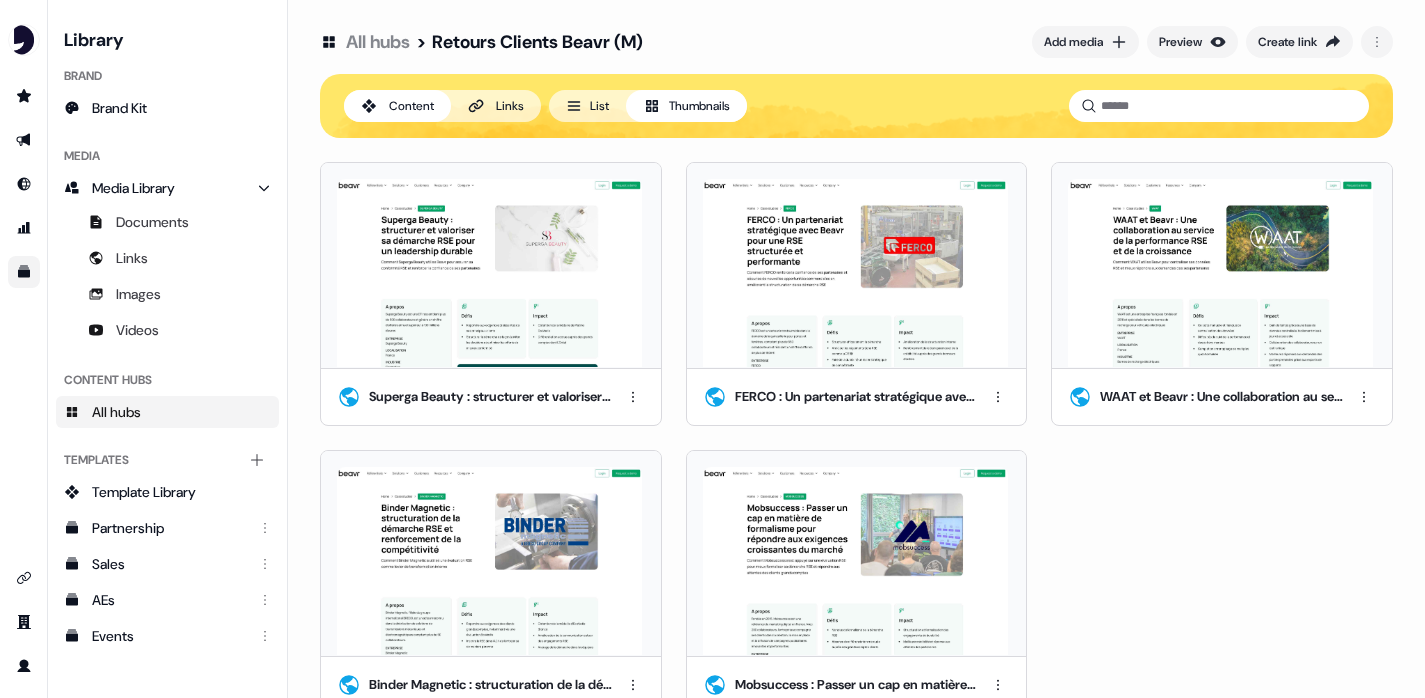 click on "Links" at bounding box center (510, 106) 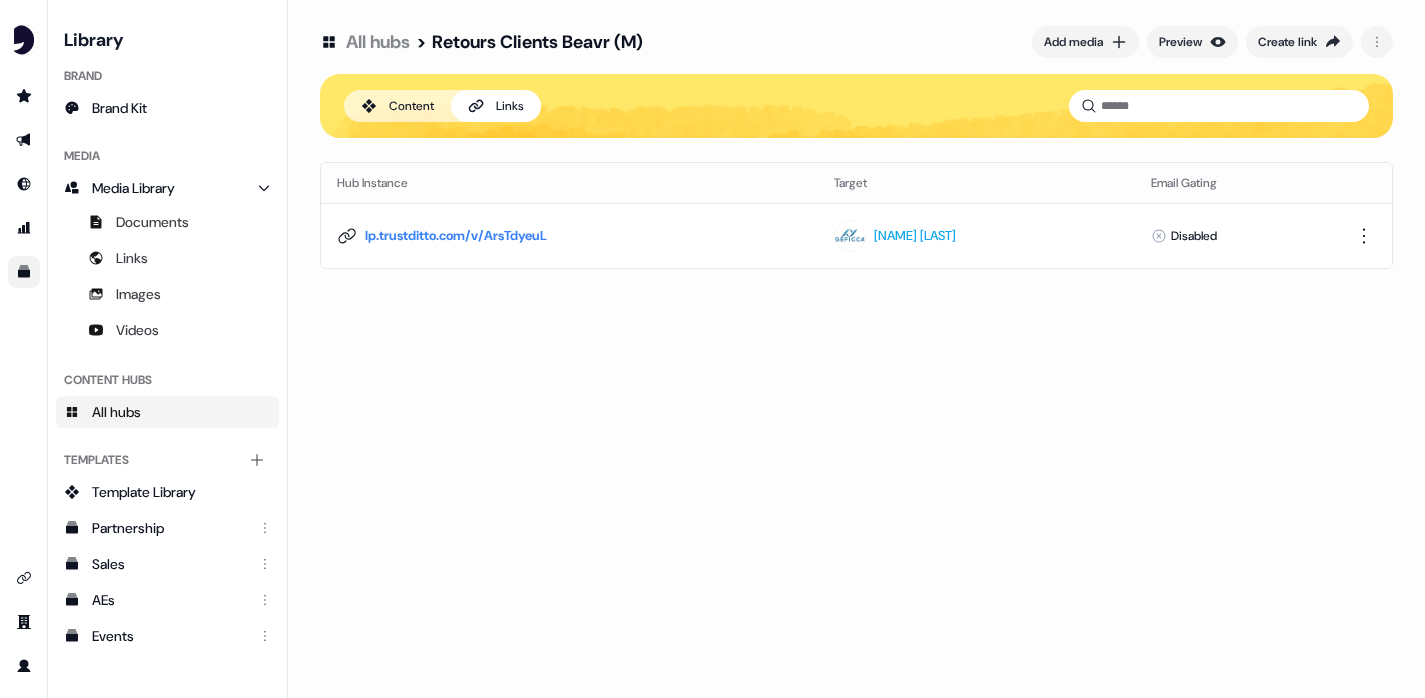 click on "Content" at bounding box center (411, 106) 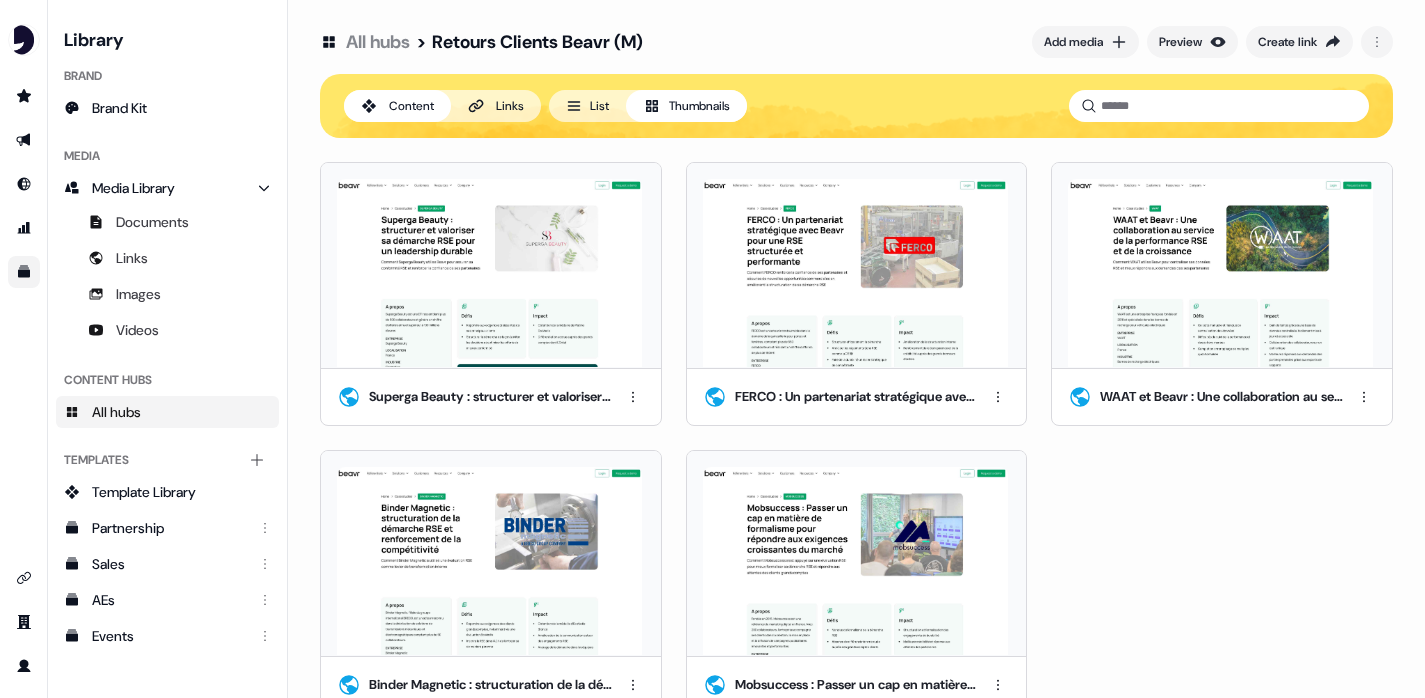click on "Retours Clients Beavr (M)" at bounding box center [537, 42] 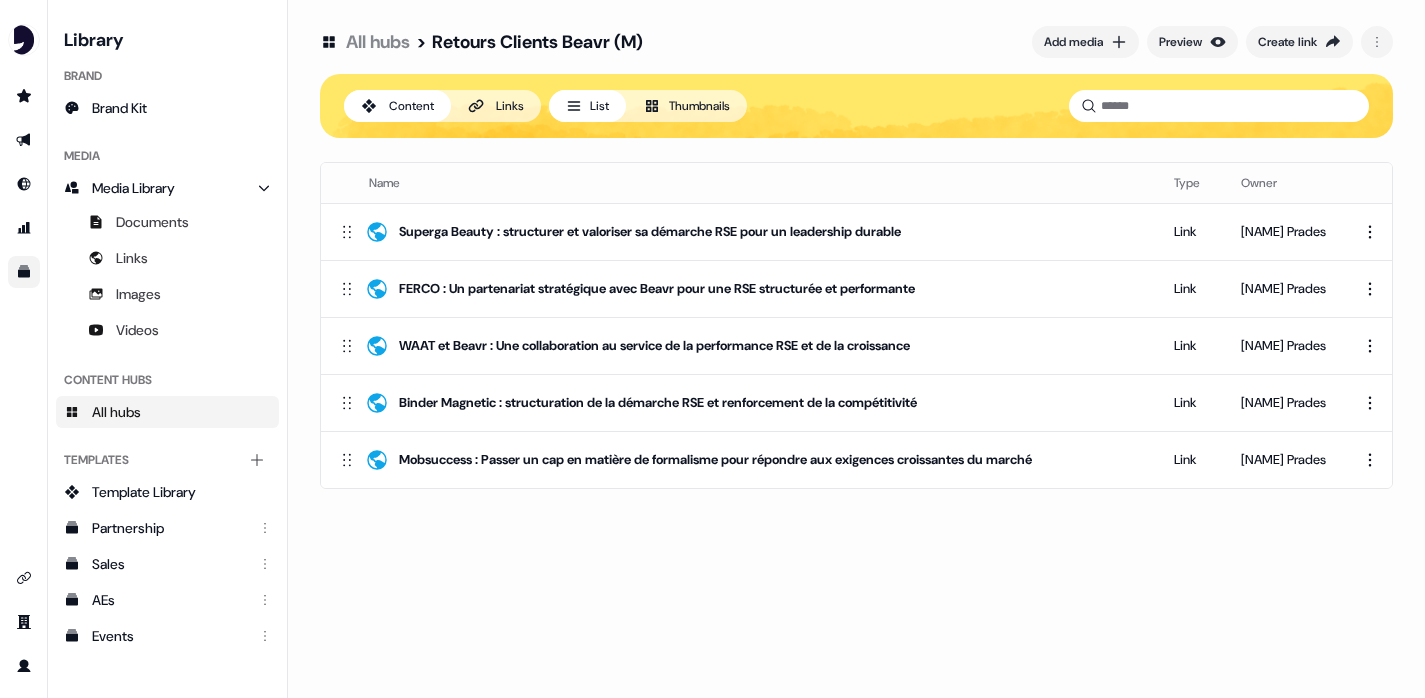 click on "Thumbnails" at bounding box center (686, 106) 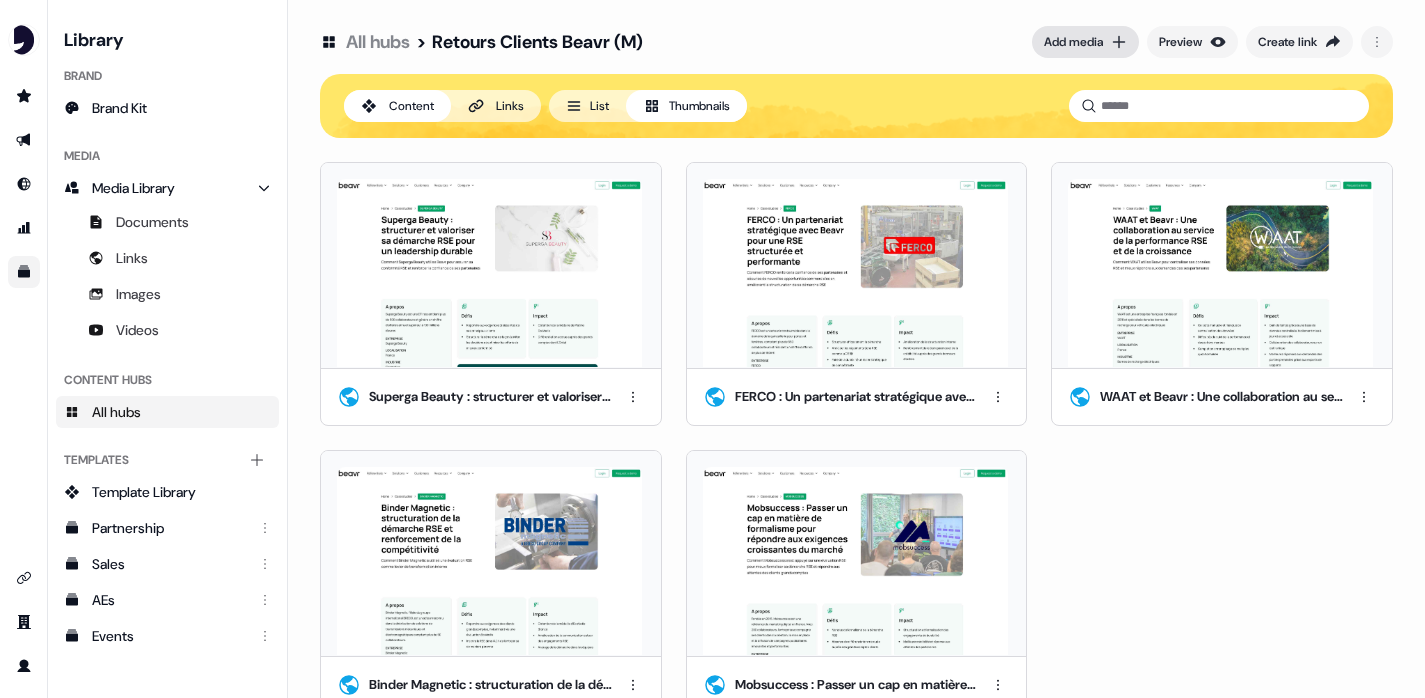click on "Add media" at bounding box center (1073, 42) 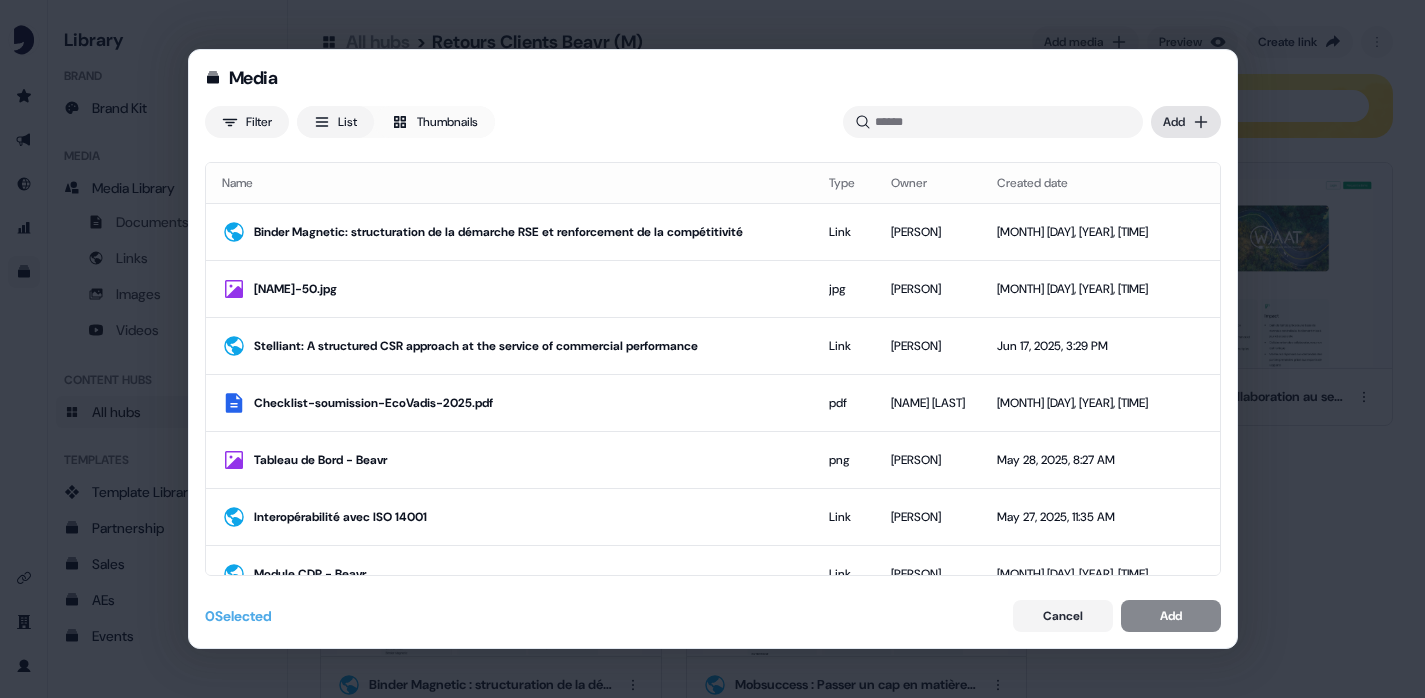 click on "Media Filter List Thumbnails Uploaded Add Name Type Owner Created date Binder Magnetic: structuration de la démarche RSE et renforcement de la compétitivité Link Alexis Prades Jun 25, 2025, 8:38 AM RENZ-50.jpg jpg Pierre Bonnet Jun 24, 2025, 3:32 PM Stelliant: A structured CSR approach at the service of commercial performance Link Alexis Prades Jun 17, 2025, 3:29 PM Checklist-soumission-EcoVadis-2025.pdf pdf Thomas Brigant Jun 4, 2025, 11:57 AM Tableau de Bord - Beavr png Alexis Prades May 28, 2025, 8:27 AM Interopérabilité avec ISO 14001 Link Alexis Prades May 27, 2025, 11:35 AM Module CDP - Beavr  Link Alexis Prades May 27, 2025, 11:23 AM Capture_d’écran_2025-05-15_à_15.27.45.png png Ugo Le Borgne May 15, 2025, 3:30 PM carre_1080x1080_PRODURABLE_2025.jpg jpg Alexis Prades May 6, 2025, 6:29 PM CentreDeCongresDeLyon©NicolasRobin-edited.jpg jpg Alexis Prades May 6, 2025, 6:28 PM CentreDeCongresDeLyon©NicolasRobin-edited.jpg jpg Alexis Prades May 6, 2025, 5:10 PM 13517_logo_rs.png png Pierre Bonnet" at bounding box center (712, 349) 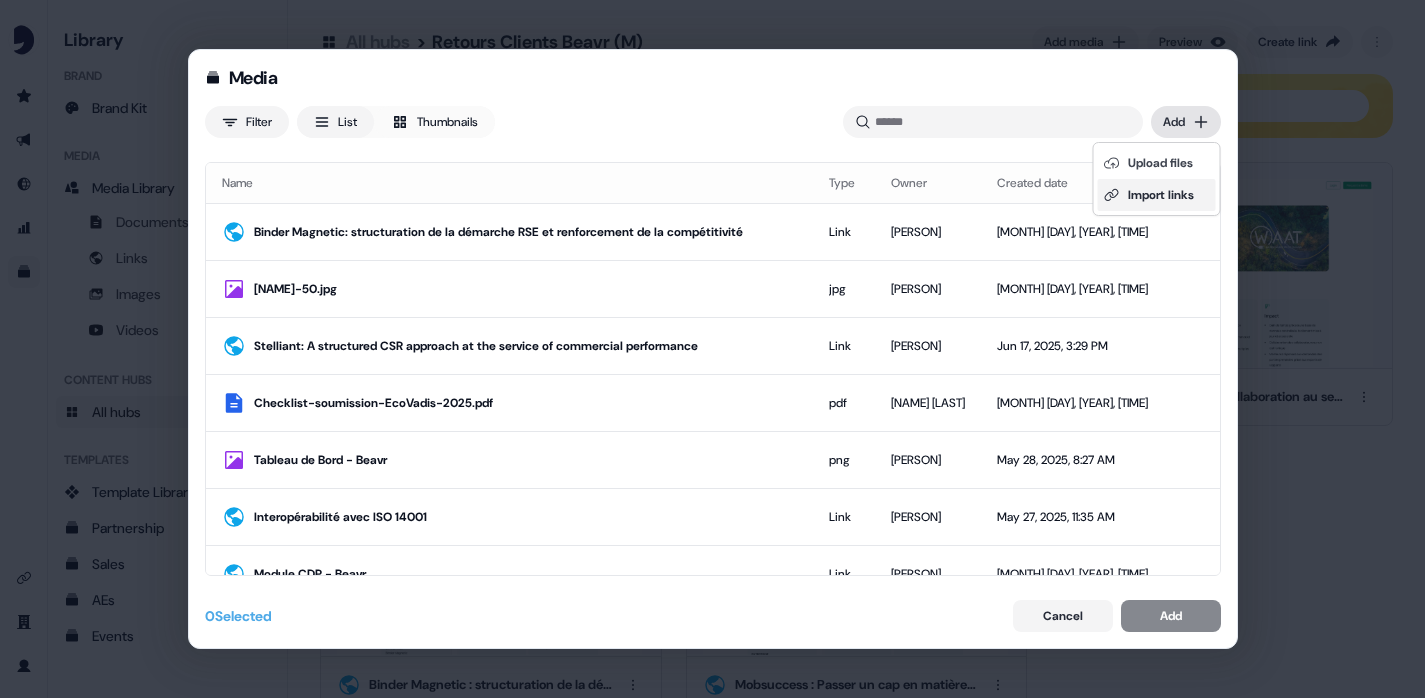 click on "Import links" at bounding box center [1157, 195] 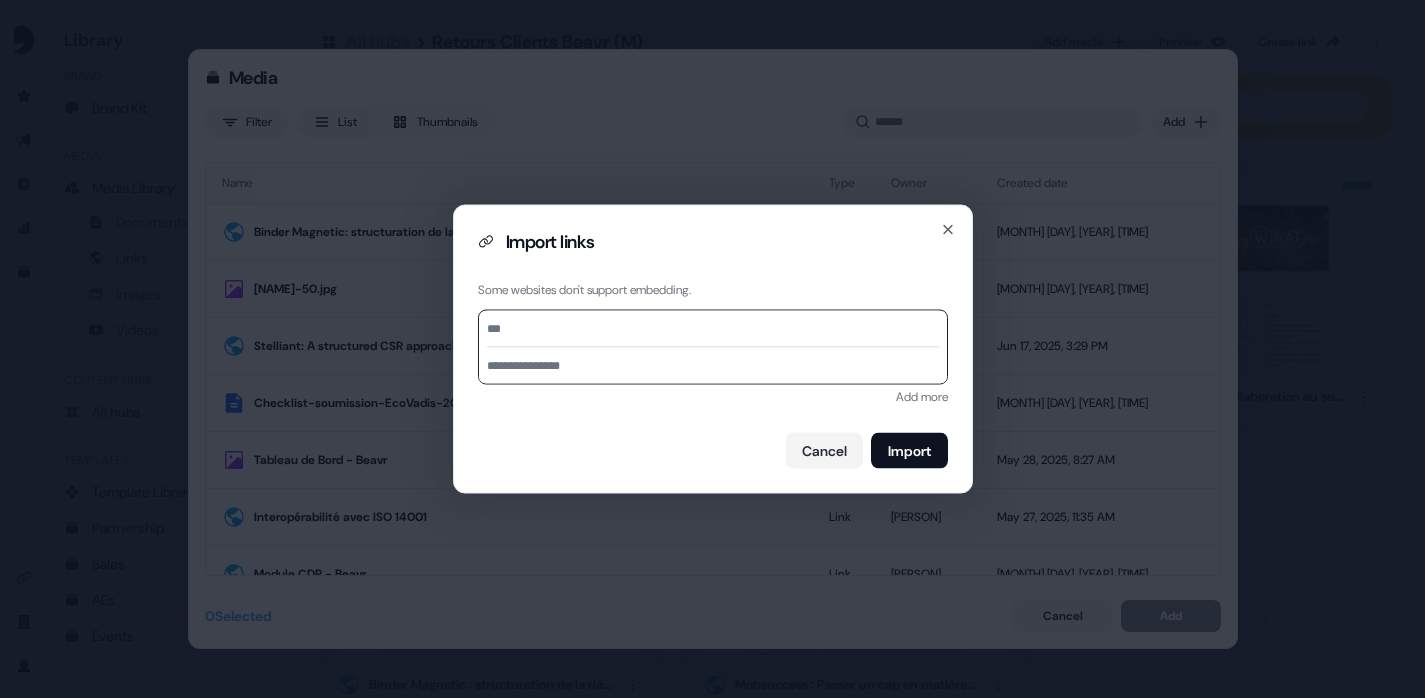type on "**********" 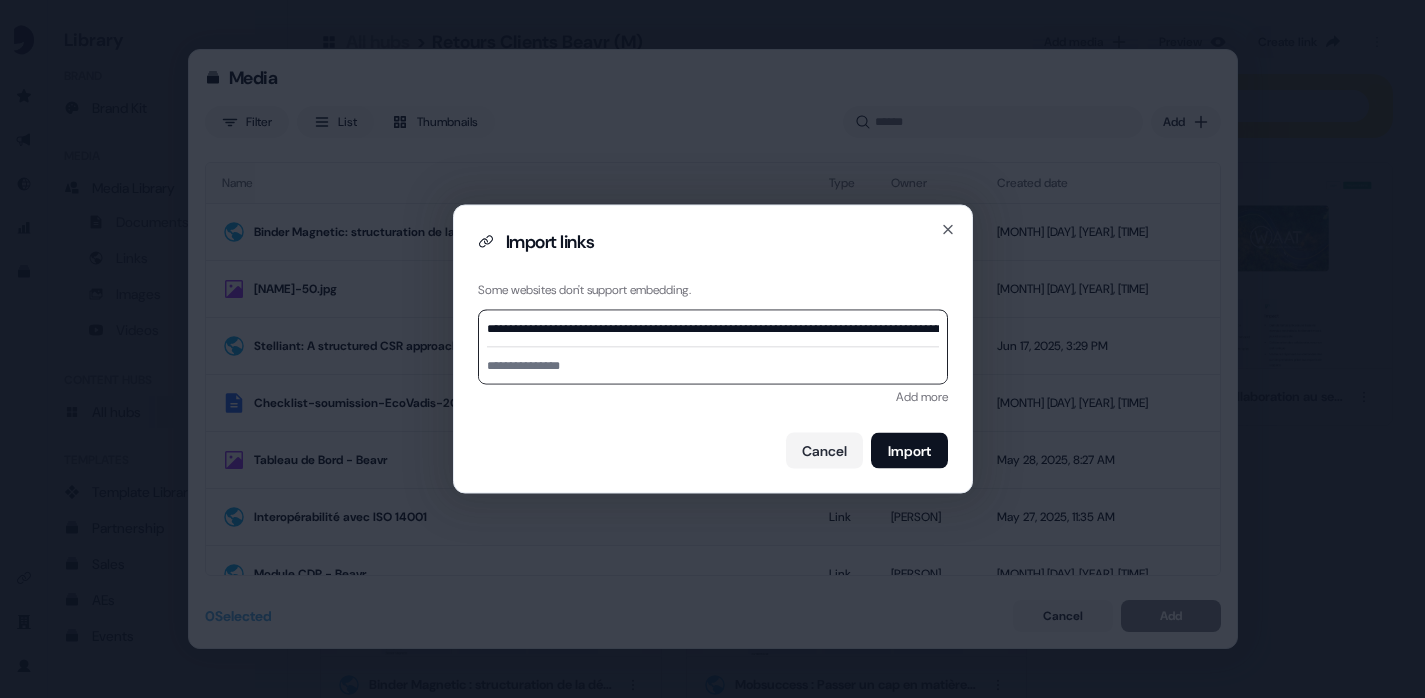 scroll, scrollTop: 0, scrollLeft: 211, axis: horizontal 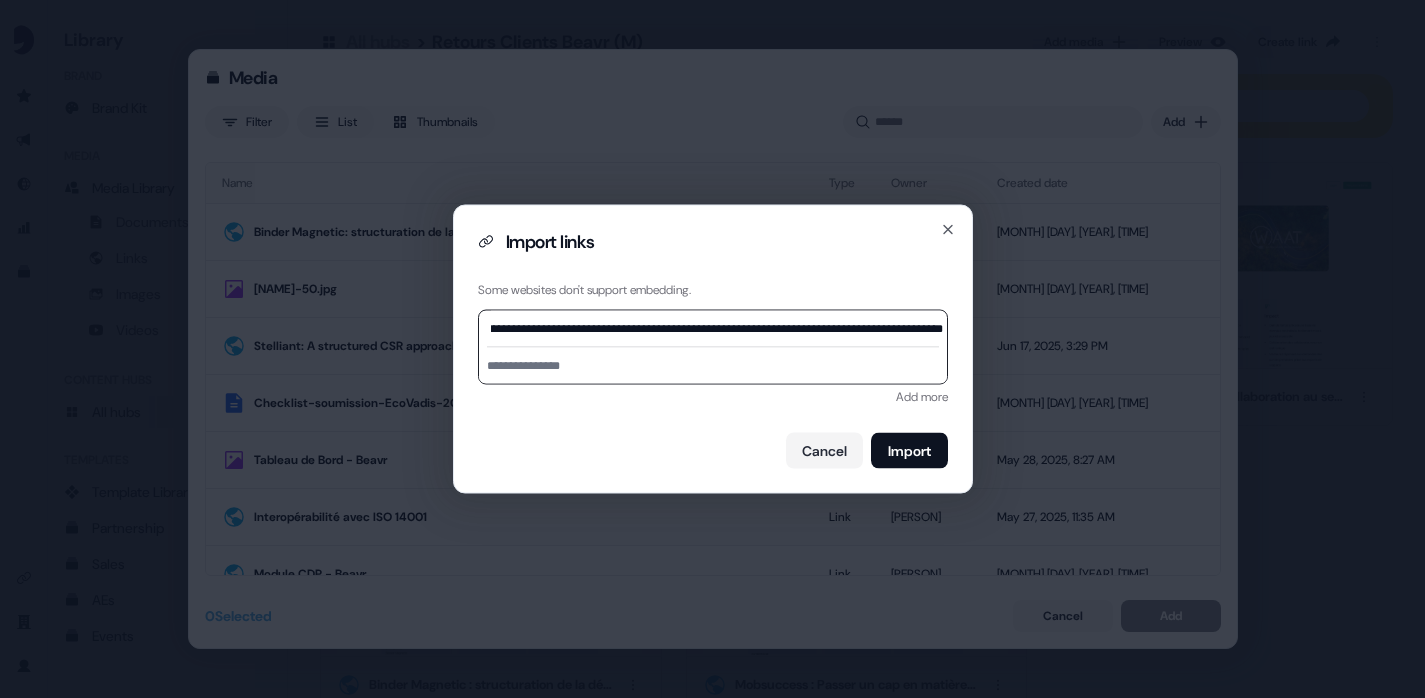 type on "**********" 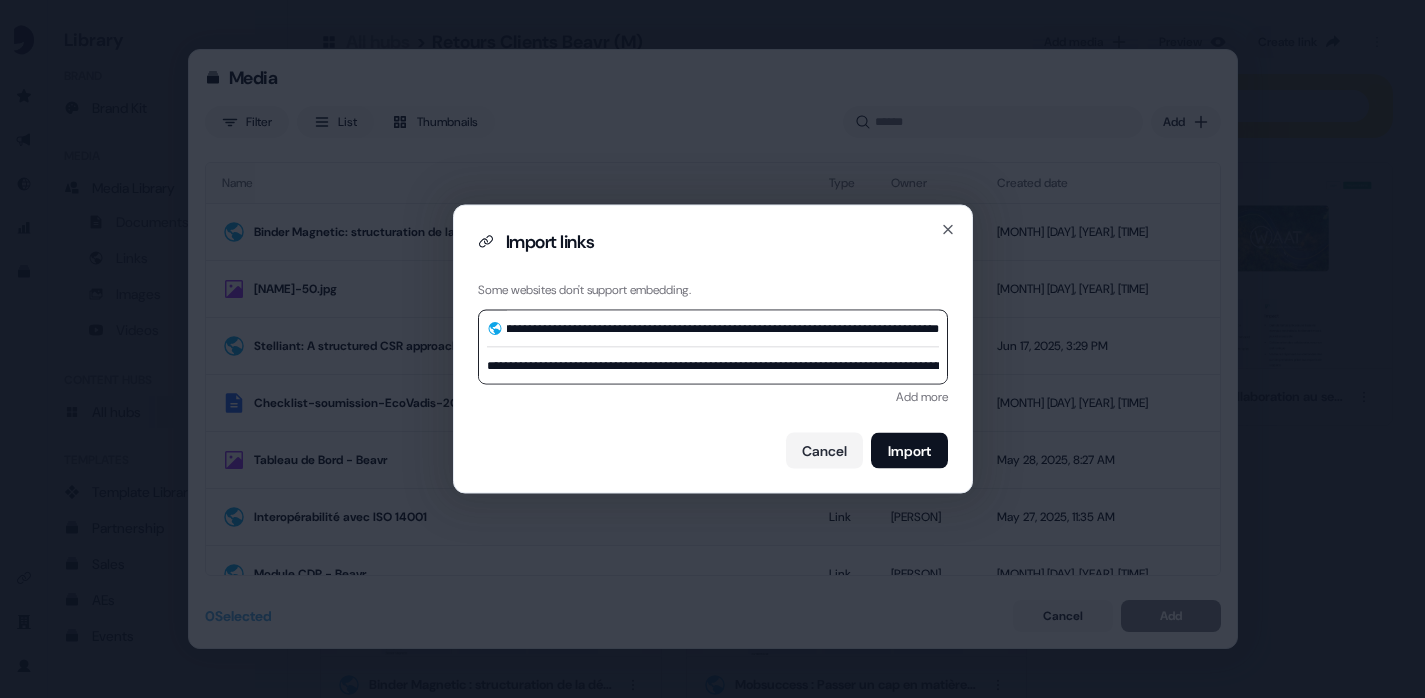 type on "**********" 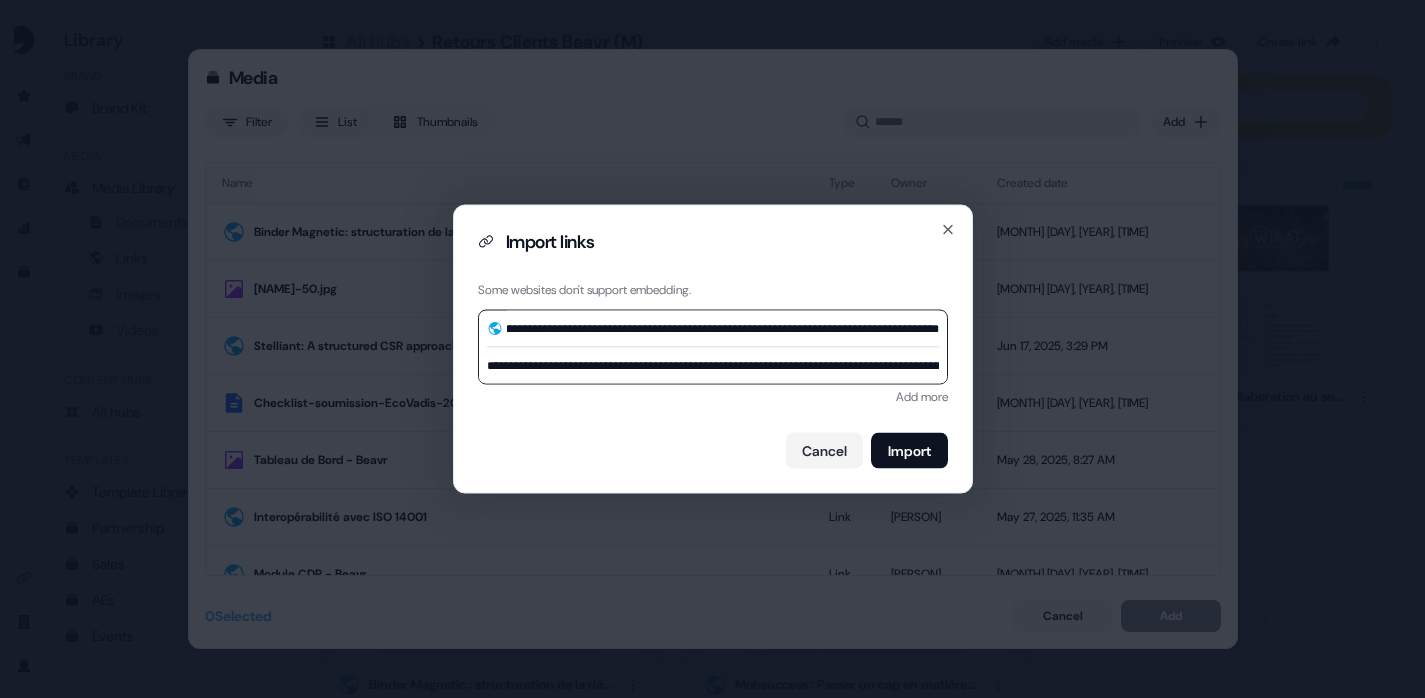 scroll, scrollTop: 0, scrollLeft: 0, axis: both 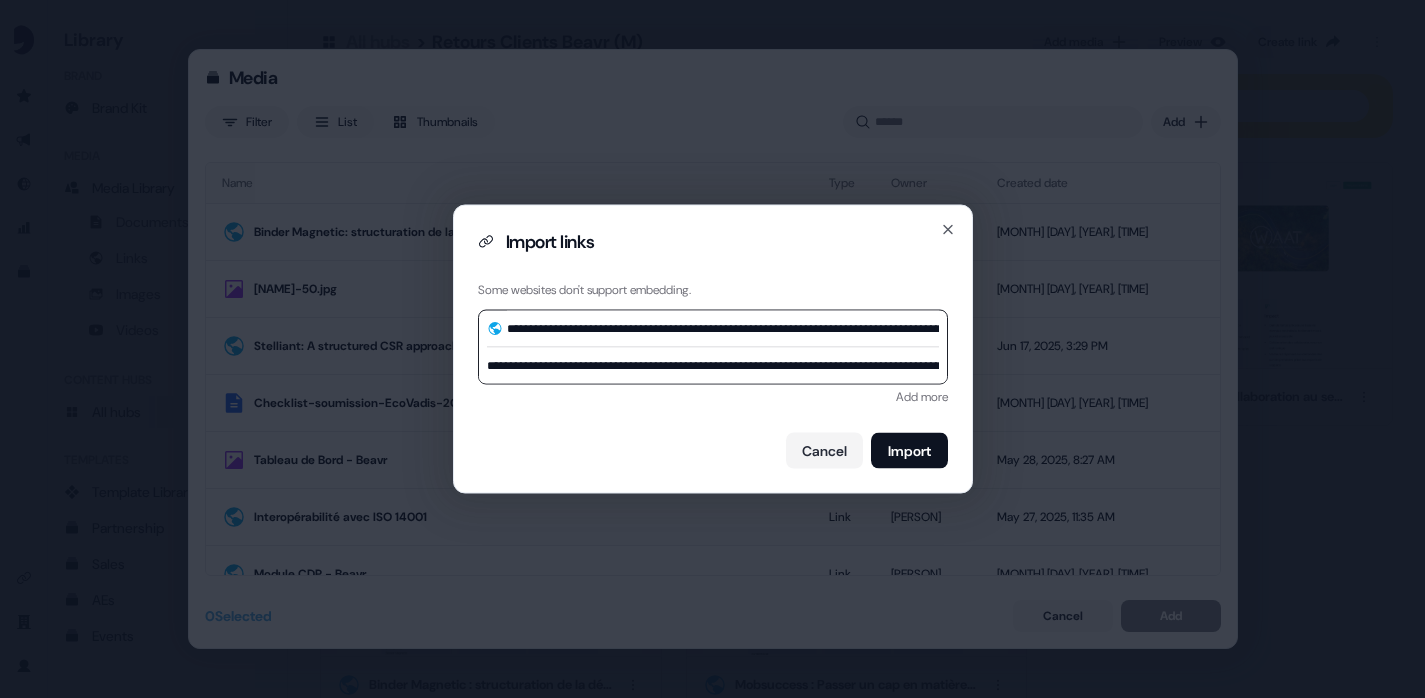 click on "**********" at bounding box center [713, 366] 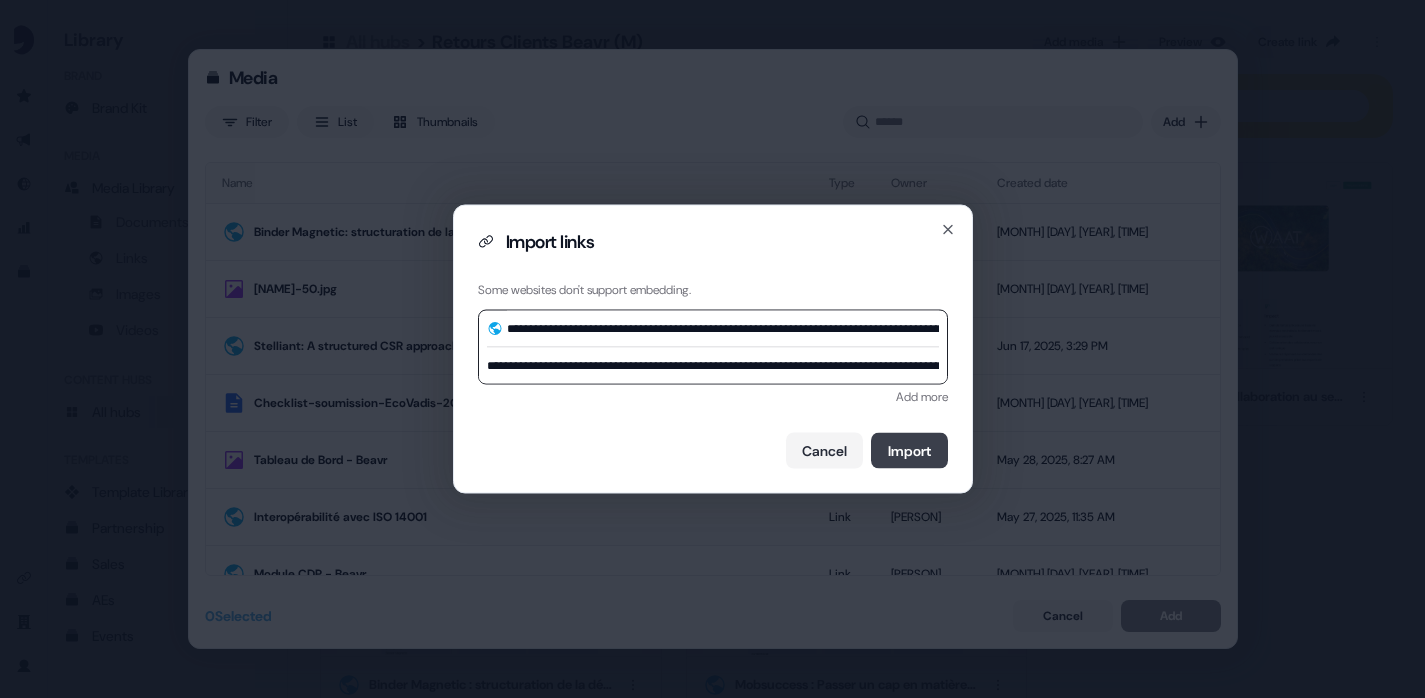 click on "Import" at bounding box center [909, 451] 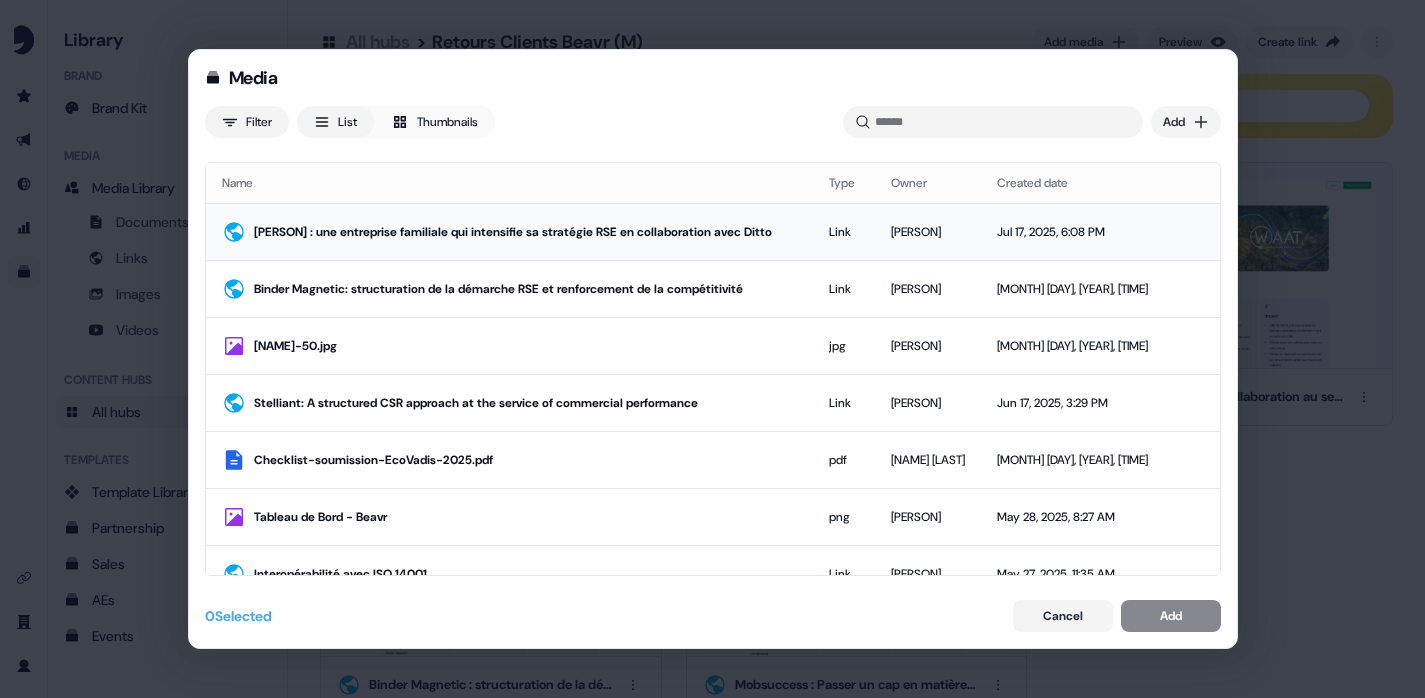 click on "[FIRST] [LAST] : une entreprise familiale qui intensifie sa stratégie RSE en collaboration avec Ditto" at bounding box center [525, 232] 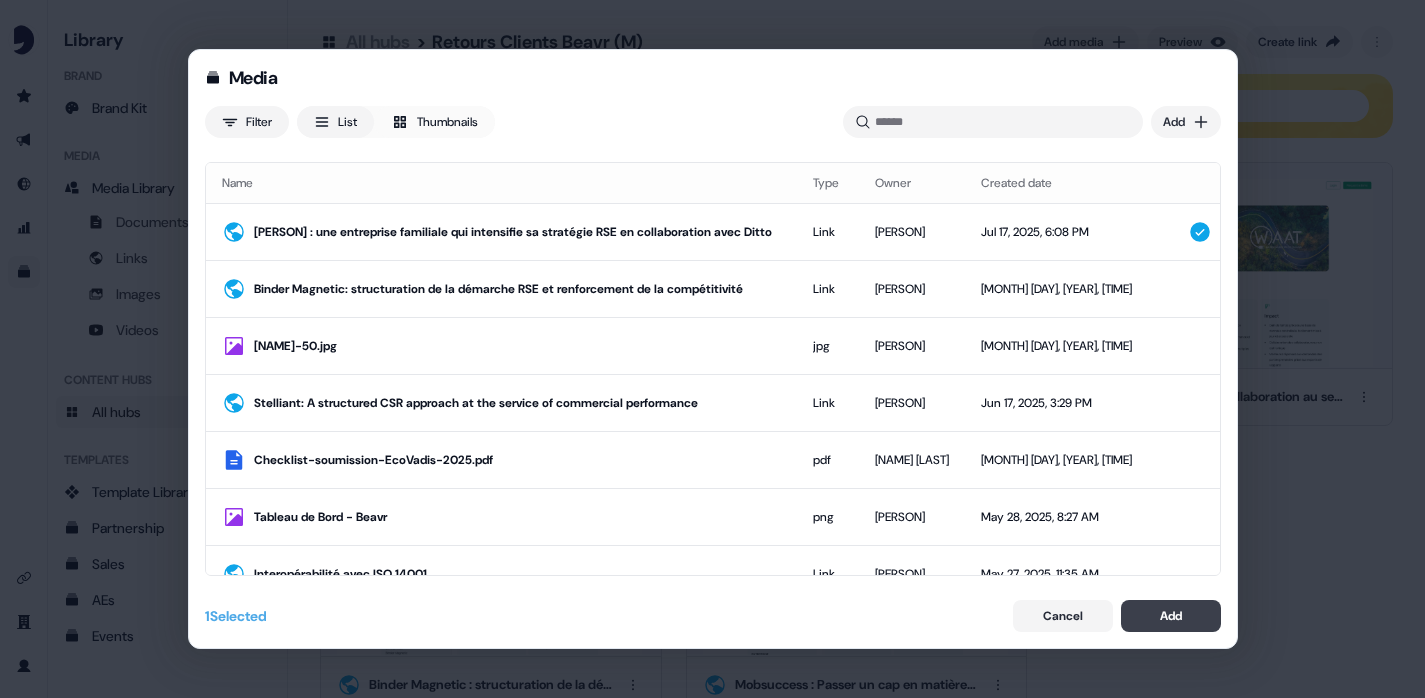 click on "Add" at bounding box center [1171, 616] 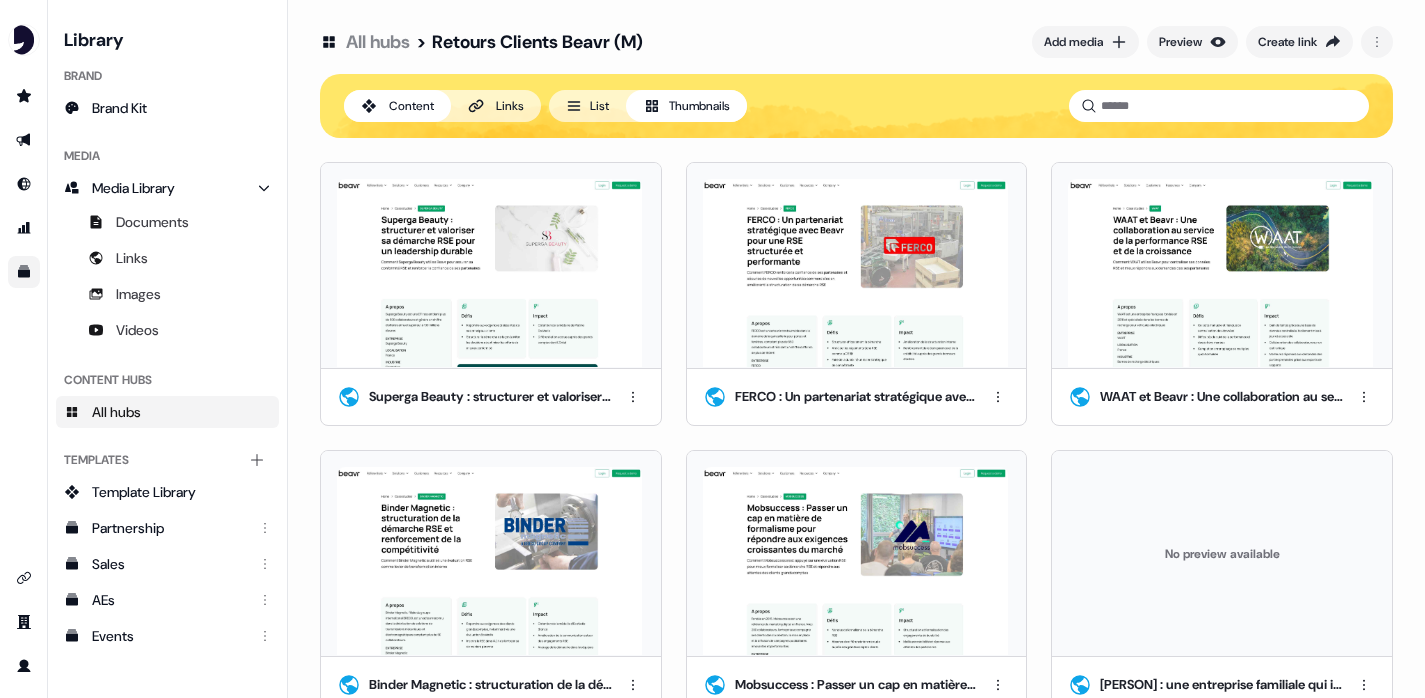 scroll, scrollTop: 37, scrollLeft: 0, axis: vertical 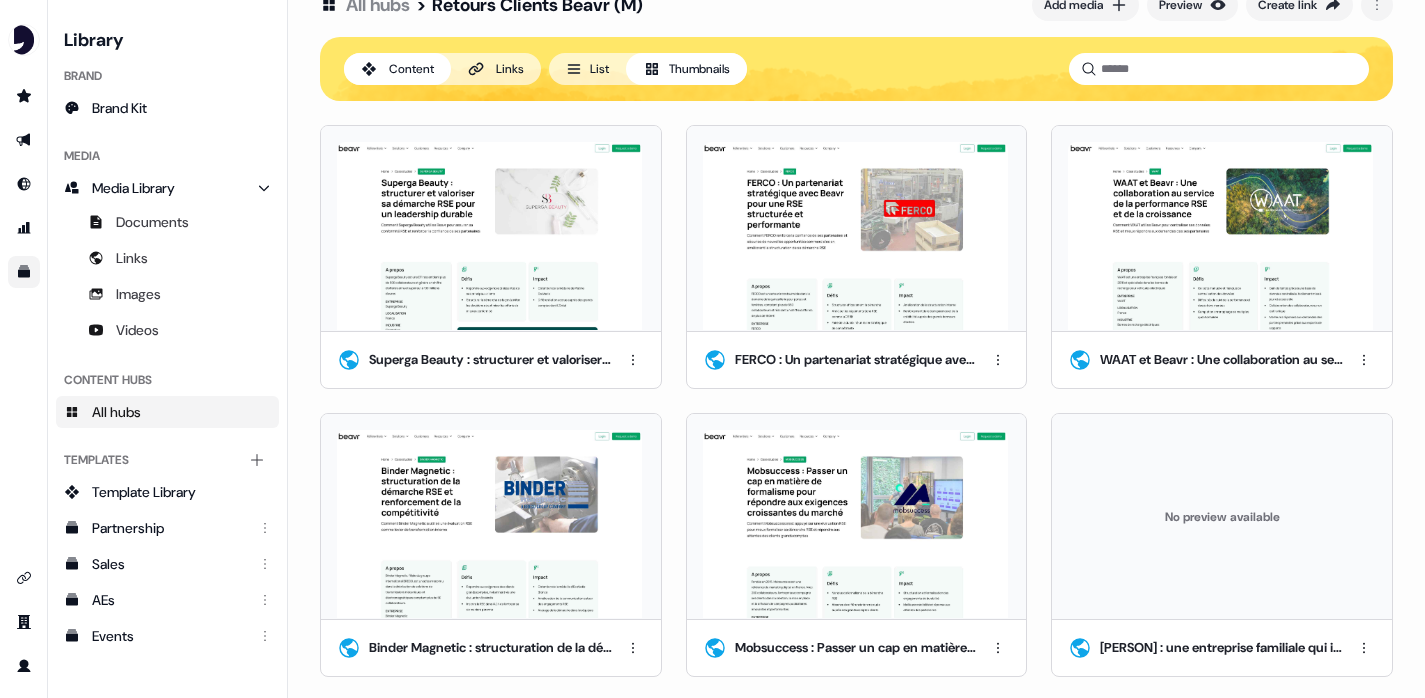 click on "No preview available" at bounding box center [1222, 516] 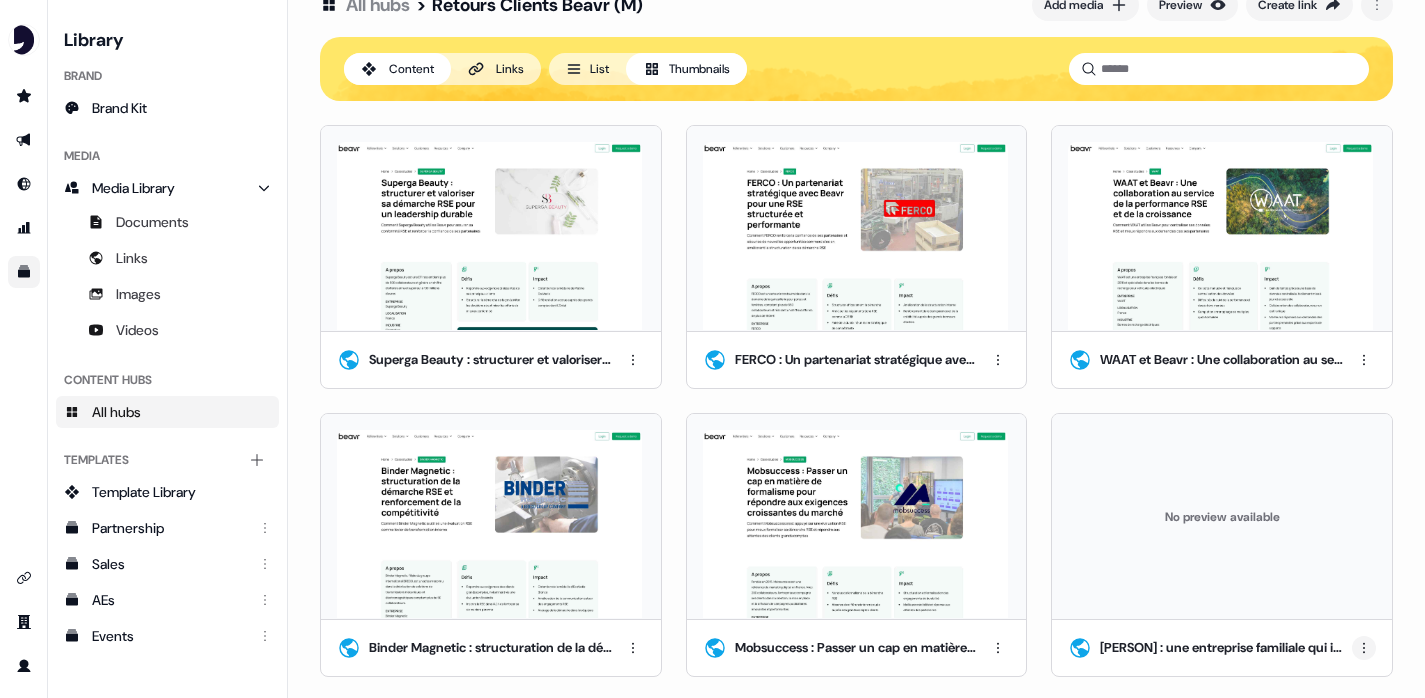 click on "For the best experience switch devices to a bigger screen. Go to Userled.io   Library Brand Brand Kit Media Media Library Documents Links Images Videos Content Hubs All hubs Templates   Add collection Template Library Partnership Sales  AEs Events All hubs > Retours Clients Beavr (M)  Add media Preview Create link Content Links List Thumbnails Superga Beauty : structurer et valoriser sa démarche RSE pour un leadership durable FERCO : Un partenariat stratégique avec Beavr pour une RSE structurée et performante WAAT et Beavr : Une collaboration au service de la performance RSE et de la croissance Binder Magnetic : structuration de la démarche RSE et renforcement de la compétitivité Mobsuccess : Passer un cap en matière de formalisme pour répondre aux exigences croissantes du marché No preview available Émile Maurin : une entreprise familiale qui intensifie sa stratégie RSE en collaboration avec Ditto" at bounding box center [712, 349] 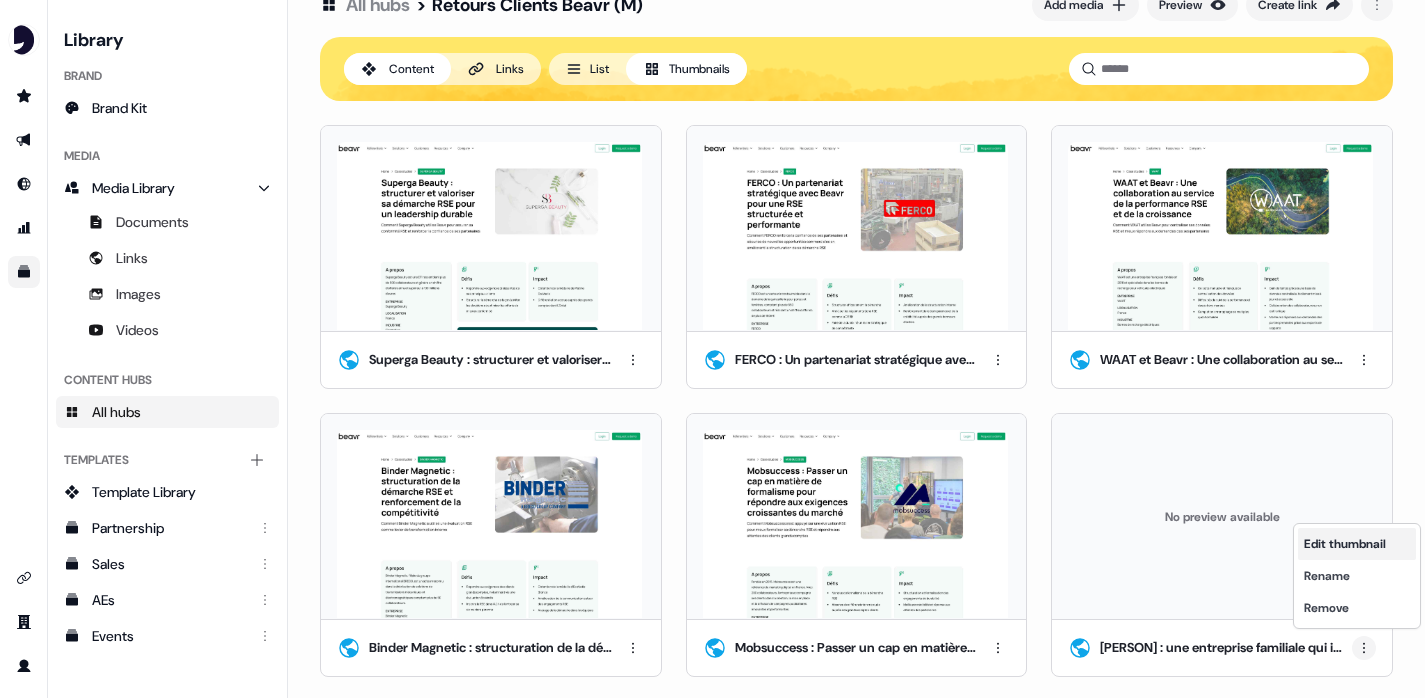 click on "Edit thumbnail" at bounding box center (1357, 544) 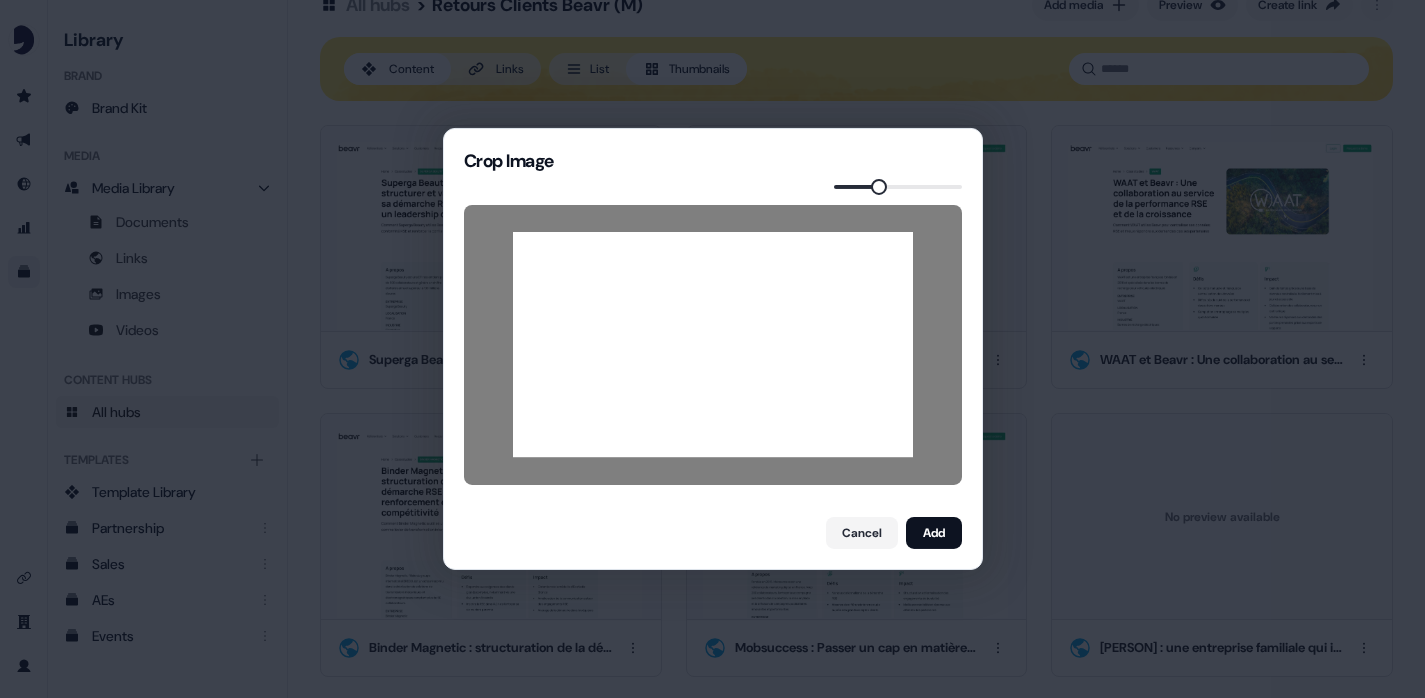 drag, startPoint x: 786, startPoint y: 437, endPoint x: 792, endPoint y: 469, distance: 32.55764 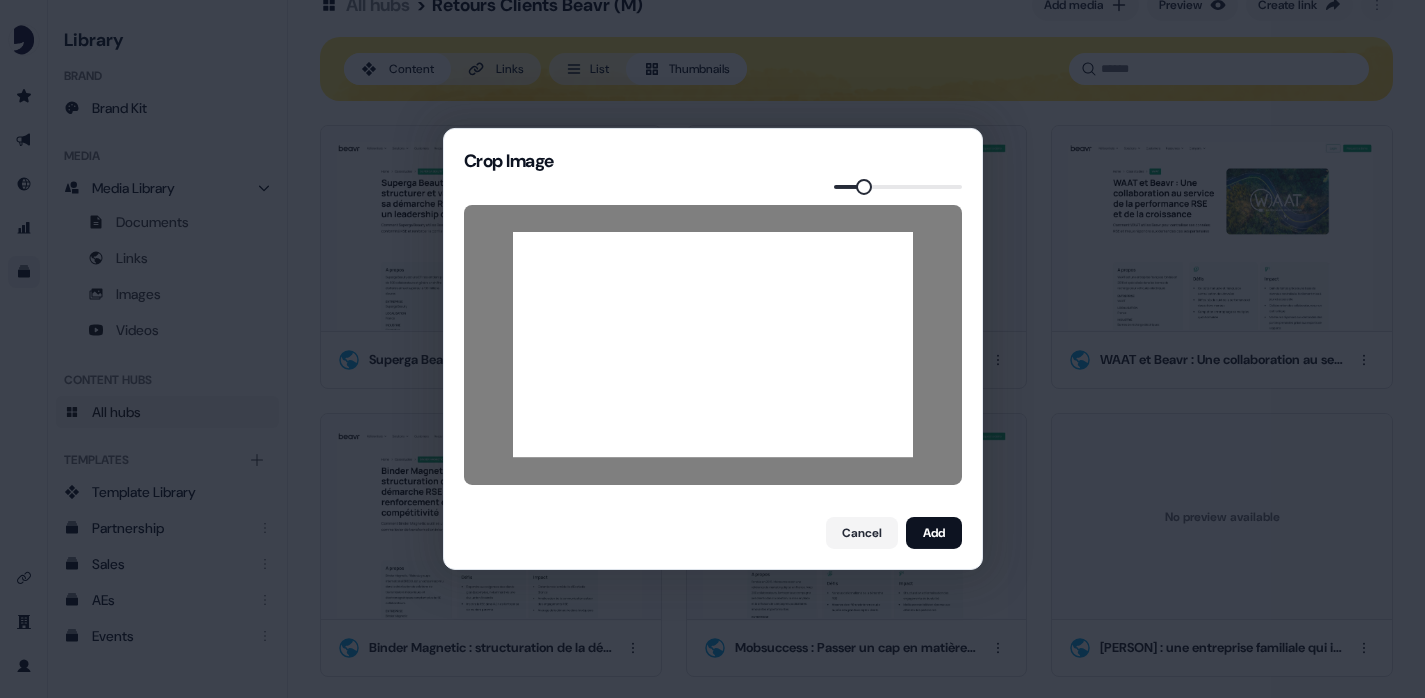 click at bounding box center (864, 187) 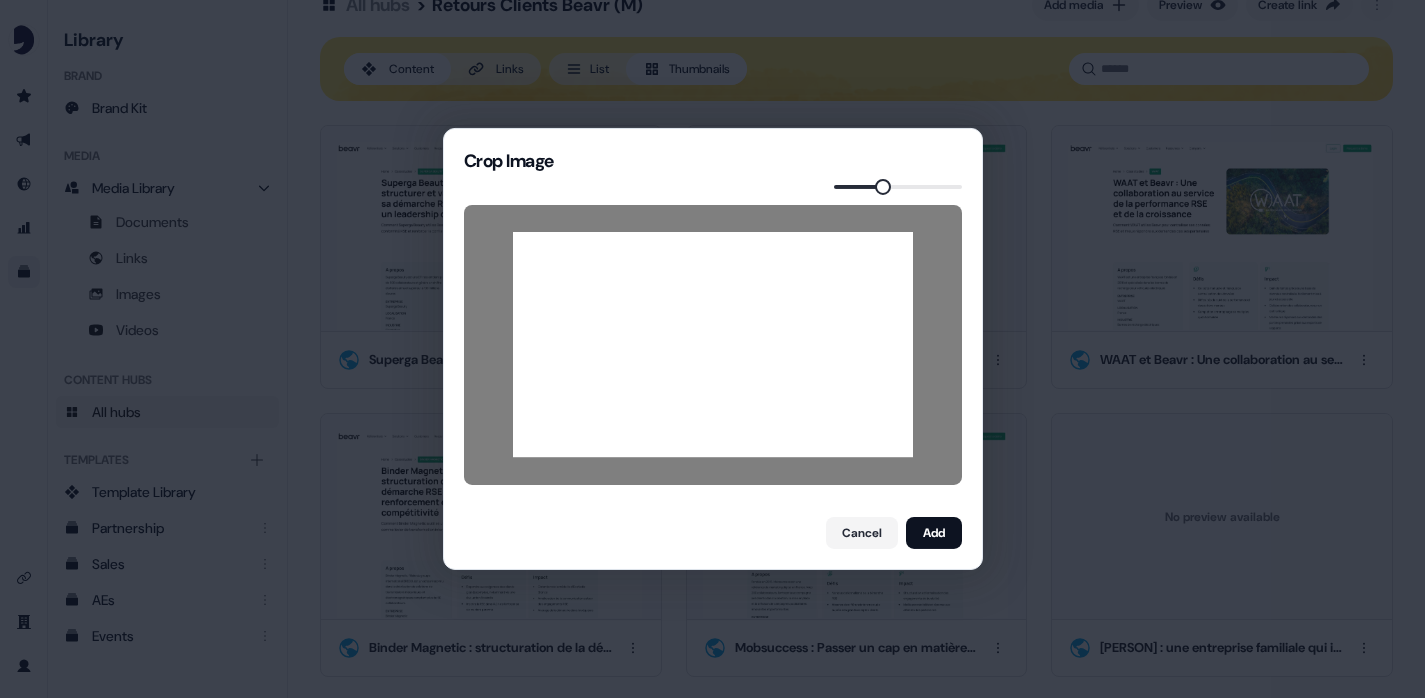 click at bounding box center (883, 187) 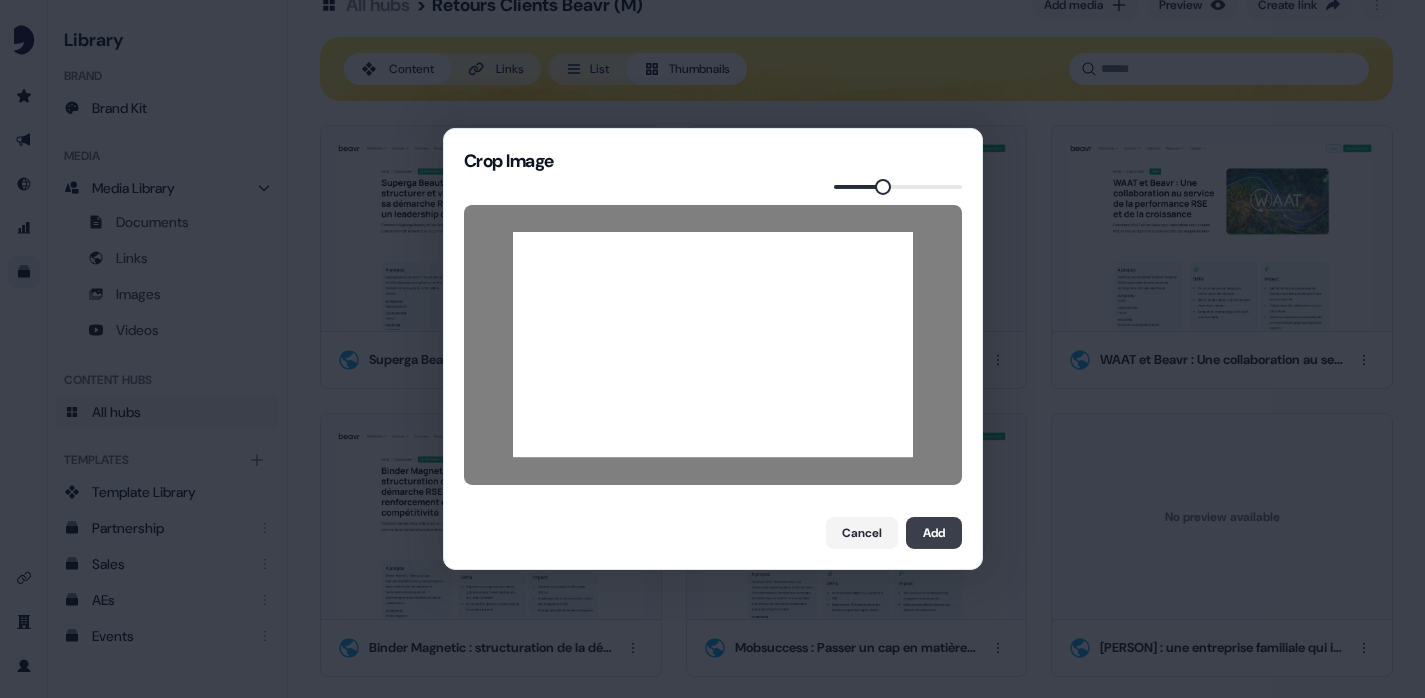 click on "Add" at bounding box center (934, 533) 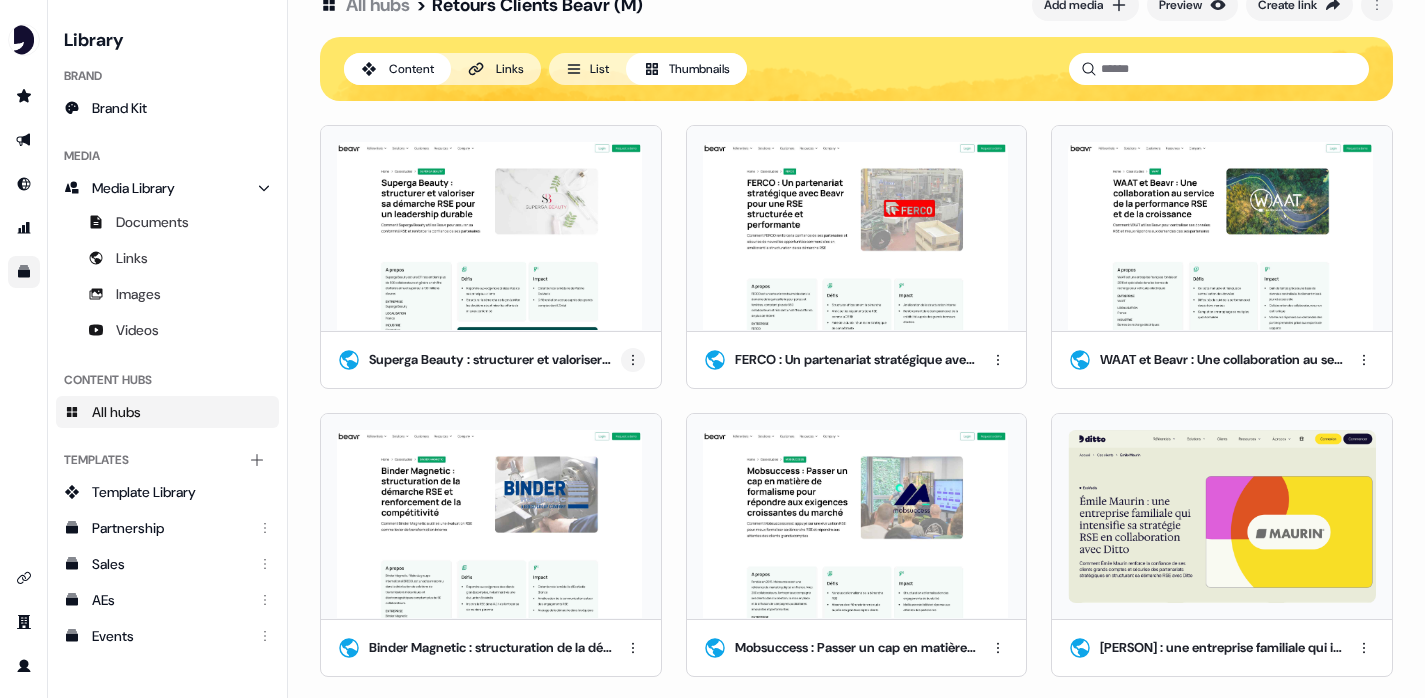 click on "For the best experience switch devices to a bigger screen. Go to Userled.io   Library Brand Brand Kit Media Media Library Documents Links Images Videos Content Hubs All hubs Templates   Add collection Template Library Partnership Sales  AEs Events All hubs > Retours Clients Beavr (M)  Add media Preview Create link Content Links List Thumbnails Superga Beauty : structurer et valoriser sa démarche RSE pour un leadership durable FERCO : Un partenariat stratégique avec Beavr pour une RSE structurée et performante WAAT et Beavr : Une collaboration au service de la performance RSE et de la croissance Binder Magnetic : structuration de la démarche RSE et renforcement de la compétitivité Mobsuccess : Passer un cap en matière de formalisme pour répondre aux exigences croissantes du marché Émile Maurin : une entreprise familiale qui intensifie sa stratégie RSE en collaboration avec Ditto" at bounding box center (712, 349) 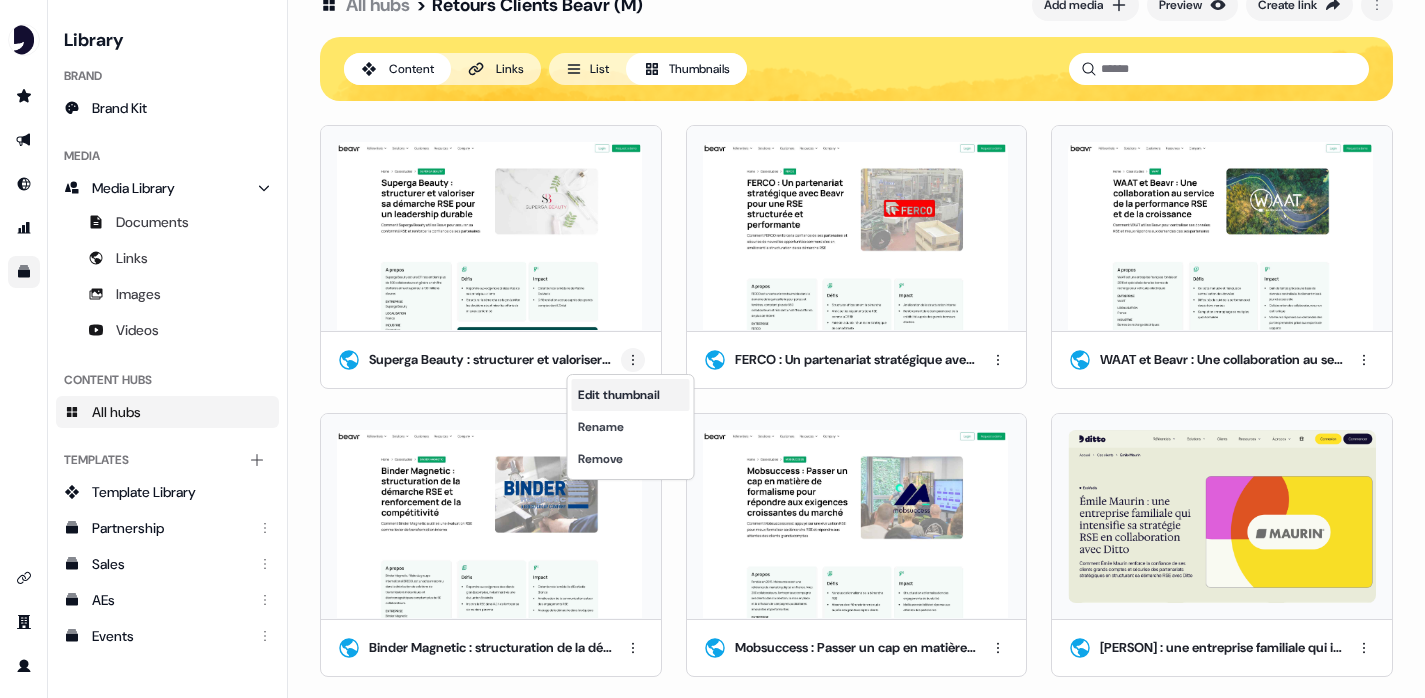 click on "Edit thumbnail" at bounding box center [631, 395] 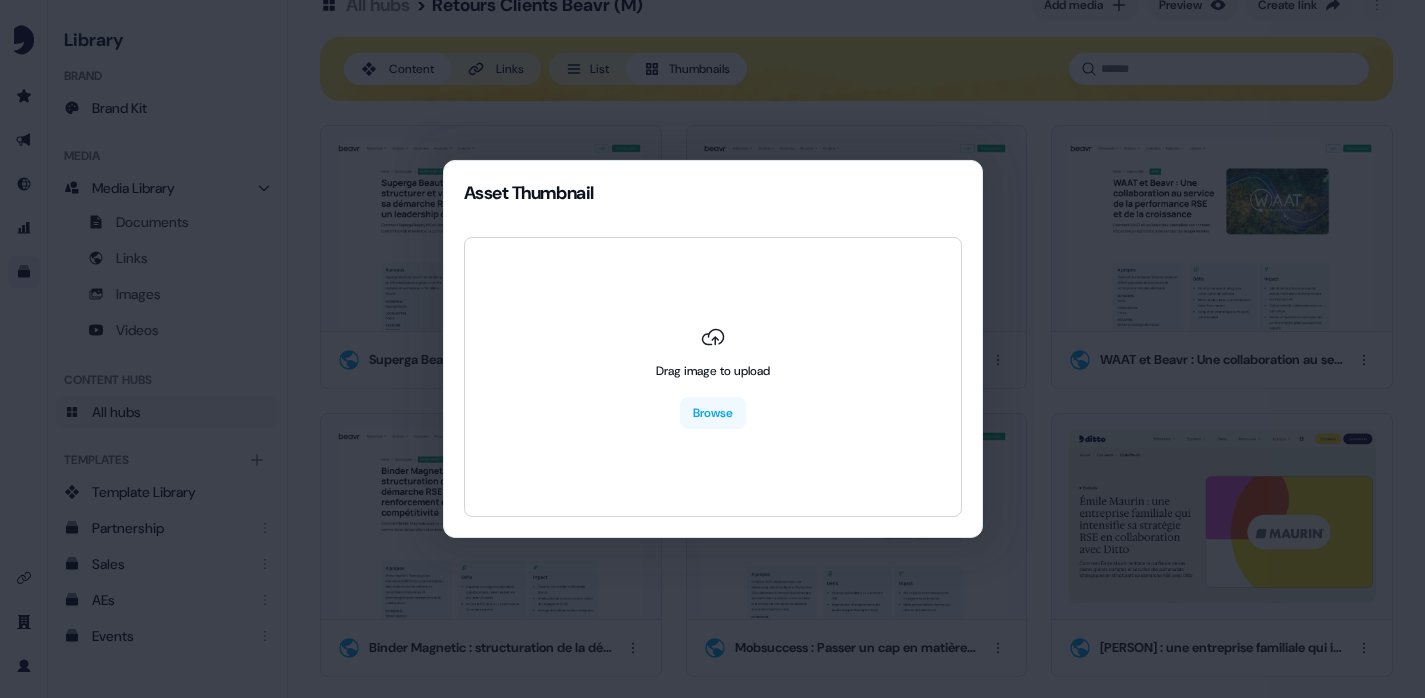 click on "Asset Thumbnail Drag image to upload Browse" at bounding box center [712, 349] 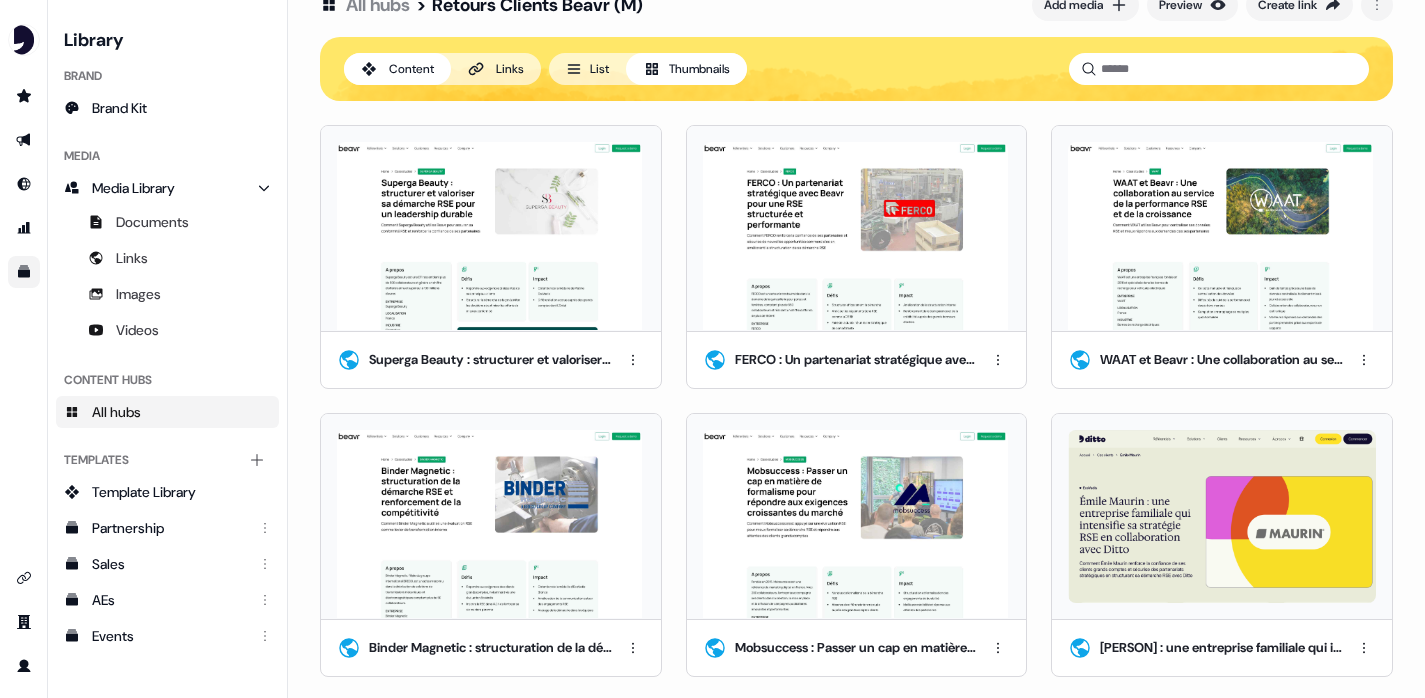 click at bounding box center (489, 236) 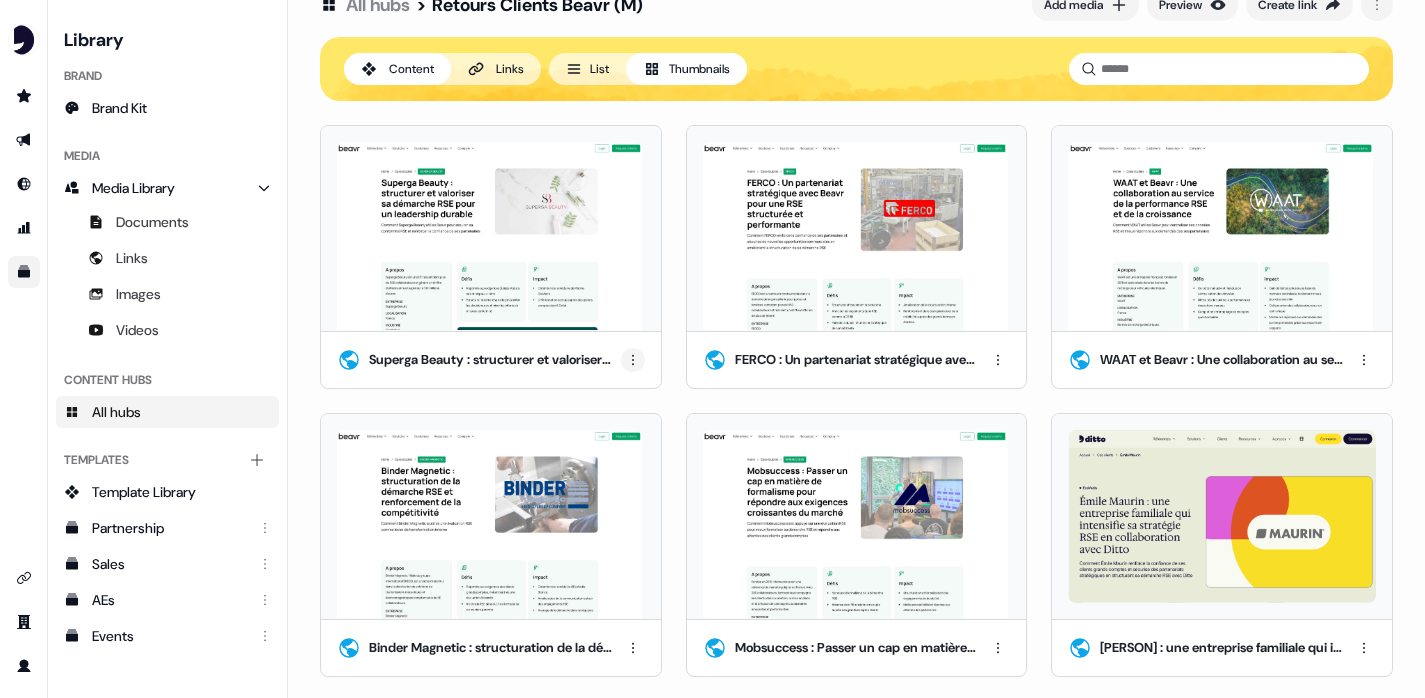 click on "For the best experience switch devices to a bigger screen. Go to Userled.io   Library Brand Brand Kit Media Media Library Documents Links Images Videos Content Hubs All hubs Templates   Add collection Template Library Partnership Sales  AEs Events All hubs > Retours Clients Beavr (M)  Add media Preview Create link Content Links List Thumbnails Superga Beauty : structurer et valoriser sa démarche RSE pour un leadership durable FERCO : Un partenariat stratégique avec Beavr pour une RSE structurée et performante WAAT et Beavr : Une collaboration au service de la performance RSE et de la croissance Binder Magnetic : structuration de la démarche RSE et renforcement de la compétitivité Mobsuccess : Passer un cap en matière de formalisme pour répondre aux exigences croissantes du marché Émile Maurin : une entreprise familiale qui intensifie sa stratégie RSE en collaboration avec Ditto" at bounding box center (712, 349) 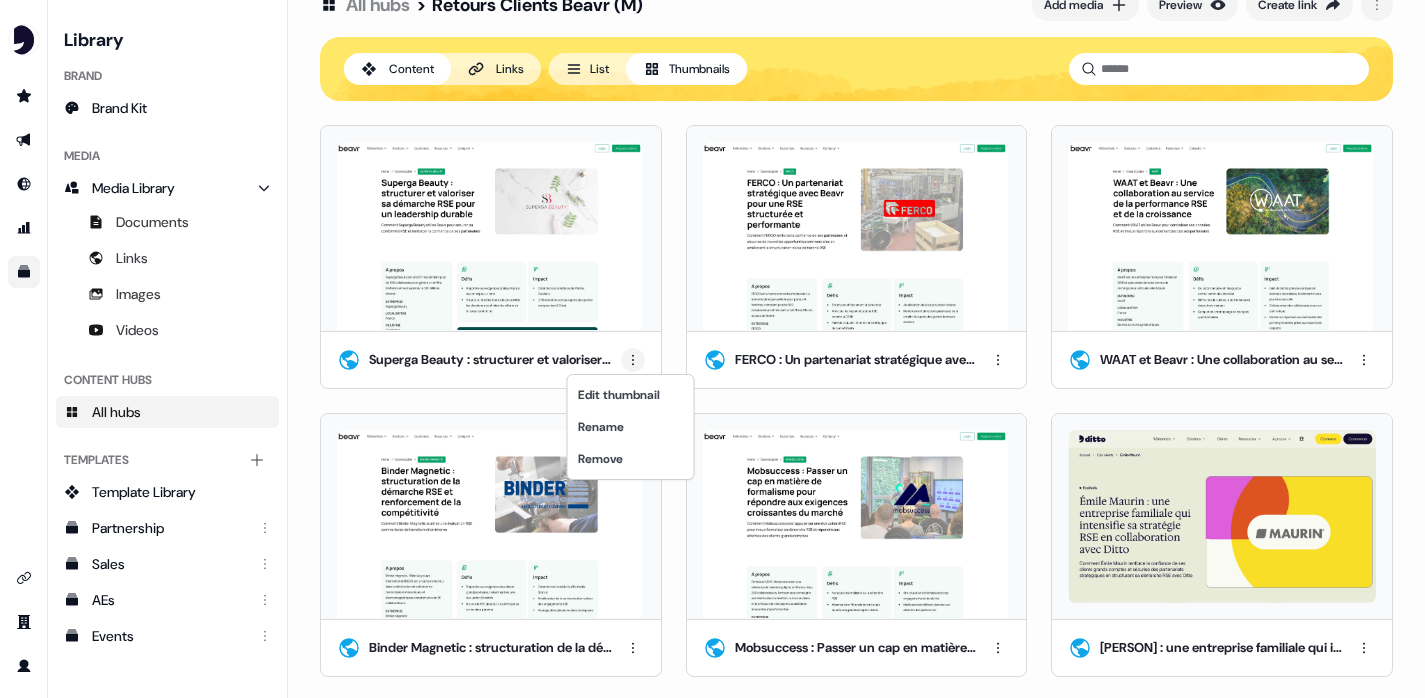 click on "For the best experience switch devices to a bigger screen. Go to Userled.io   Library Brand Brand Kit Media Media Library Documents Links Images Videos Content Hubs All hubs Templates   Add collection Template Library Partnership Sales  AEs Events All hubs > Retours Clients Beavr (M)  Add media Preview Create link Content Links List Thumbnails Superga Beauty : structurer et valoriser sa démarche RSE pour un leadership durable FERCO : Un partenariat stratégique avec Beavr pour une RSE structurée et performante WAAT et Beavr : Une collaboration au service de la performance RSE et de la croissance Binder Magnetic : structuration de la démarche RSE et renforcement de la compétitivité Mobsuccess : Passer un cap en matière de formalisme pour répondre aux exigences croissantes du marché Émile Maurin : une entreprise familiale qui intensifie sa stratégie RSE en collaboration avec Ditto Edit thumbnail Rename Remove" at bounding box center [712, 349] 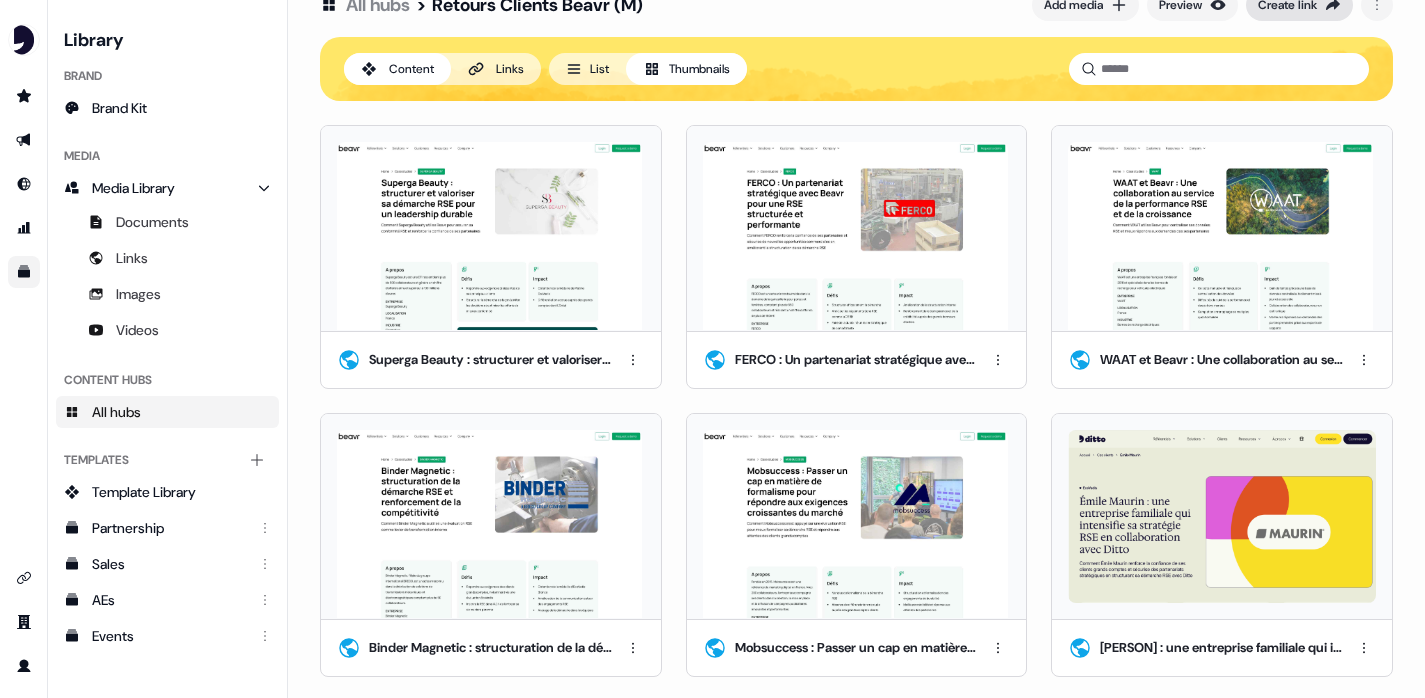 click on "Create link" at bounding box center (1287, 5) 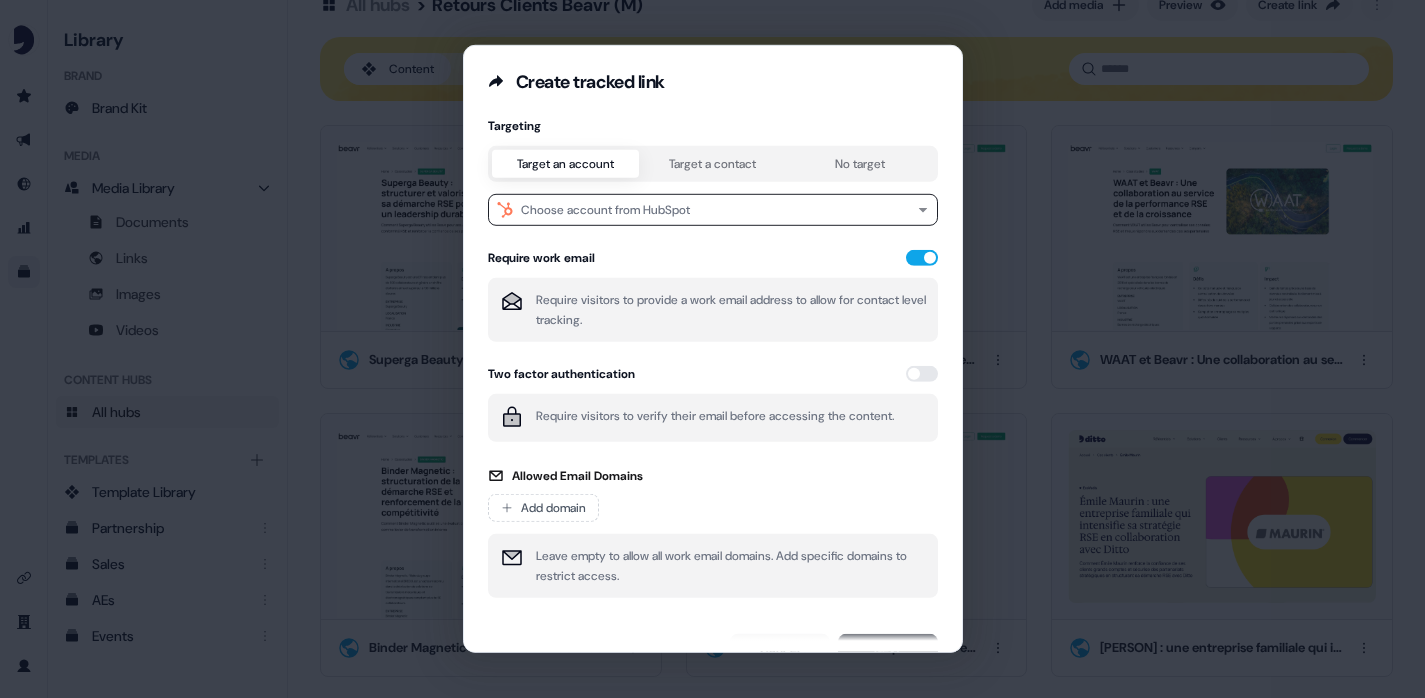 click on "Create tracked link Targeting Target an account Target a contact No target Choose account from HubSpot Require work email Require visitors to provide a work email address to allow for contact level tracking. Two factor authentication Require visitors to verify their email before accessing the content. Allowed Email Domains Add domain Leave empty to allow all work email domains. Add specific domains to restrict access. Cancel Next" at bounding box center [712, 349] 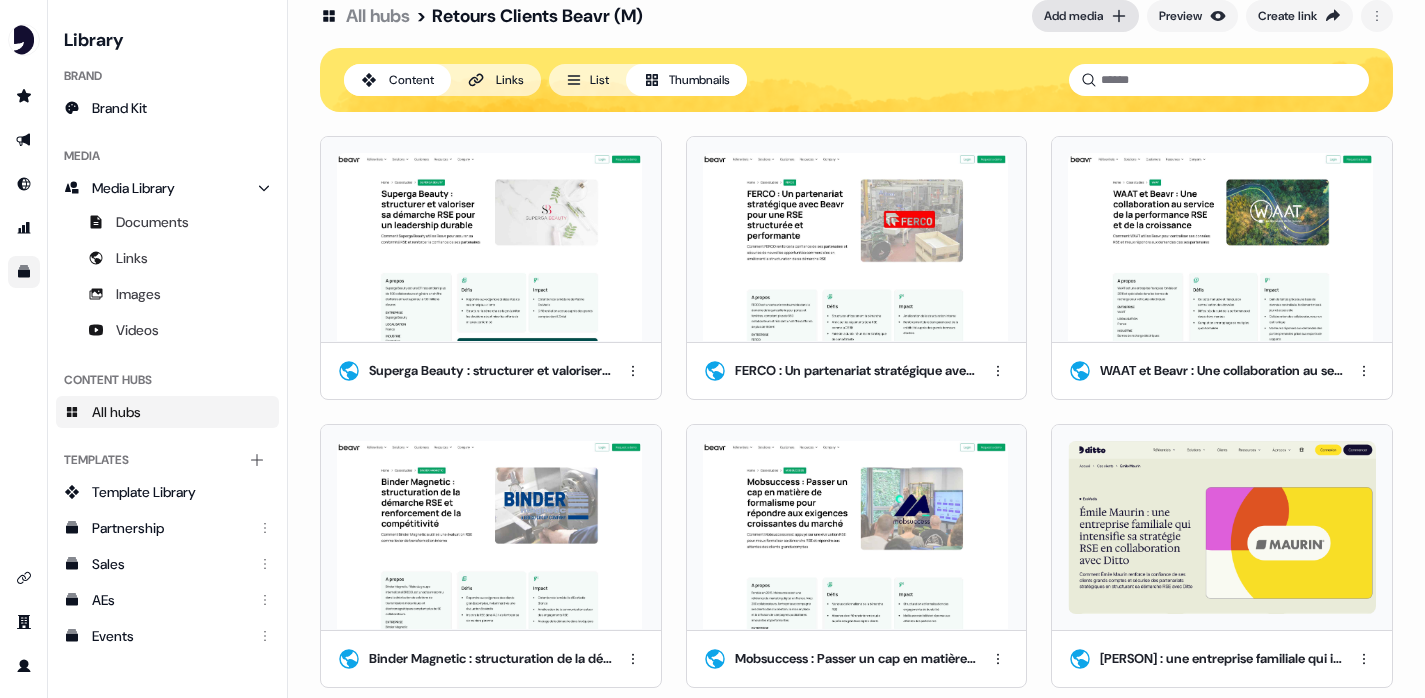 click on "Add media" at bounding box center [1073, 16] 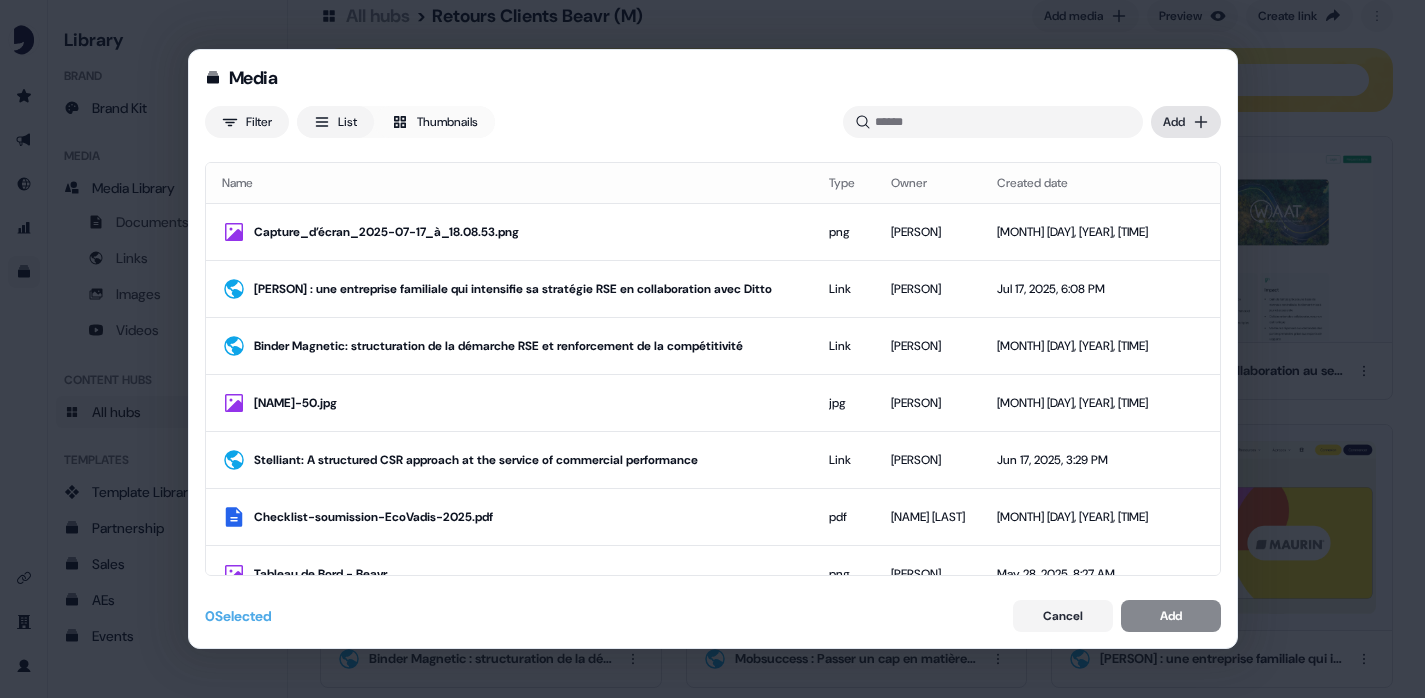 click on "Media Filter List Thumbnails Uploaded Add Name Type Owner Created date Capture_d’écran_2025-07-17_à_18.08.53.png png Armand Gin Jul 17, 2025, 6:09 PM Émile Maurin : une entreprise familiale qui intensifie sa stratégie RSE en collaboration avec Ditto Link Armand Gin Jul 17, 2025, 6:08 PM Binder Magnetic: structuration de la démarche RSE et renforcement de la compétitivité Link Alexis Prades Jun 25, 2025, 8:38 AM RENZ-50.jpg jpg Pierre Bonnet Jun 24, 2025, 3:32 PM Stelliant: A structured CSR approach at the service of commercial performance Link Alexis Prades Jun 17, 2025, 3:29 PM Checklist-soumission-EcoVadis-2025.pdf pdf Thomas Brigant Jun 4, 2025, 11:57 AM Tableau de Bord - Beavr png Alexis Prades May 28, 2025, 8:27 AM Interopérabilité avec ISO 14001 Link Alexis Prades May 27, 2025, 11:35 AM Module CDP - Beavr  Link Alexis Prades May 27, 2025, 11:23 AM Capture_d’écran_2025-05-15_à_15.27.45.png png Ugo Le Borgne May 15, 2025, 3:30 PM carre_1080x1080_PRODURABLE_2025.jpg jpg Alexis Prades 0" at bounding box center [712, 349] 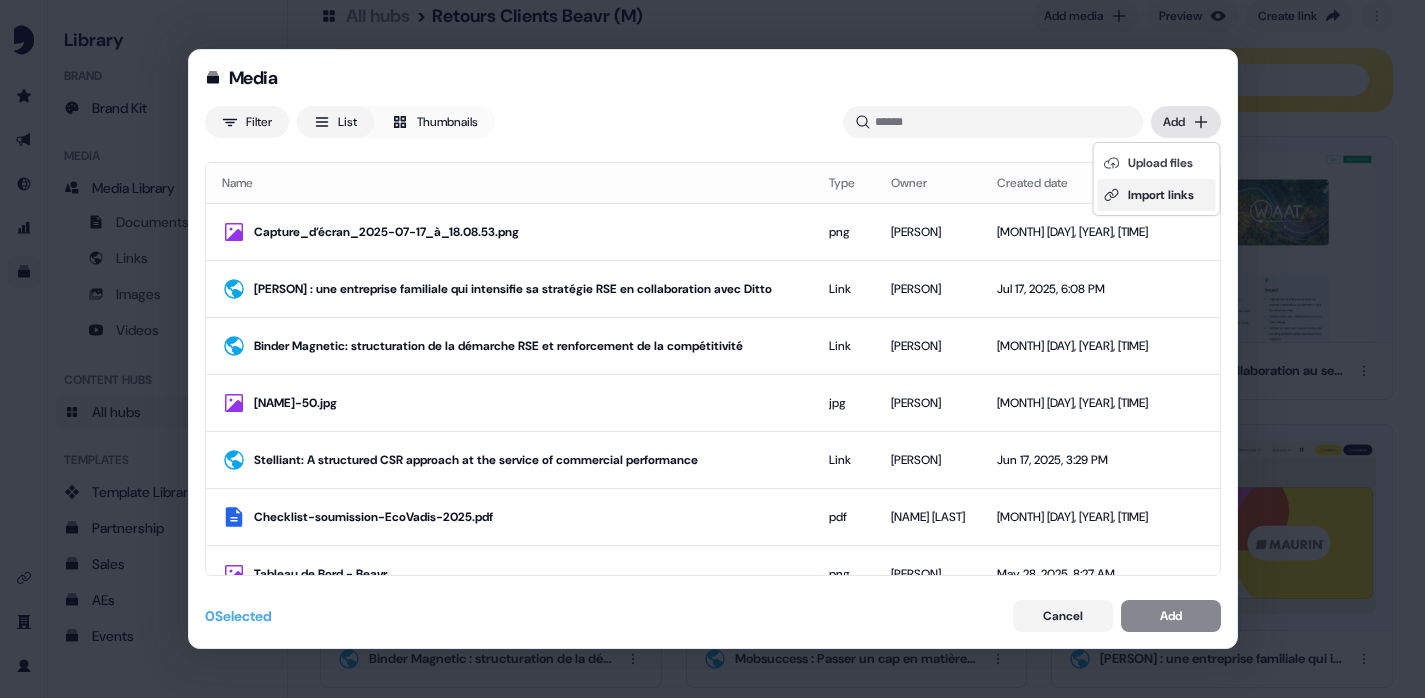 click on "Import links" at bounding box center (1157, 195) 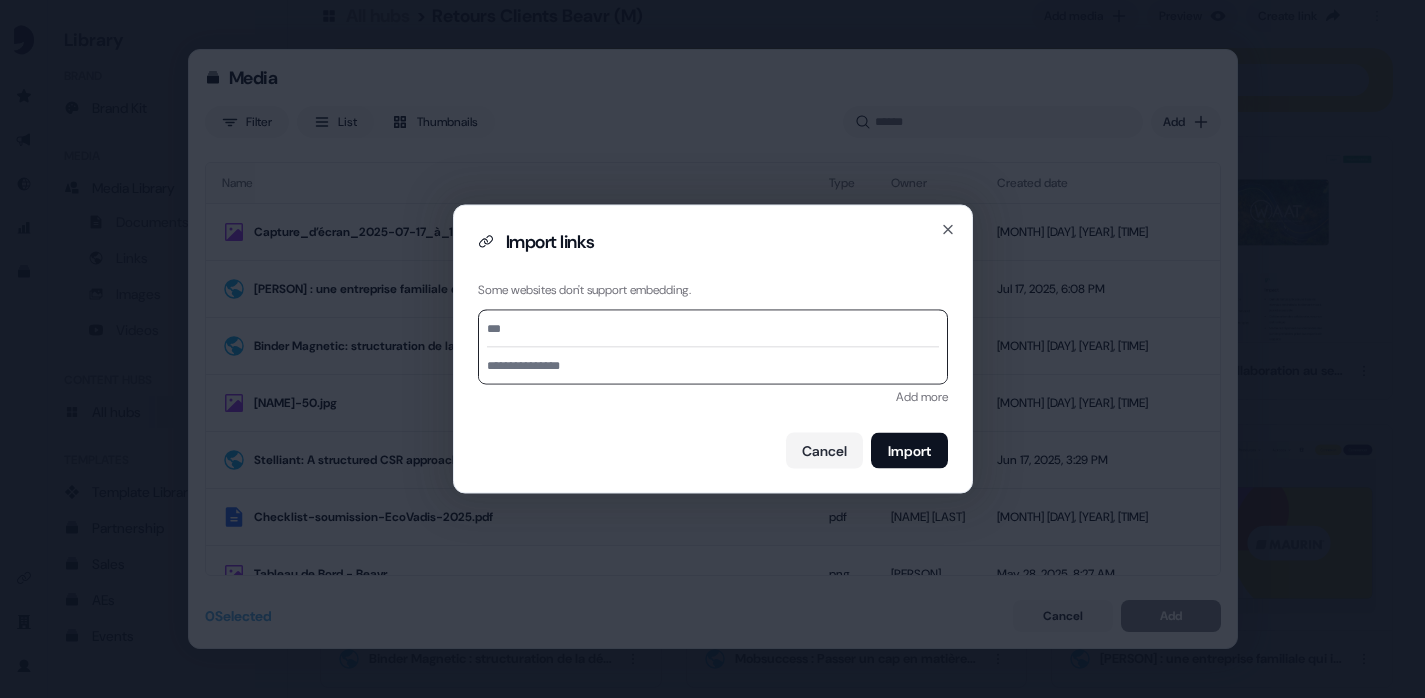 paste on "**********" 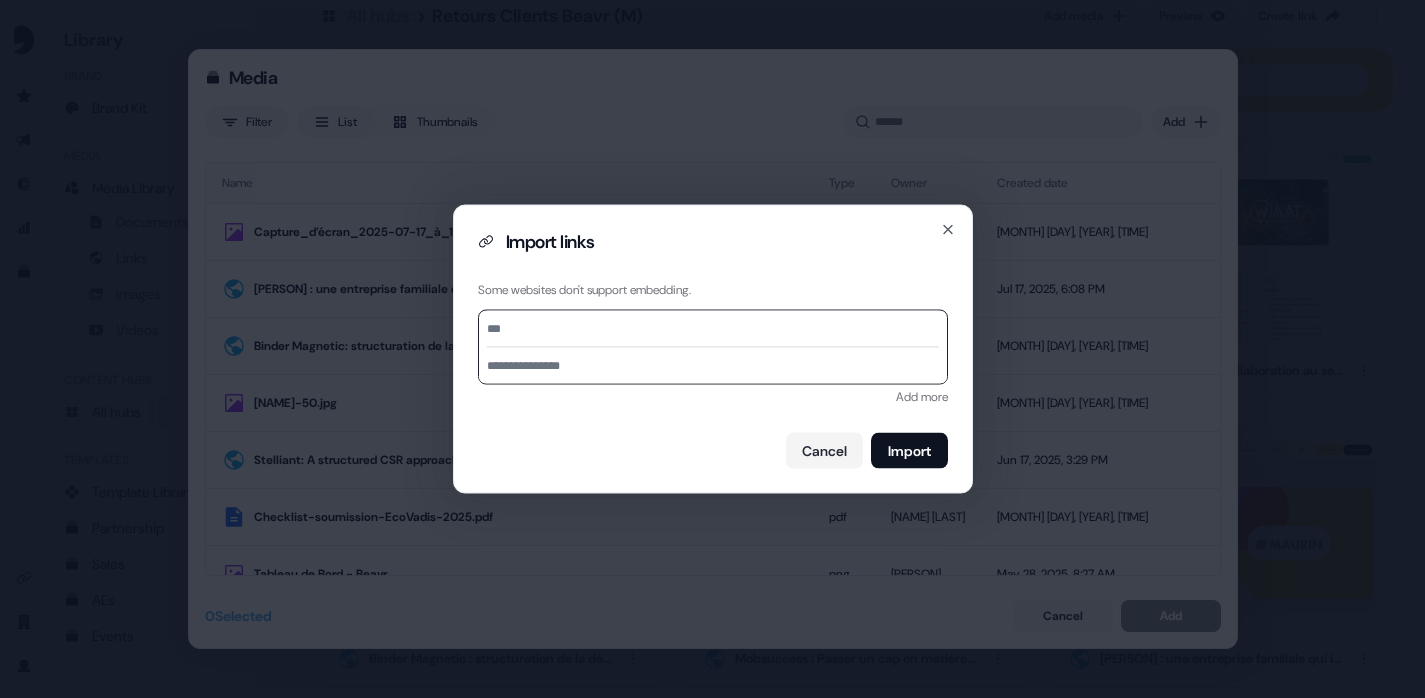 type on "**********" 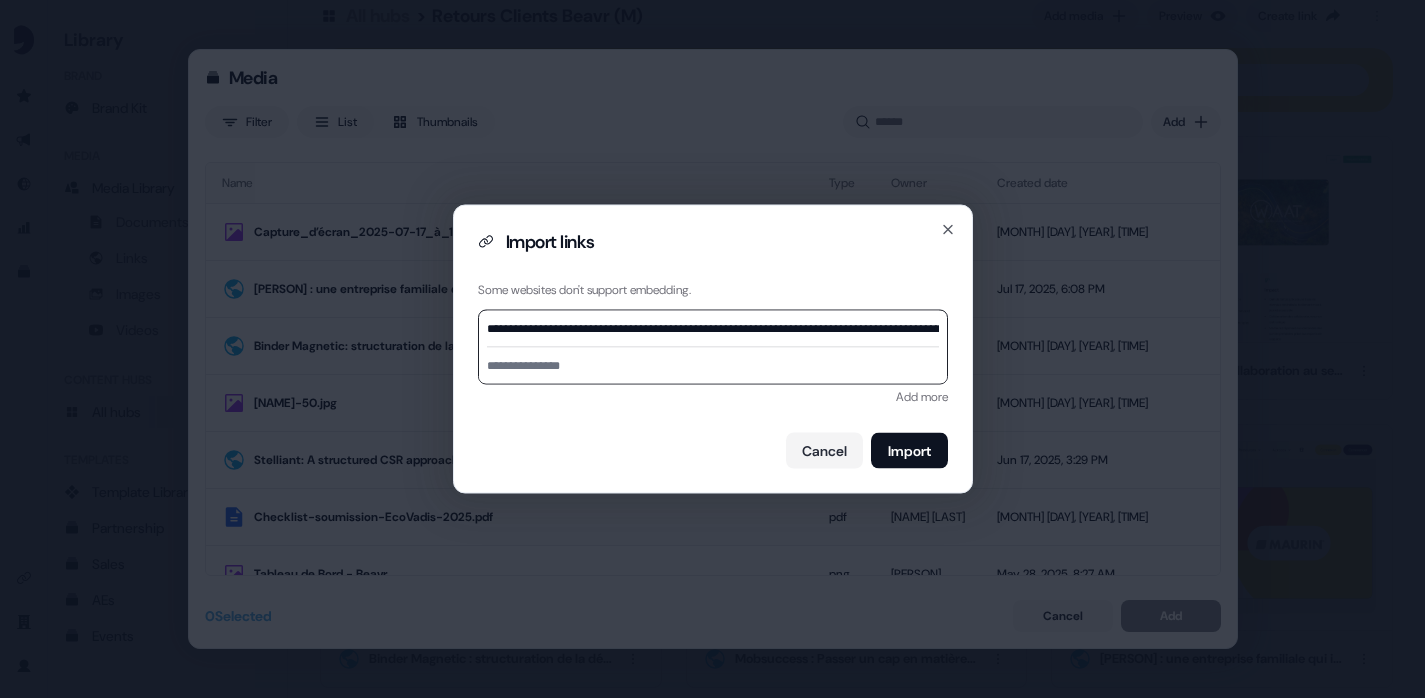 scroll, scrollTop: 0, scrollLeft: 214, axis: horizontal 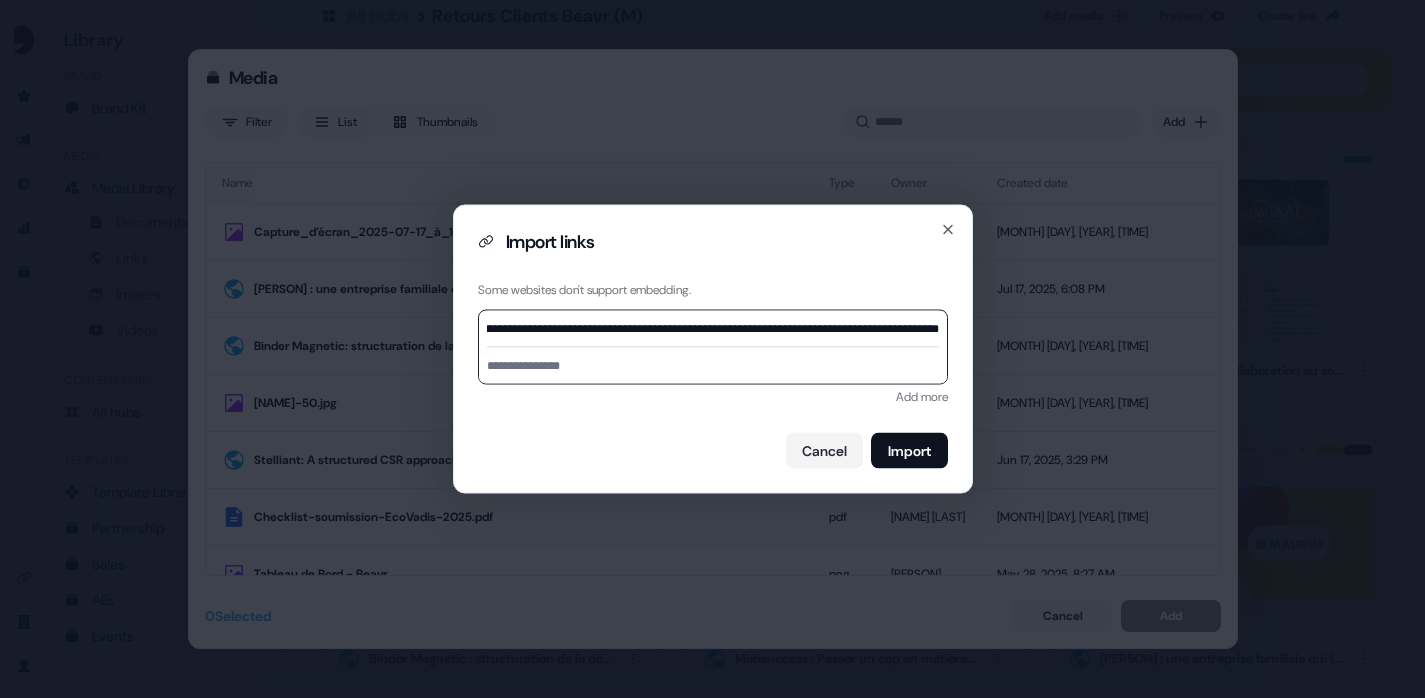 type on "**********" 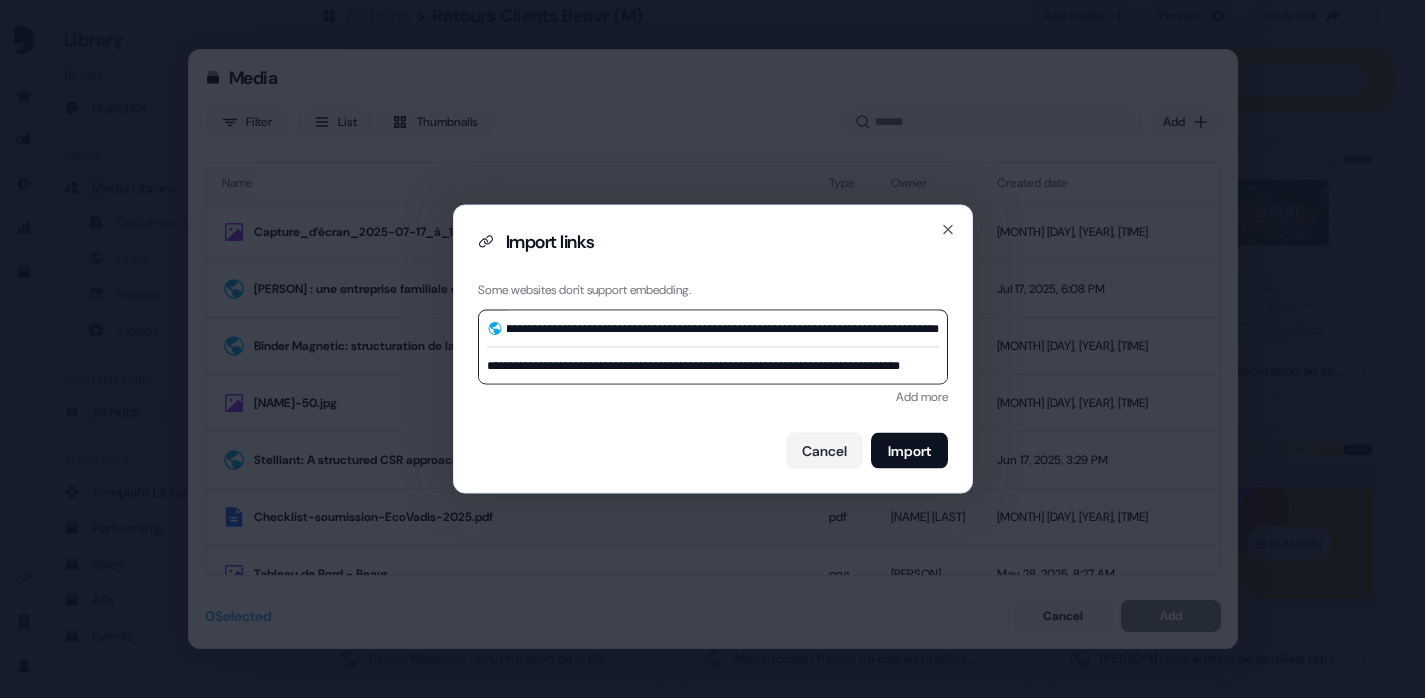 type on "**********" 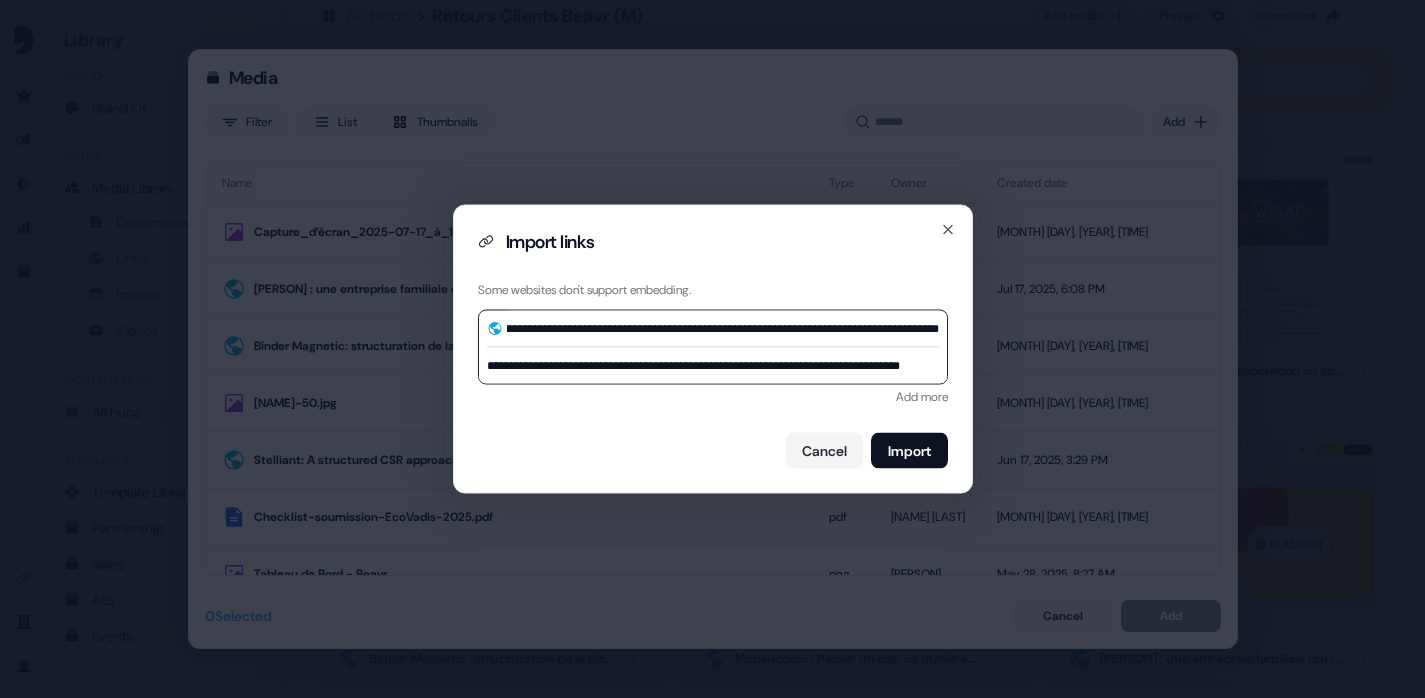 click on "**********" at bounding box center [713, 366] 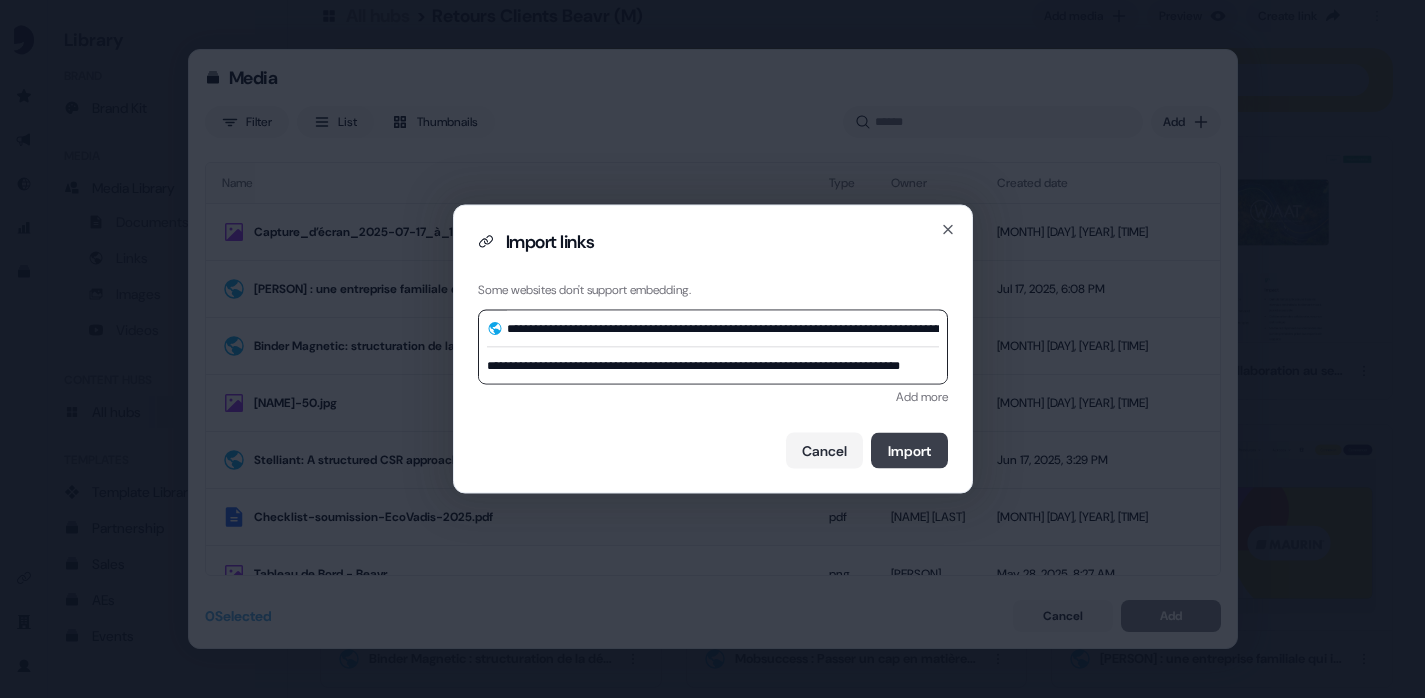 click on "Import" at bounding box center (909, 451) 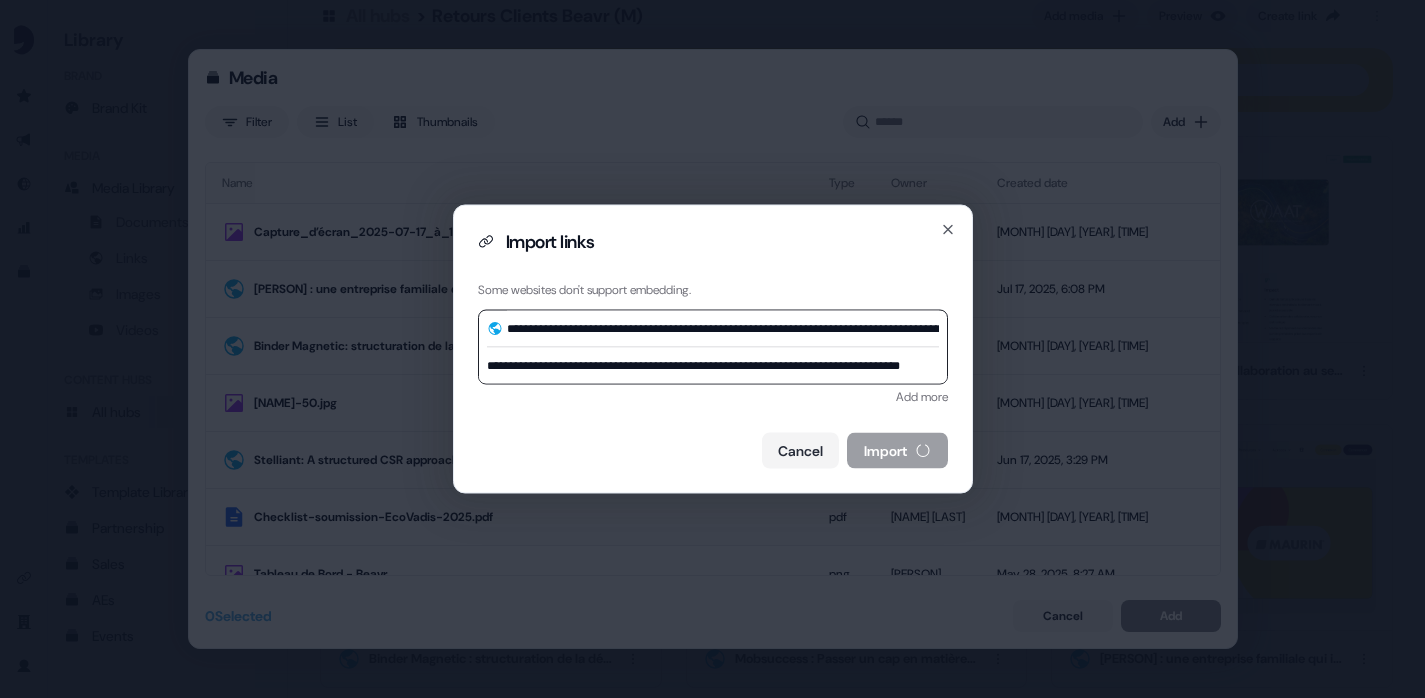 type 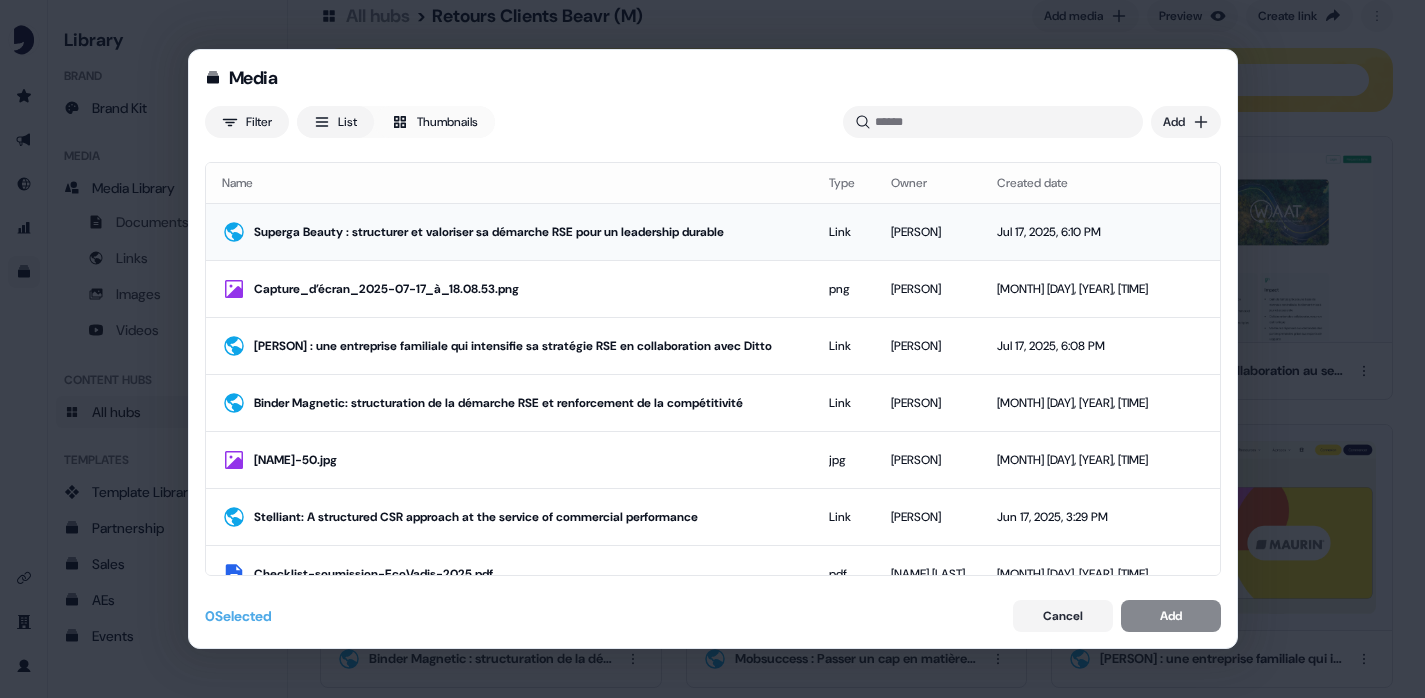 click on "Superga Beauty : structurer et valoriser sa démarche RSE pour un leadership durable" at bounding box center (525, 232) 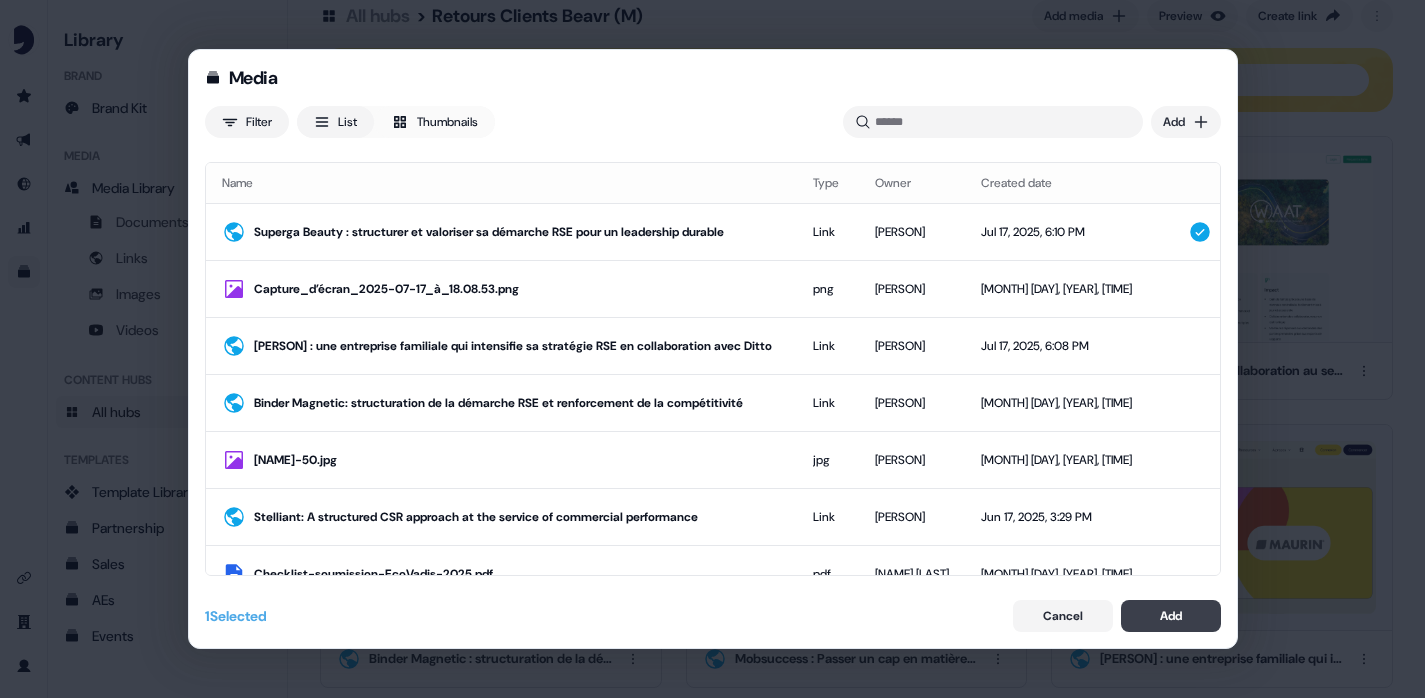 click on "Add" at bounding box center [1171, 616] 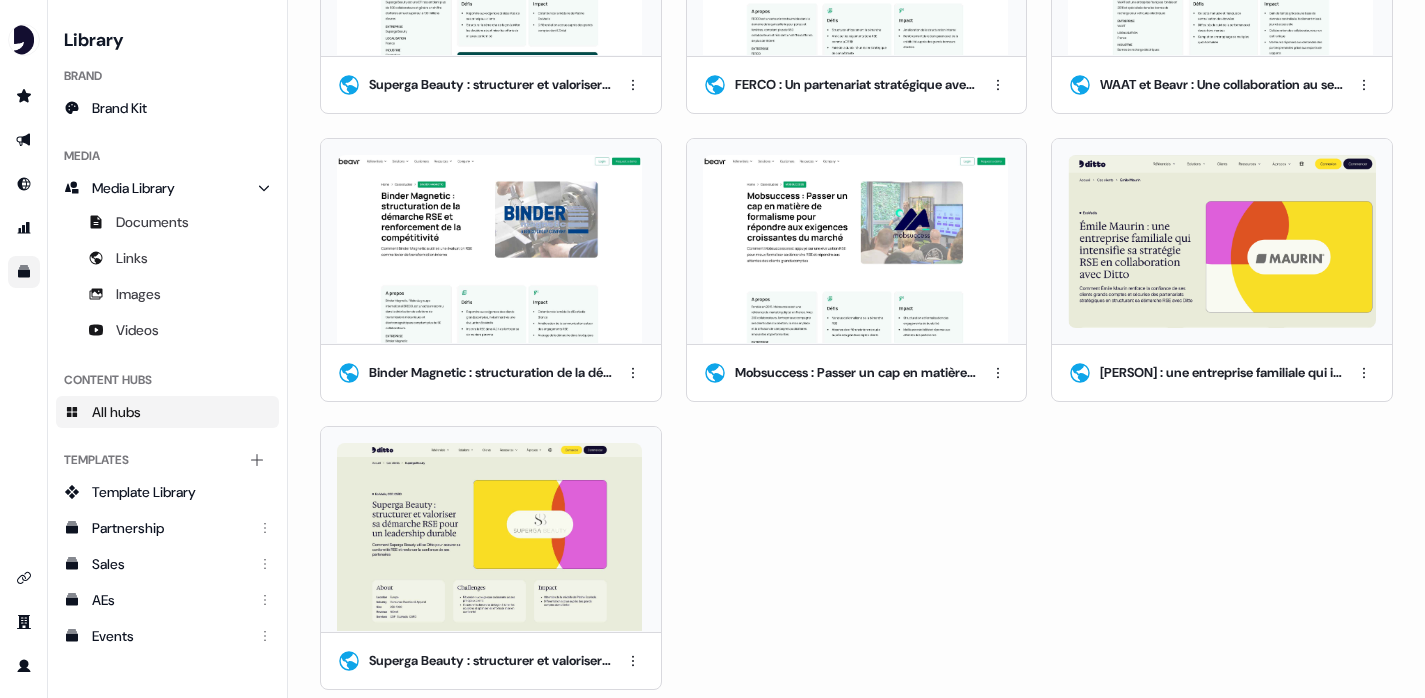 scroll, scrollTop: 316, scrollLeft: 0, axis: vertical 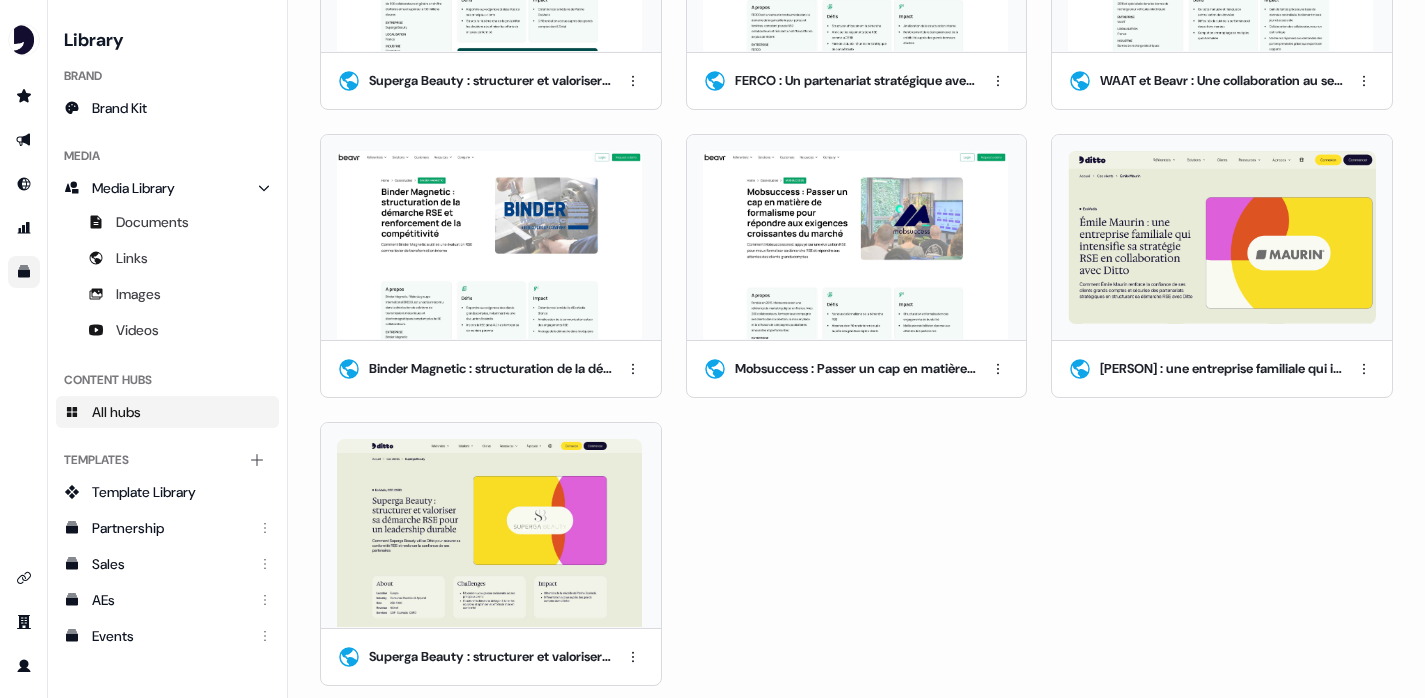 click at bounding box center (489, 533) 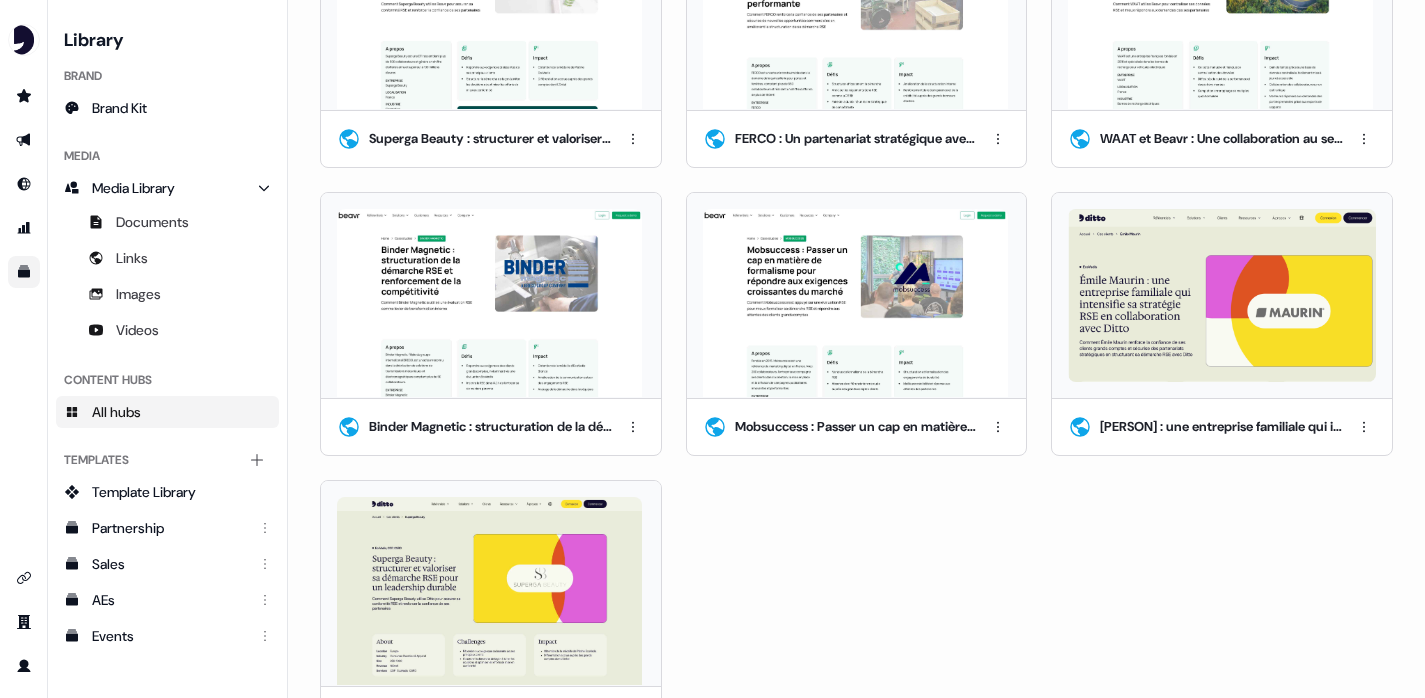 scroll, scrollTop: 255, scrollLeft: 0, axis: vertical 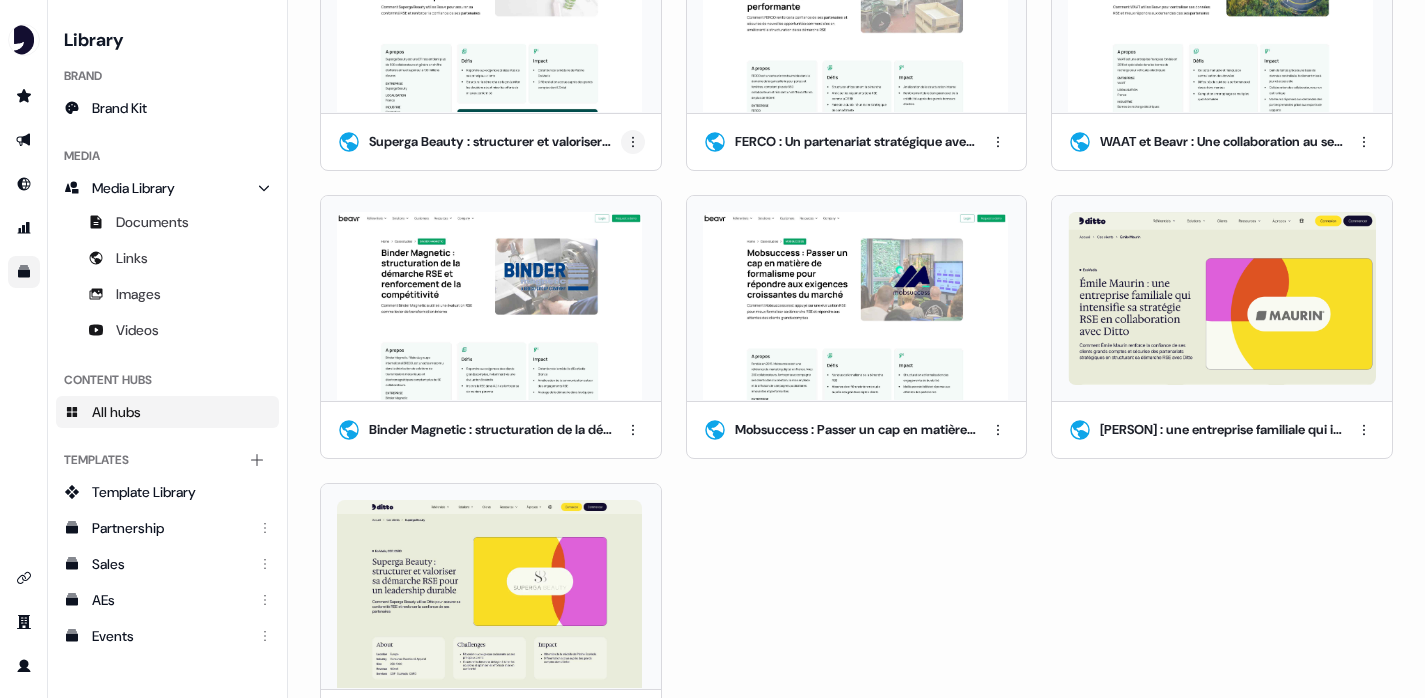 click on "For the best experience switch devices to a bigger screen. Go to Userled.io   Library Brand Brand Kit Media Media Library Documents Links Images Videos Content Hubs All hubs Templates   Add collection Template Library Partnership Sales  AEs Events All hubs > Retours Clients Beavr (M)  Add media Preview Create link Content Links List Thumbnails Superga Beauty : structurer et valoriser sa démarche RSE pour un leadership durable FERCO : Un partenariat stratégique avec Beavr pour une RSE structurée et performante WAAT et Beavr : Une collaboration au service de la performance RSE et de la croissance Binder Magnetic : structuration de la démarche RSE et renforcement de la compétitivité Mobsuccess : Passer un cap en matière de formalisme pour répondre aux exigences croissantes du marché Émile Maurin : une entreprise familiale qui intensifie sa stratégie RSE en collaboration avec Ditto Superga Beauty : structurer et valoriser sa démarche RSE pour un leadership durable" at bounding box center [712, 349] 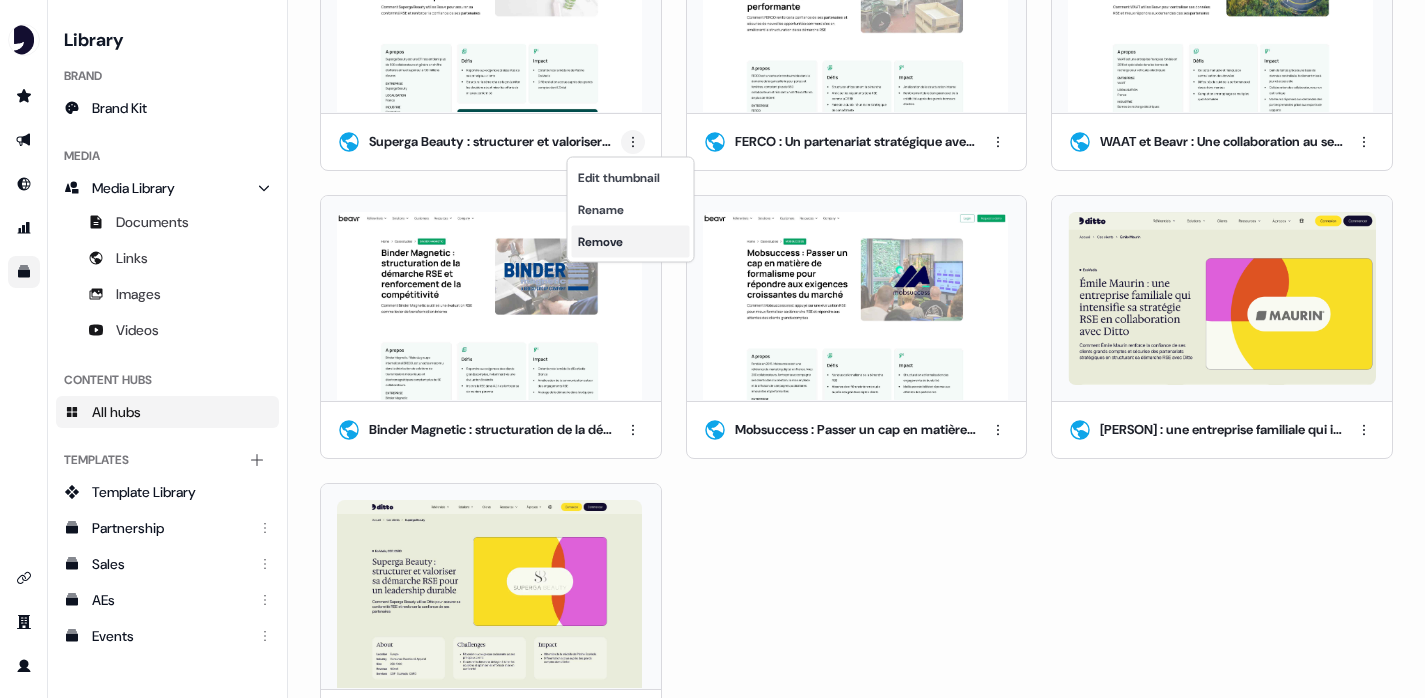 click on "Remove" at bounding box center [631, 242] 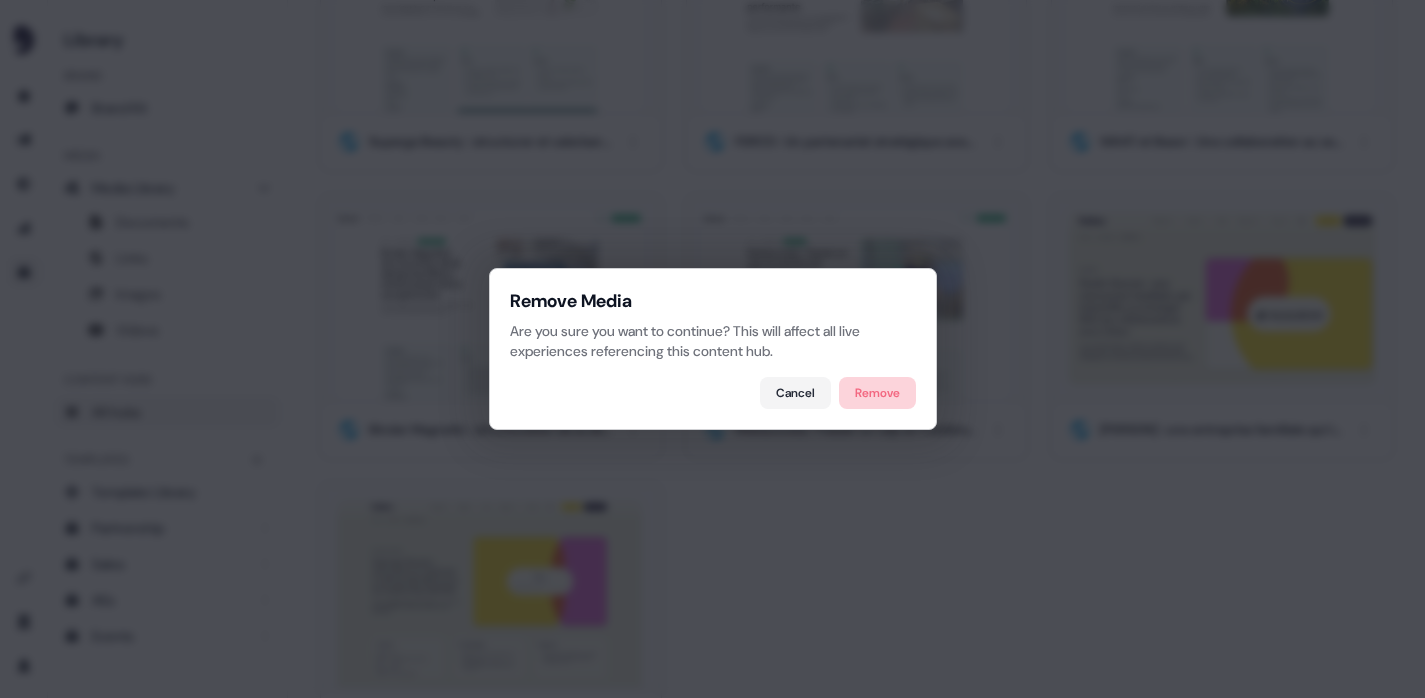click on "Remove" at bounding box center (877, 393) 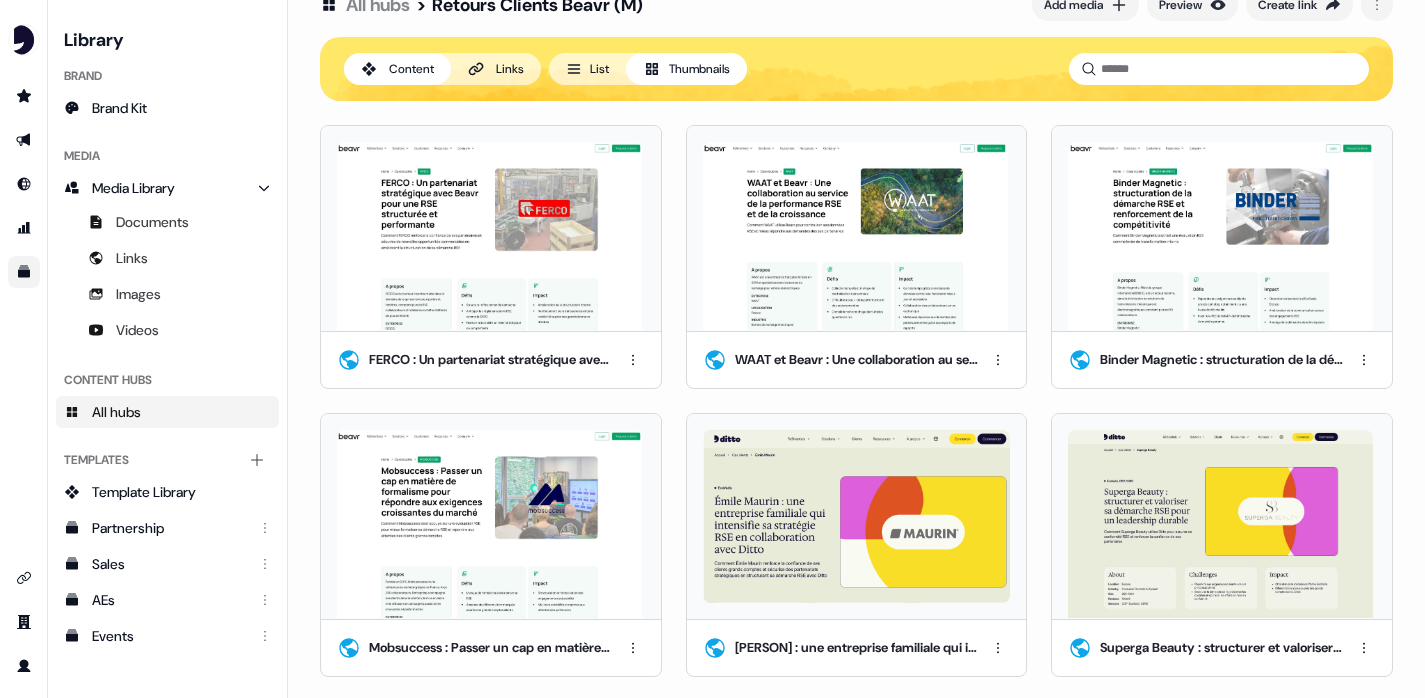 scroll, scrollTop: 0, scrollLeft: 0, axis: both 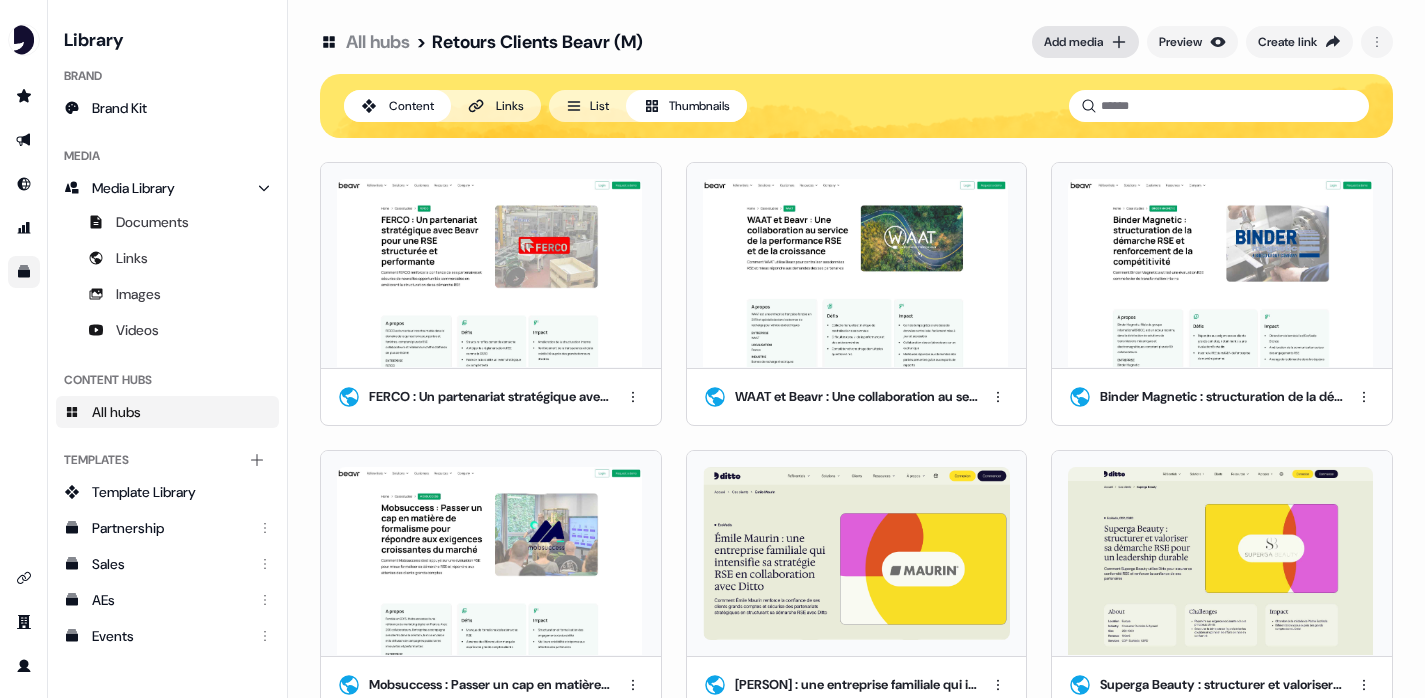 click on "Add media" at bounding box center [1085, 42] 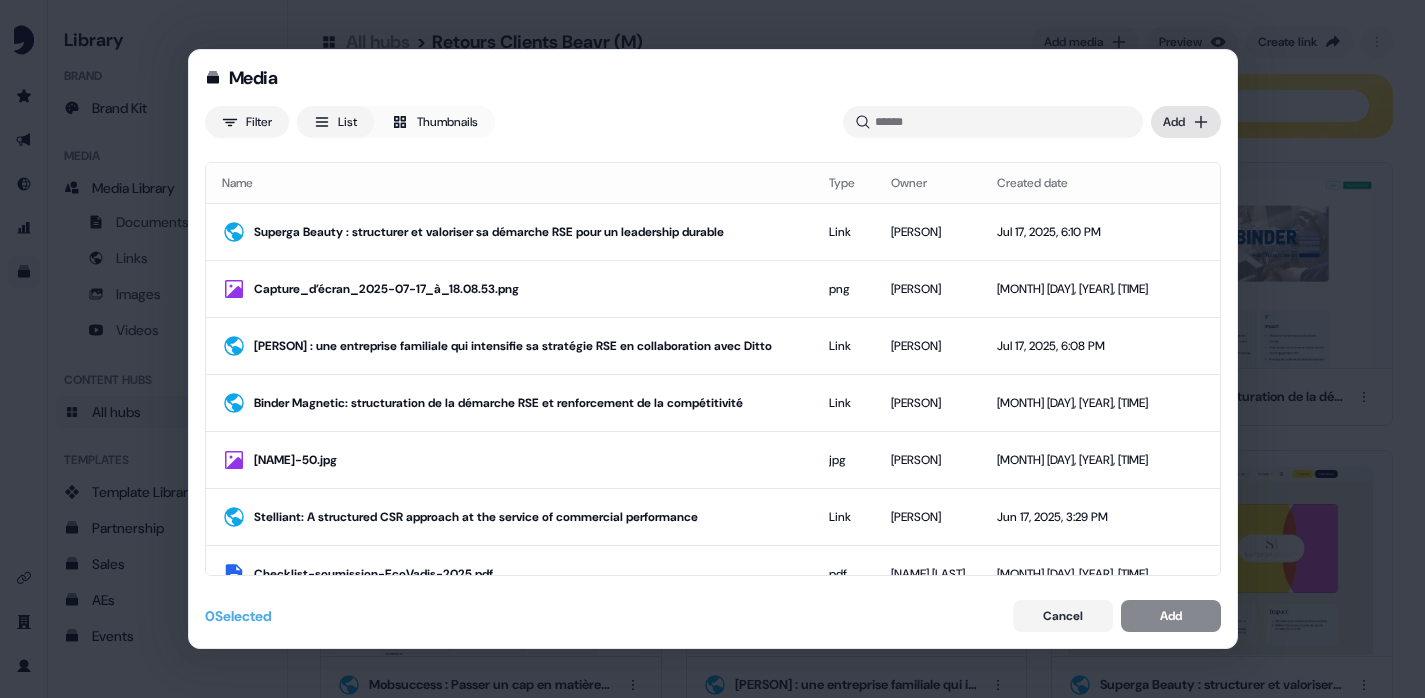 click on "Media Filter List Thumbnails Uploaded Add Name Type Owner Created date Superga Beauty : structurer et valoriser sa démarche RSE pour un leadership durable Link Armand Gin Jul 17, 2025, 6:10 PM Capture_d’écran_2025-07-17_à_18.08.53.png png Armand Gin Jul 17, 2025, 6:09 PM Émile Maurin : une entreprise familiale qui intensifie sa stratégie RSE en collaboration avec Ditto Link Armand Gin Jul 17, 2025, 6:08 PM Binder Magnetic: structuration de la démarche RSE et renforcement de la compétitivité Link Alexis Prades Jun 25, 2025, 8:38 AM RENZ-50.jpg jpg Pierre Bonnet Jun 24, 2025, 3:32 PM Stelliant: A structured CSR approach at the service of commercial performance Link Alexis Prades Jun 17, 2025, 3:29 PM Checklist-soumission-EcoVadis-2025.pdf pdf Thomas Brigant Jun 4, 2025, 11:57 AM Tableau de Bord - Beavr png Alexis Prades May 28, 2025, 8:27 AM Interopérabilité avec ISO 14001 Link Alexis Prades May 27, 2025, 11:35 AM Module CDP - Beavr  Link Alexis Prades May 27, 2025, 11:23 AM png Ugo Le Borgne jpg" at bounding box center [712, 349] 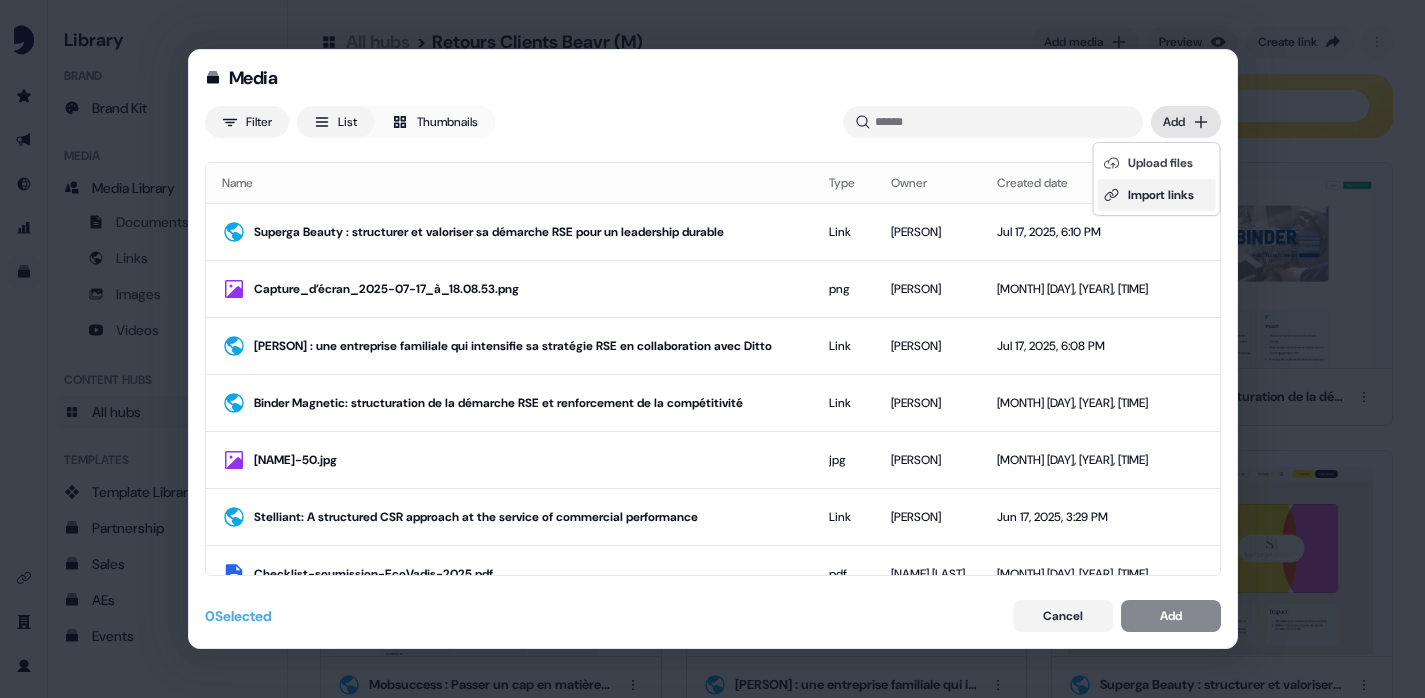 click on "Import links" at bounding box center (1157, 195) 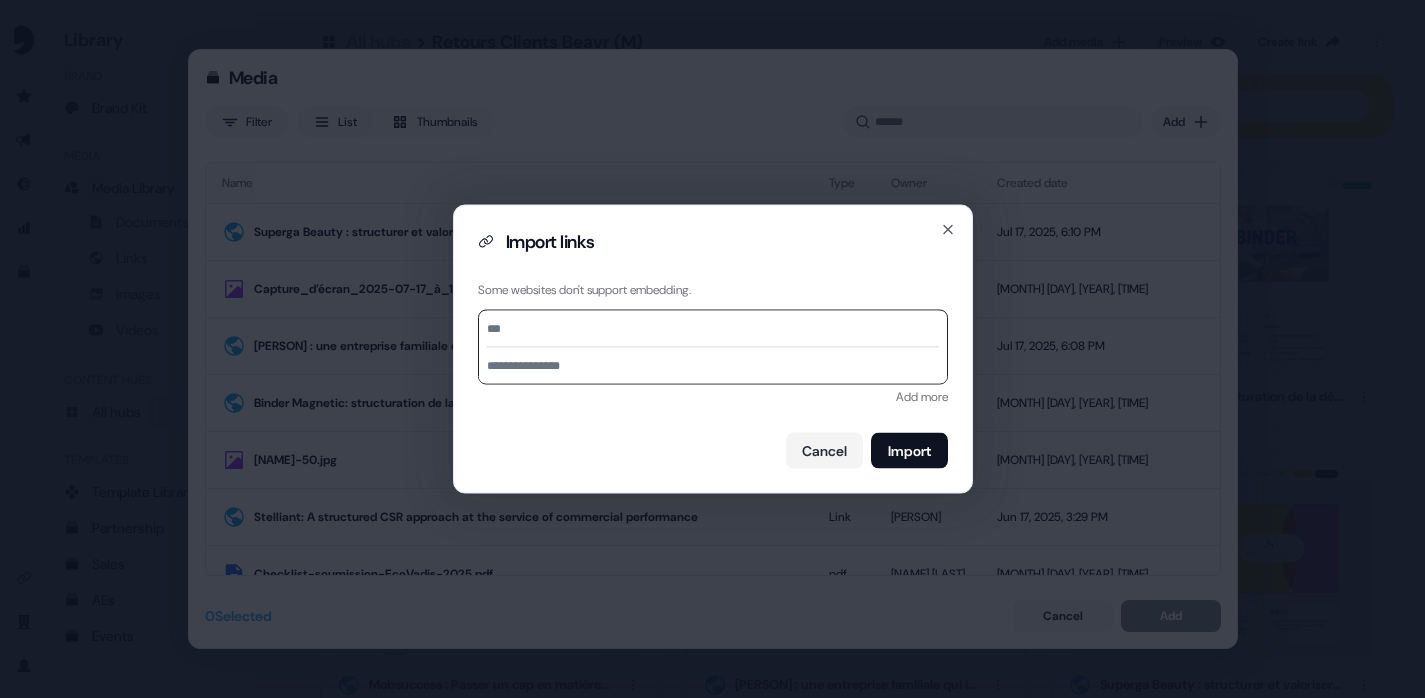 paste on "**********" 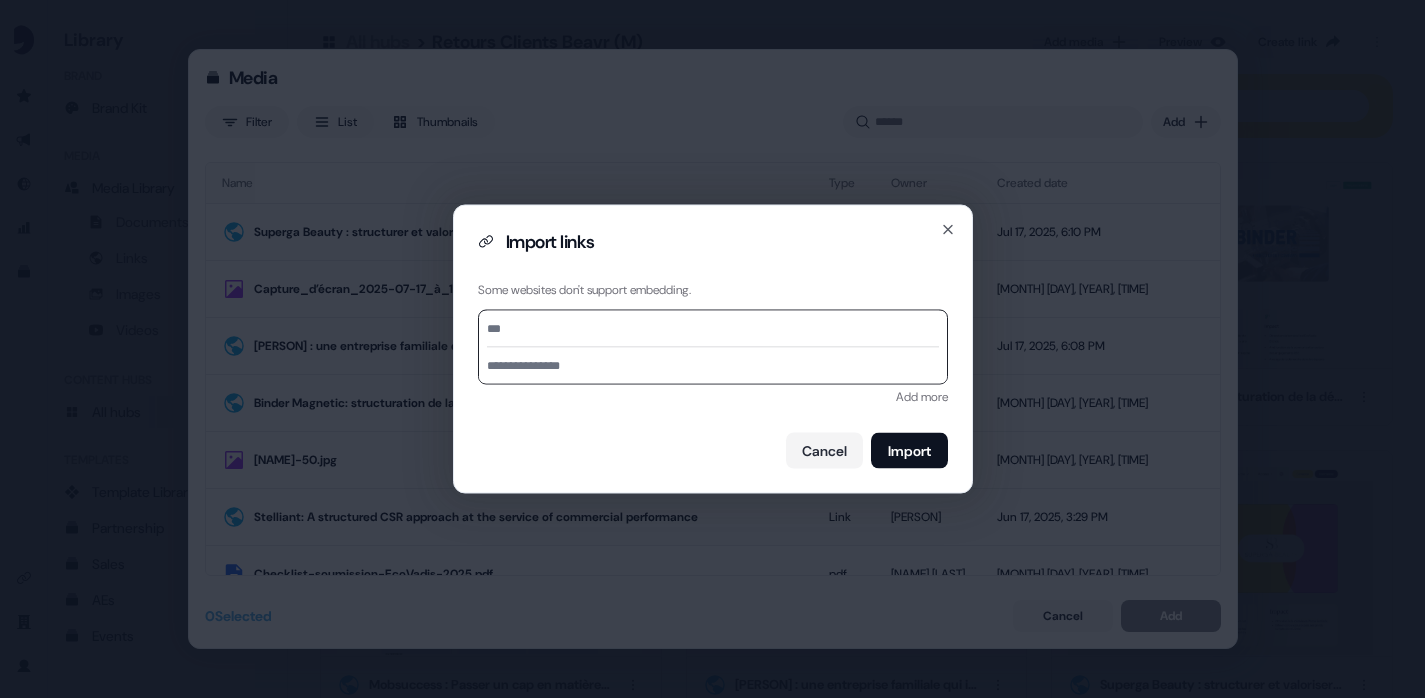type on "**********" 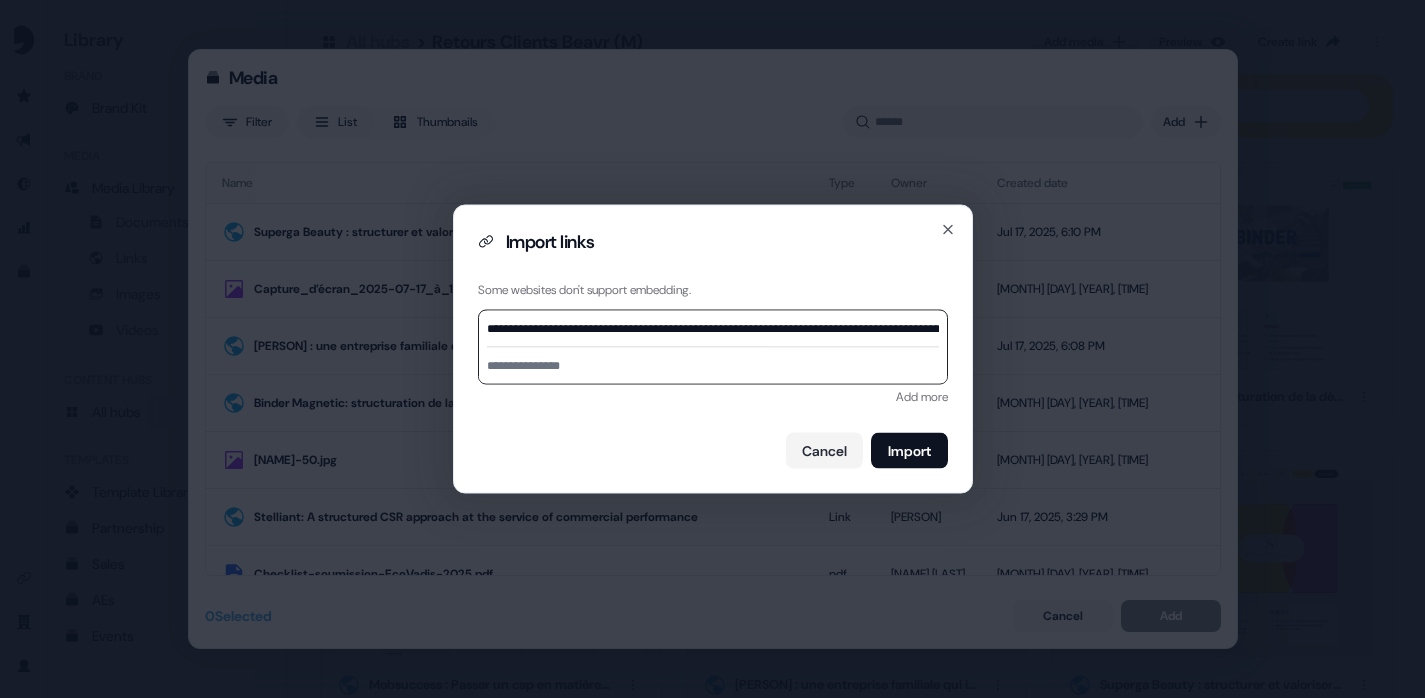 scroll, scrollTop: 0, scrollLeft: 266, axis: horizontal 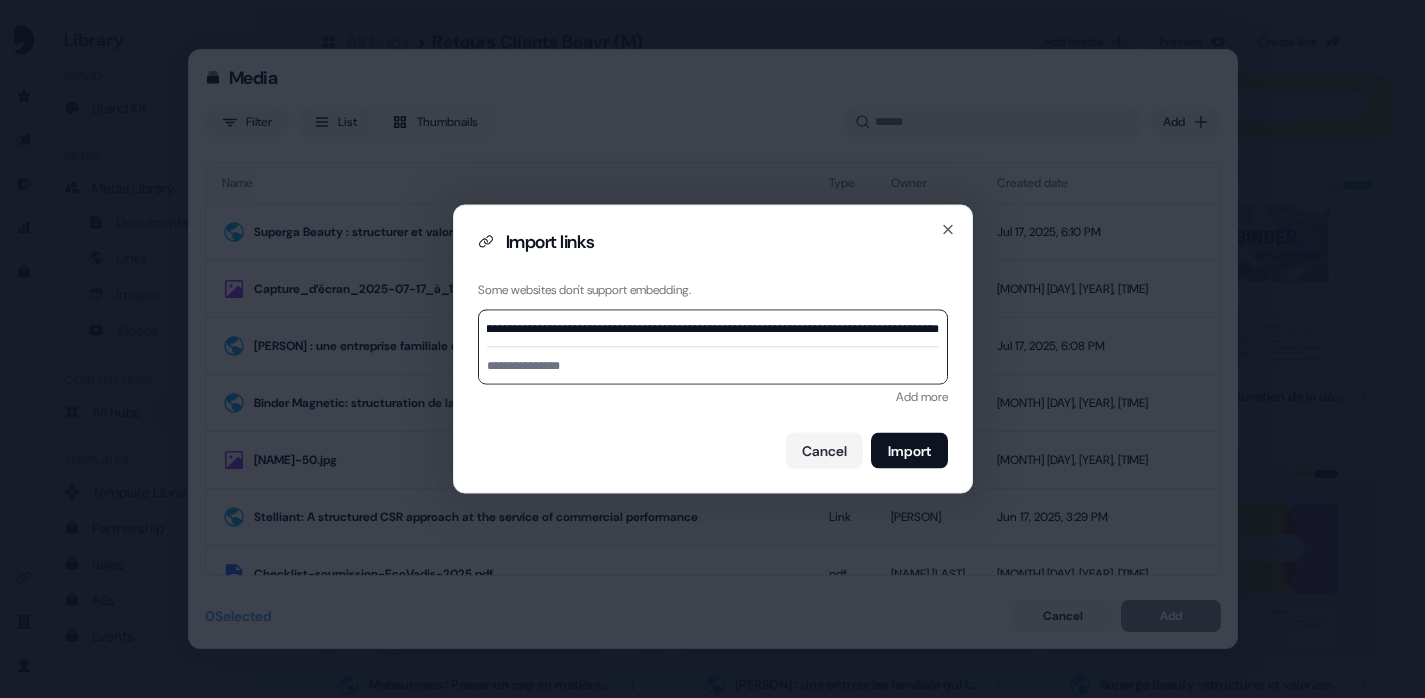 type on "**********" 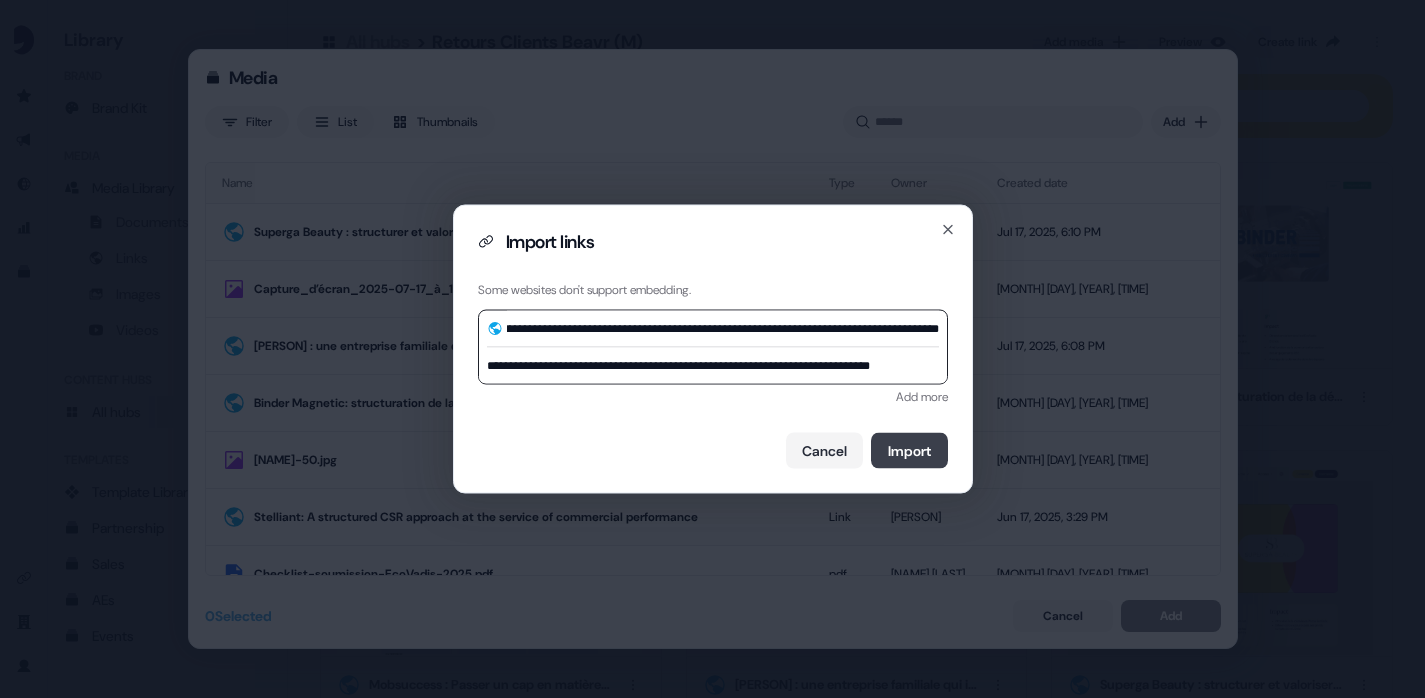 type on "**********" 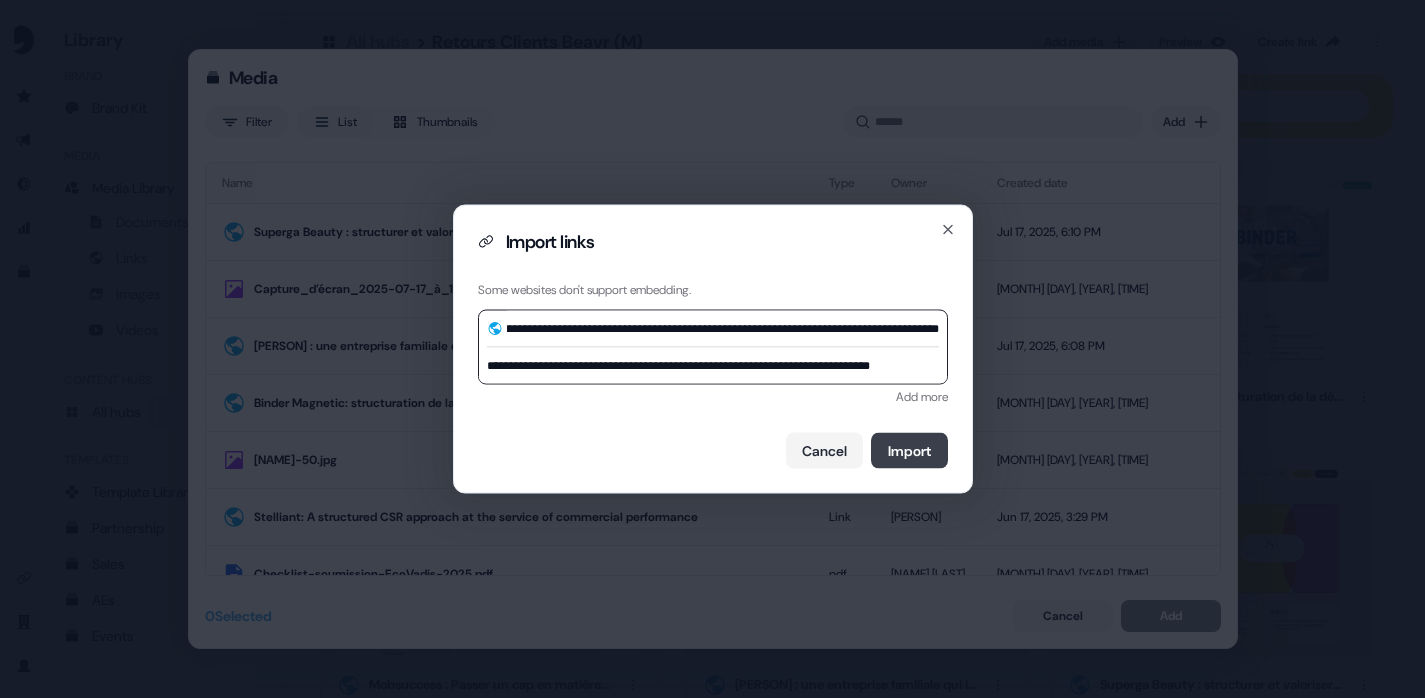click on "Import" at bounding box center (909, 451) 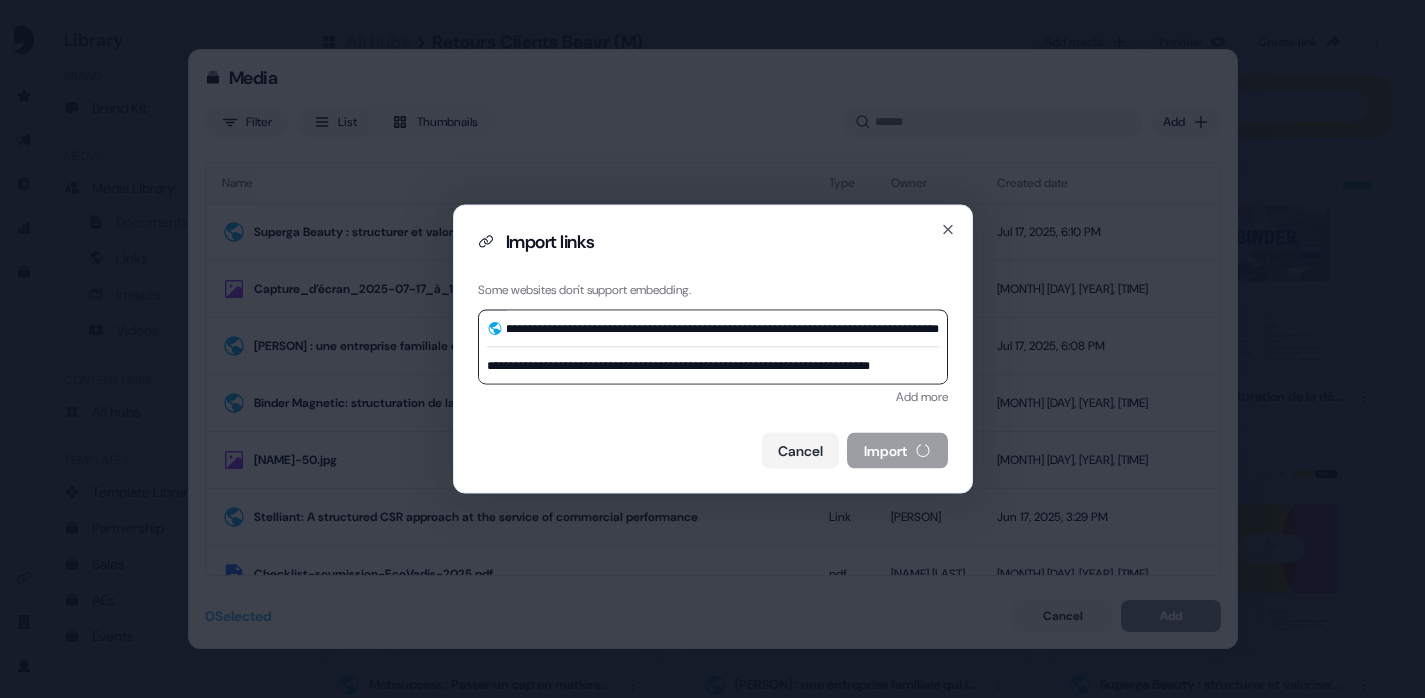 scroll, scrollTop: 0, scrollLeft: 0, axis: both 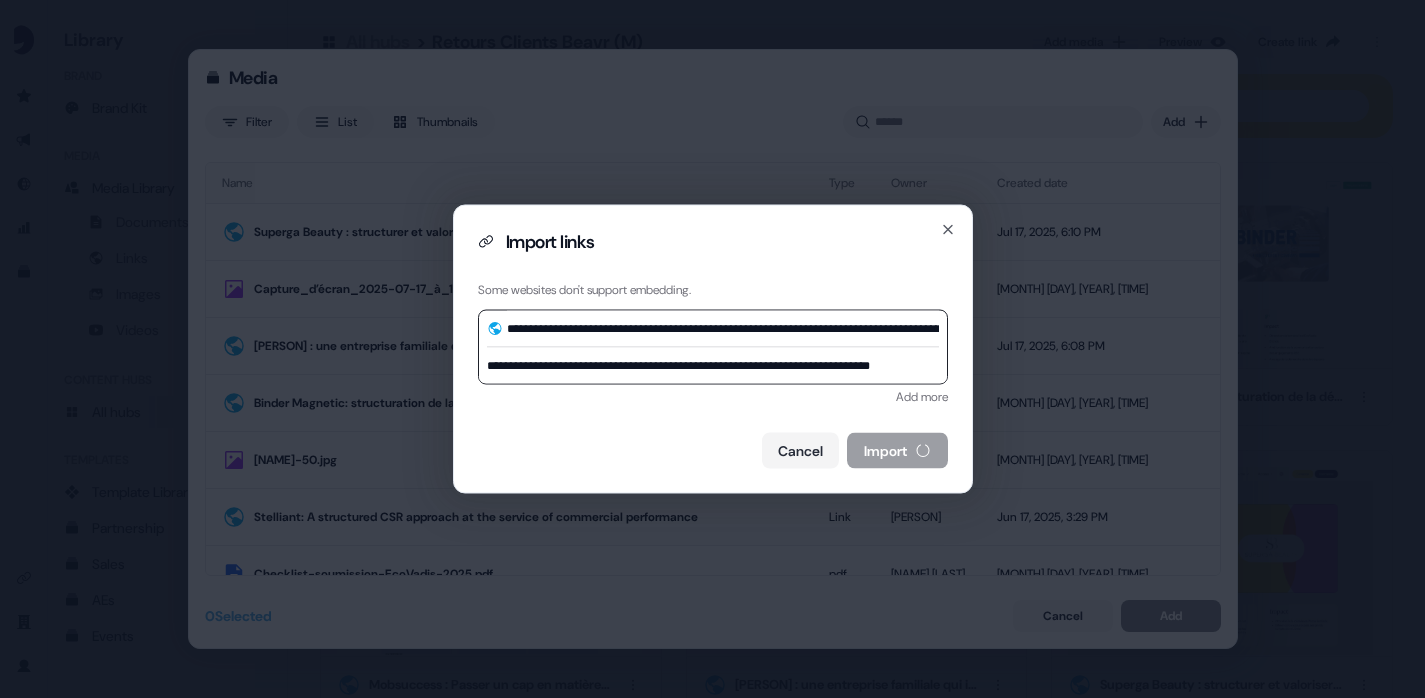 click on "Cancel Import" at bounding box center [713, 451] 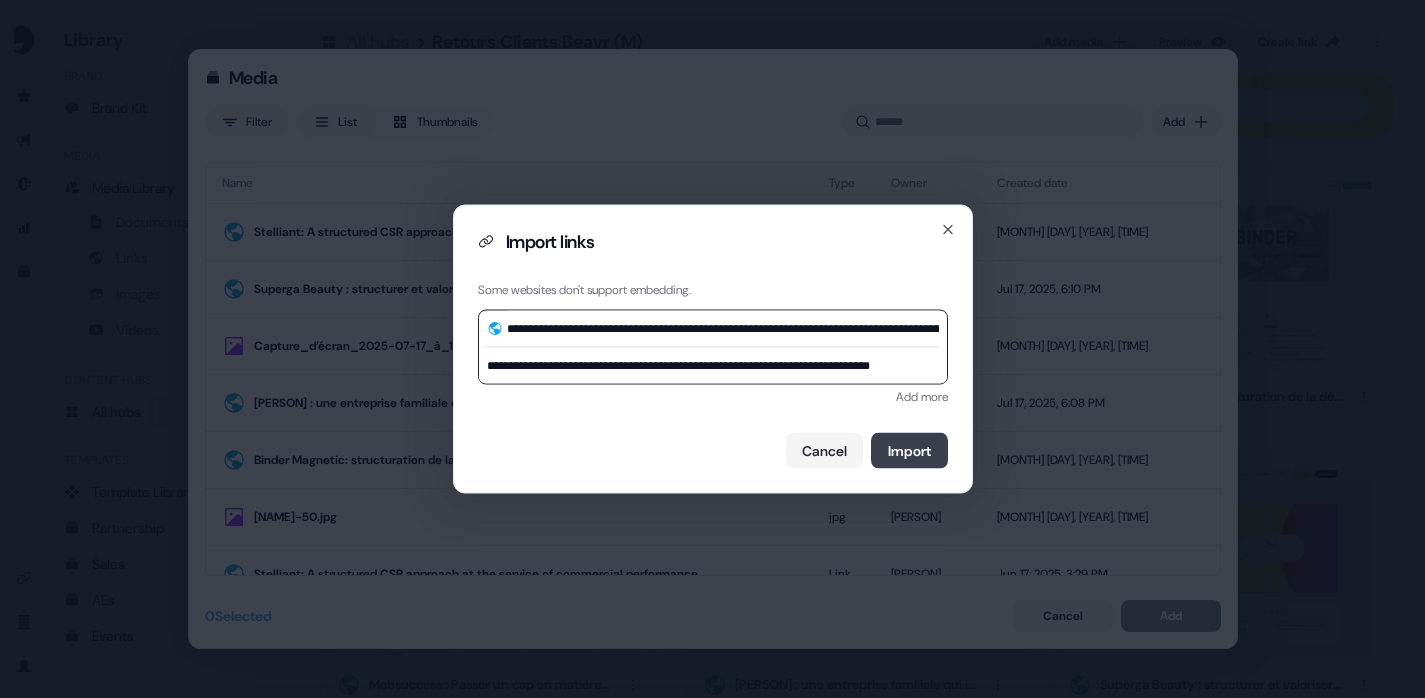 type 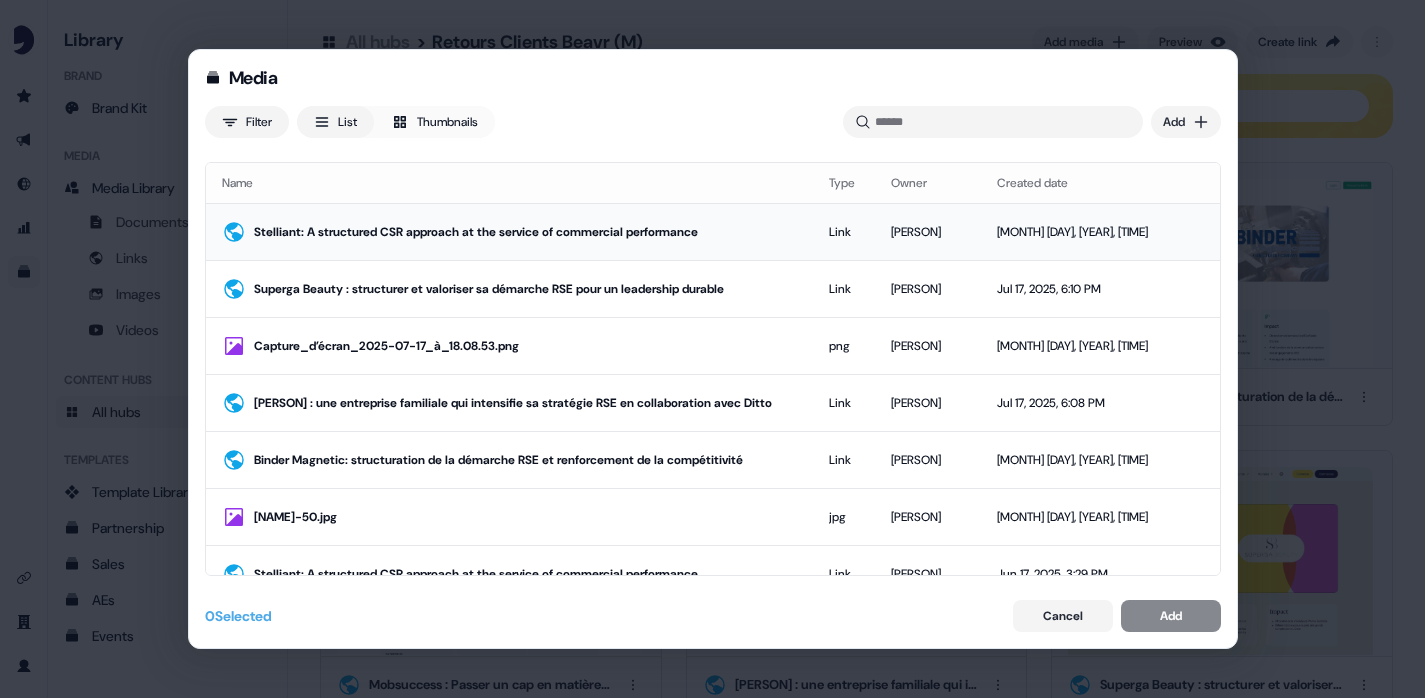 click on "Stelliant: A structured CSR approach at the service of commercial performance" at bounding box center (525, 232) 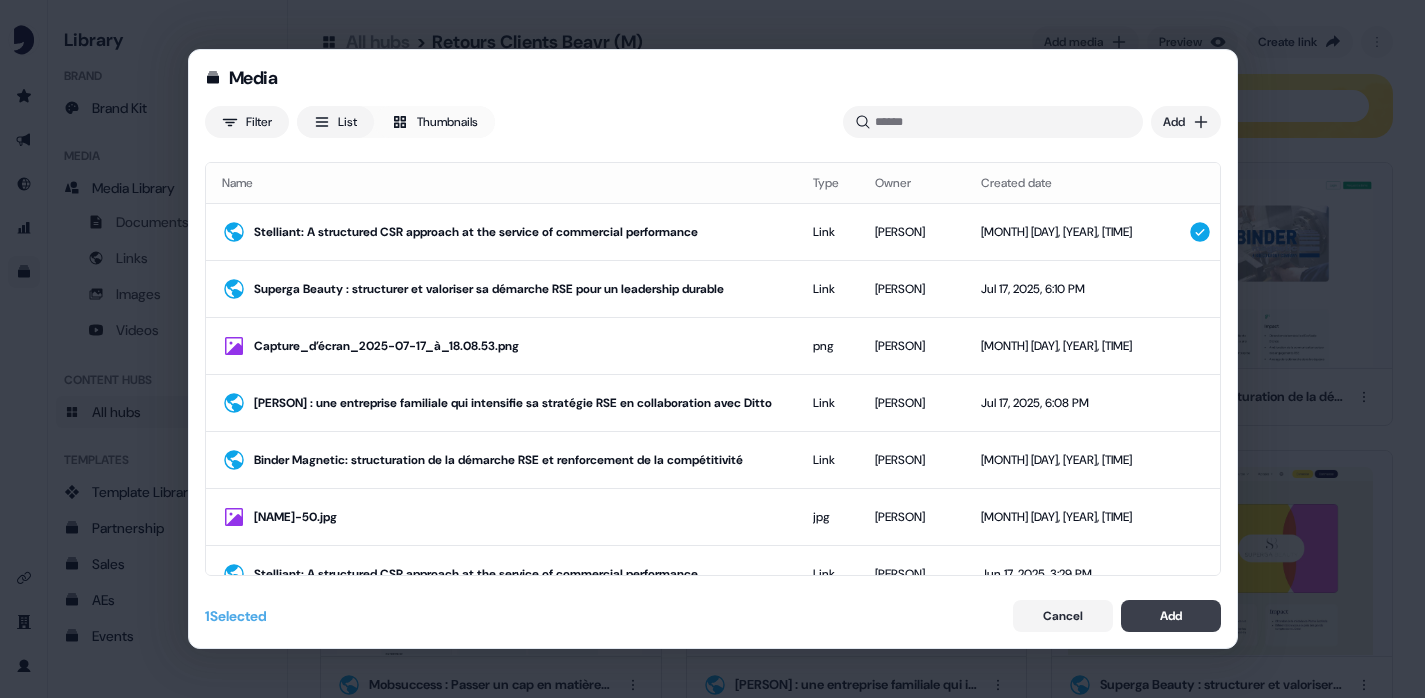 click on "Add" at bounding box center (1171, 616) 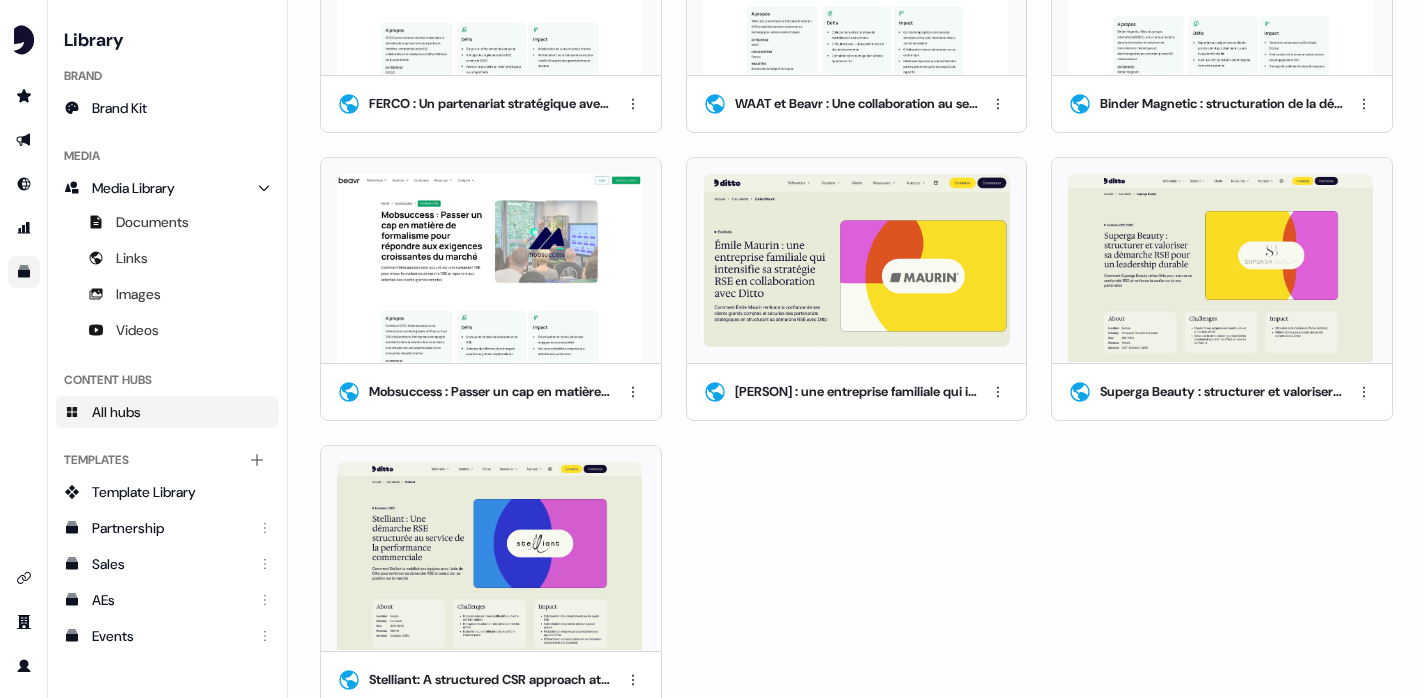 scroll, scrollTop: 0, scrollLeft: 0, axis: both 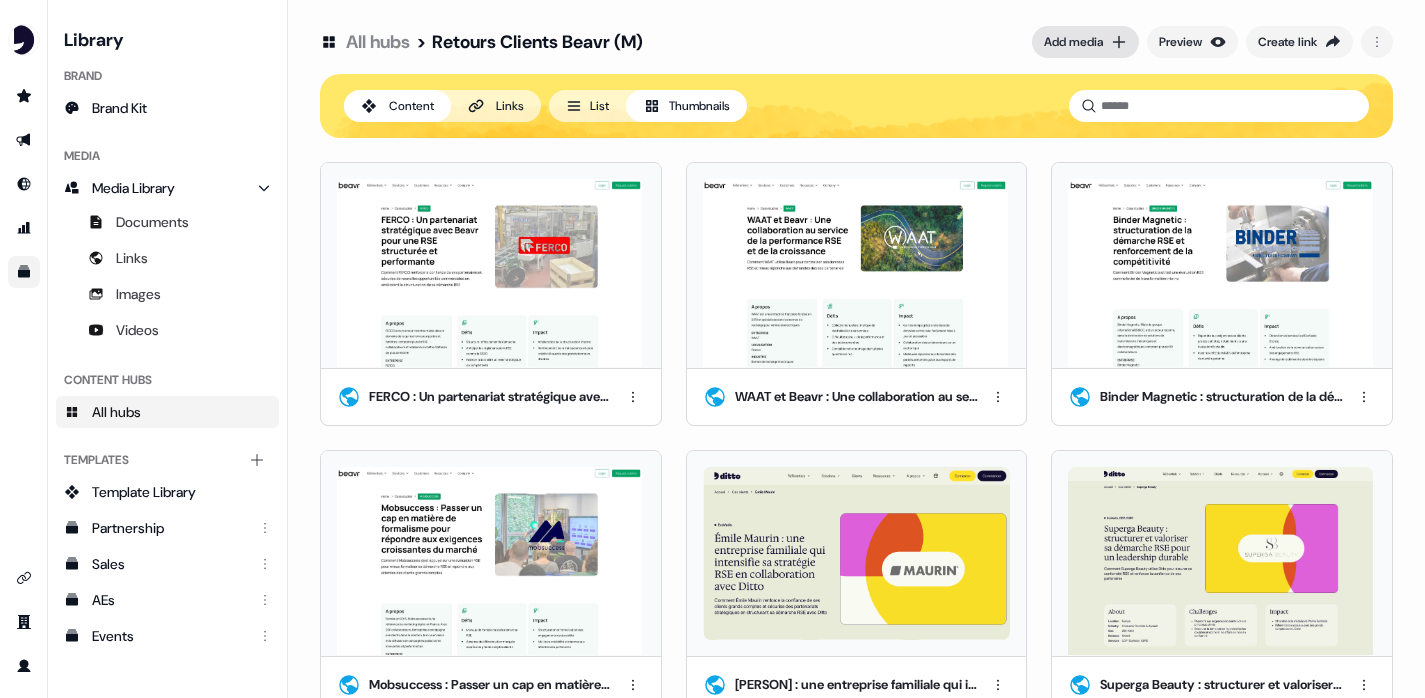 click on "Add media" at bounding box center [1073, 42] 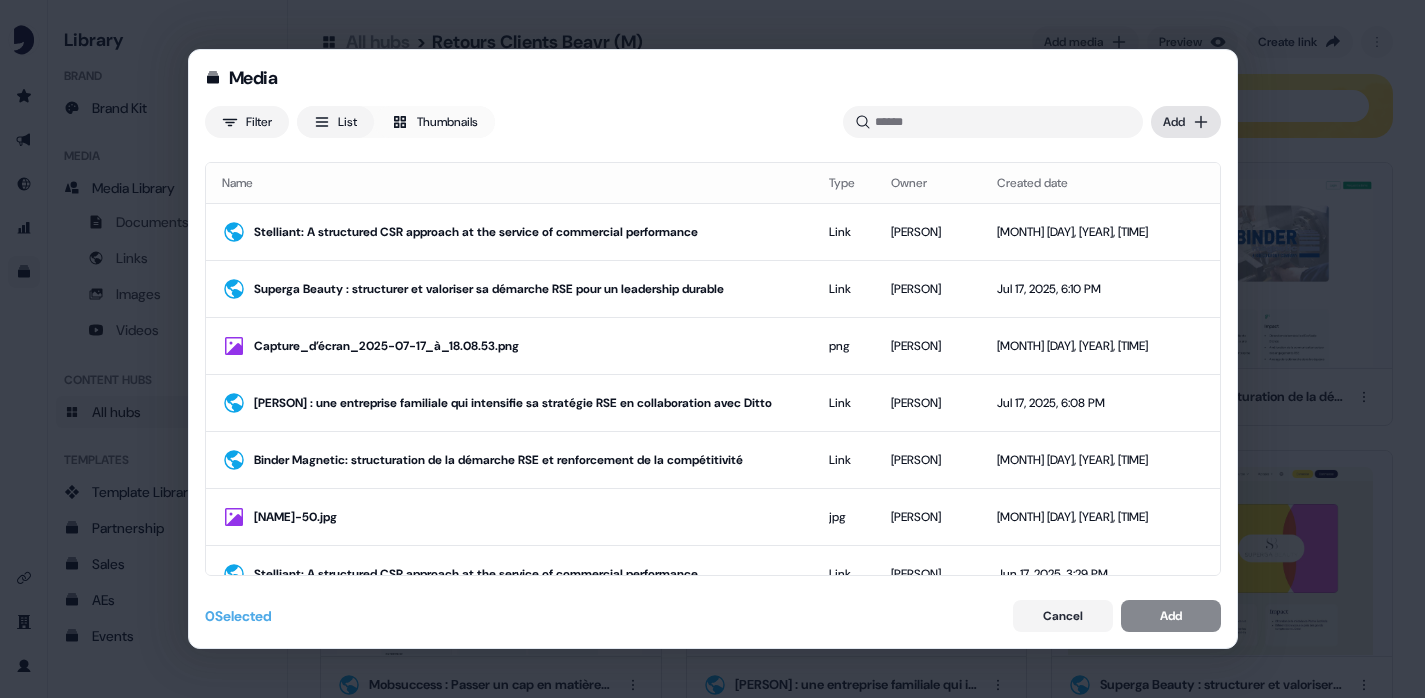 click on "Media Filter List Thumbnails Uploaded Add Name Type Owner Created date Stelliant: A structured CSR approach at the service of commercial performance Link Armand Gin Jul 17, 2025, 6:11 PM Superga Beauty : structurer et valoriser sa démarche RSE pour un leadership durable Link Armand Gin Jul 17, 2025, 6:10 PM Capture_d’écran_2025-07-17_à_18.08.53.png png Armand Gin Jul 17, 2025, 6:09 PM Émile Maurin : une entreprise familiale qui intensifie sa stratégie RSE en collaboration avec Ditto Link Armand Gin Jul 17, 2025, 6:08 PM Binder Magnetic: structuration de la démarche RSE et renforcement de la compétitivité Link Alexis Prades Jun 25, 2025, 8:38 AM RENZ-50.jpg jpg Pierre Bonnet Jun 24, 2025, 3:32 PM Stelliant: A structured CSR approach at the service of commercial performance Link Alexis Prades Jun 17, 2025, 3:29 PM Checklist-soumission-EcoVadis-2025.pdf pdf Thomas Brigant Jun 4, 2025, 11:57 AM Tableau de Bord - Beavr png Alexis Prades May 28, 2025, 8:27 AM Interopérabilité avec ISO 14001 Link Link" at bounding box center [712, 349] 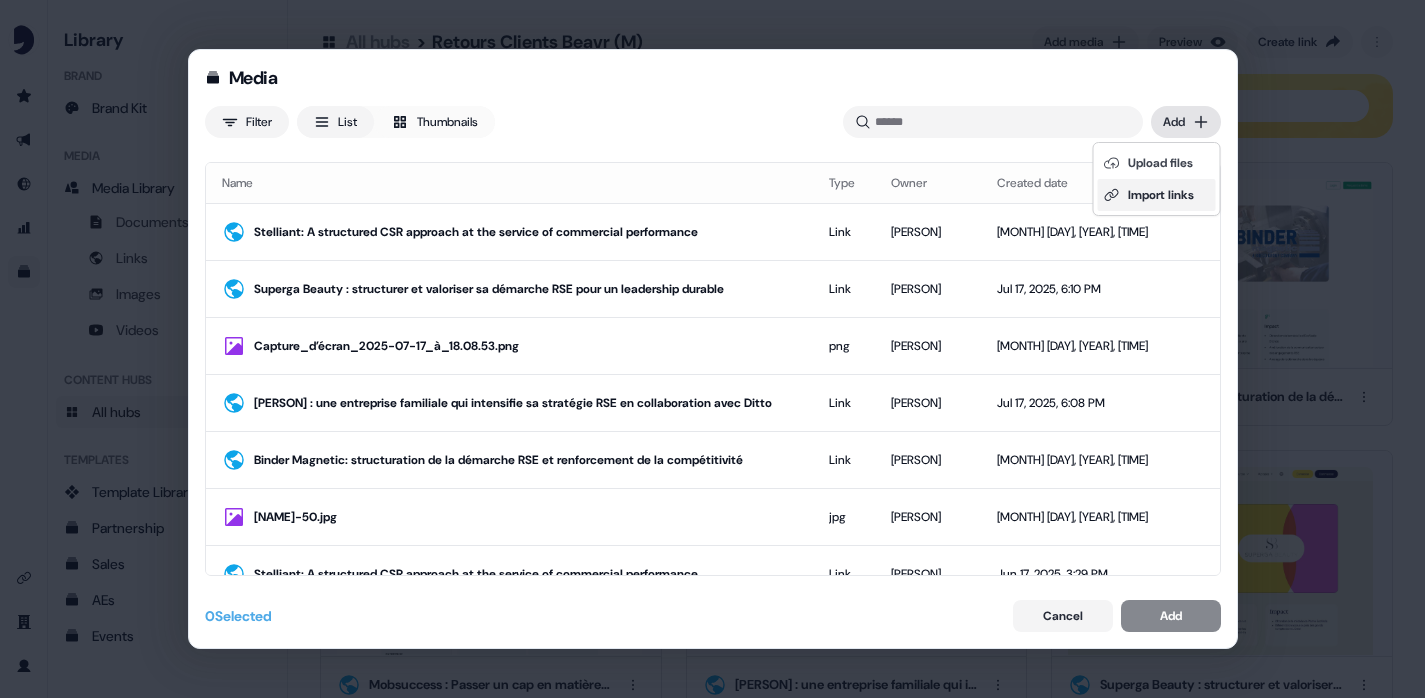 click on "Import links" at bounding box center (1157, 195) 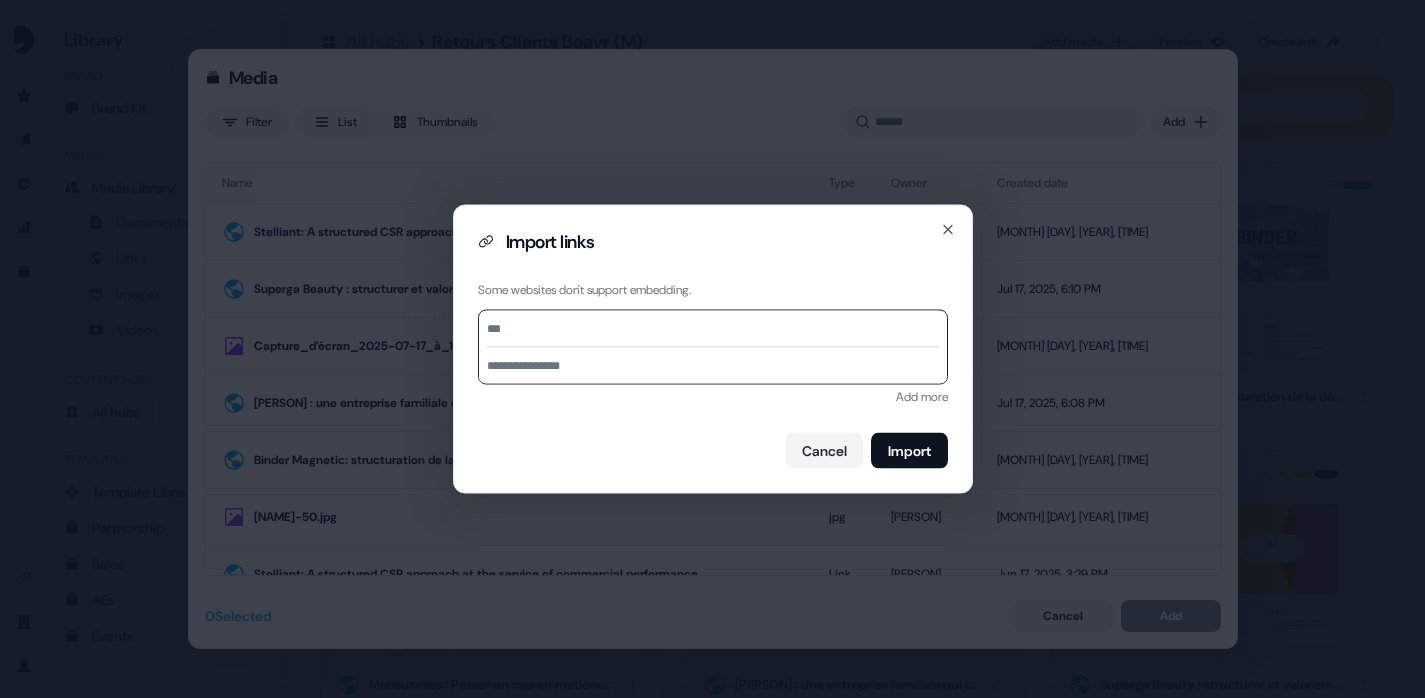 paste on "**********" 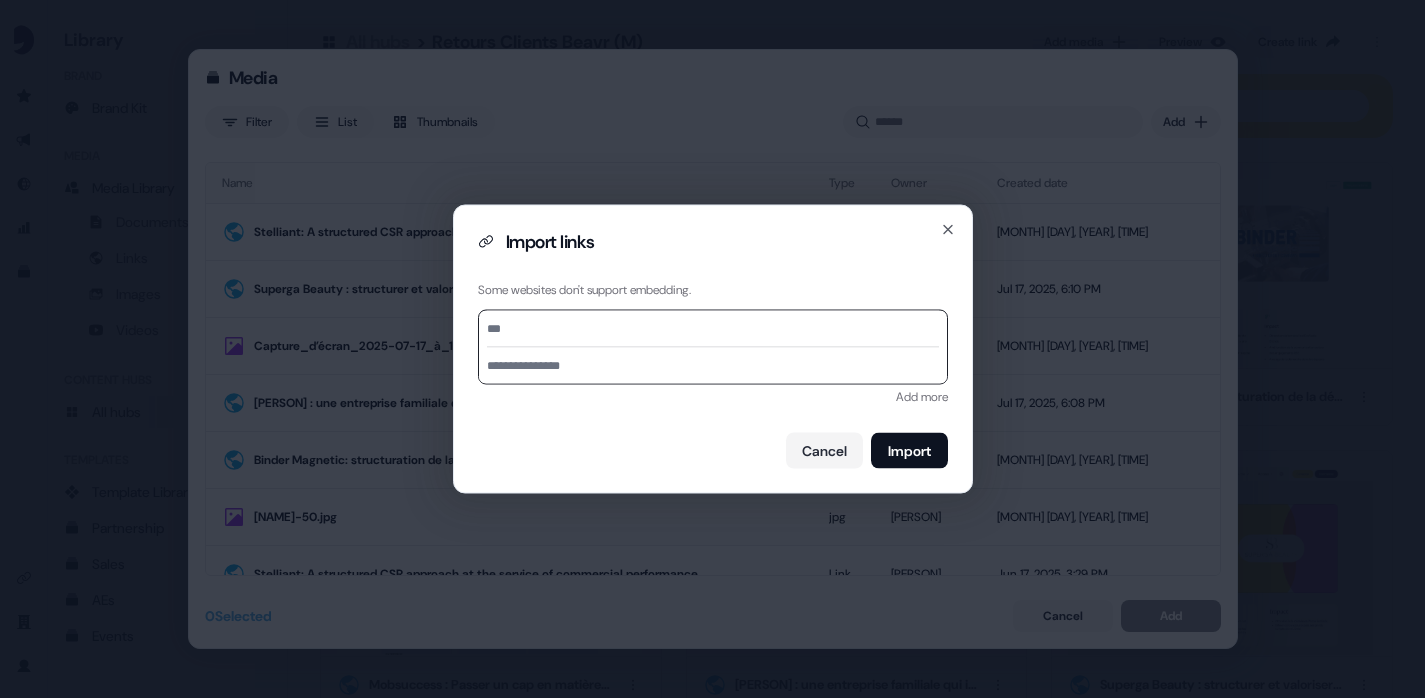 type on "**********" 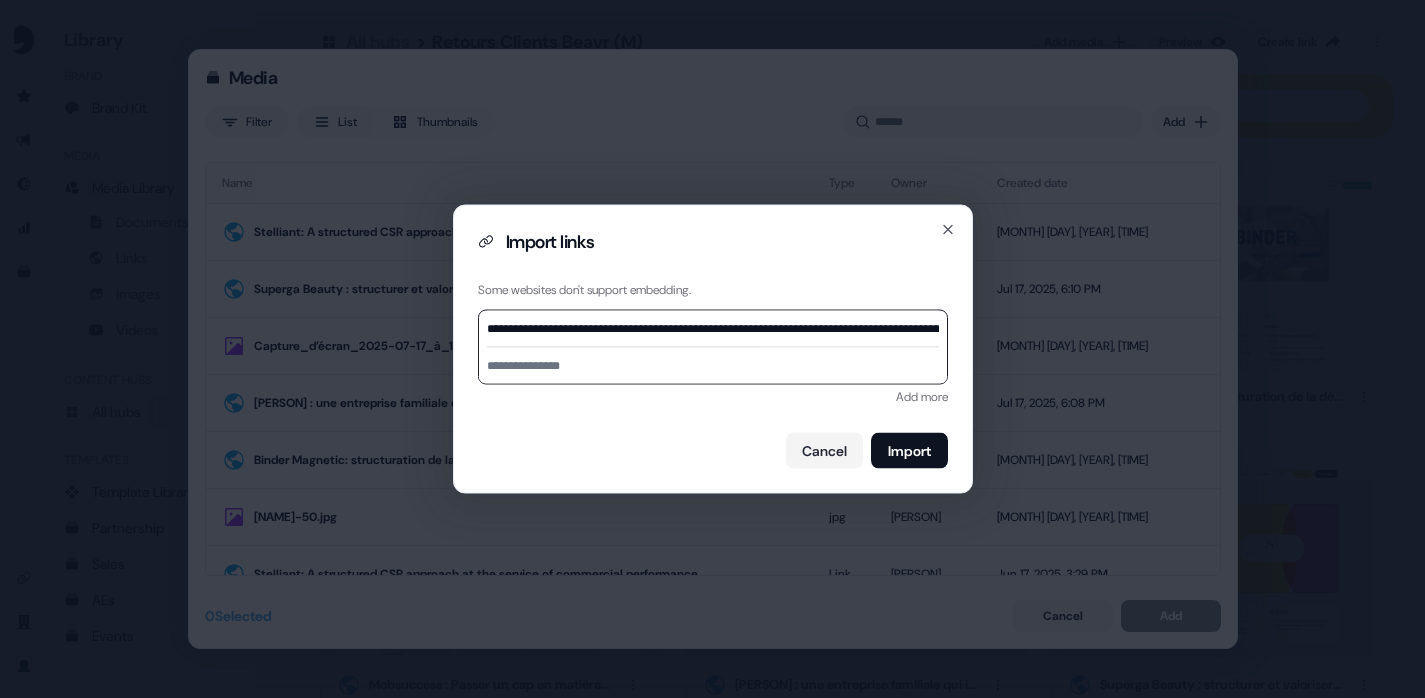 scroll, scrollTop: 0, scrollLeft: 423, axis: horizontal 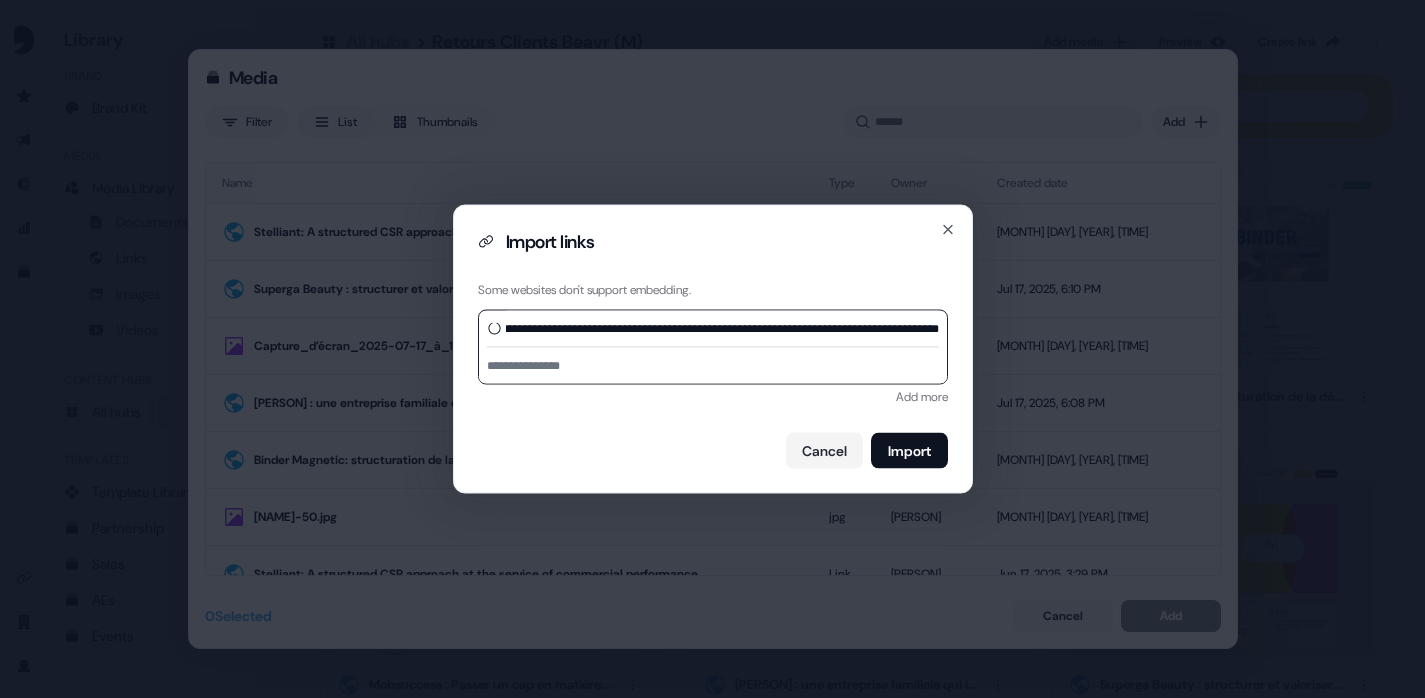 type on "**********" 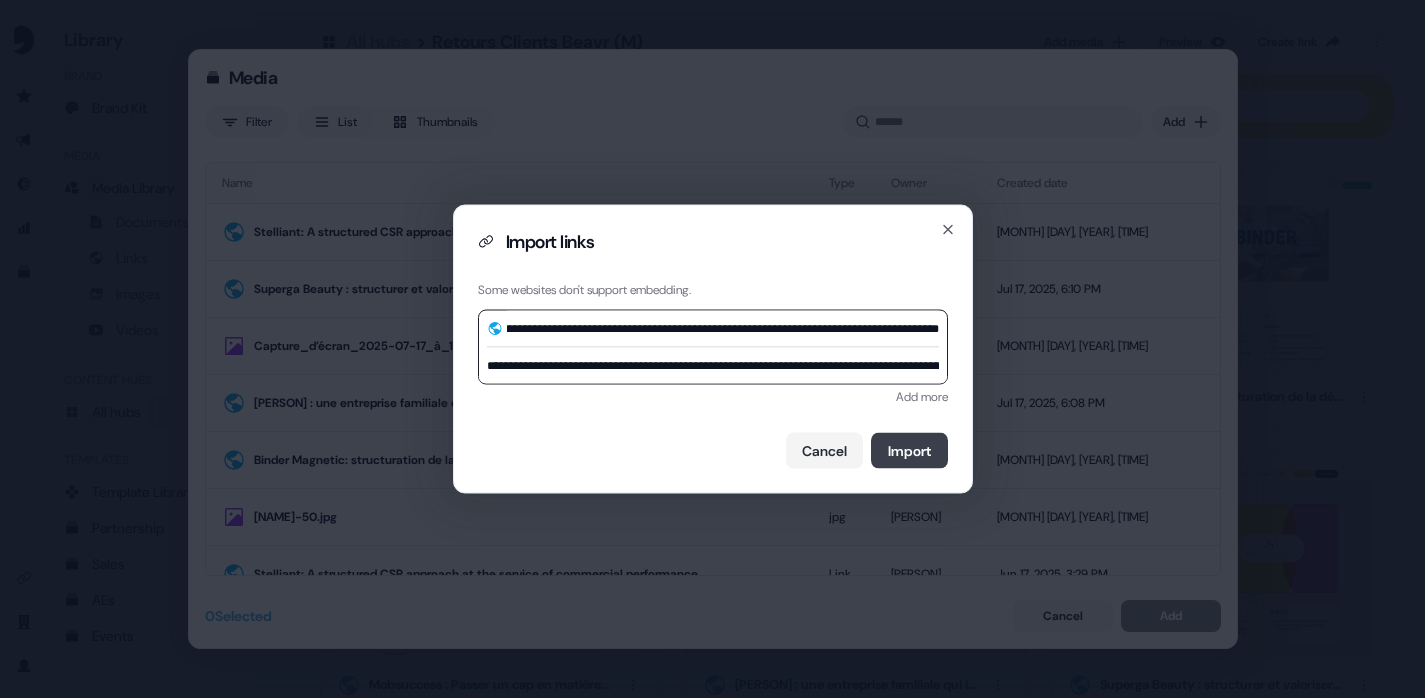 type on "**********" 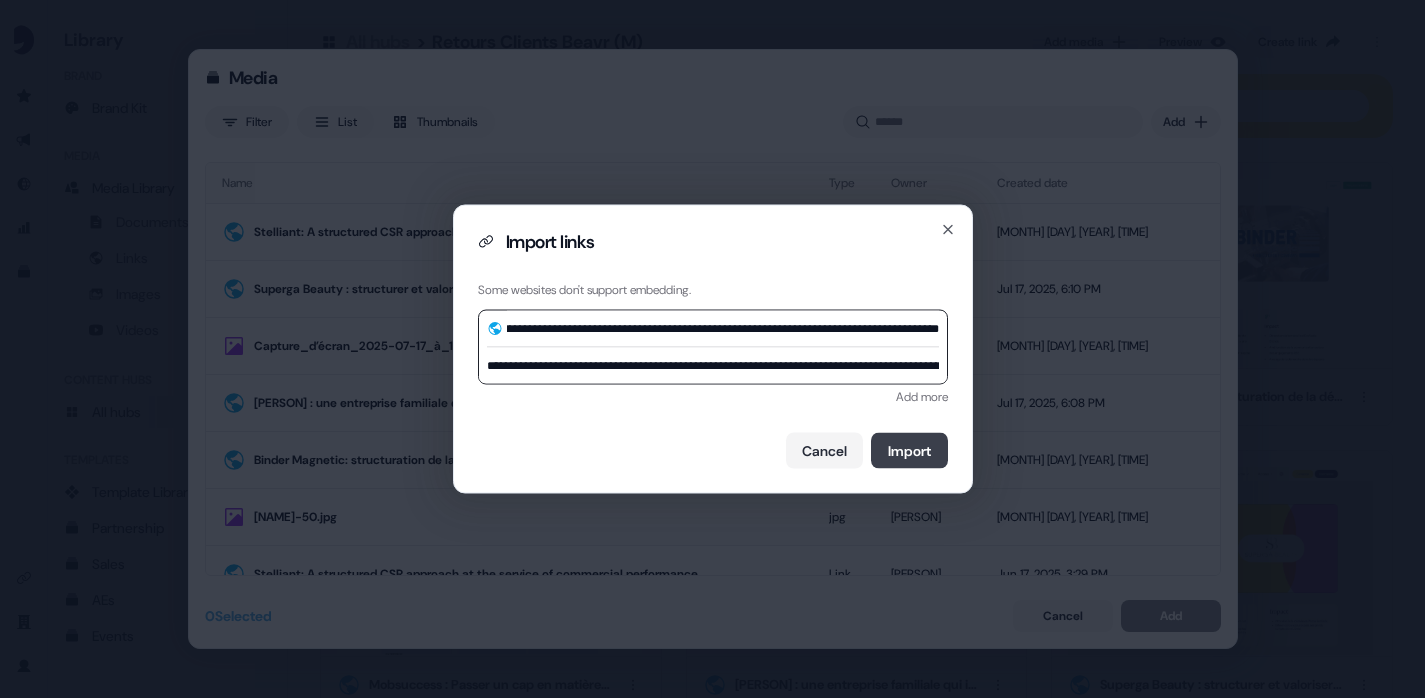 click on "Import" at bounding box center [909, 451] 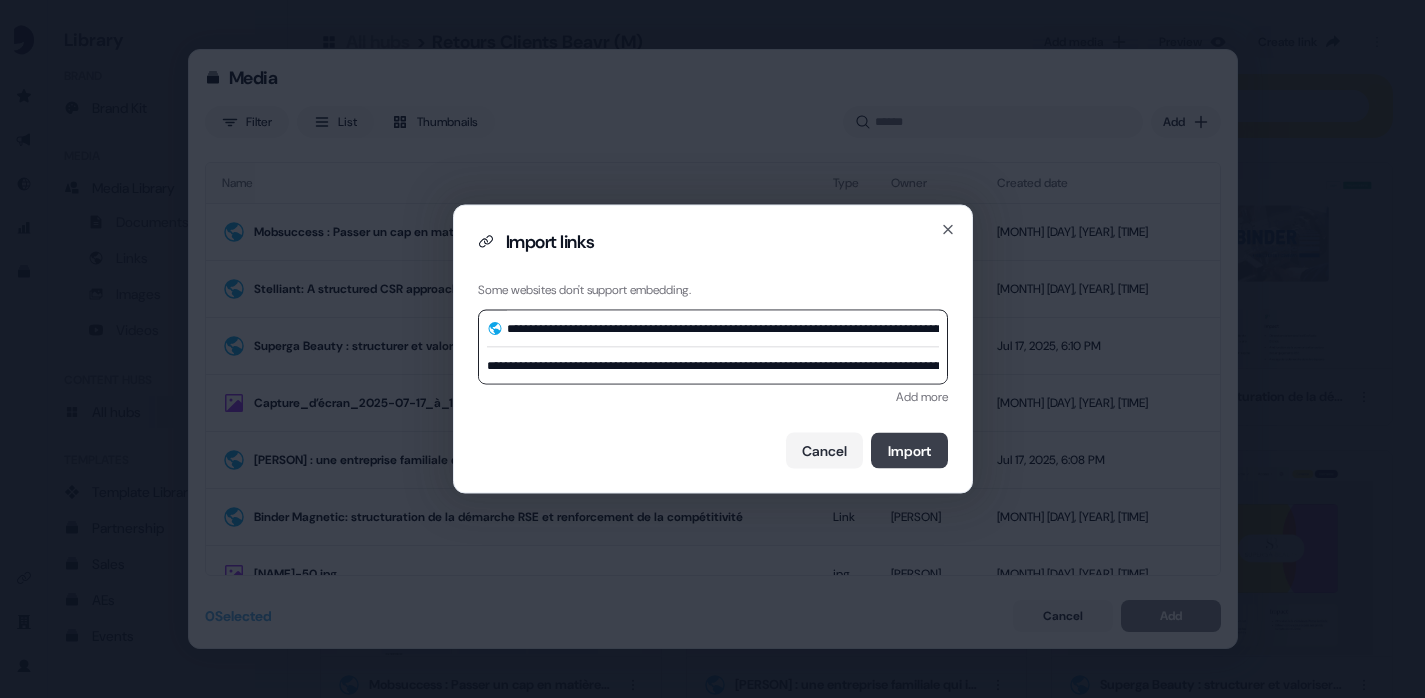 type 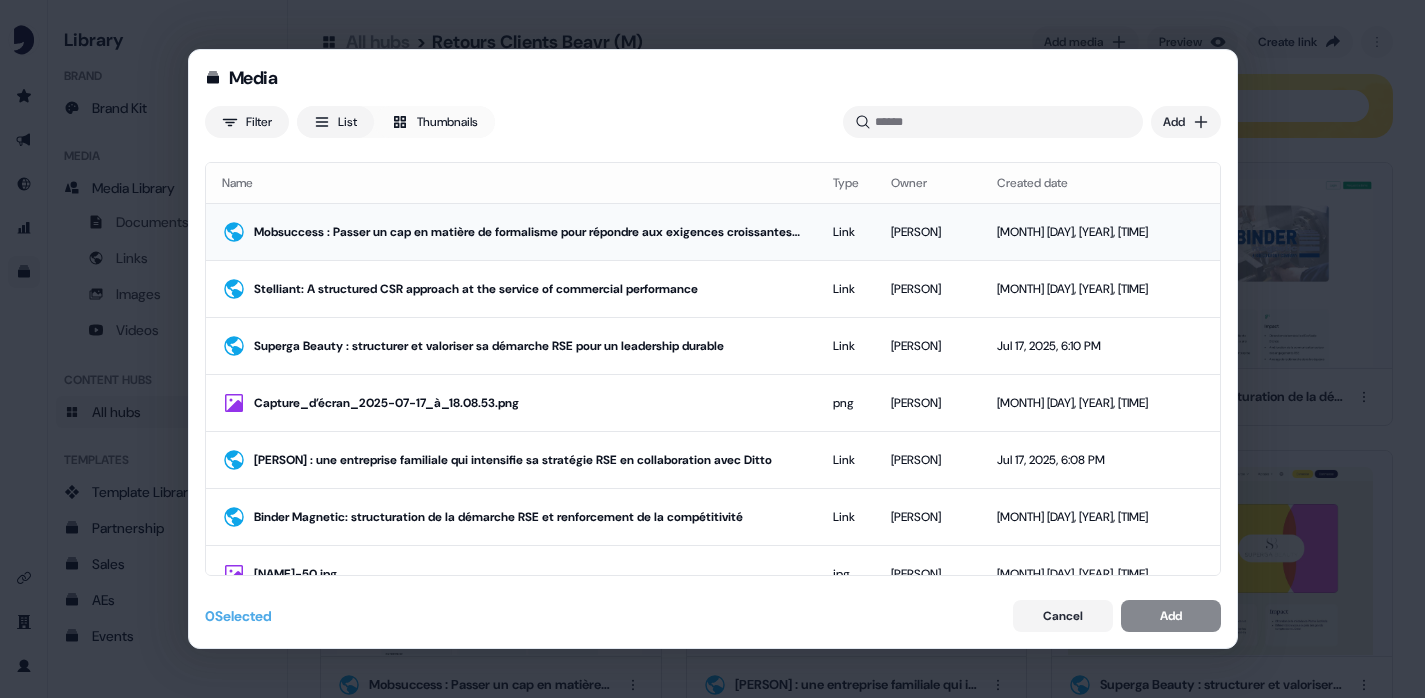 click on "Mobsuccess : Passer un cap en matière de formalisme pour répondre aux exigences croissantes du marché" at bounding box center [527, 232] 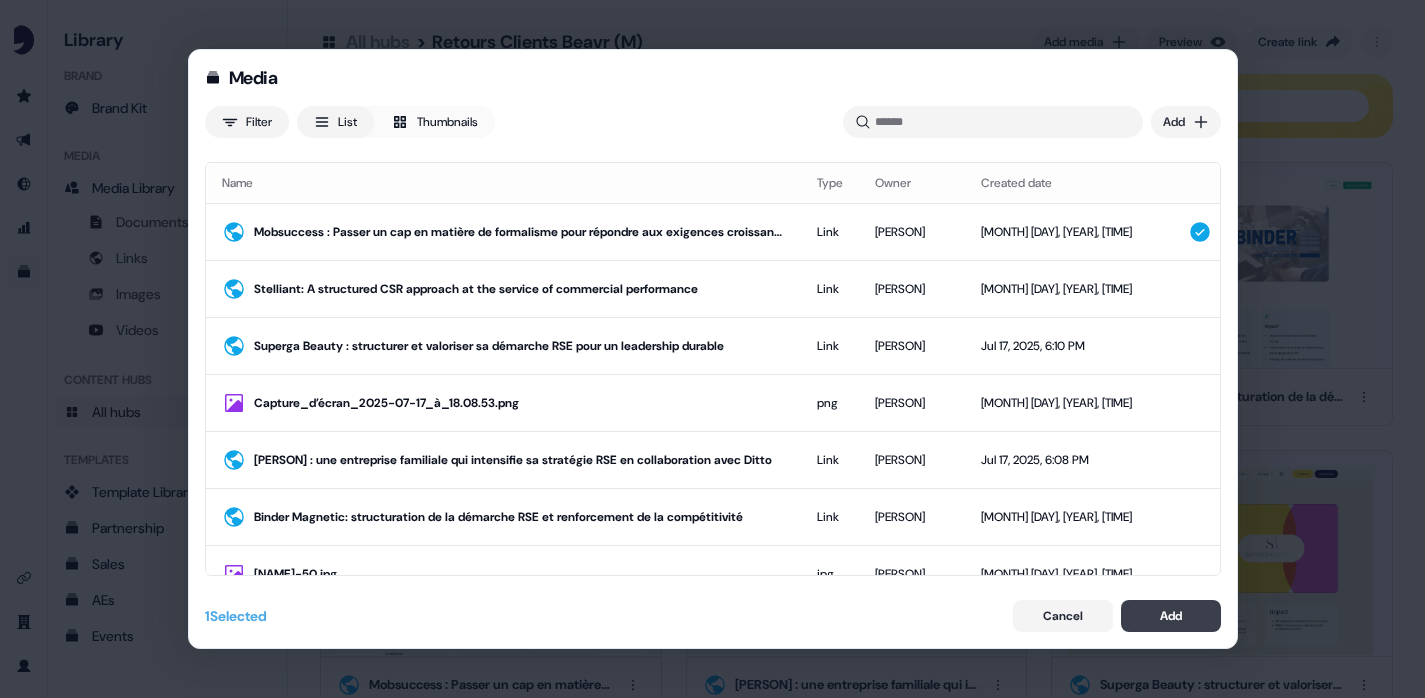 click on "Add" at bounding box center [1171, 616] 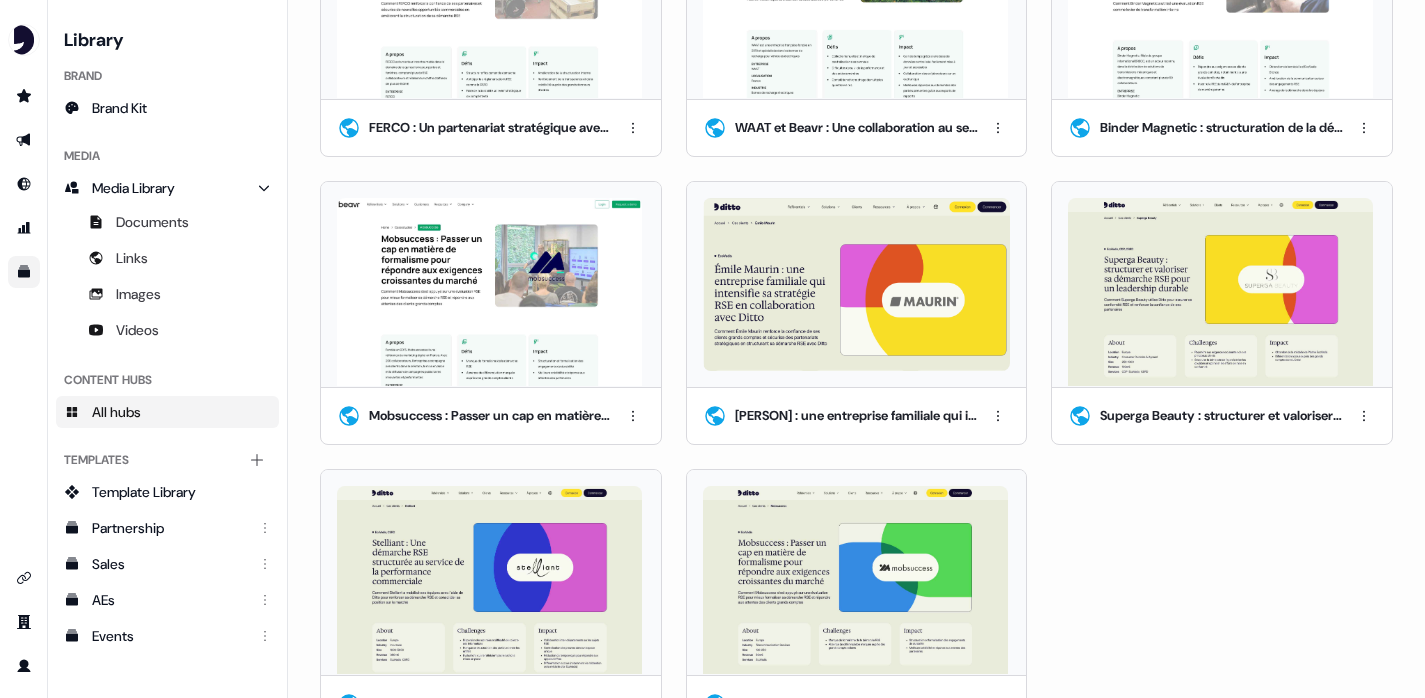 scroll, scrollTop: 304, scrollLeft: 0, axis: vertical 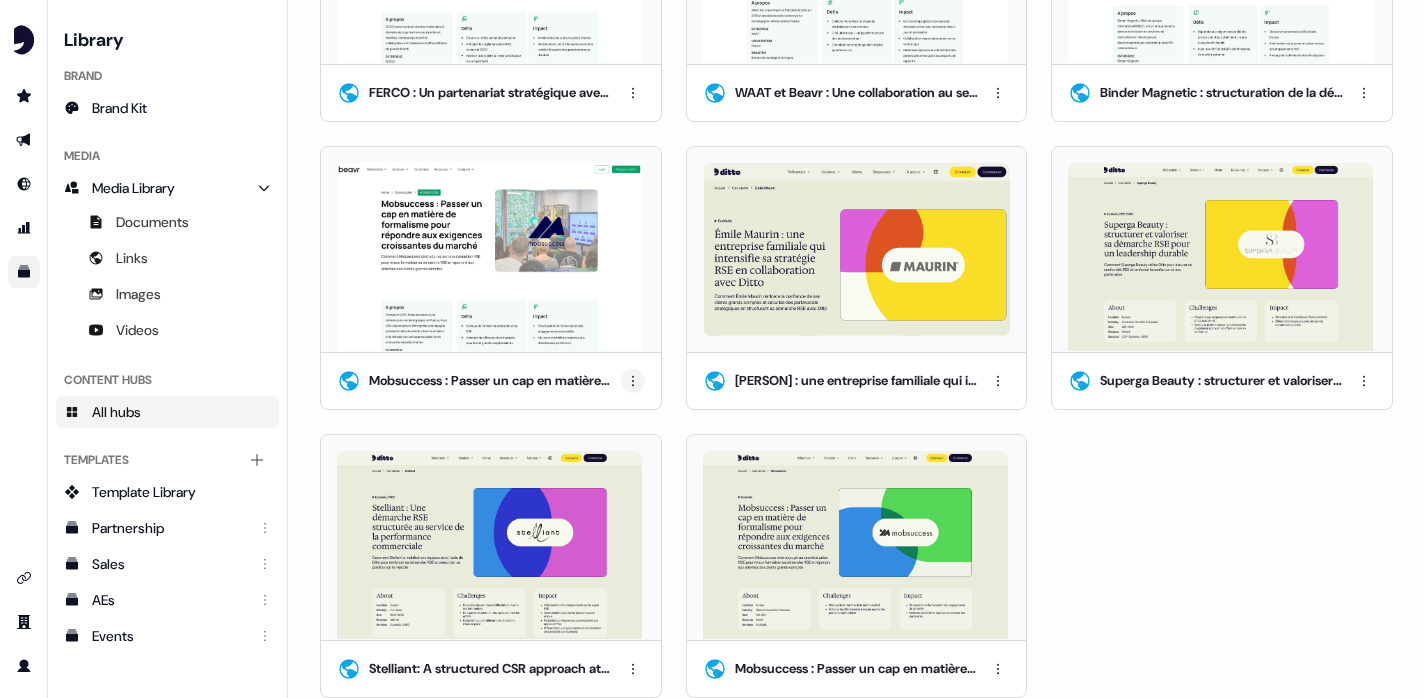 click on "For the best experience switch devices to a bigger screen. Go to Userled.io   Library Brand Brand Kit Media Media Library Documents Links Images Videos Content Hubs All hubs Templates   Add collection Template Library Partnership Sales  AEs Events All hubs > Retours Clients Beavr (M)  Add media Preview Create link Content Links List Thumbnails FERCO : Un partenariat stratégique avec Beavr pour une RSE structurée et performante WAAT et Beavr : Une collaboration au service de la performance RSE et de la croissance Binder Magnetic : structuration de la démarche RSE et renforcement de la compétitivité Mobsuccess : Passer un cap en matière de formalisme pour répondre aux exigences croissantes du marché Émile Maurin : une entreprise familiale qui intensifie sa stratégie RSE en collaboration avec Ditto Superga Beauty : structurer et valoriser sa démarche RSE pour un leadership durable Stelliant: A structured CSR approach at the service of commercial performance" at bounding box center (712, 349) 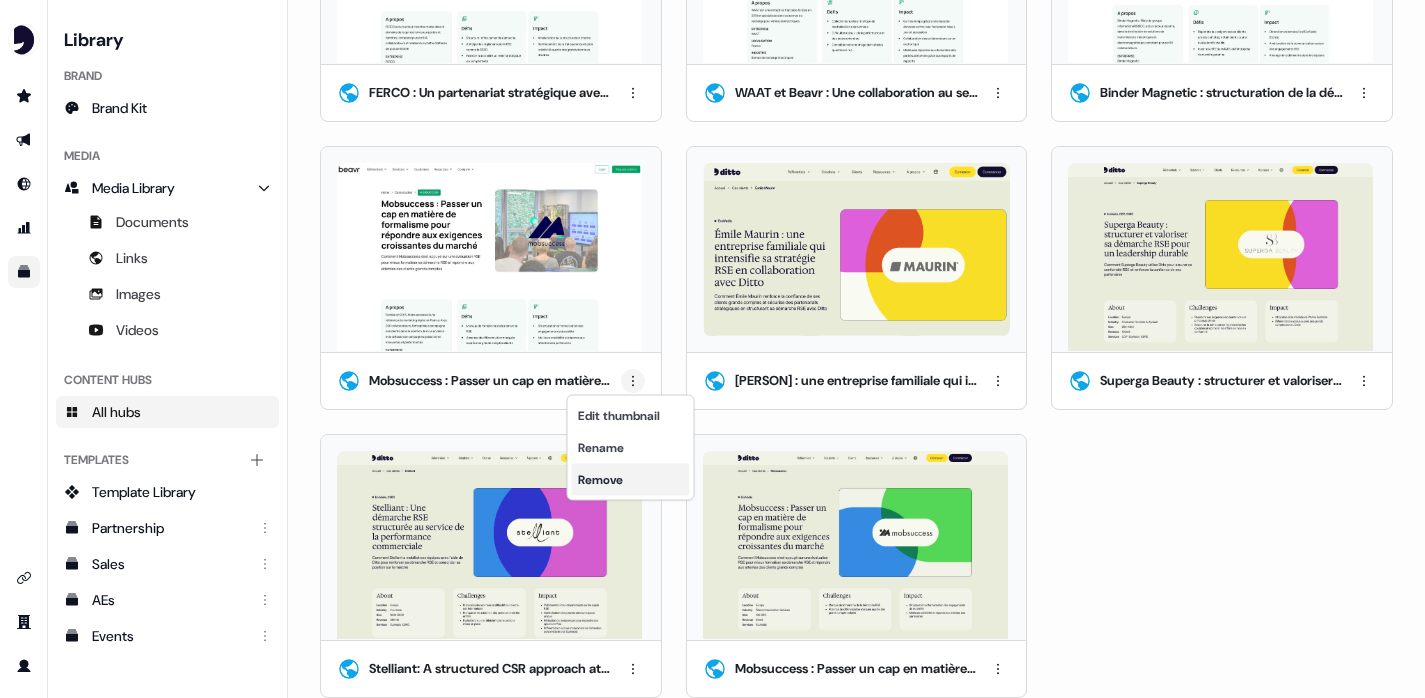 click on "Remove" at bounding box center (631, 480) 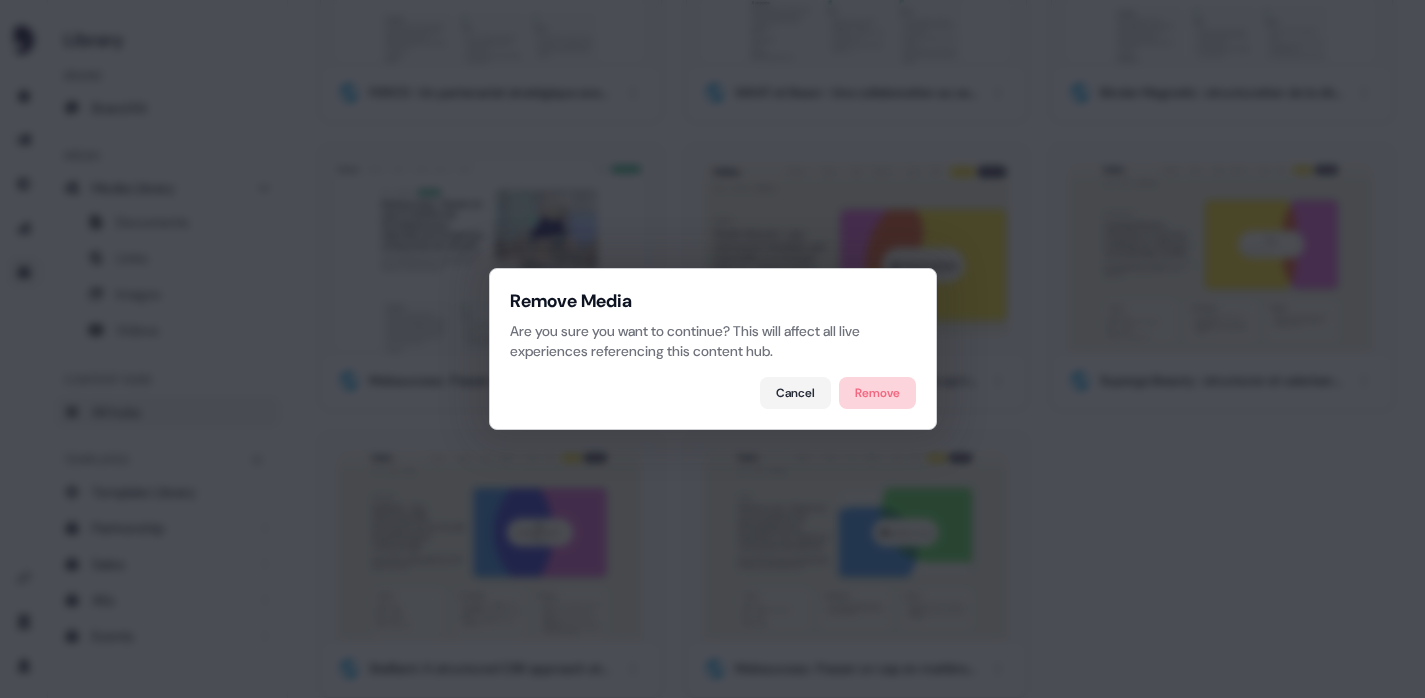 click on "Remove" at bounding box center [877, 393] 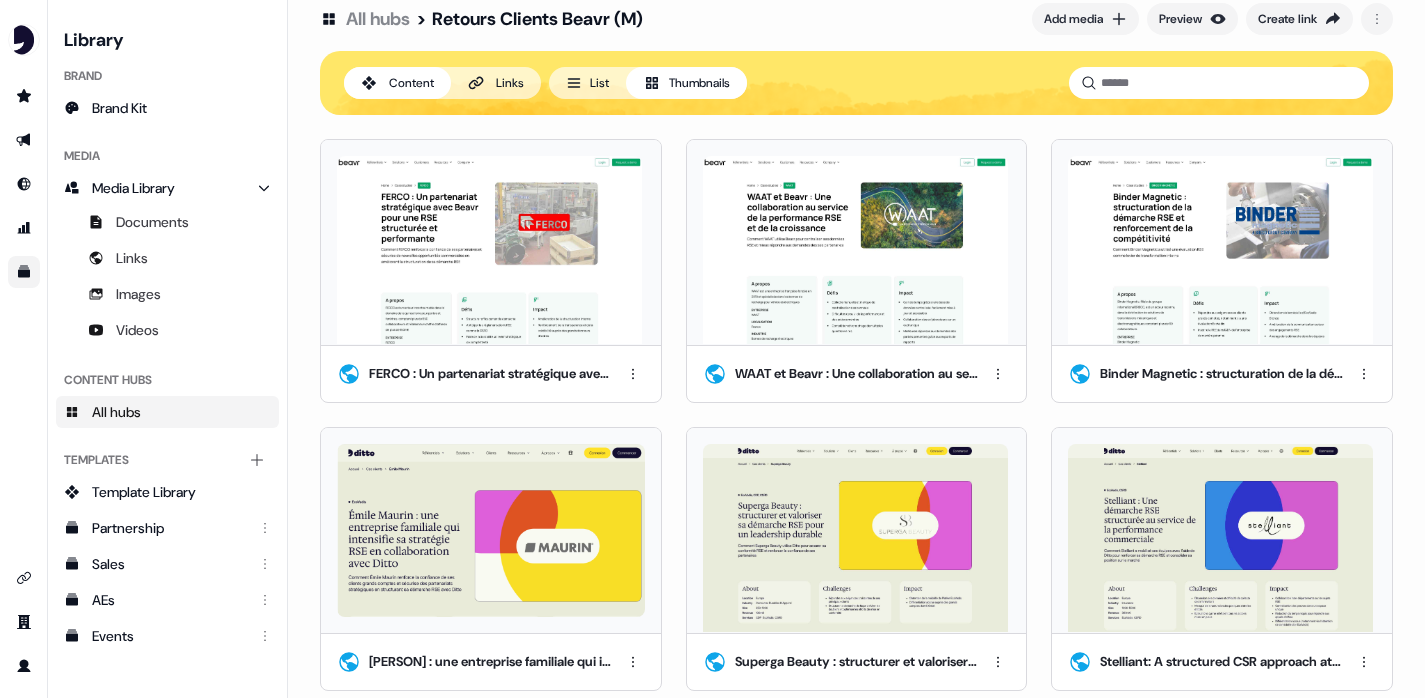 scroll, scrollTop: 19, scrollLeft: 0, axis: vertical 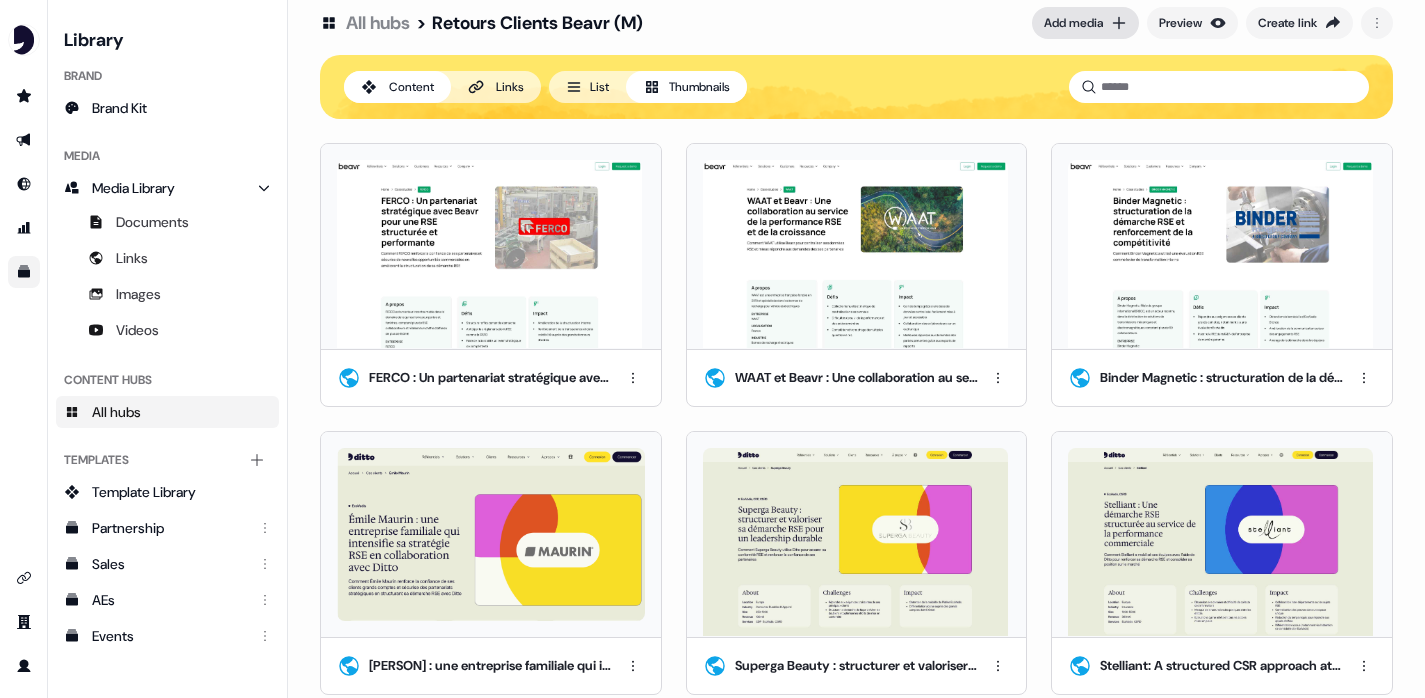 click on "Add media" at bounding box center (1085, 23) 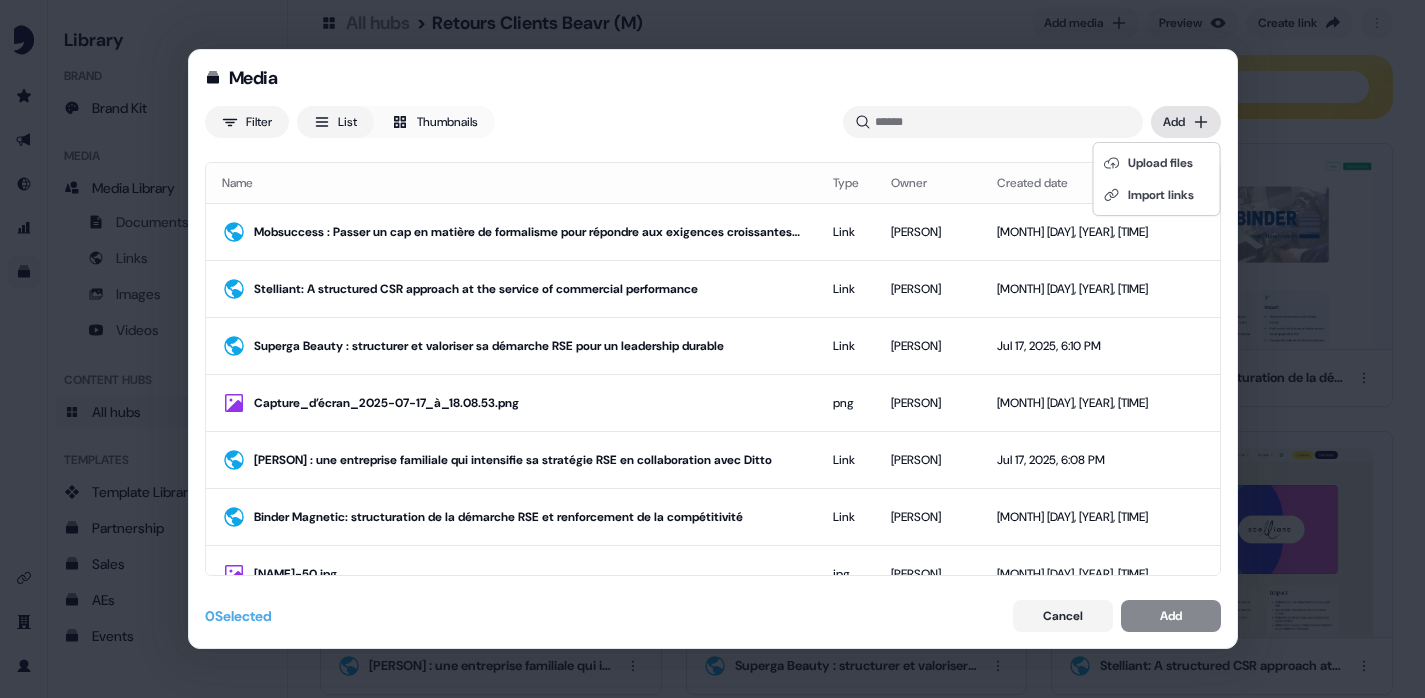 click on "Media Filter List Thumbnails Uploaded Add Name Type Owner Created date Mobsuccess : Passer un cap en matière de formalisme pour répondre aux exigences croissantes du marché Link Armand Gin Jul 17, 2025, 6:12 PM Stelliant: A structured CSR approach at the service of commercial performance Link Armand Gin Jul 17, 2025, 6:11 PM Superga Beauty : structurer et valoriser sa démarche RSE pour un leadership durable Link Armand Gin Jul 17, 2025, 6:10 PM Capture_d’écran_2025-07-17_à_18.08.53.png png Armand Gin Jul 17, 2025, 6:09 PM Émile Maurin : une entreprise familiale qui intensifie sa stratégie RSE en collaboration avec Ditto Link Armand Gin Jul 17, 2025, 6:08 PM Binder Magnetic: structuration de la démarche RSE et renforcement de la compétitivité Link Alexis Prades Jun 25, 2025, 8:38 AM RENZ-50.jpg jpg Pierre Bonnet Jun 24, 2025, 3:32 PM Stelliant: A structured CSR approach at the service of commercial performance Link Alexis Prades Jun 17, 2025, 3:29 PM Checklist-soumission-EcoVadis-2025.pdf pdf 0" at bounding box center [712, 349] 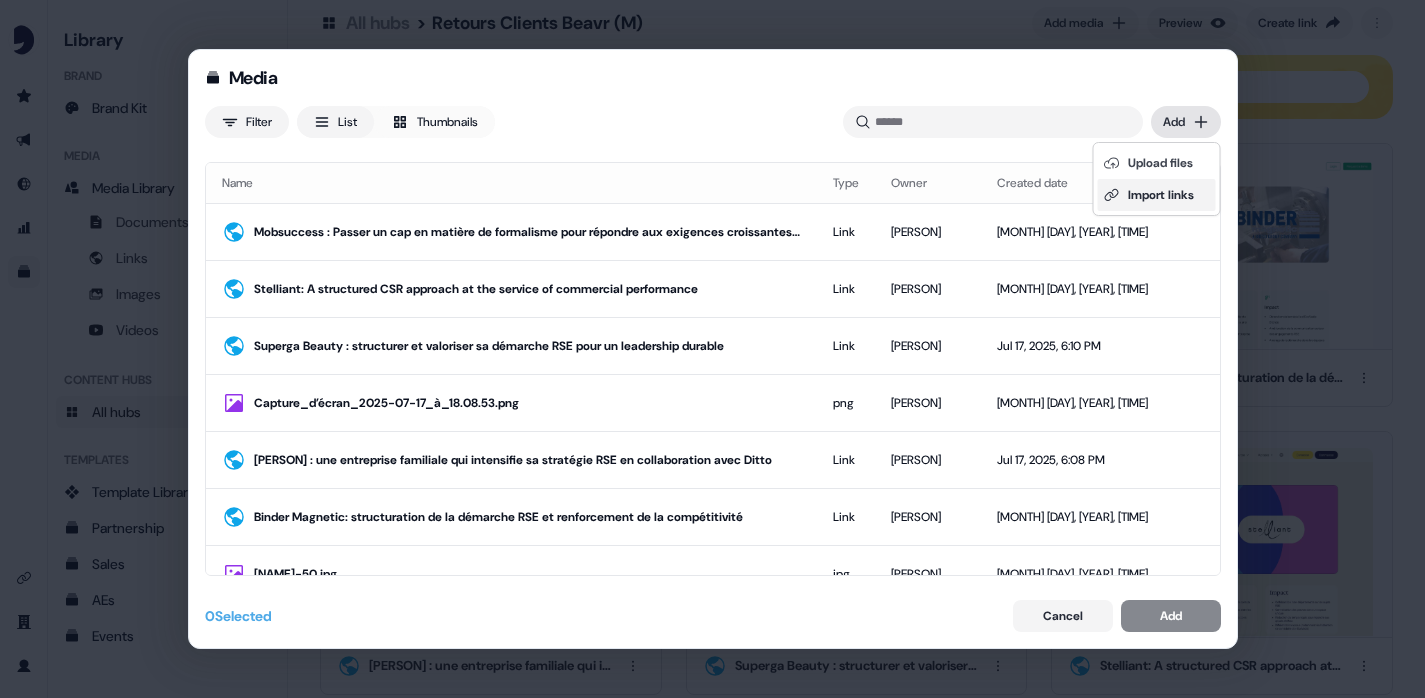 click on "Import links" at bounding box center [1157, 195] 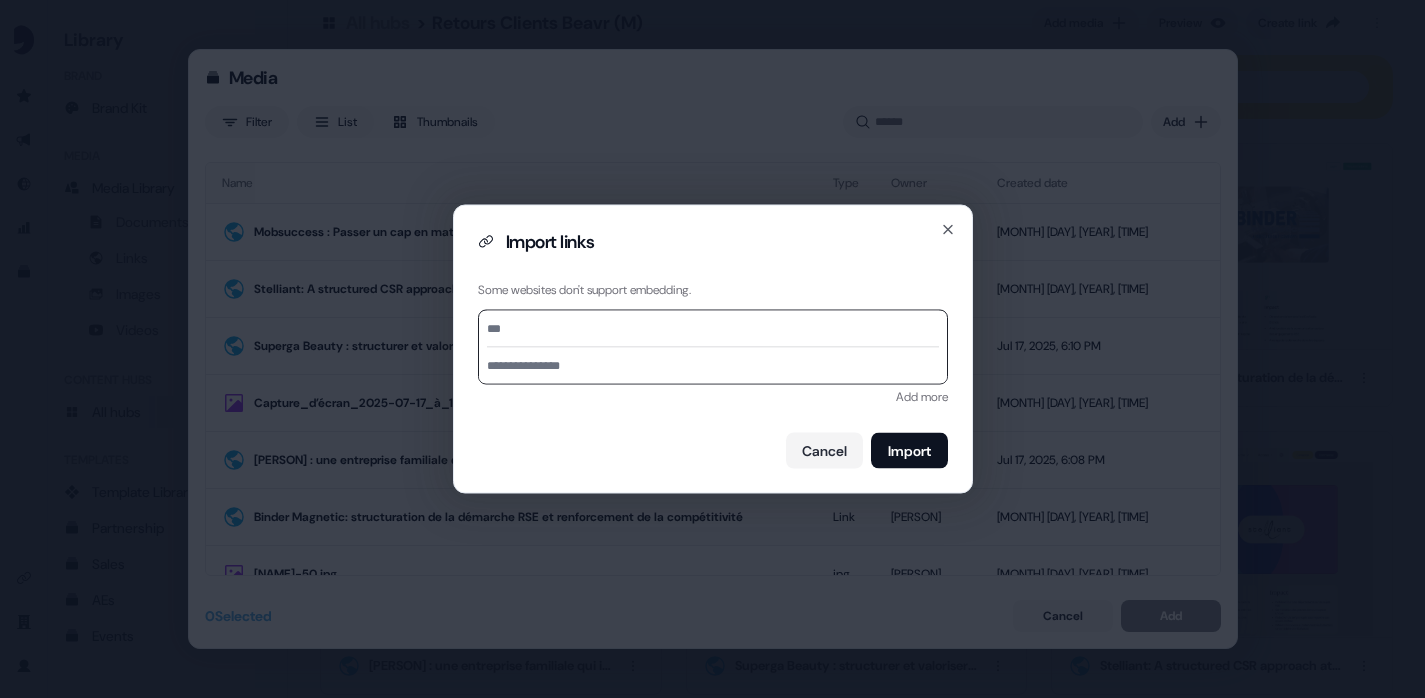 click at bounding box center [713, 329] 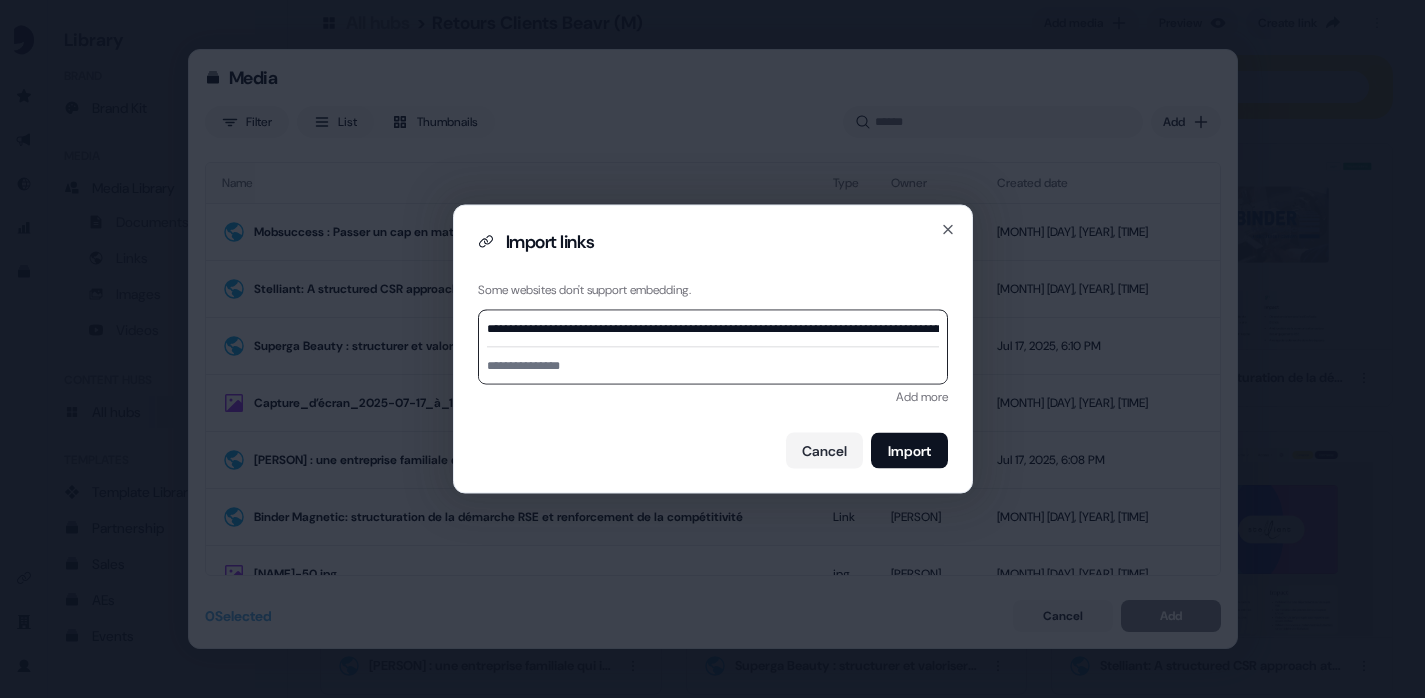 scroll, scrollTop: 0, scrollLeft: 285, axis: horizontal 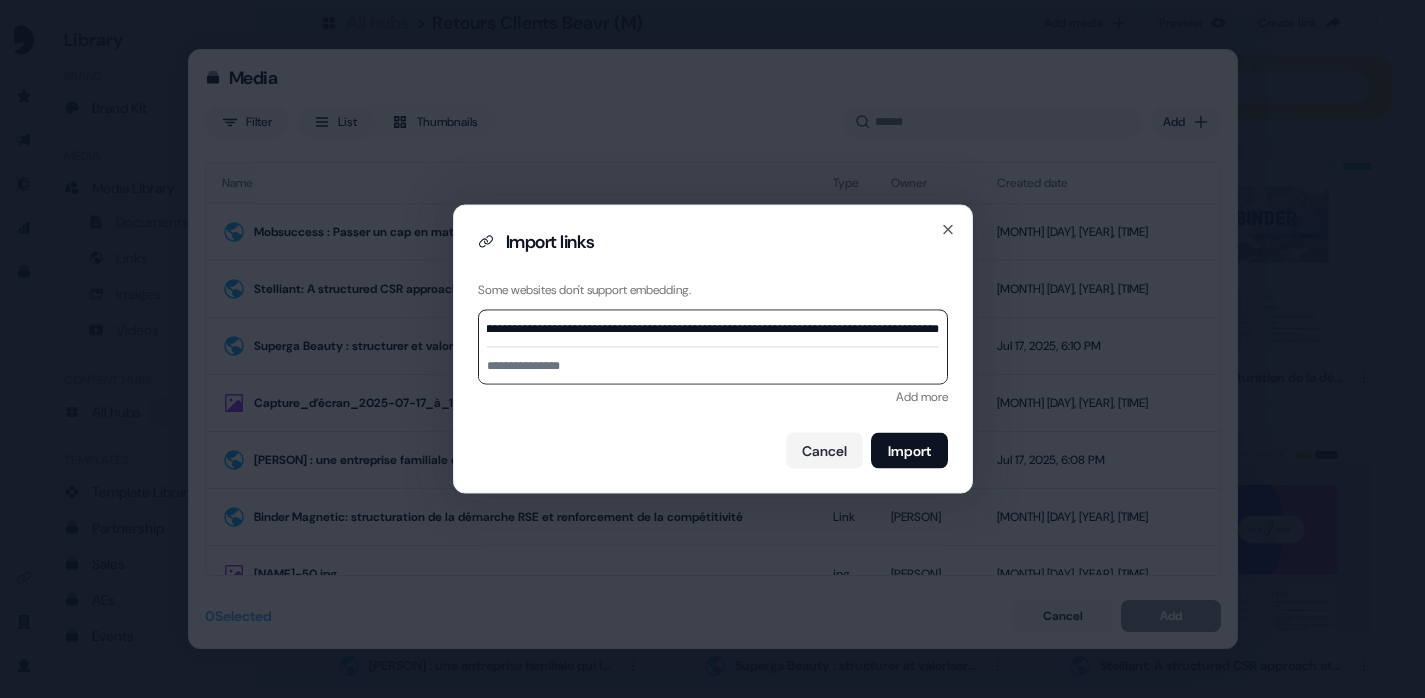 type on "**********" 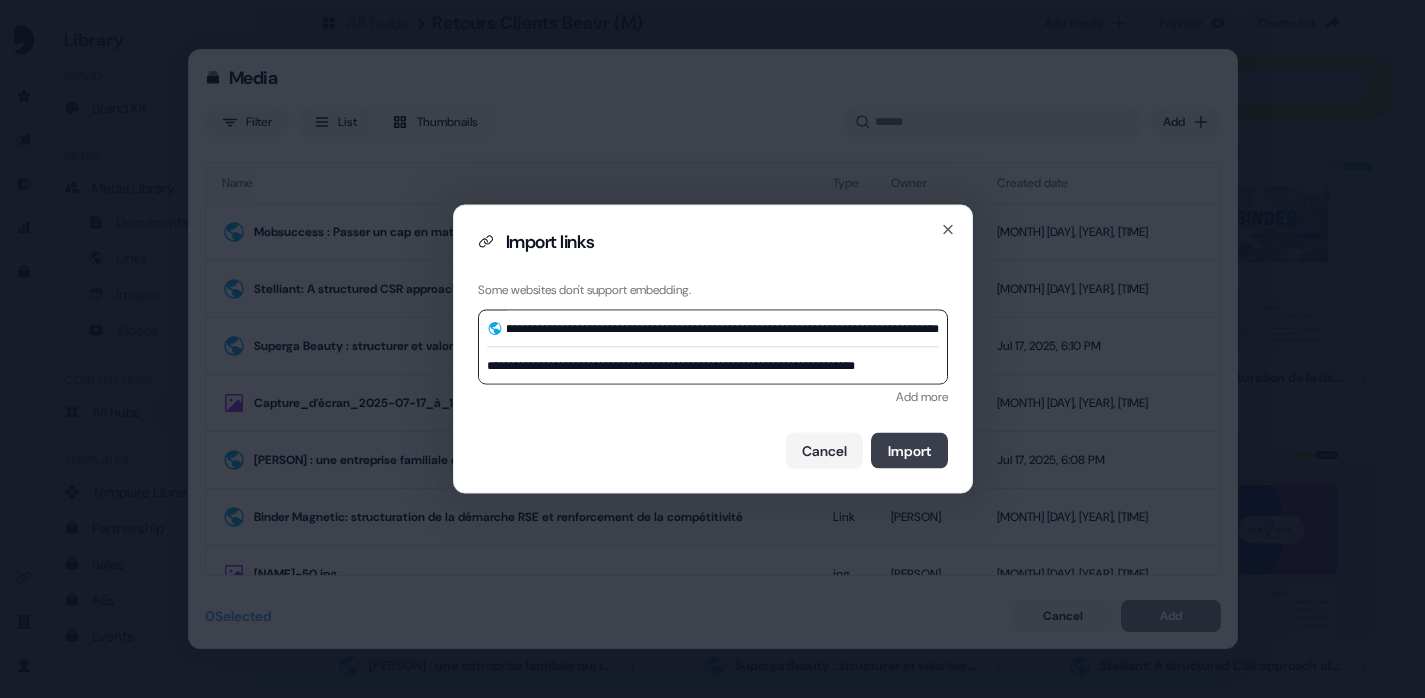 type on "**********" 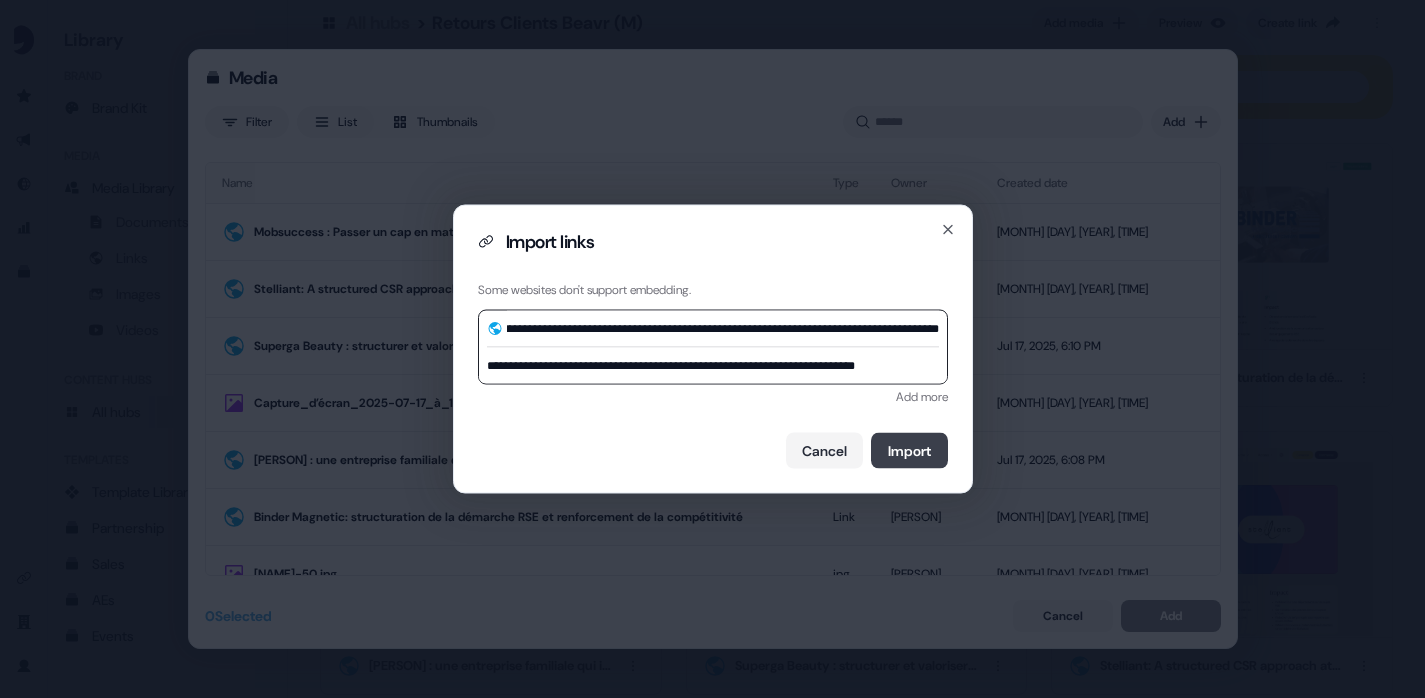 click on "Import" at bounding box center [909, 451] 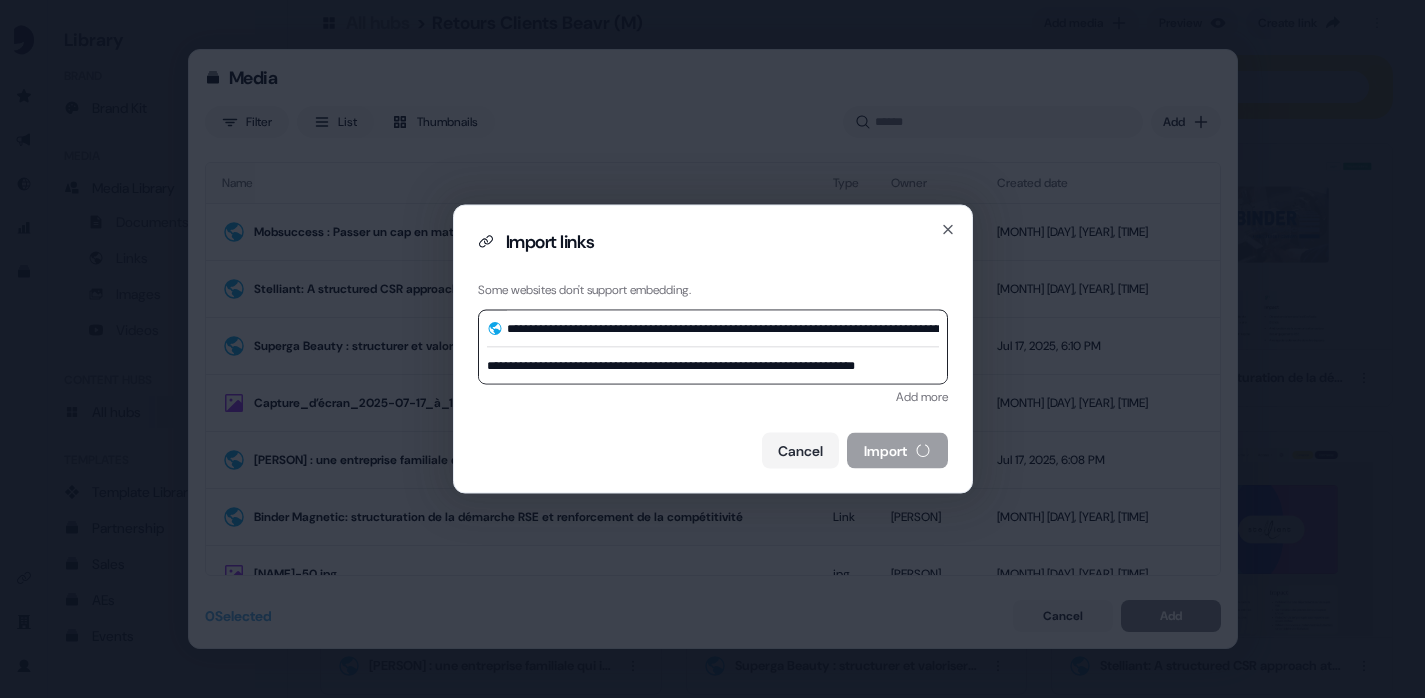 type 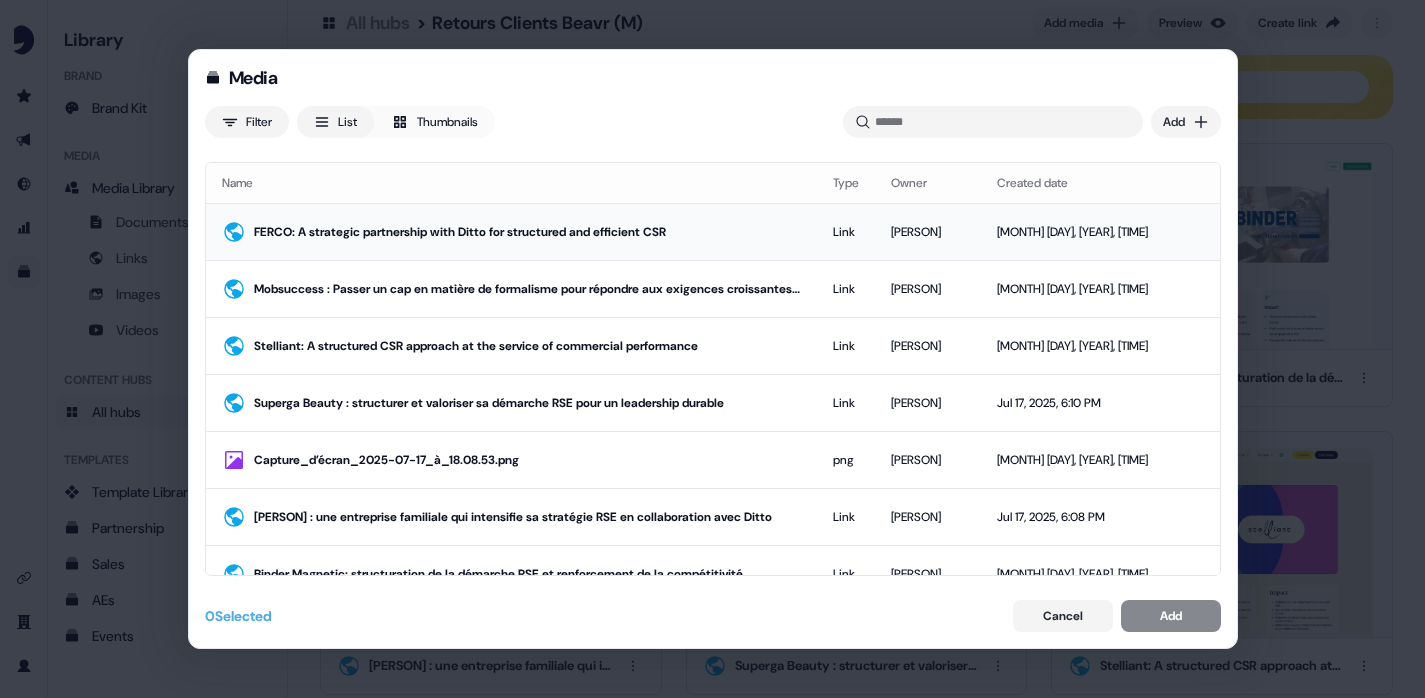 click on "FERCO: A strategic partnership with Ditto for structured and efficient CSR" at bounding box center [527, 232] 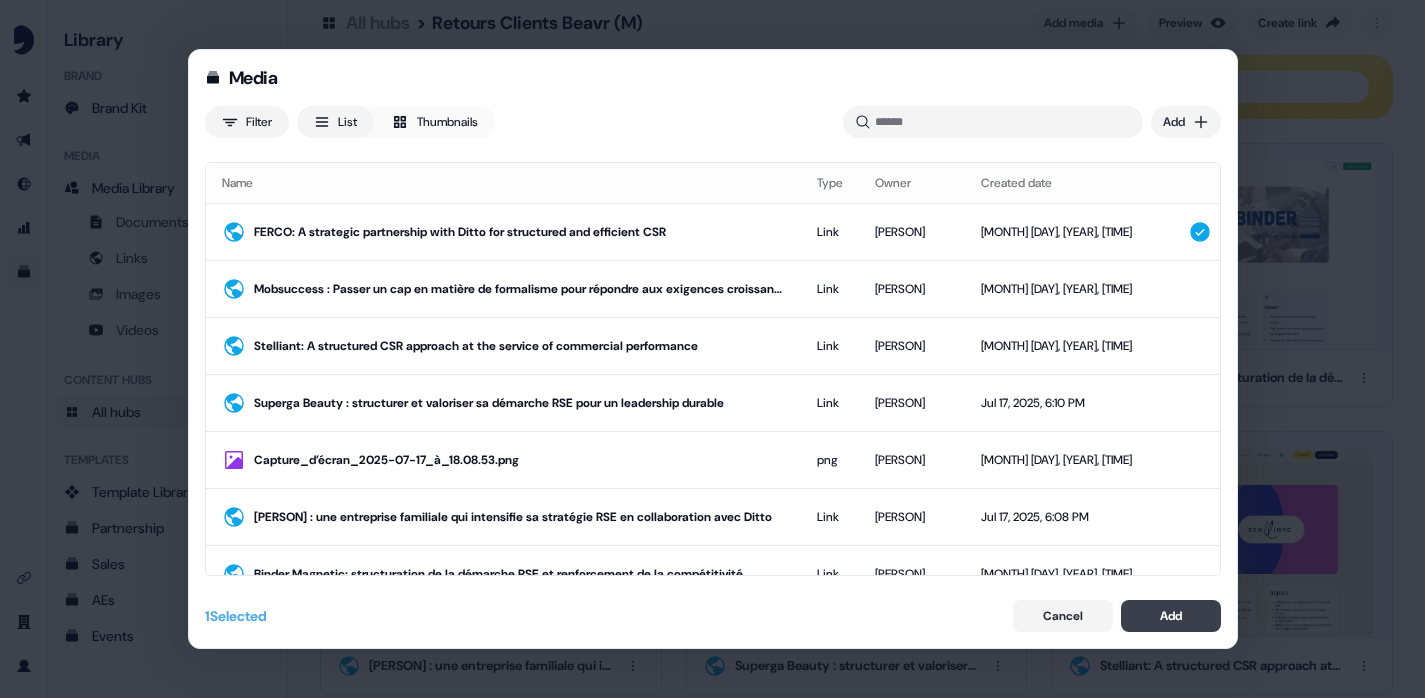 click on "Add" at bounding box center [1171, 616] 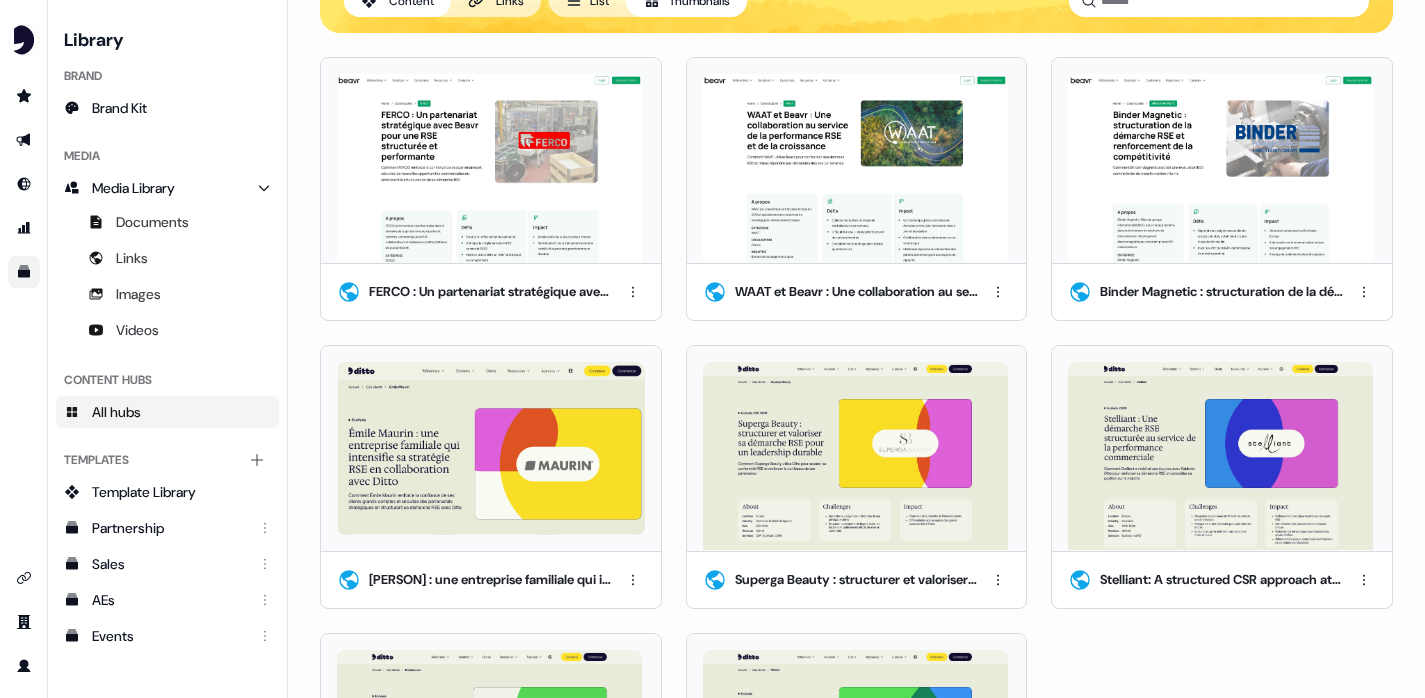 scroll, scrollTop: 0, scrollLeft: 0, axis: both 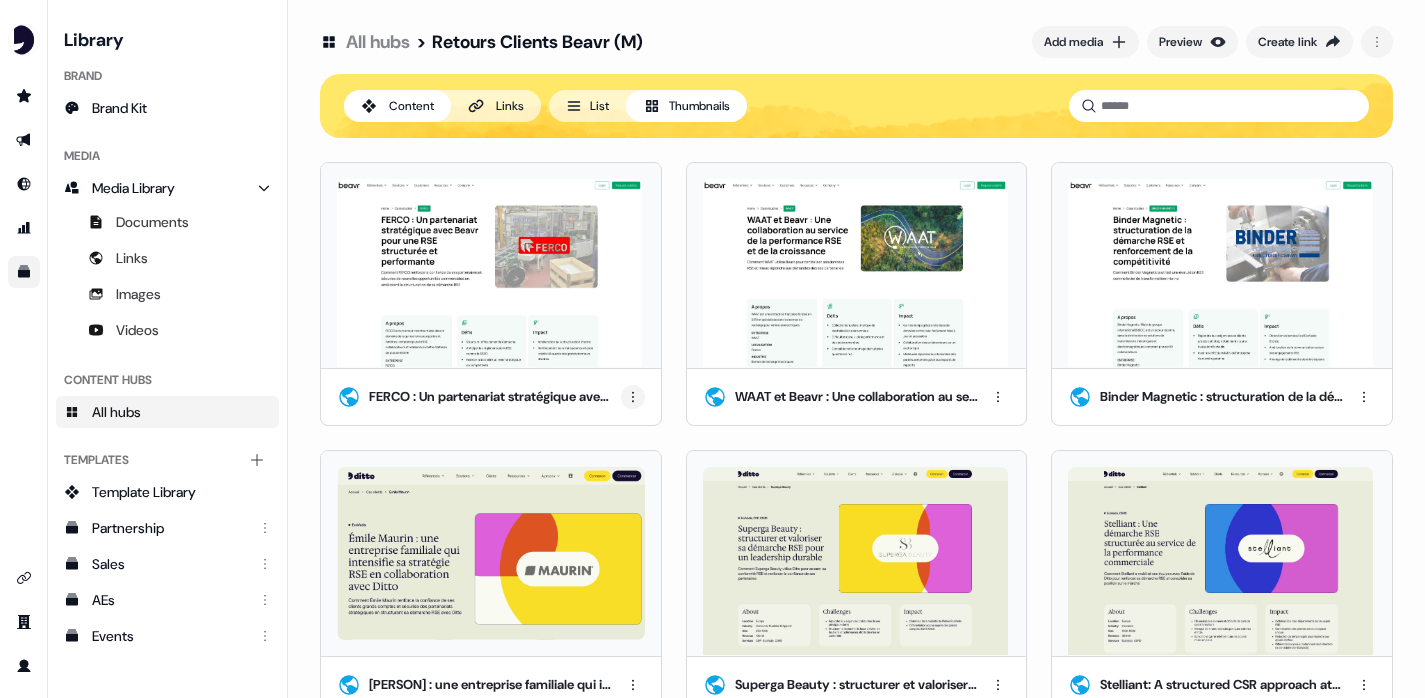 click on "For the best experience switch devices to a bigger screen. Go to Userled.io   Library Brand Brand Kit Media Media Library Documents Links Images Videos Content Hubs All hubs Templates   Add collection Template Library Partnership Sales  AEs Events All hubs > Retours Clients Beavr (M)  Add media Preview Create link Content Links List Thumbnails FERCO : Un partenariat stratégique avec Beavr pour une RSE structurée et performante WAAT et Beavr : Une collaboration au service de la performance RSE et de la croissance Binder Magnetic : structuration de la démarche RSE et renforcement de la compétitivité Émile Maurin : une entreprise familiale qui intensifie sa stratégie RSE en collaboration avec Ditto Superga Beauty : structurer et valoriser sa démarche RSE pour un leadership durable Stelliant: A structured CSR approach at the service of commercial performance Mobsuccess : Passer un cap en matière de formalisme pour répondre aux exigences croissantes du marché" at bounding box center [712, 349] 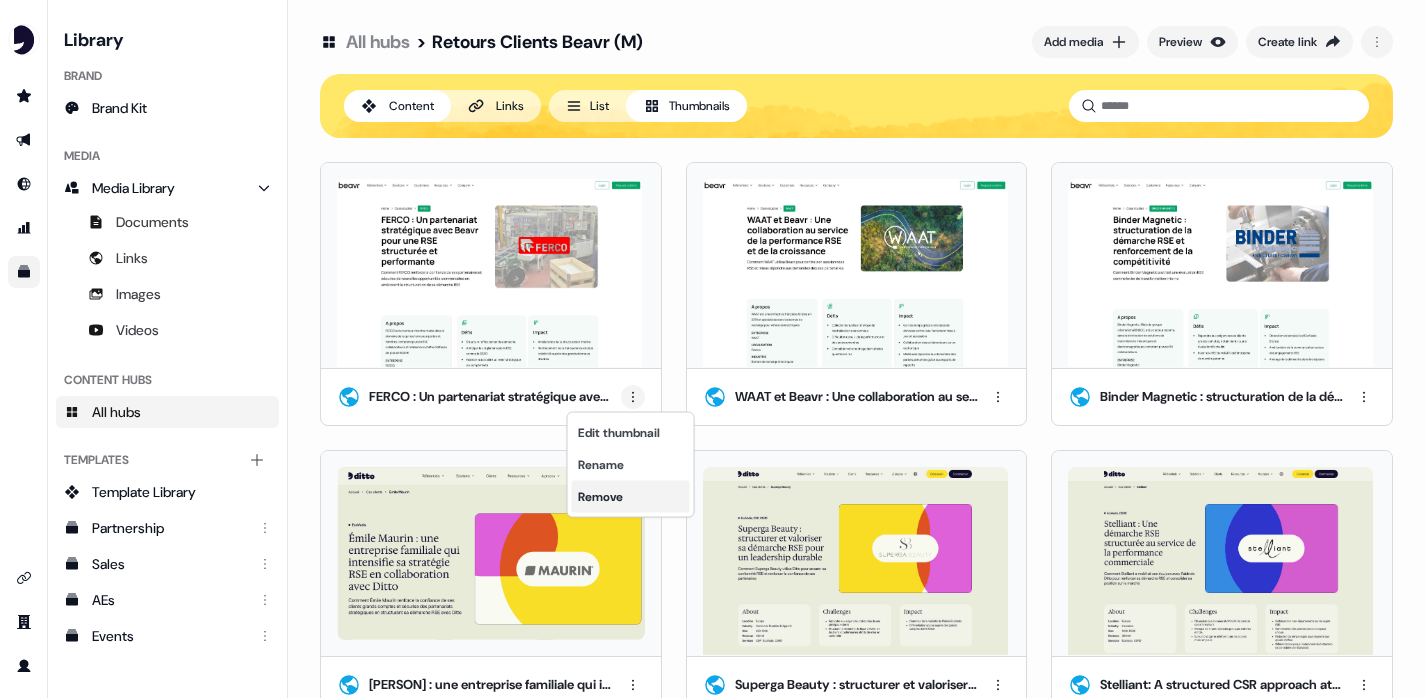 click on "Remove" at bounding box center [631, 497] 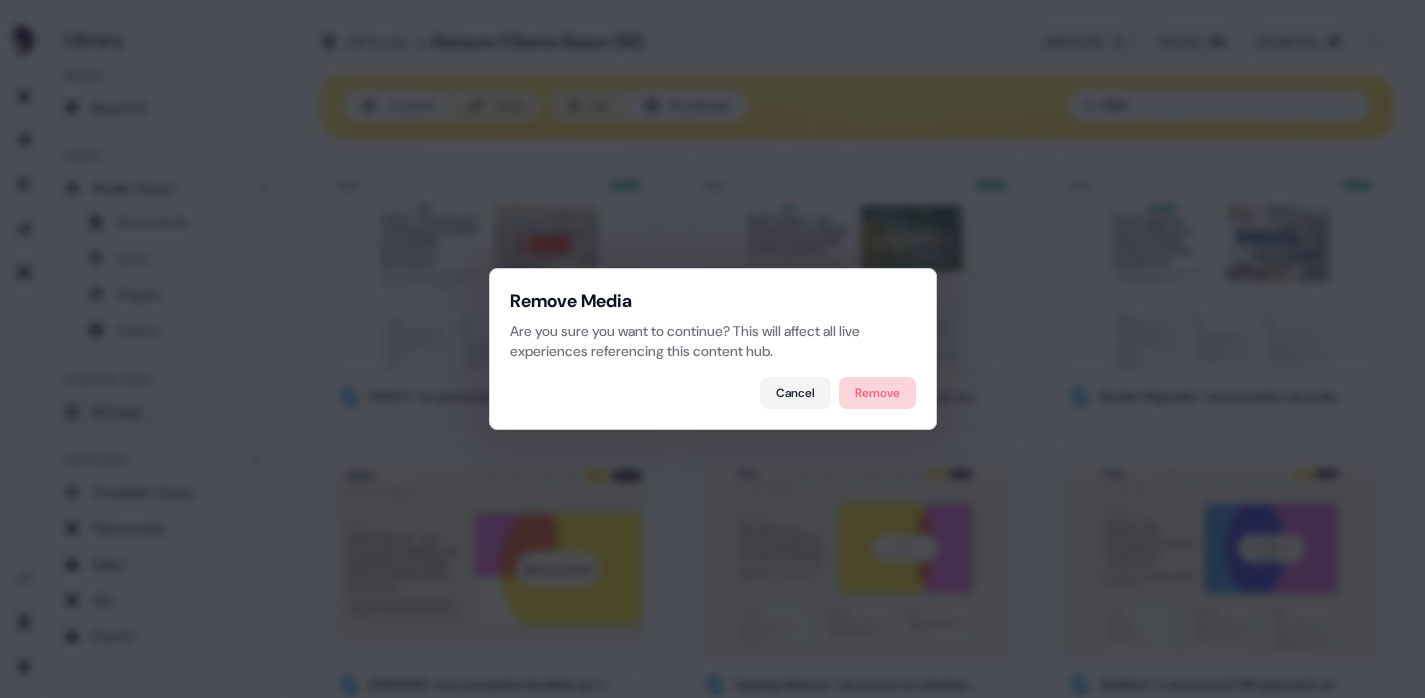 click on "Remove" at bounding box center [877, 393] 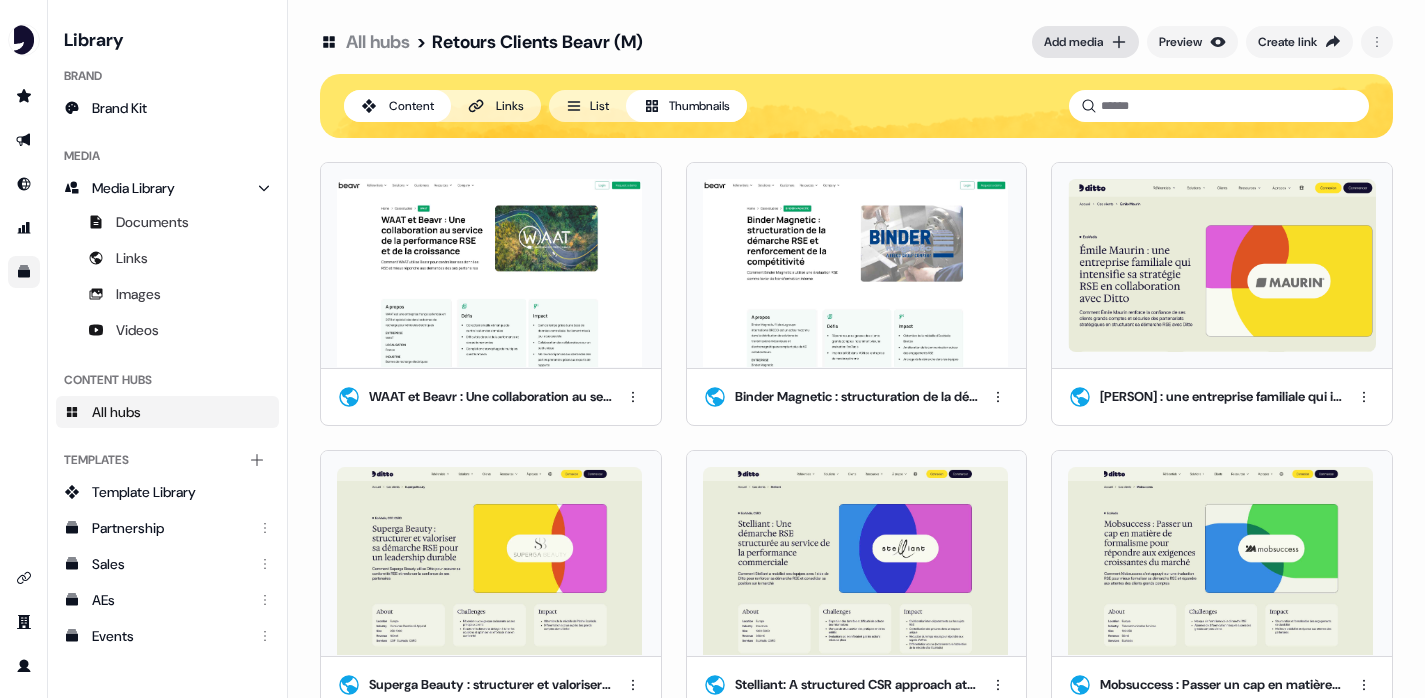 click on "Add media" at bounding box center (1073, 42) 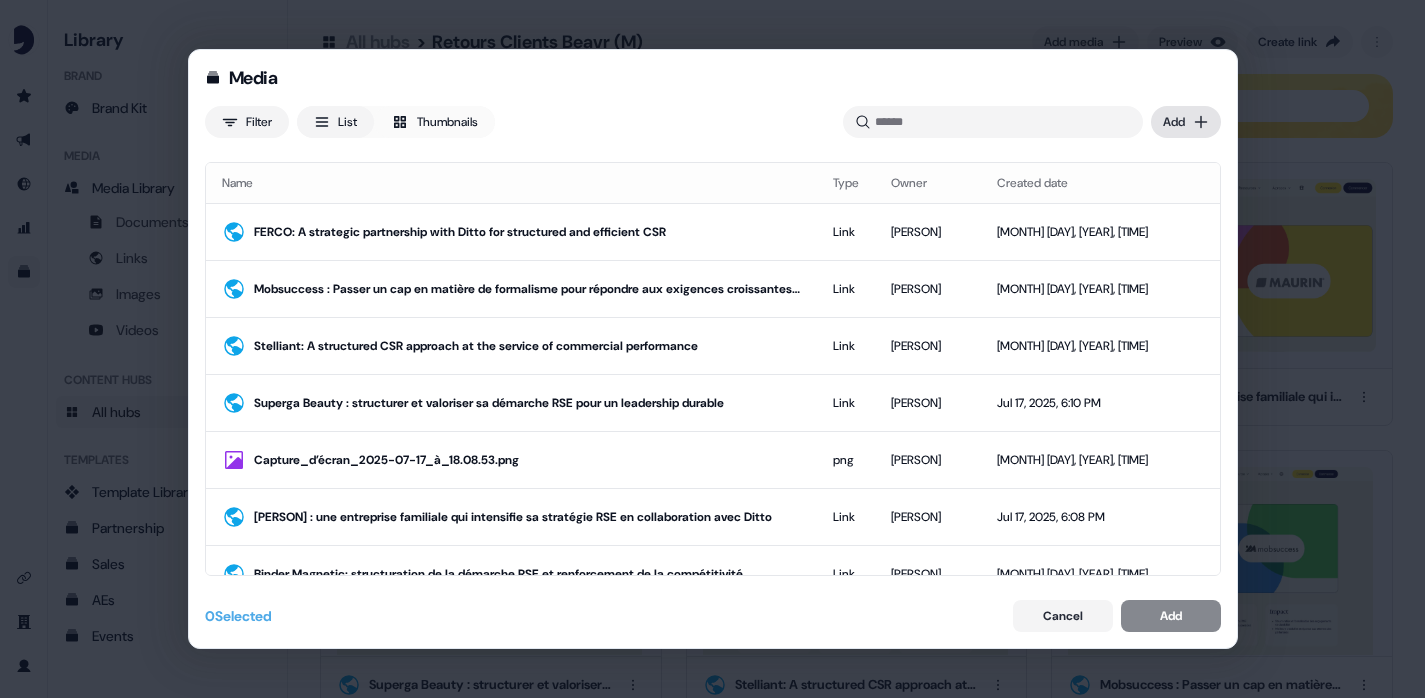 click on "Media Filter List Thumbnails Uploaded Add Name Type Owner Created date FERCO: A strategic partnership with Ditto for structured and efficient CSR Link Armand Gin Jul 17, 2025, 6:12 PM Mobsuccess : Passer un cap en matière de formalisme pour répondre aux exigences croissantes du marché Link Armand Gin Jul 17, 2025, 6:12 PM Stelliant: A structured CSR approach at the service of commercial performance Link Armand Gin Jul 17, 2025, 6:11 PM Superga Beauty : structurer et valoriser sa démarche RSE pour un leadership durable Link Armand Gin Jul 17, 2025, 6:10 PM Capture_d’écran_2025-07-17_à_18.08.53.png png Armand Gin Jul 17, 2025, 6:09 PM Émile Maurin : une entreprise familiale qui intensifie sa stratégie RSE en collaboration avec Ditto Link Armand Gin Jul 17, 2025, 6:08 PM Binder Magnetic: structuration de la démarche RSE et renforcement de la compétitivité Link Alexis Prades Jun 25, 2025, 8:38 AM RENZ-50.jpg jpg Pierre Bonnet Jun 24, 2025, 3:32 PM Link Alexis Prades Jun 17, 2025, 3:29 PM pdf png 0" at bounding box center (712, 349) 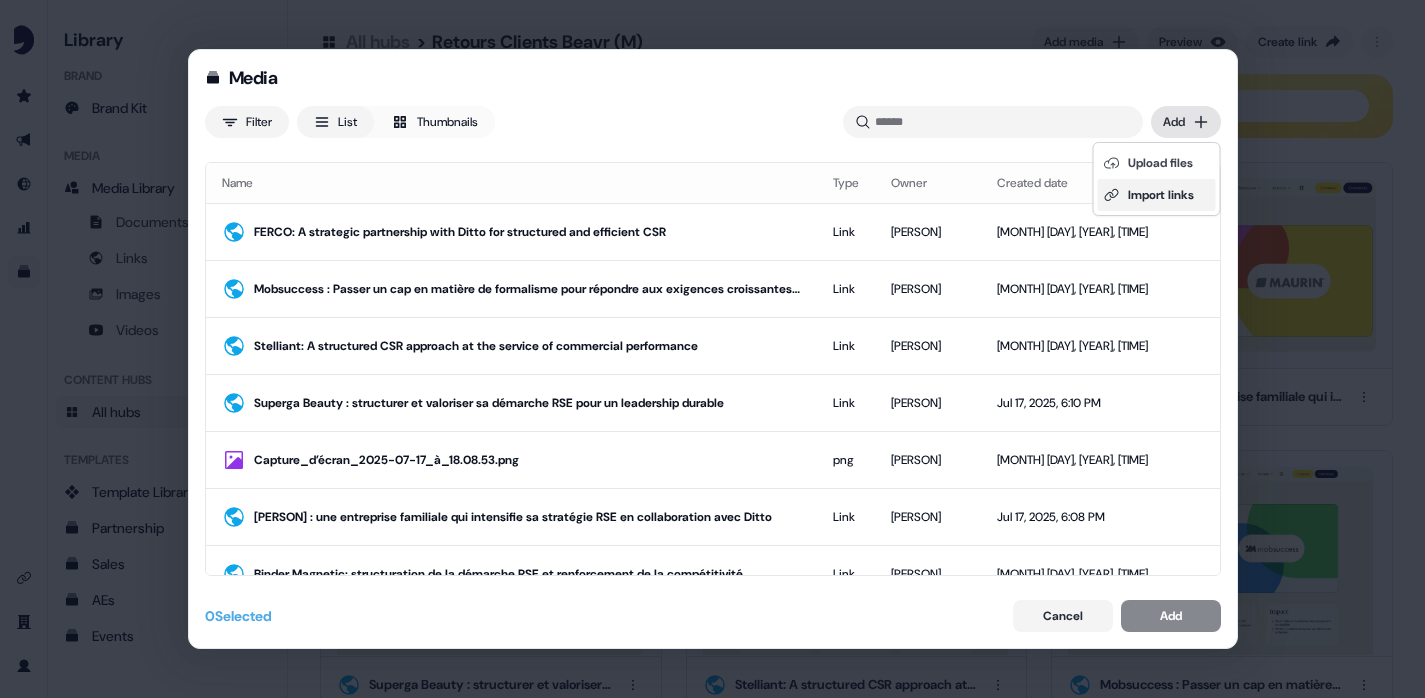 click on "Import links" at bounding box center (1157, 195) 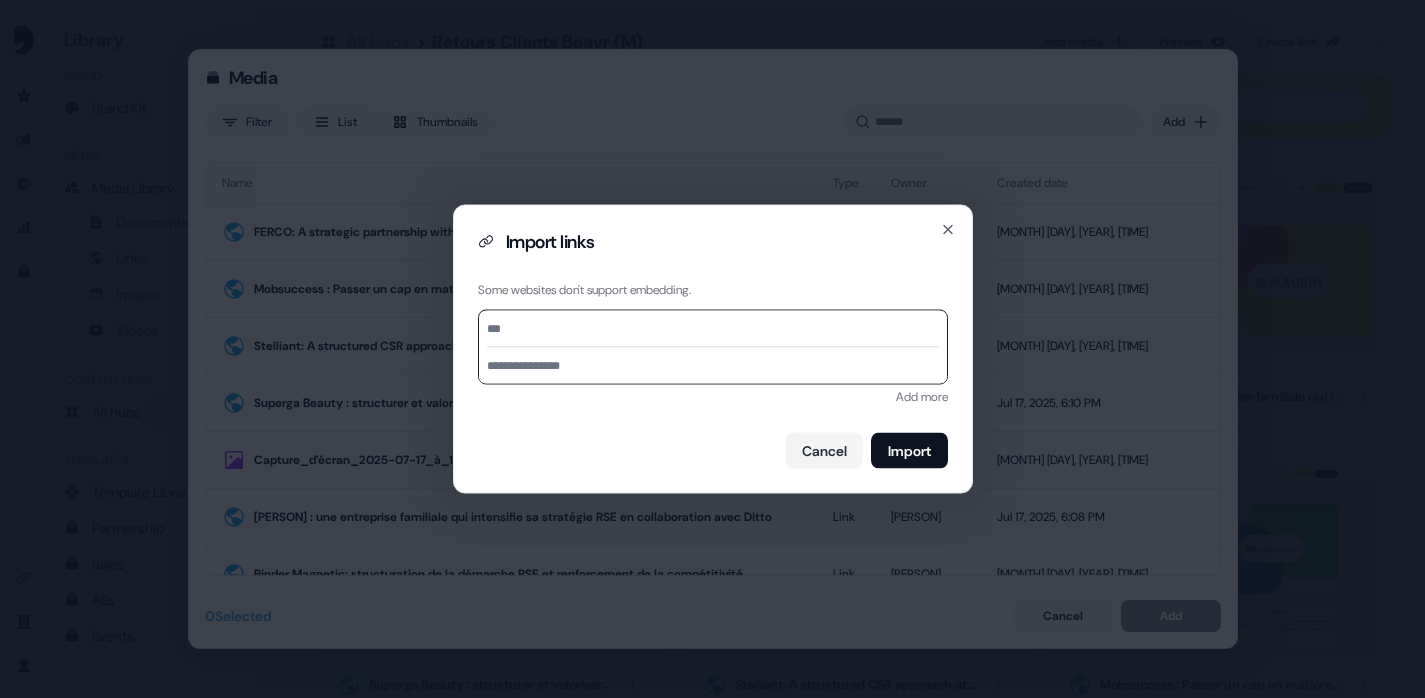 type on "**********" 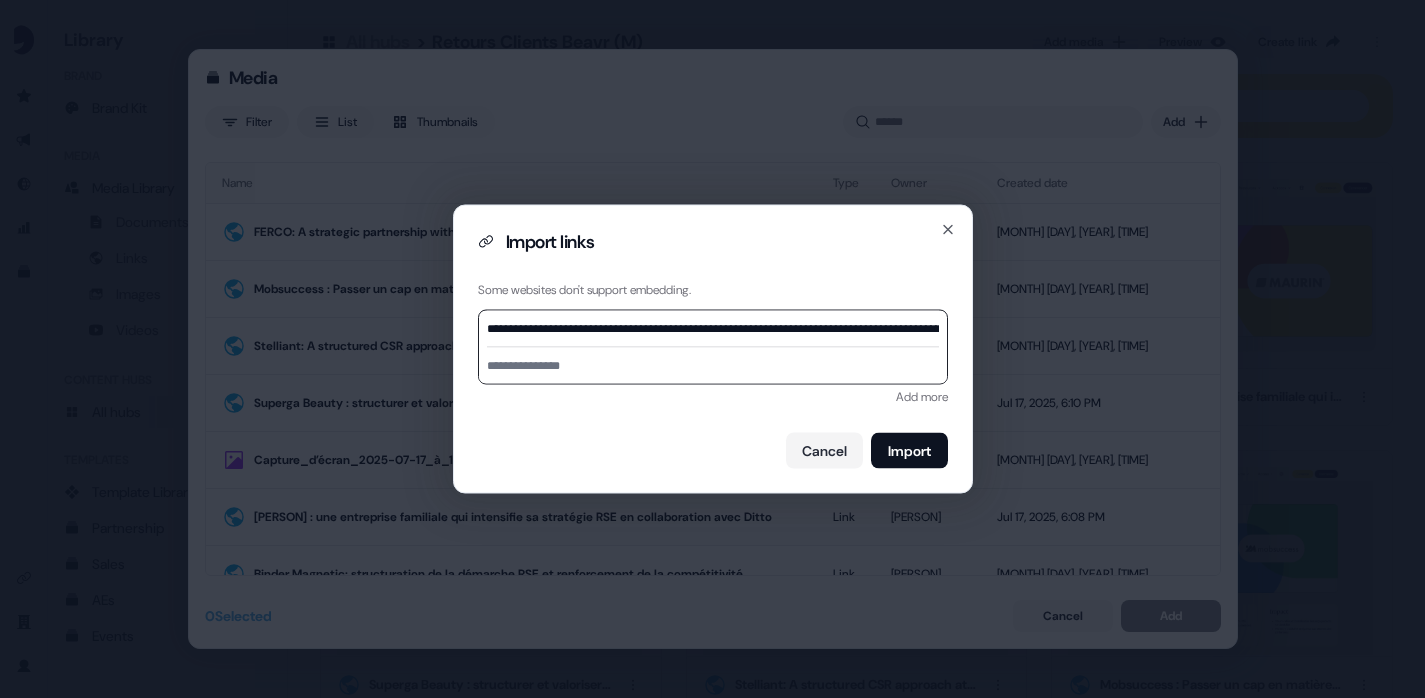 scroll, scrollTop: 0, scrollLeft: 300, axis: horizontal 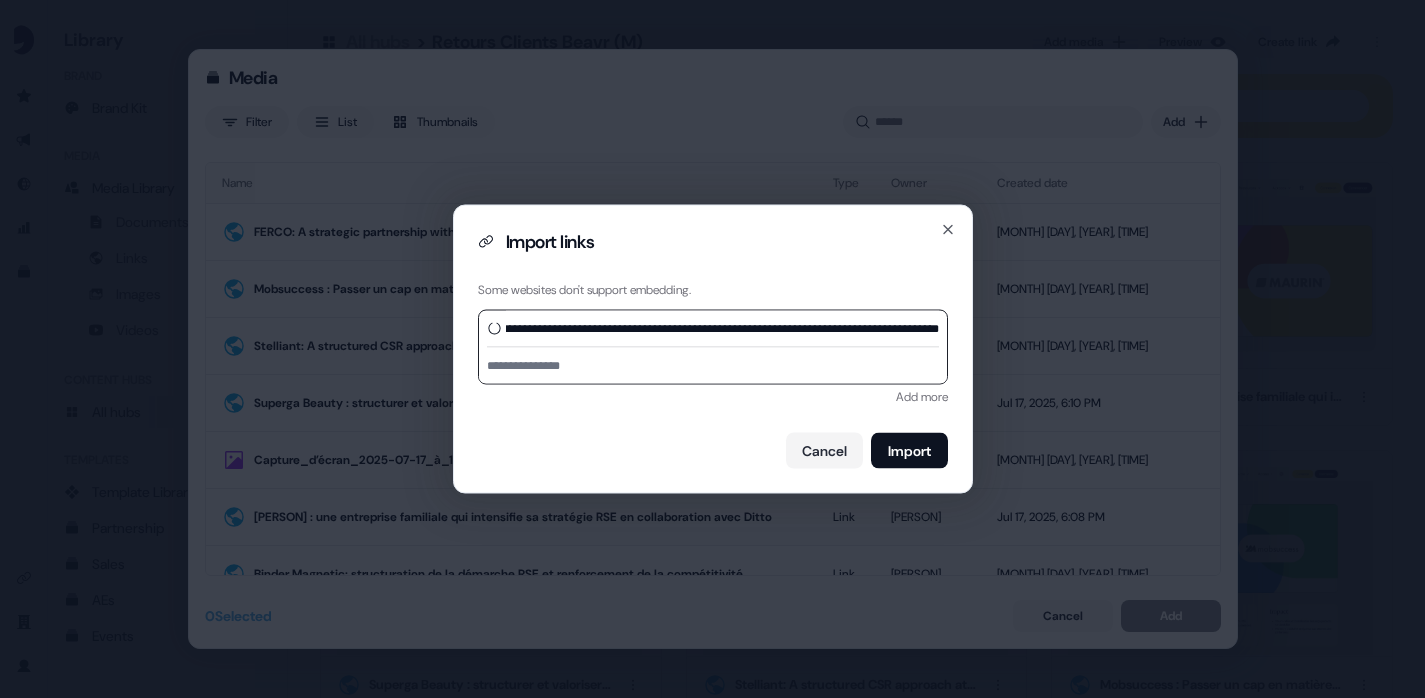 type on "**********" 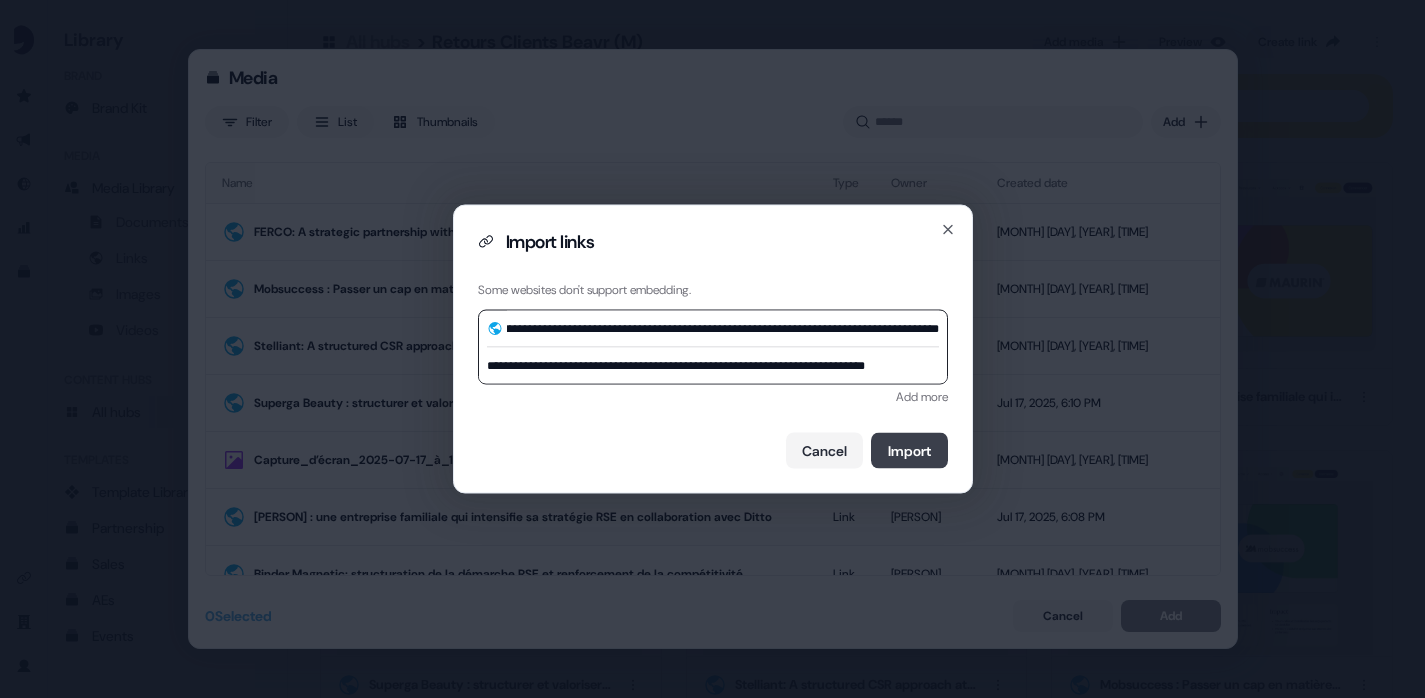 type on "**********" 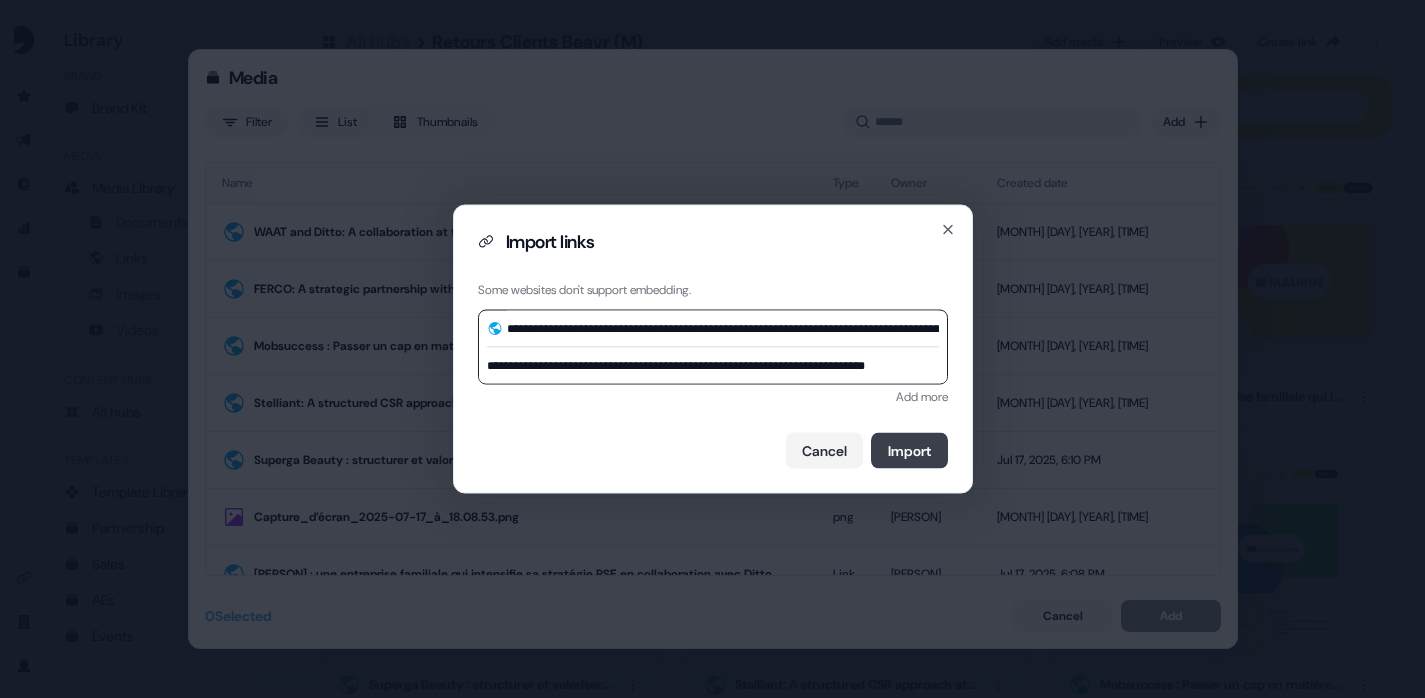 type 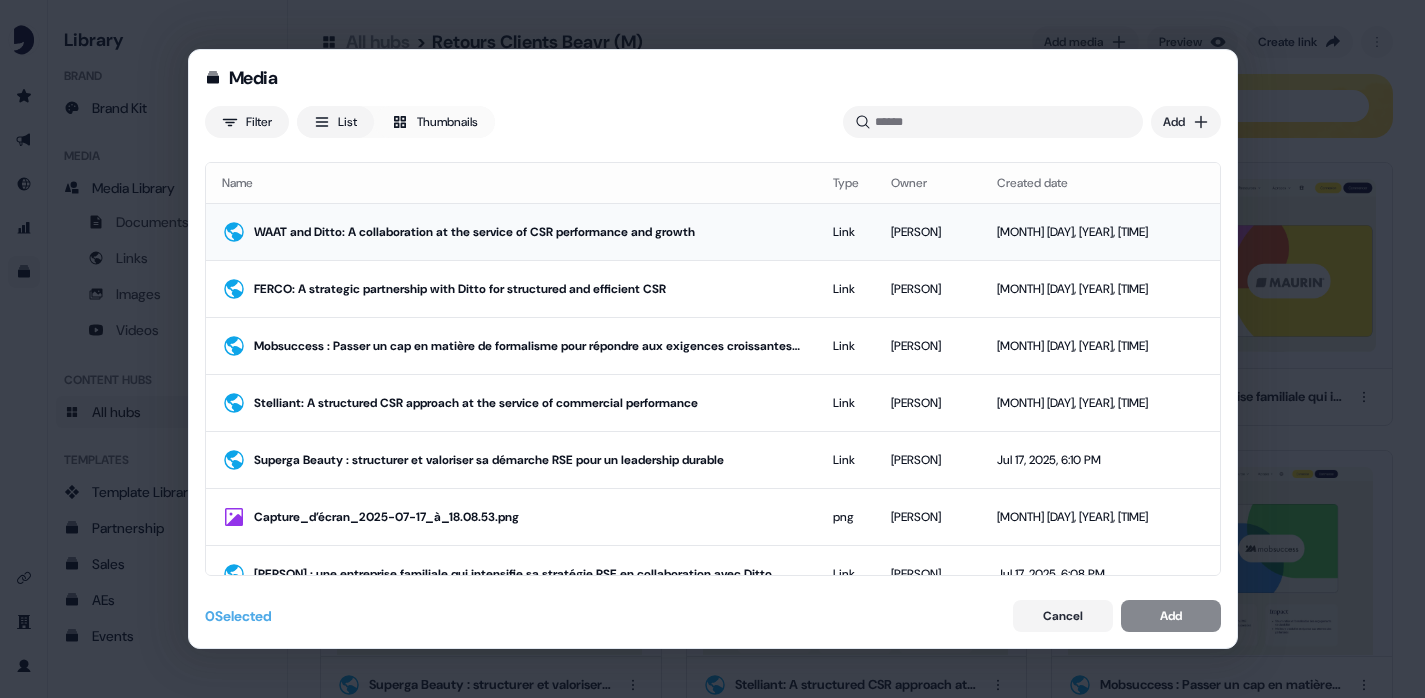 click on "WAAT and Ditto: A collaboration at the service of CSR performance and growth" at bounding box center (527, 232) 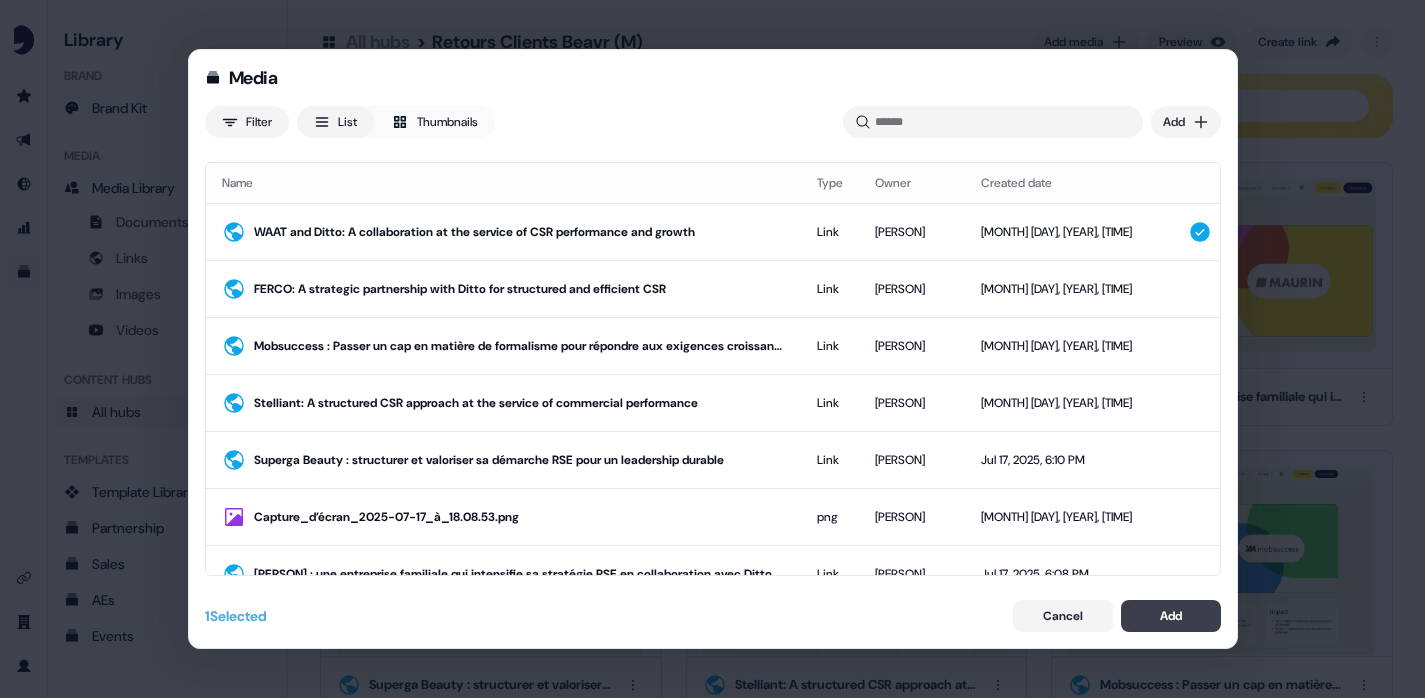 click on "Add" at bounding box center (1171, 616) 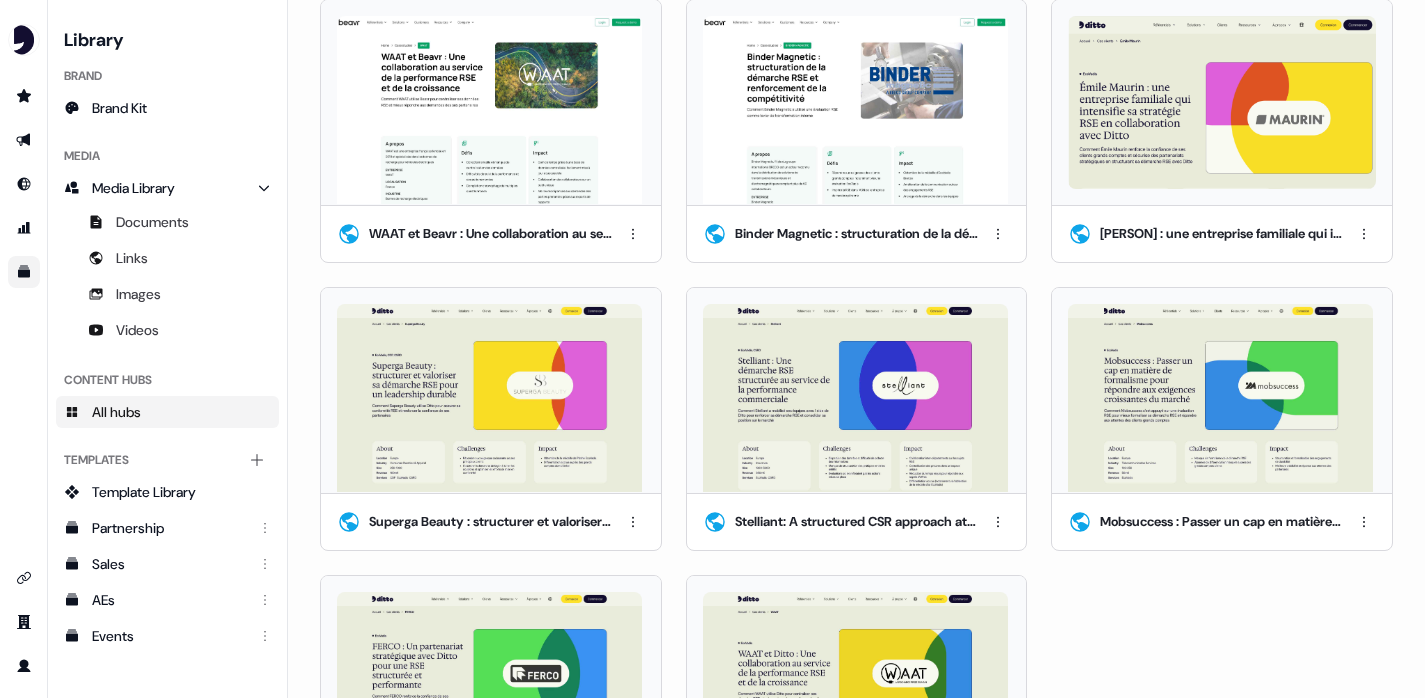 scroll, scrollTop: 70, scrollLeft: 0, axis: vertical 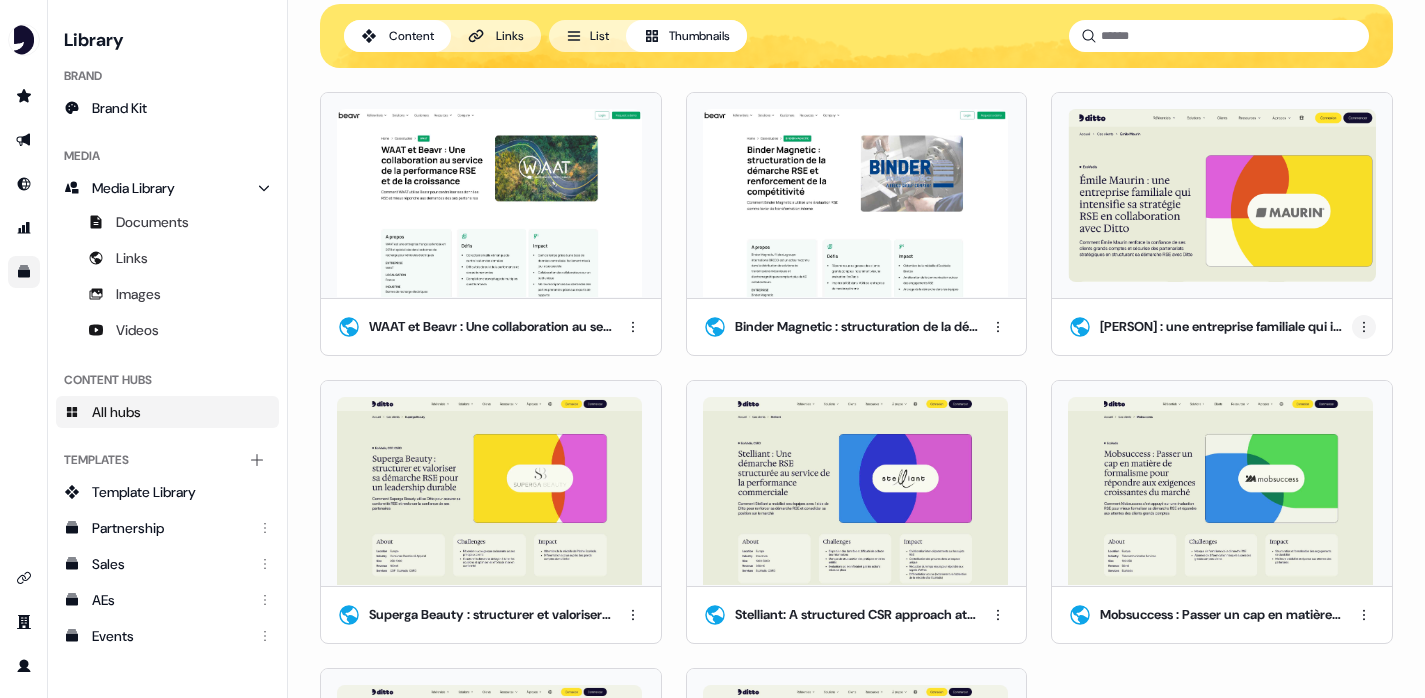 click on "For the best experience switch devices to a bigger screen. Go to Userled.io   Library Brand Brand Kit Media Media Library Documents Links Images Videos Content Hubs All hubs Templates   Add collection Template Library Partnership Sales  AEs Events All hubs > Retours Clients Beavr (M)  Add media Preview Create link Content Links List Thumbnails WAAT et Beavr : Une collaboration au service de la performance RSE et de la croissance Binder Magnetic : structuration de la démarche RSE et renforcement de la compétitivité Émile Maurin : une entreprise familiale qui intensifie sa stratégie RSE en collaboration avec Ditto Superga Beauty : structurer et valoriser sa démarche RSE pour un leadership durable Stelliant: A structured CSR approach at the service of commercial performance Mobsuccess : Passer un cap en matière de formalisme pour répondre aux exigences croissantes du marché FERCO: A strategic partnership with Ditto for structured and efficient CSR" at bounding box center [712, 349] 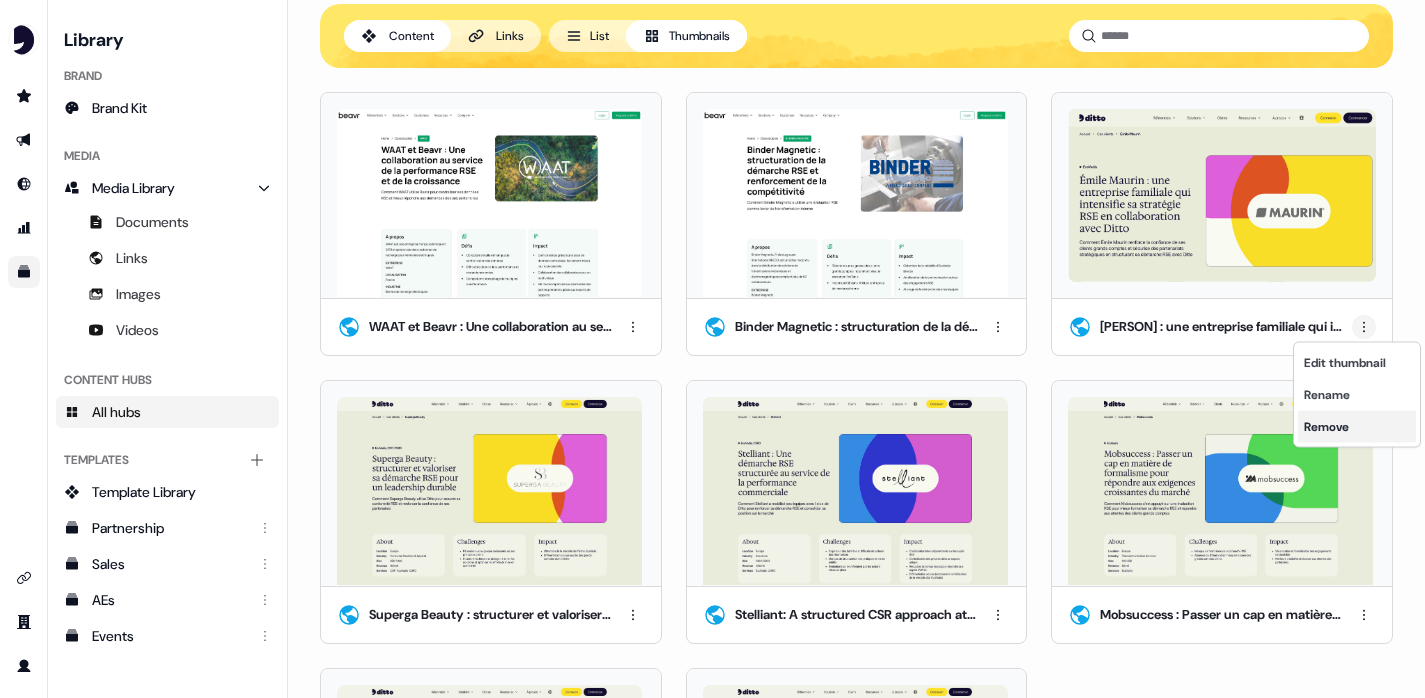 click on "Remove" at bounding box center (1357, 427) 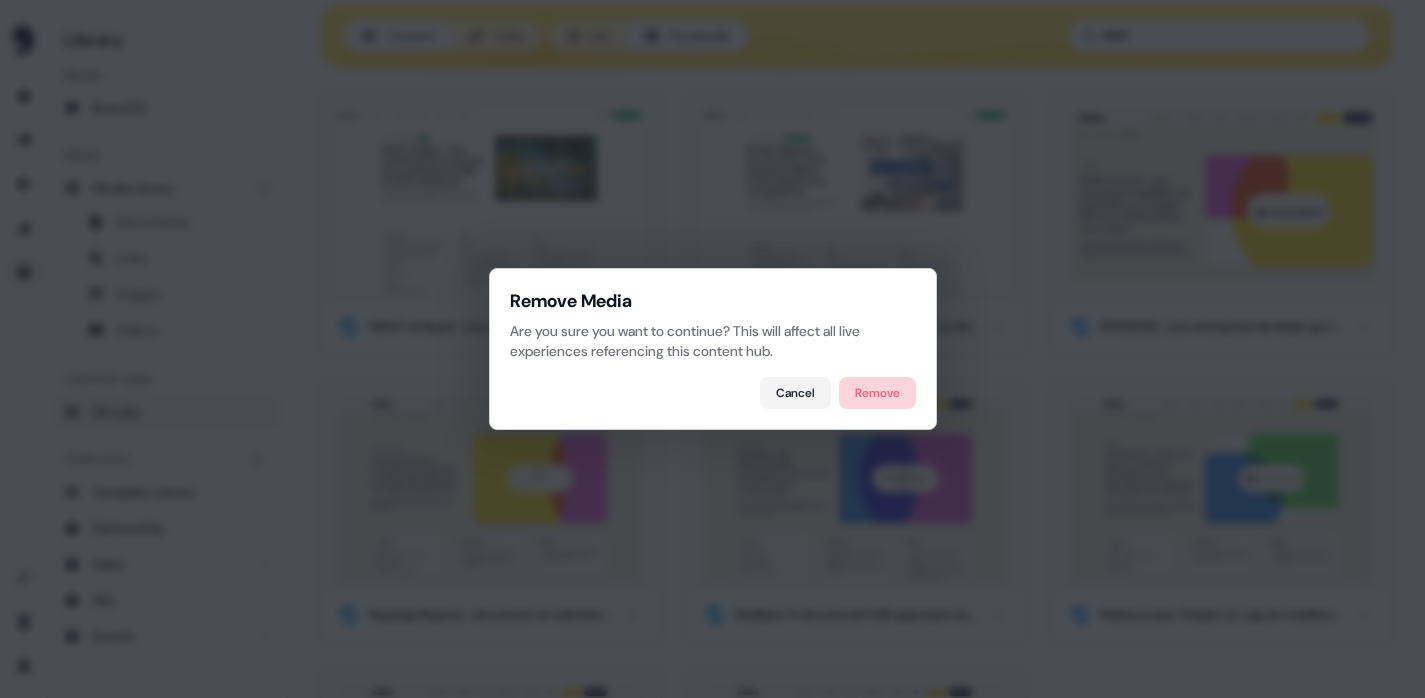 click on "Remove" at bounding box center [877, 393] 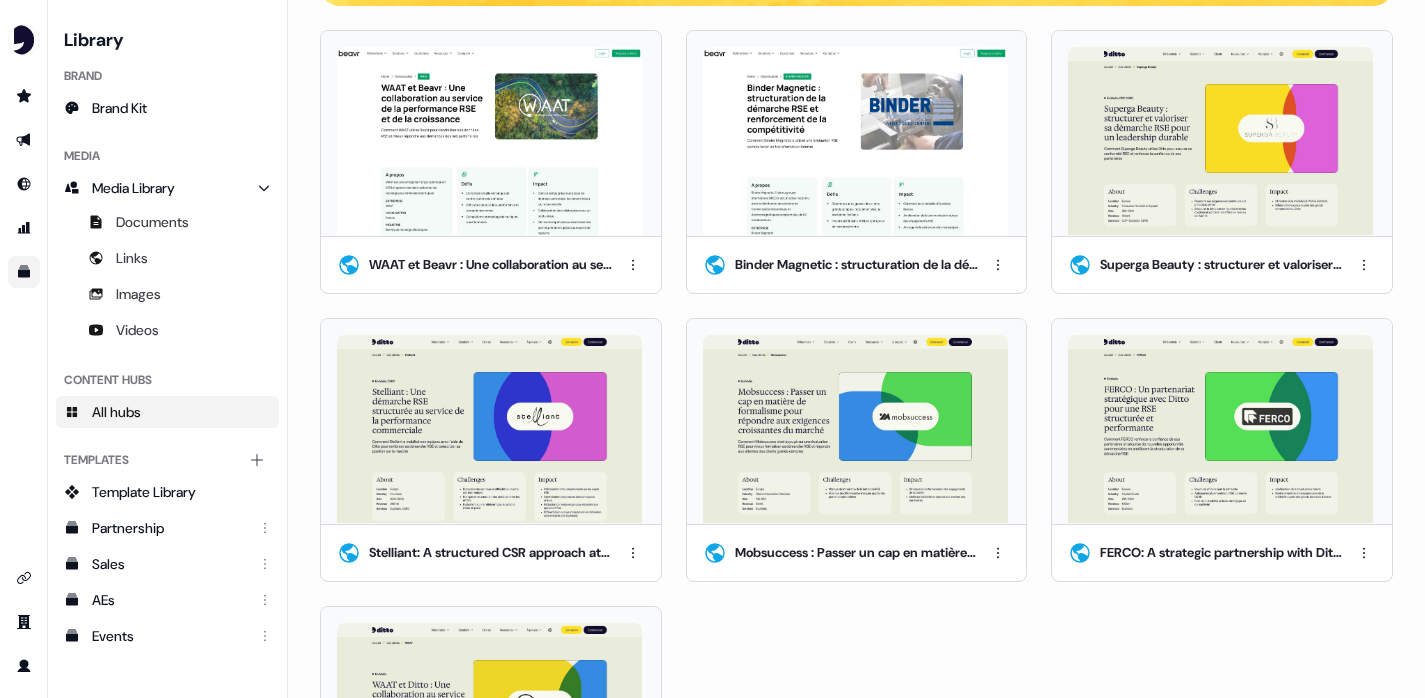 scroll, scrollTop: 0, scrollLeft: 0, axis: both 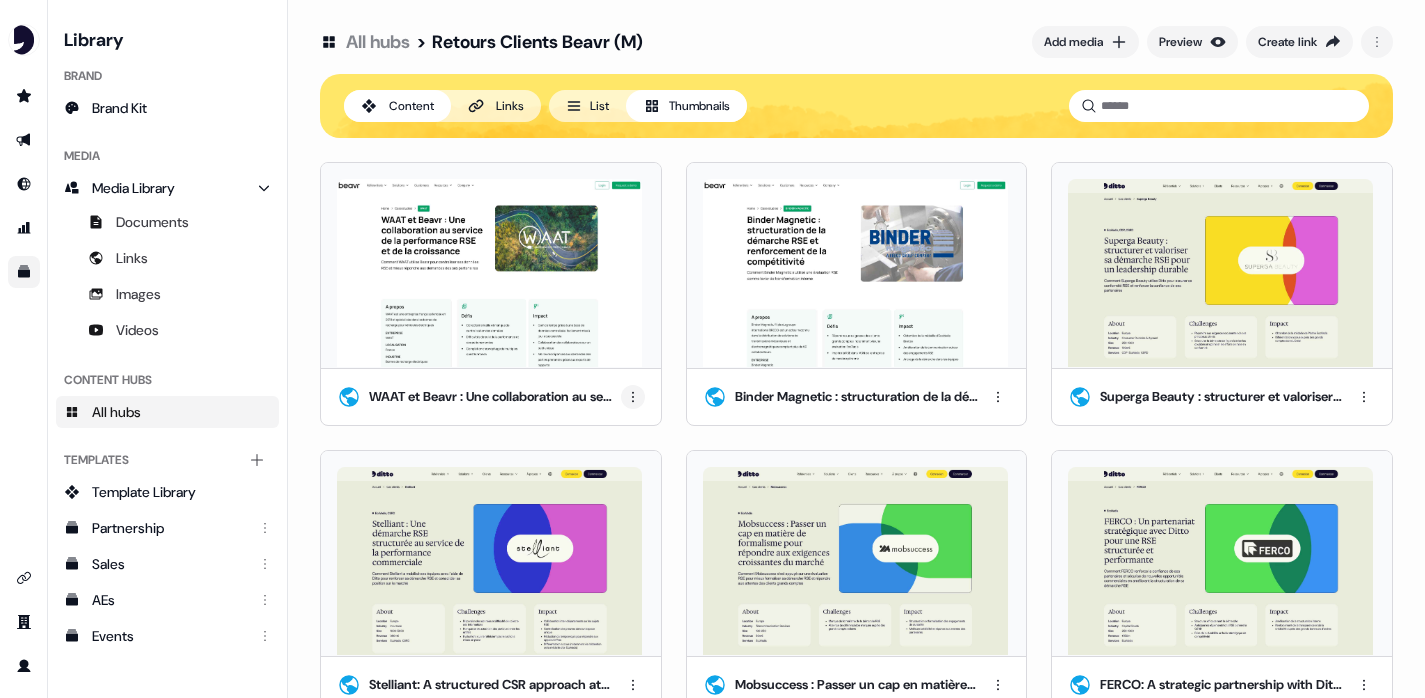 click on "For the best experience switch devices to a bigger screen. Go to Userled.io   Library Brand Brand Kit Media Media Library Documents Links Images Videos Content Hubs All hubs Templates   Add collection Template Library Partnership Sales  AEs Events All hubs > Retours Clients Beavr (M)  Add media Preview Create link Content Links List Thumbnails WAAT et Beavr : Une collaboration au service de la performance RSE et de la croissance Binder Magnetic : structuration de la démarche RSE et renforcement de la compétitivité Superga Beauty : structurer et valoriser sa démarche RSE pour un leadership durable Stelliant: A structured CSR approach at the service of commercial performance Mobsuccess : Passer un cap en matière de formalisme pour répondre aux exigences croissantes du marché FERCO: A strategic partnership with Ditto for structured and efficient CSR WAAT and Ditto: A collaboration at the service of CSR performance and growth" at bounding box center [712, 349] 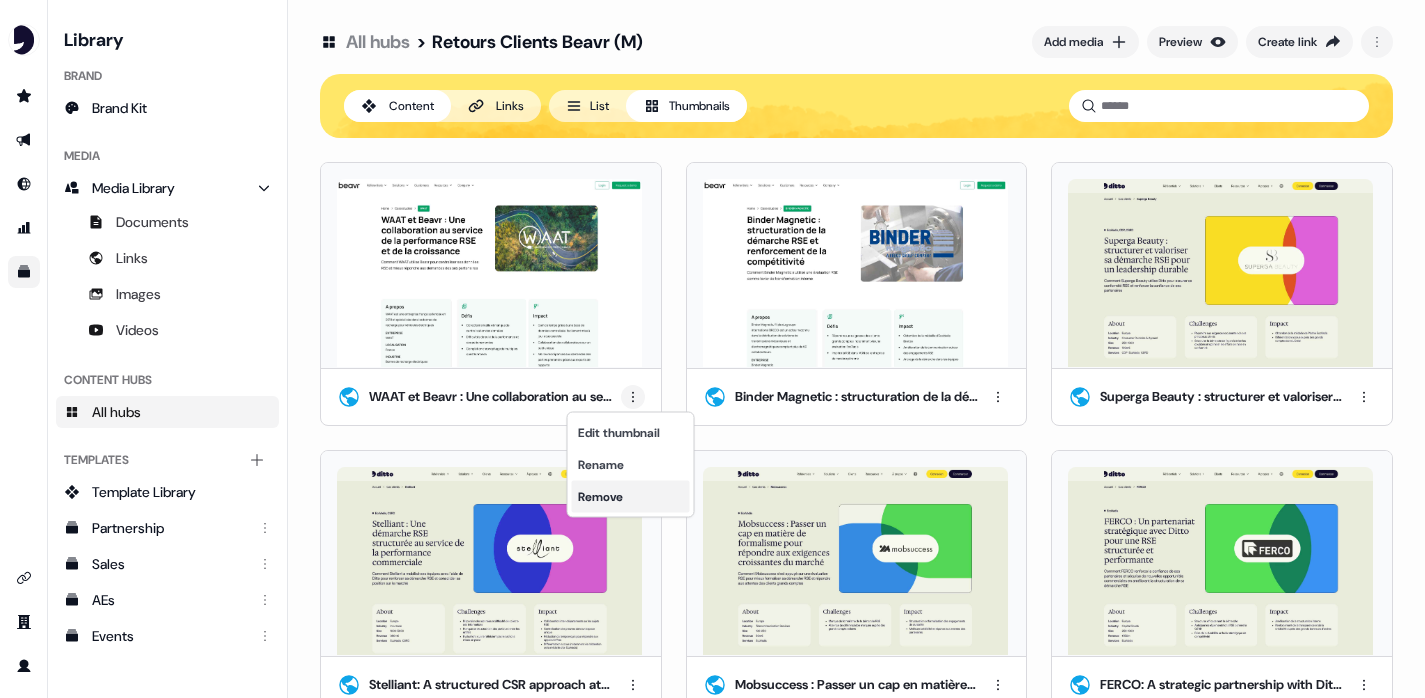 click on "Remove" at bounding box center [631, 497] 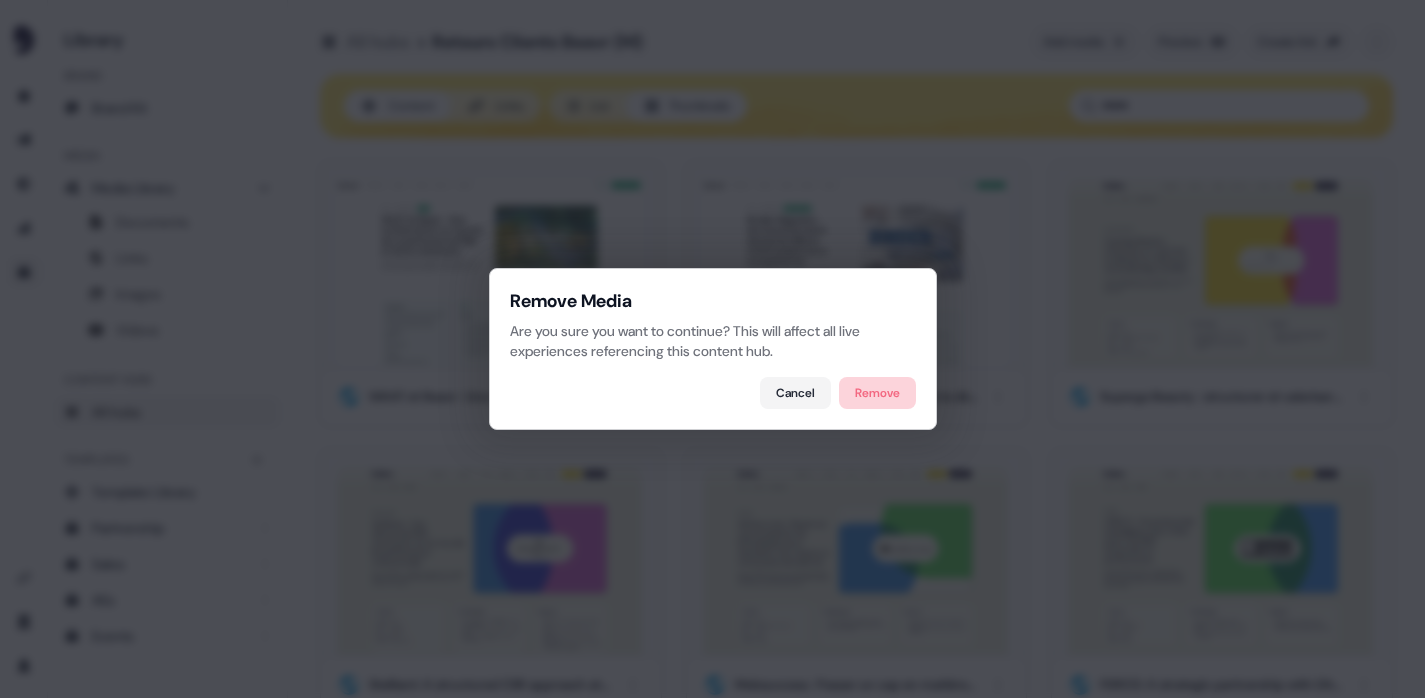 click on "Remove" at bounding box center [877, 393] 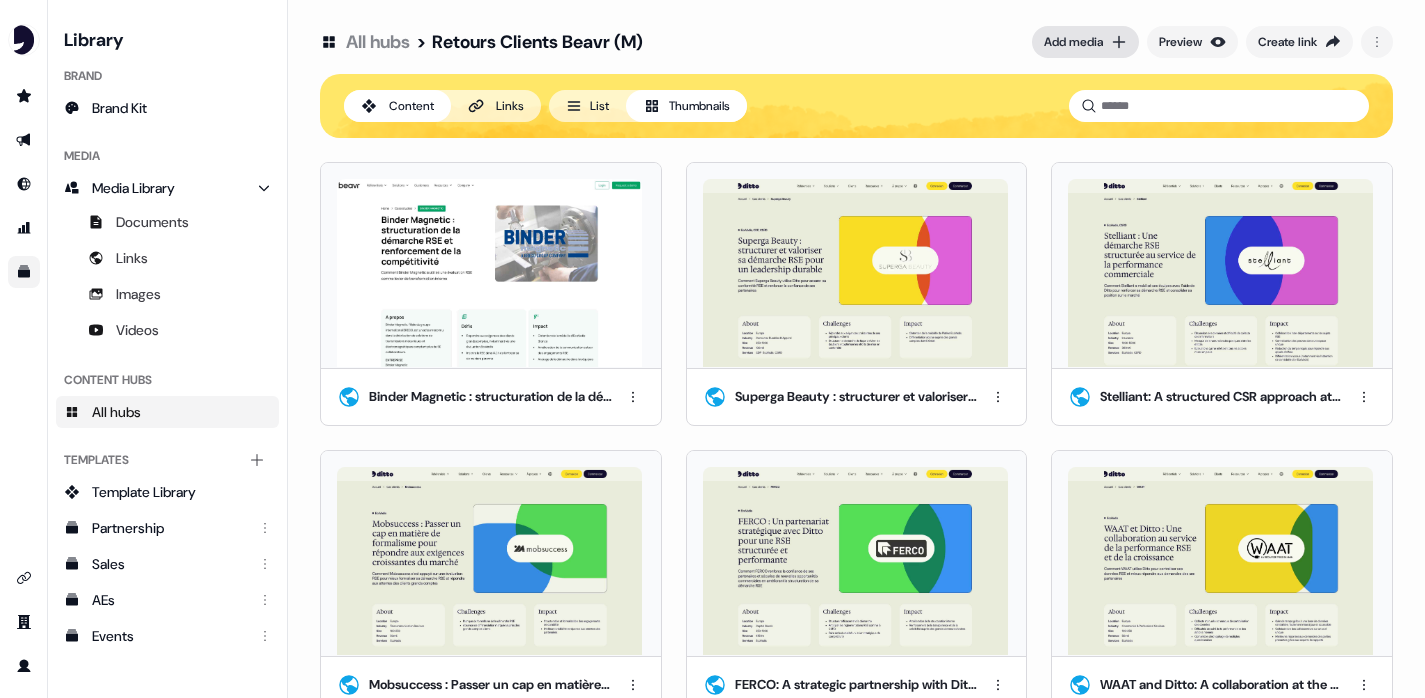click on "Add media" at bounding box center [1085, 42] 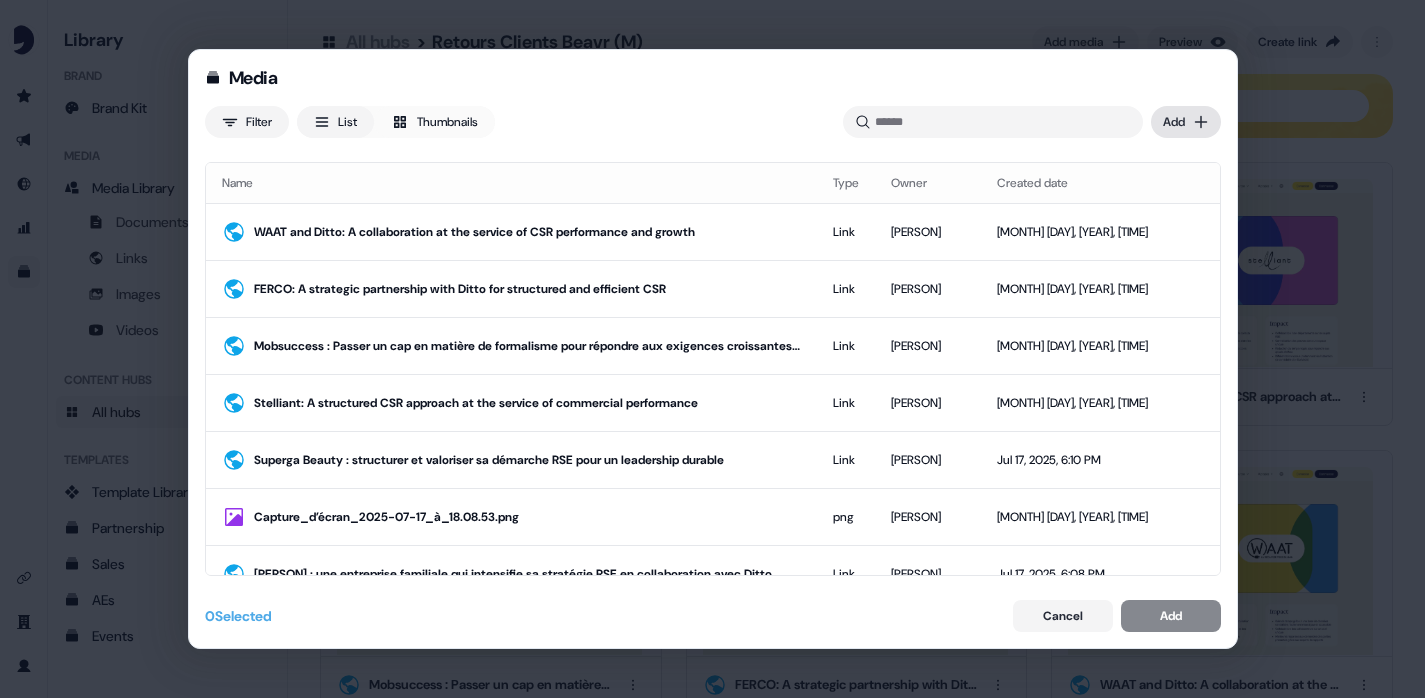click on "Media Filter List Thumbnails Uploaded Add Name Type Owner Created date WAAT and Ditto: A collaboration at the service of CSR performance and growth Link Armand Gin Jul 17, 2025, 6:13 PM FERCO: A strategic partnership with Ditto for structured and efficient CSR Link Armand Gin Jul 17, 2025, 6:12 PM Mobsuccess : Passer un cap en matière de formalisme pour répondre aux exigences croissantes du marché Link Armand Gin Jul 17, 2025, 6:12 PM Stelliant: A structured CSR approach at the service of commercial performance Link Armand Gin Jul 17, 2025, 6:11 PM Superga Beauty : structurer et valoriser sa démarche RSE pour un leadership durable Link Armand Gin Jul 17, 2025, 6:10 PM Capture_d’écran_2025-07-17_à_18.08.53.png png Armand Gin Jul 17, 2025, 6:09 PM Émile Maurin : une entreprise familiale qui intensifie sa stratégie RSE en collaboration avec Ditto Link Armand Gin Jul 17, 2025, 6:08 PM Binder Magnetic: structuration de la démarche RSE et renforcement de la compétitivité Link Alexis Prades jpg Link" at bounding box center [712, 349] 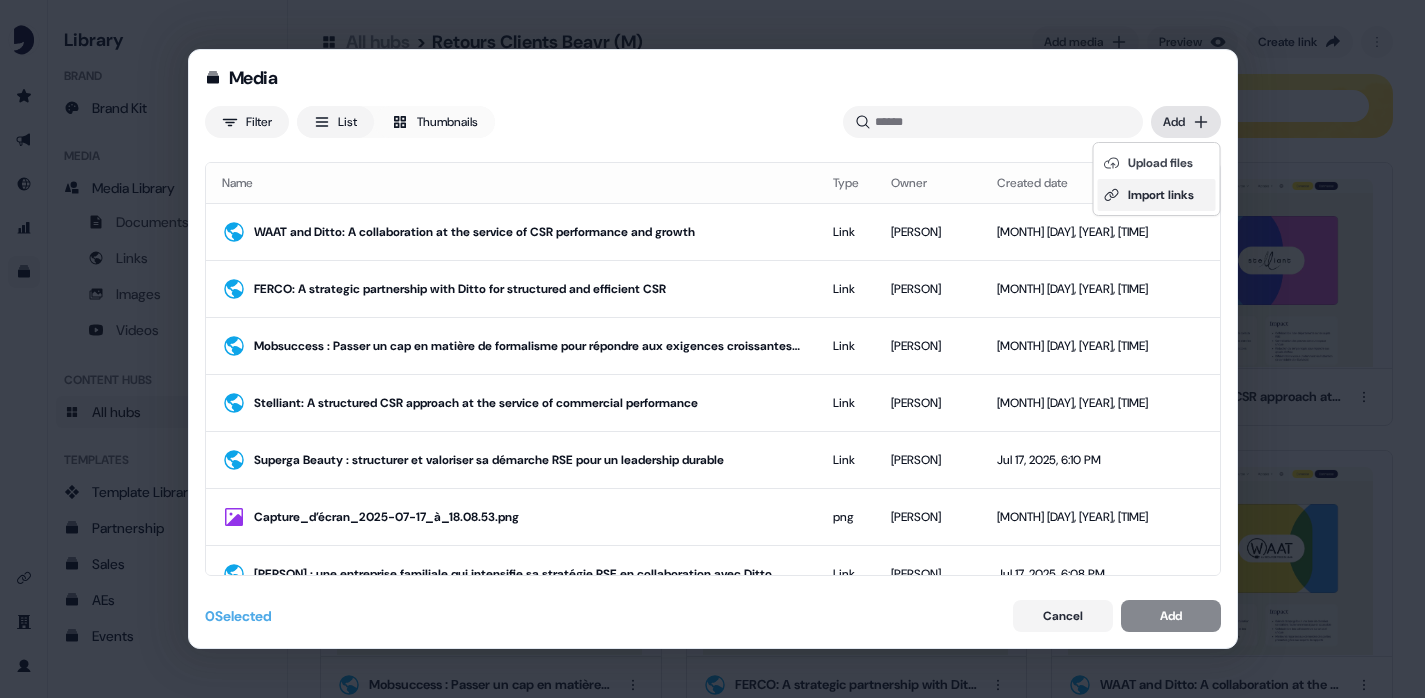click on "Import links" at bounding box center (1157, 195) 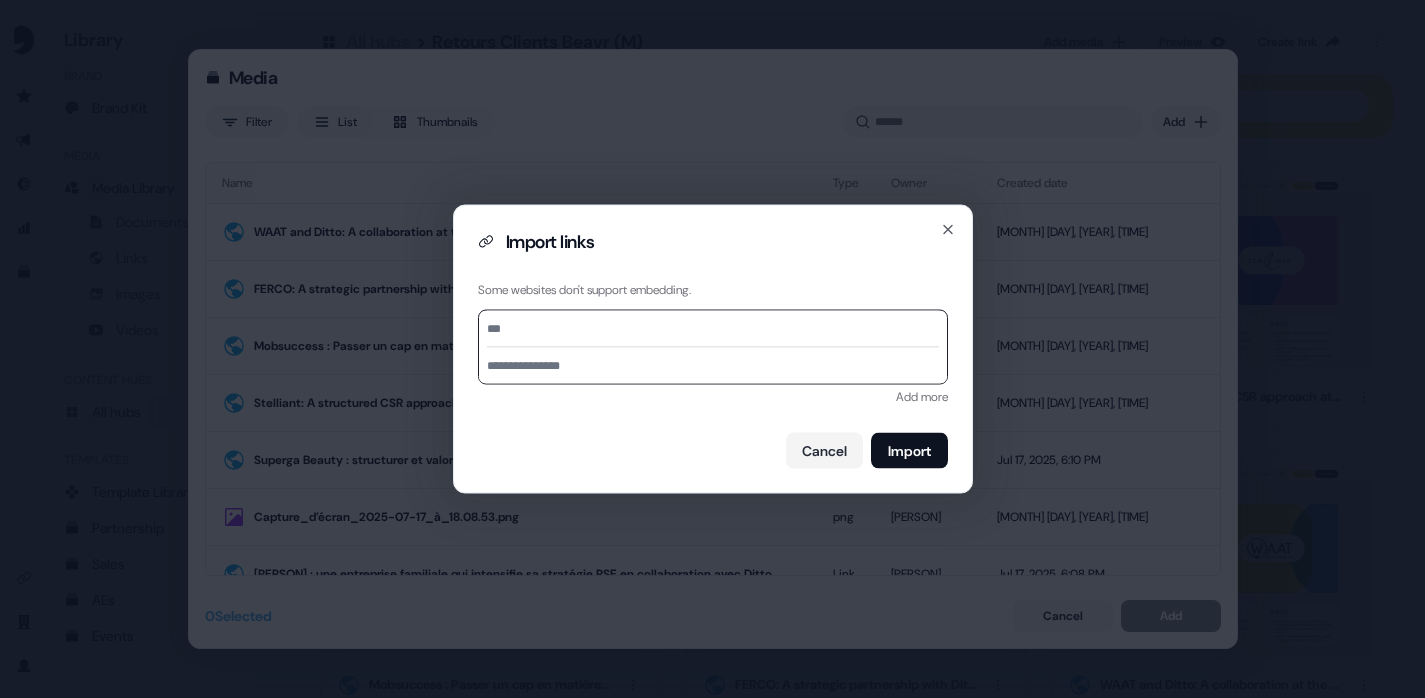 click at bounding box center [713, 329] 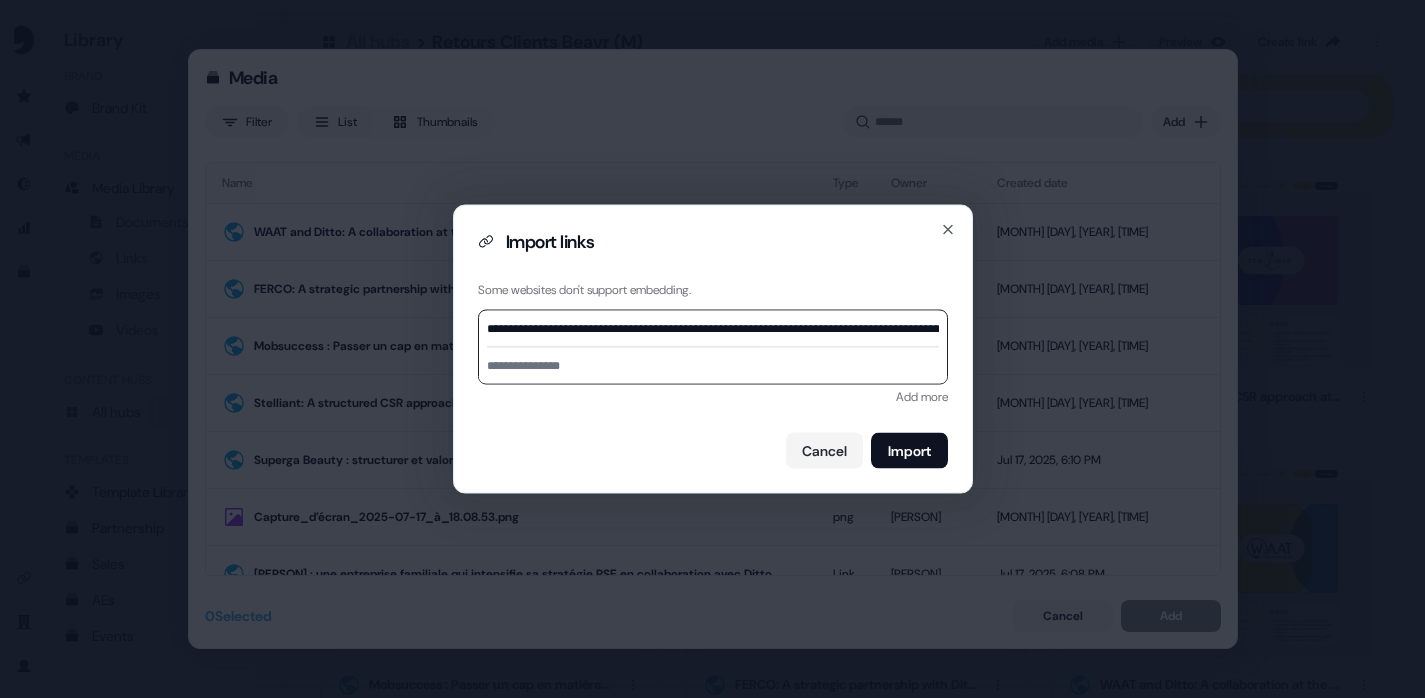 scroll, scrollTop: 0, scrollLeft: 299, axis: horizontal 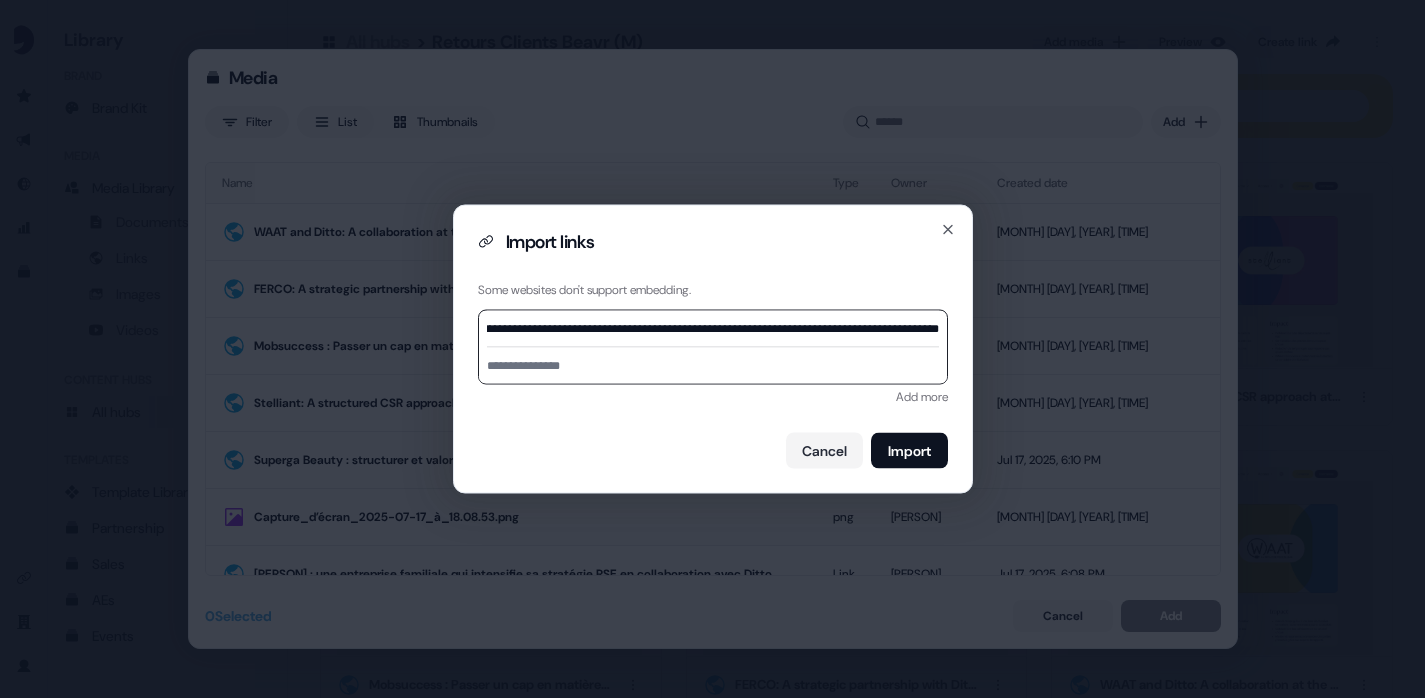 type on "**********" 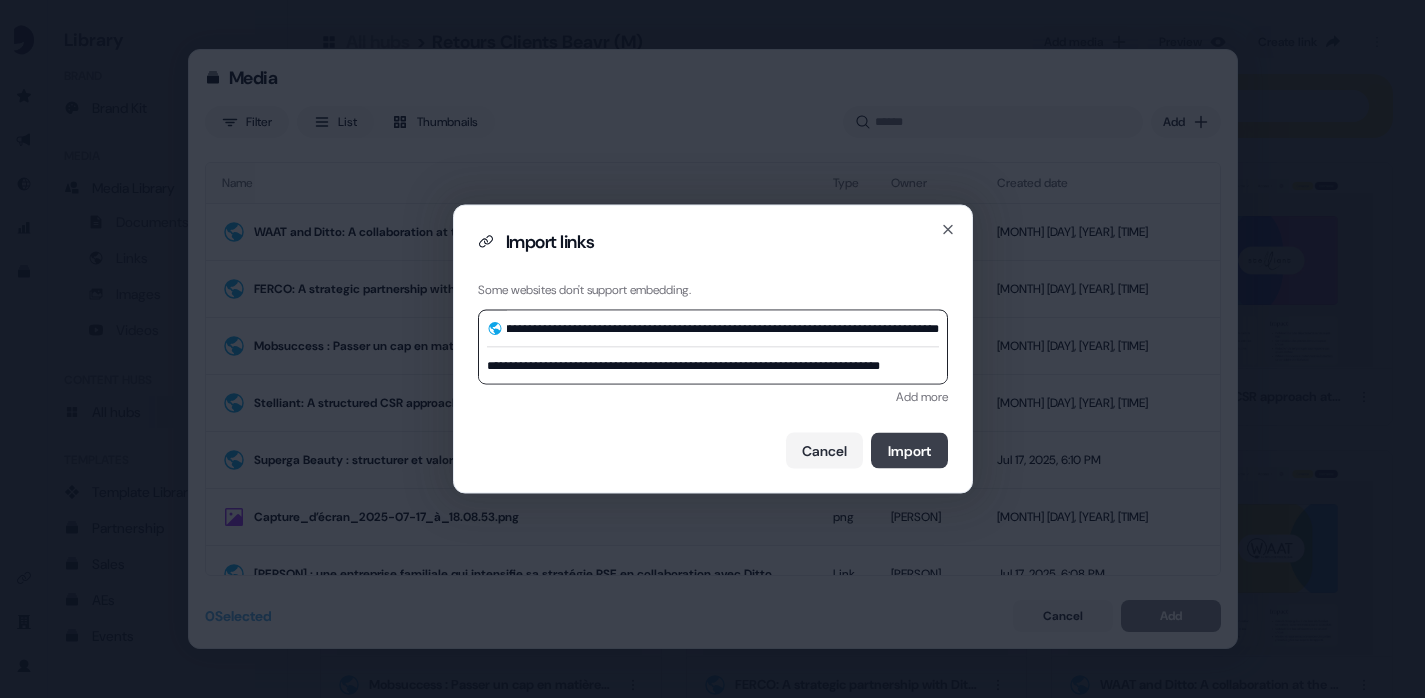 type on "**********" 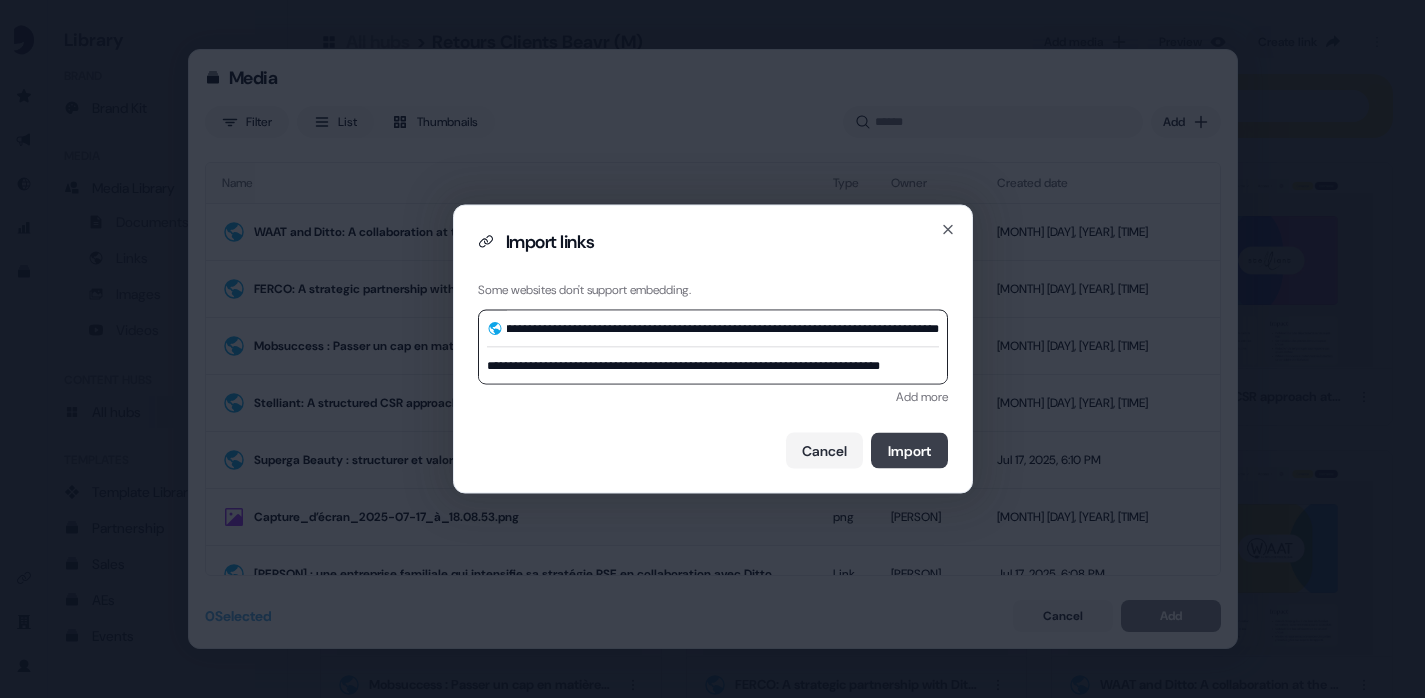click on "Import" at bounding box center [909, 451] 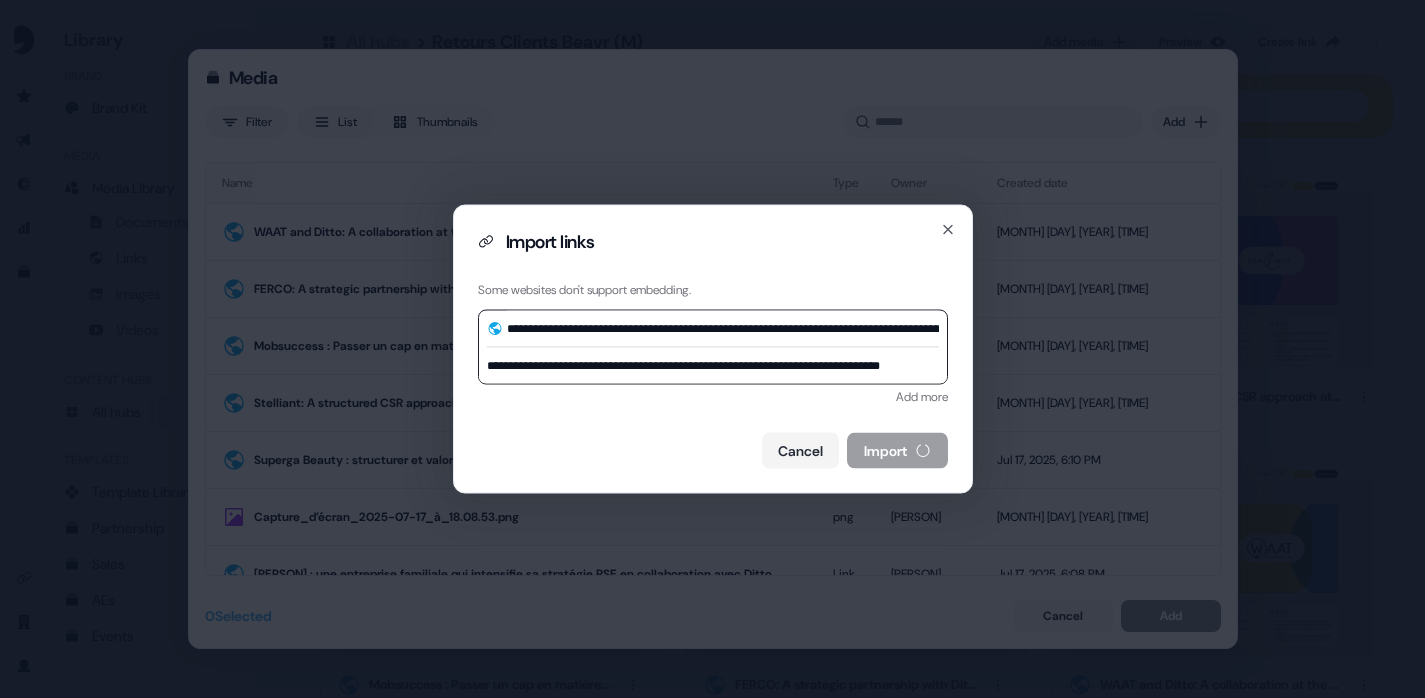 type 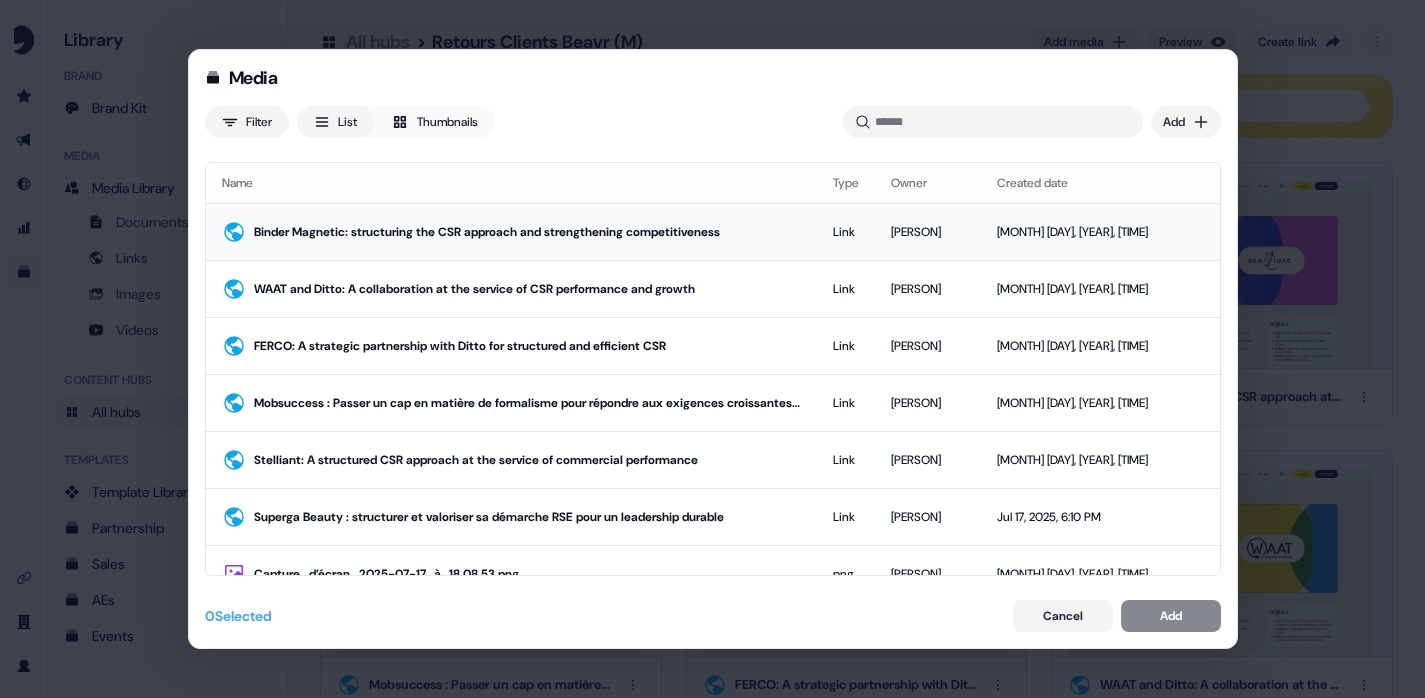 click on "Binder Magnetic: structuring the CSR approach and strengthening competitiveness" at bounding box center (511, 231) 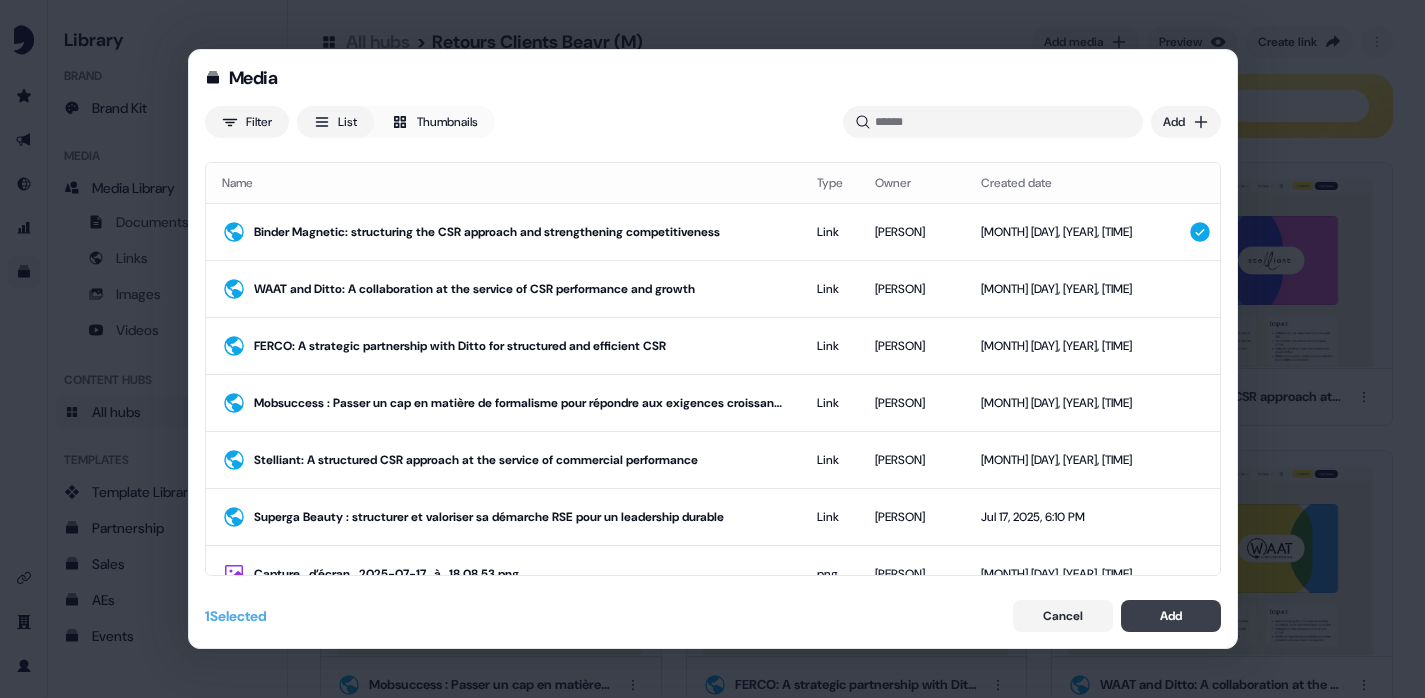 click on "Add" at bounding box center (1171, 616) 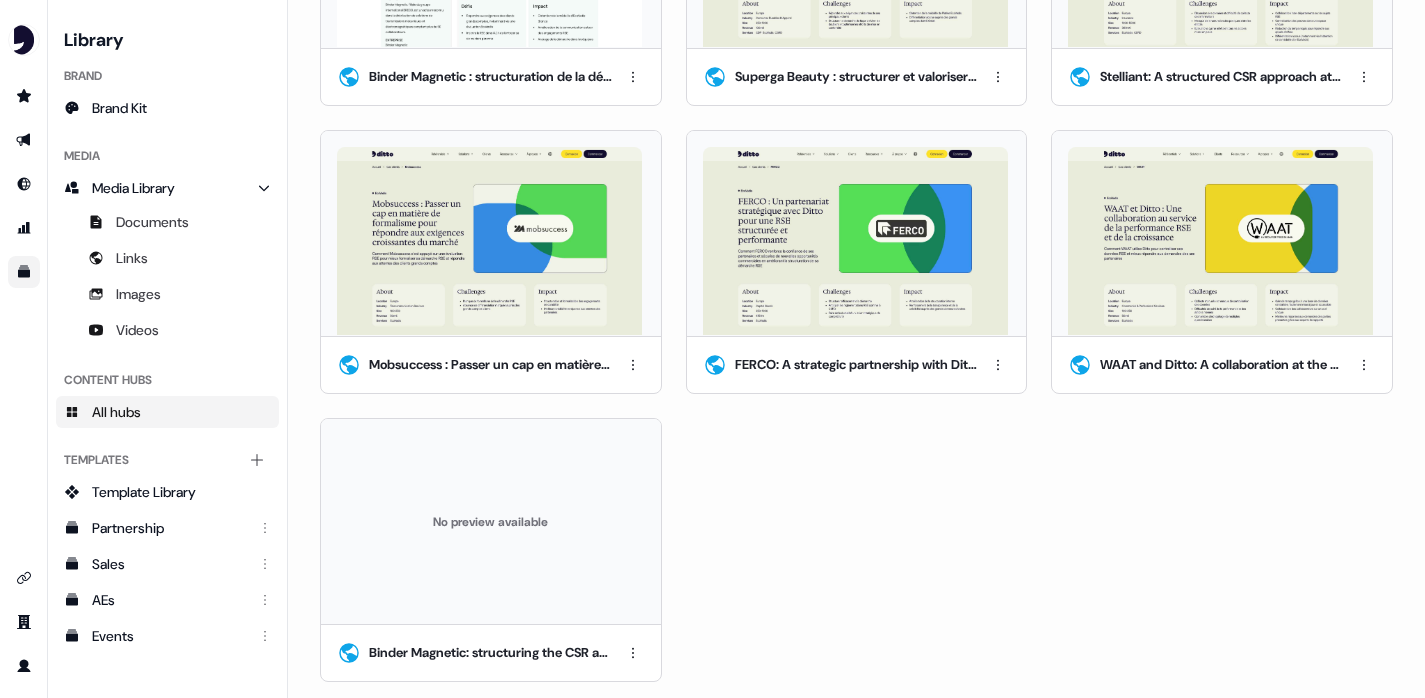 scroll, scrollTop: 321, scrollLeft: 0, axis: vertical 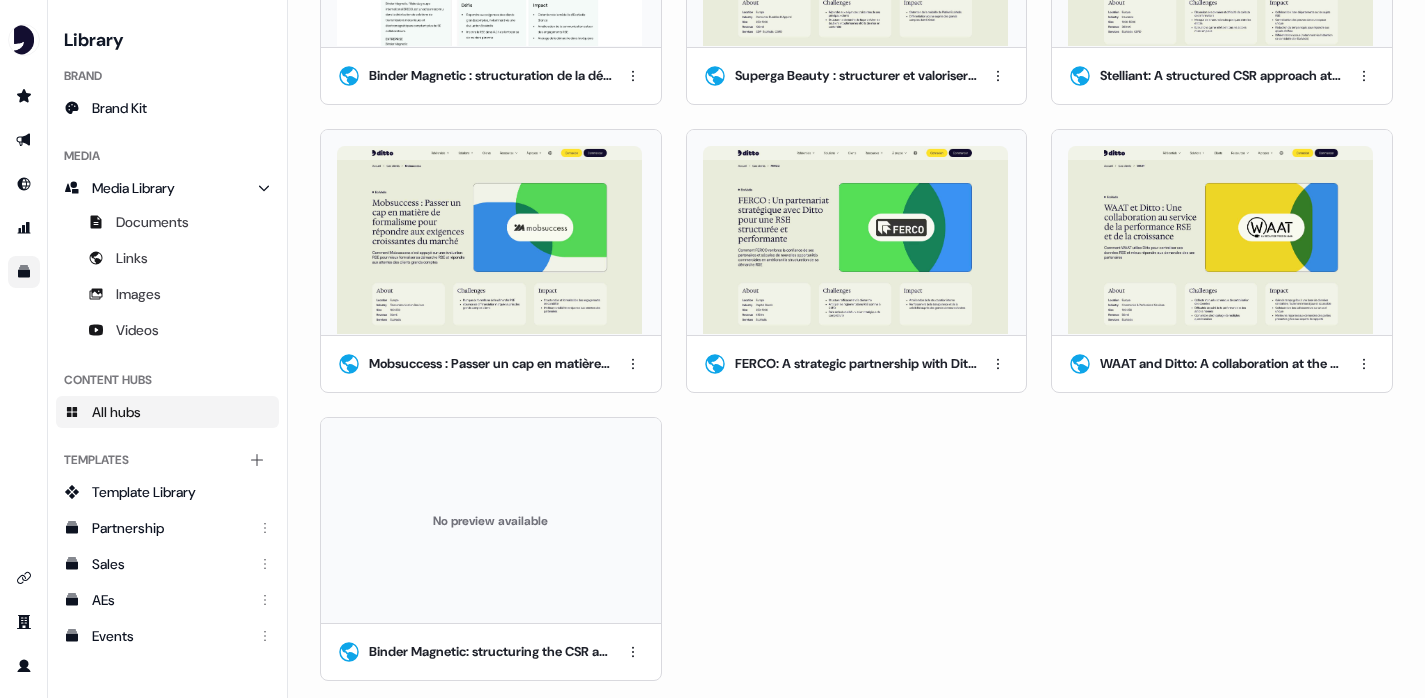 click on "No preview available" at bounding box center [491, 520] 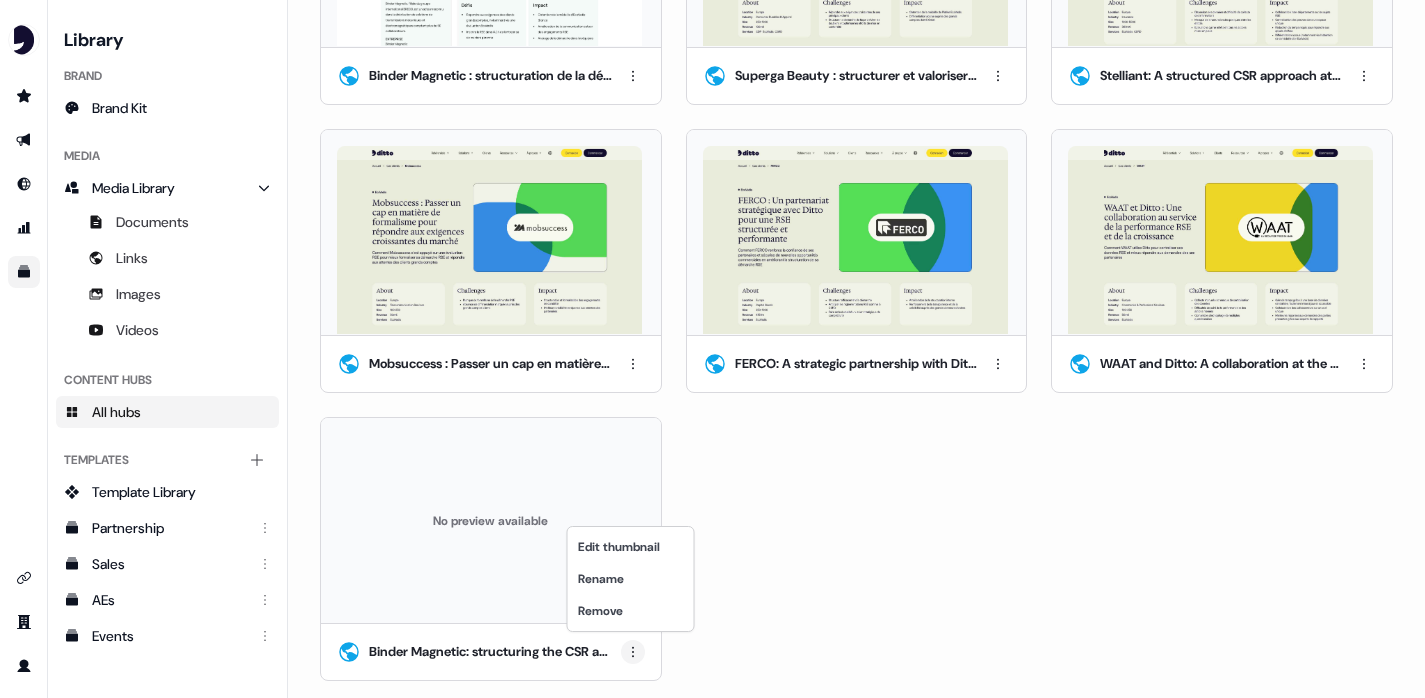 click on "For the best experience switch devices to a bigger screen. Go to Userled.io   Library Brand Brand Kit Media Media Library Documents Links Images Videos Content Hubs All hubs Templates   Add collection Template Library Partnership Sales  AEs Events All hubs > Retours Clients Beavr (M)  Add media Preview Create link Content Links List Thumbnails Binder Magnetic : structuration de la démarche RSE et renforcement de la compétitivité Superga Beauty : structurer et valoriser sa démarche RSE pour un leadership durable Stelliant: A structured CSR approach at the service of commercial performance Mobsuccess : Passer un cap en matière de formalisme pour répondre aux exigences croissantes du marché FERCO: A strategic partnership with Ditto for structured and efficient CSR WAAT and Ditto: A collaboration at the service of CSR performance and growth No preview available Binder Magnetic: structuring the CSR approach and strengthening competitiveness Edit thumbnail Rename Remove" at bounding box center [712, 349] 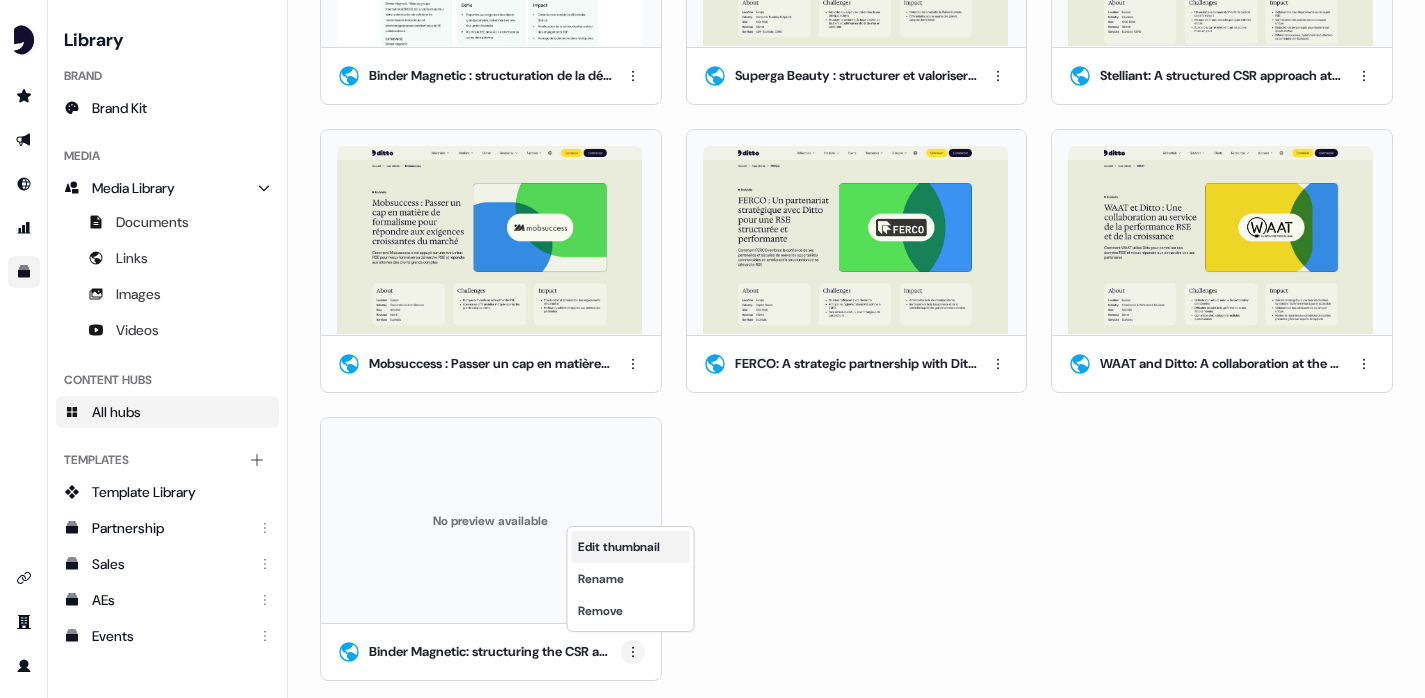 click on "Edit thumbnail" at bounding box center (631, 547) 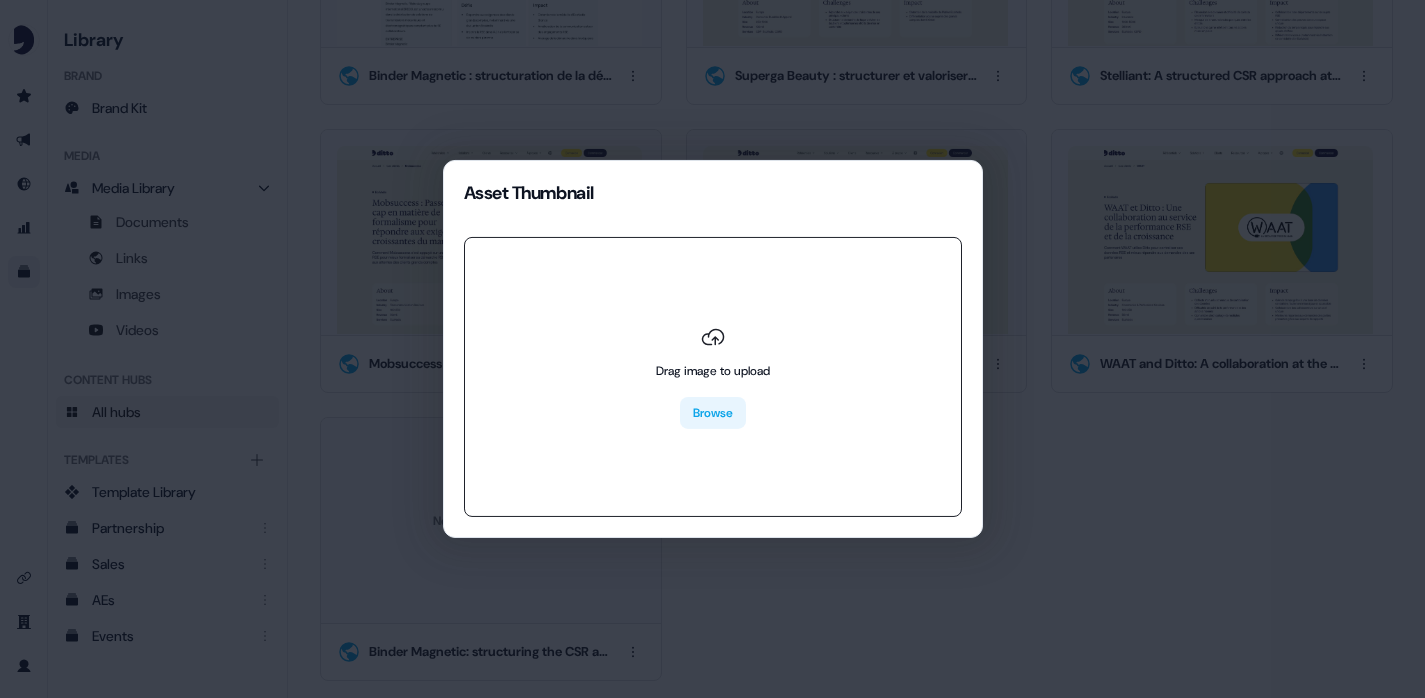 click on "Browse" at bounding box center (713, 413) 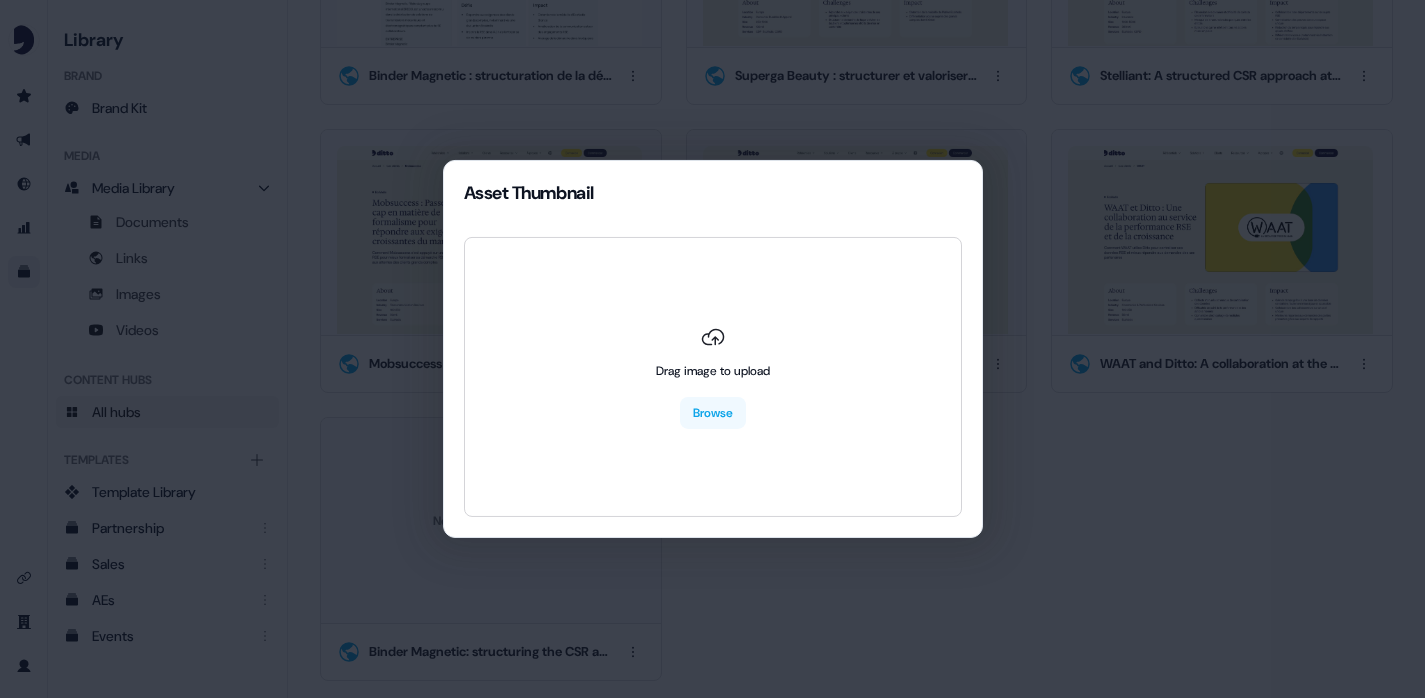 click on "Asset Thumbnail Drag image to upload Browse" at bounding box center [712, 349] 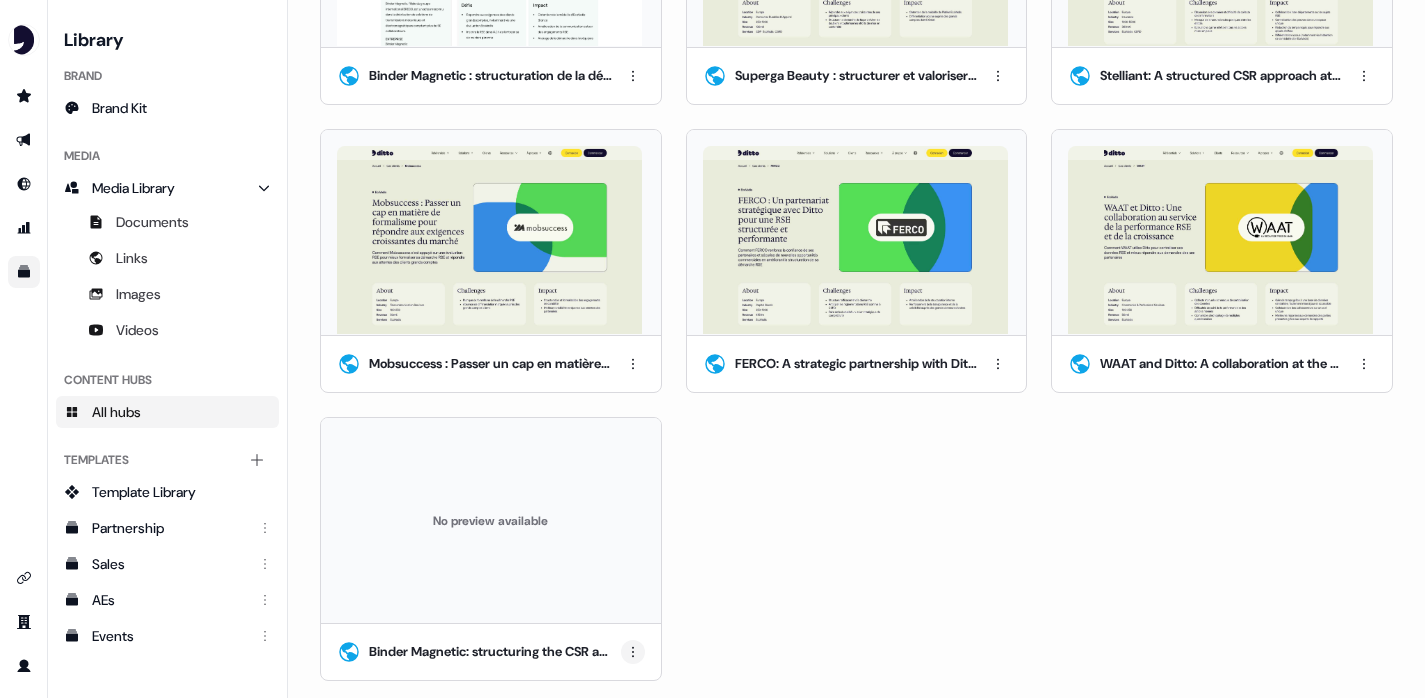 click on "For the best experience switch devices to a bigger screen. Go to Userled.io   Library Brand Brand Kit Media Media Library Documents Links Images Videos Content Hubs All hubs Templates   Add collection Template Library Partnership Sales  AEs Events All hubs > Retours Clients Beavr (M)  Add media Preview Create link Content Links List Thumbnails Binder Magnetic : structuration de la démarche RSE et renforcement de la compétitivité Superga Beauty : structurer et valoriser sa démarche RSE pour un leadership durable Stelliant: A structured CSR approach at the service of commercial performance Mobsuccess : Passer un cap en matière de formalisme pour répondre aux exigences croissantes du marché FERCO: A strategic partnership with Ditto for structured and efficient CSR WAAT and Ditto: A collaboration at the service of CSR performance and growth No preview available Binder Magnetic: structuring the CSR approach and strengthening competitiveness" at bounding box center [712, 349] 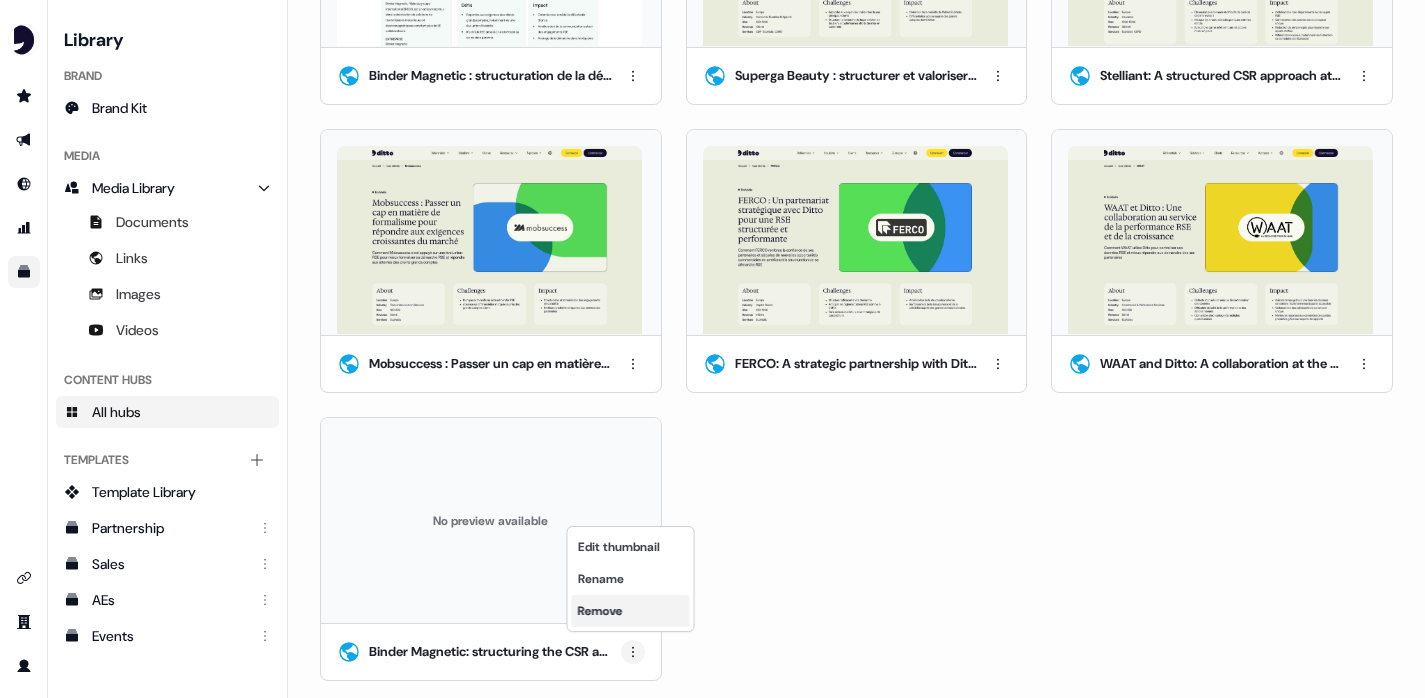 click on "Remove" at bounding box center (631, 611) 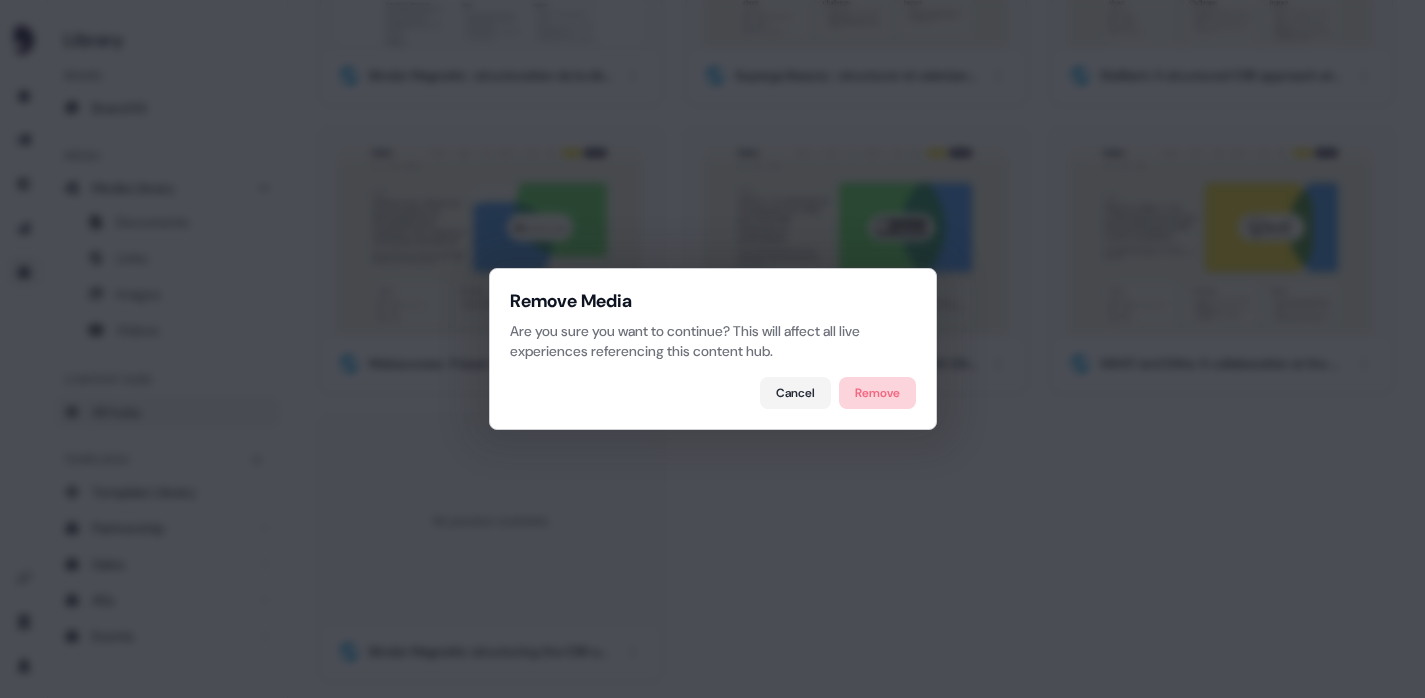click on "Remove" at bounding box center [877, 393] 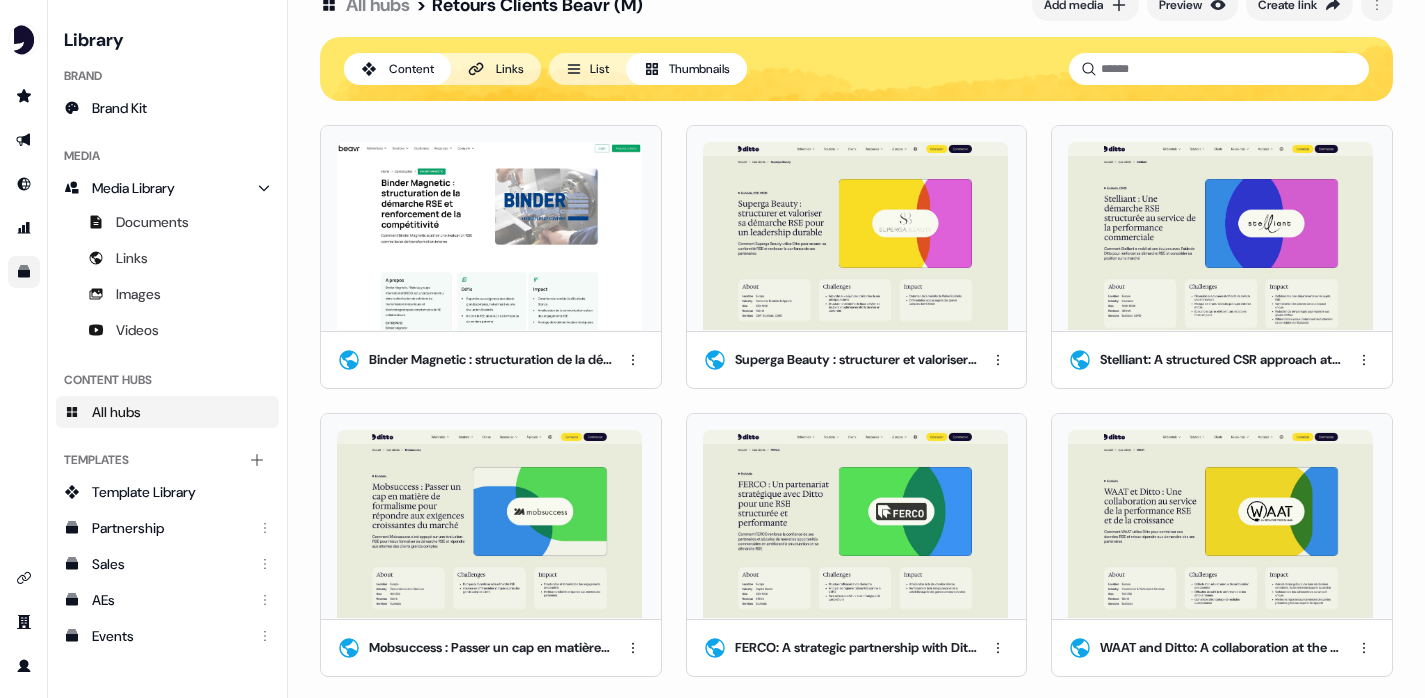 scroll, scrollTop: 0, scrollLeft: 0, axis: both 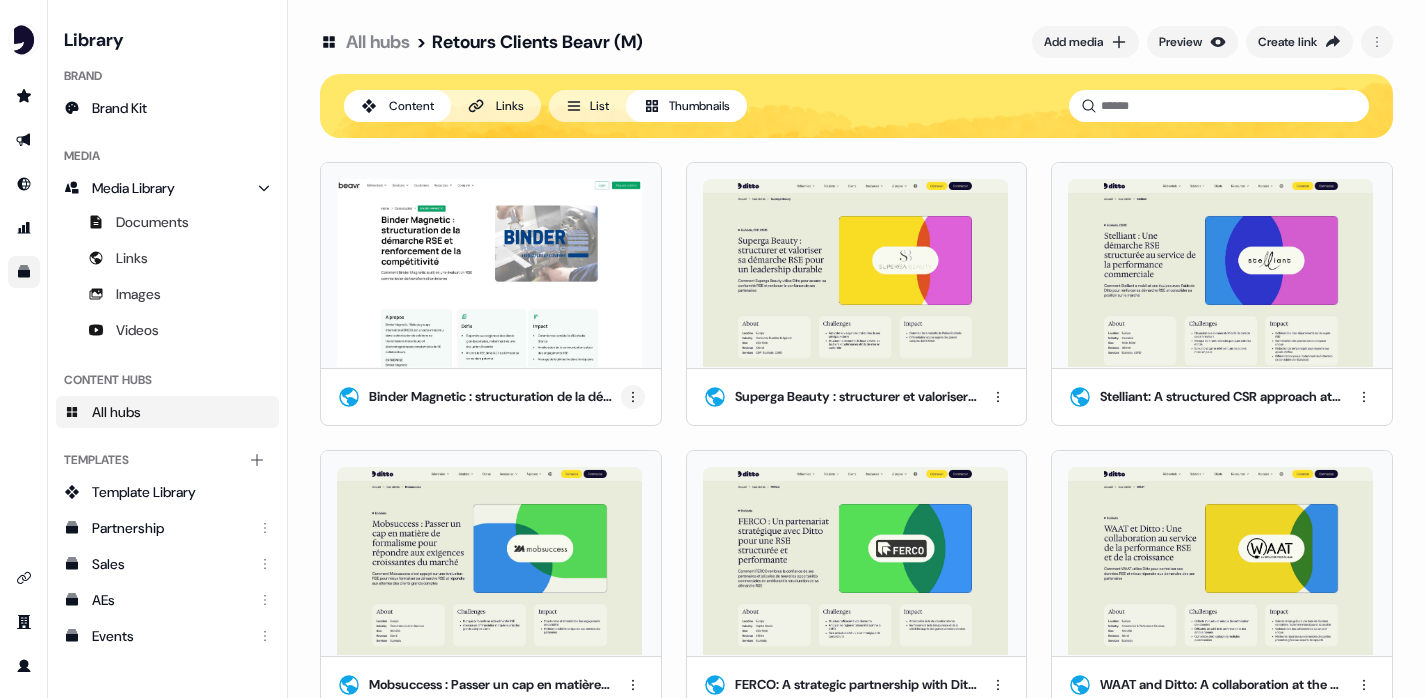 click on "For the best experience switch devices to a bigger screen. Go to Userled.io   Library Brand Brand Kit Media Media Library Documents Links Images Videos Content Hubs All hubs Templates   Add collection Template Library Partnership Sales  AEs Events All hubs > Retours Clients Beavr (M)  Add media Preview Create link Content Links List Thumbnails Binder Magnetic : structuration de la démarche RSE et renforcement de la compétitivité Superga Beauty : structurer et valoriser sa démarche RSE pour un leadership durable Stelliant: A structured CSR approach at the service of commercial performance Mobsuccess : Passer un cap en matière de formalisme pour répondre aux exigences croissantes du marché FERCO: A strategic partnership with Ditto for structured and efficient CSR WAAT and Ditto: A collaboration at the service of CSR performance and growth" at bounding box center (712, 349) 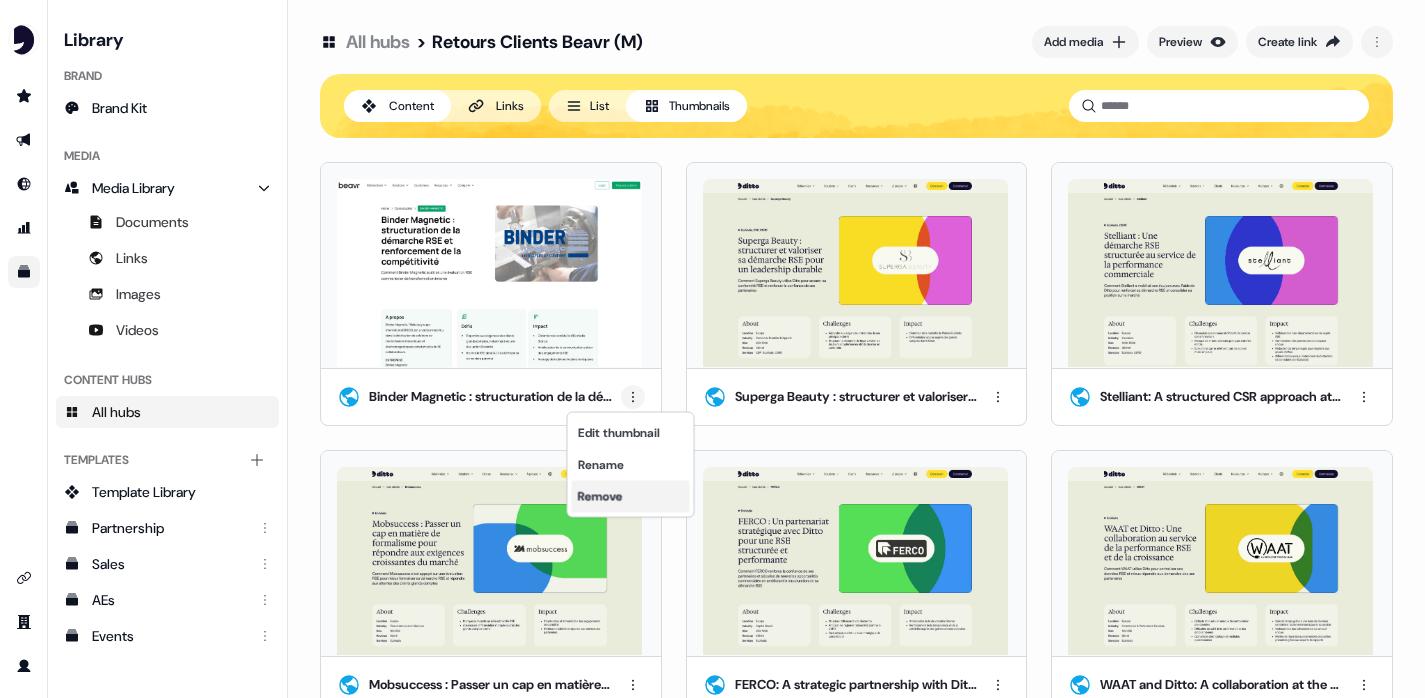click on "Remove" at bounding box center (631, 497) 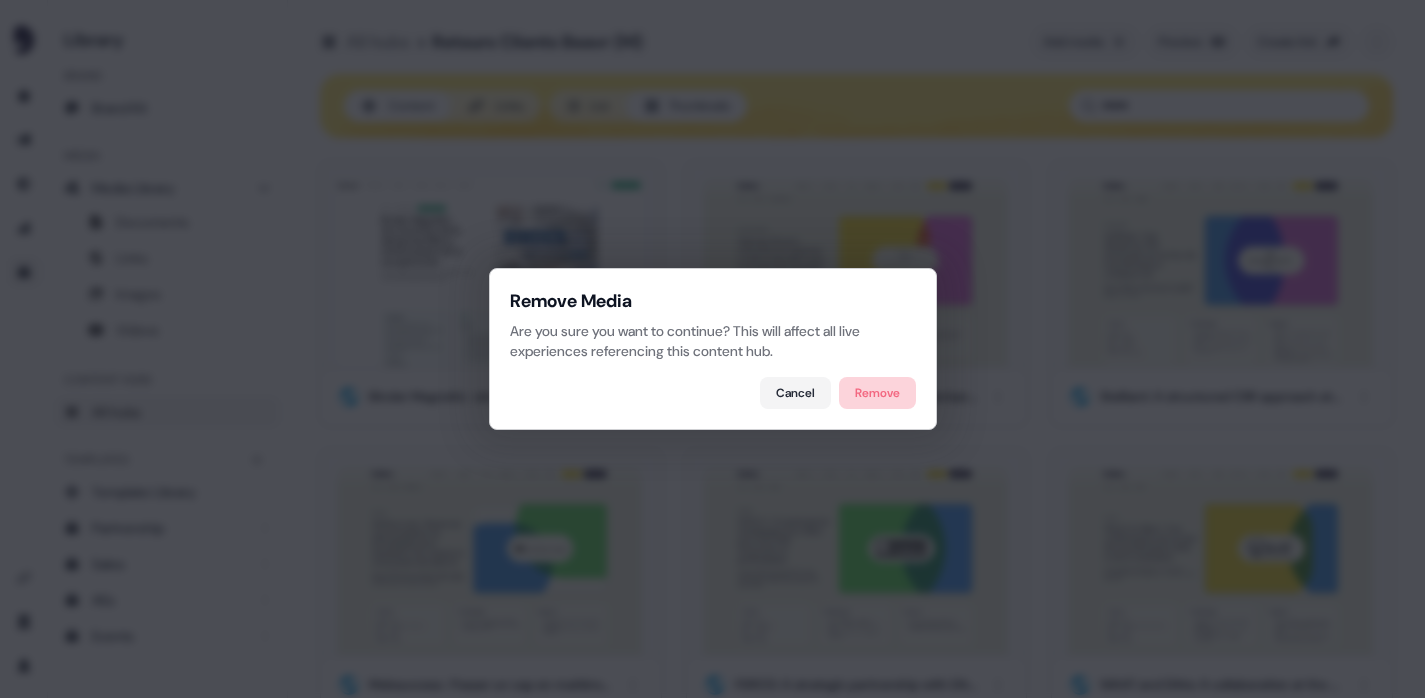 click on "Remove" at bounding box center (877, 393) 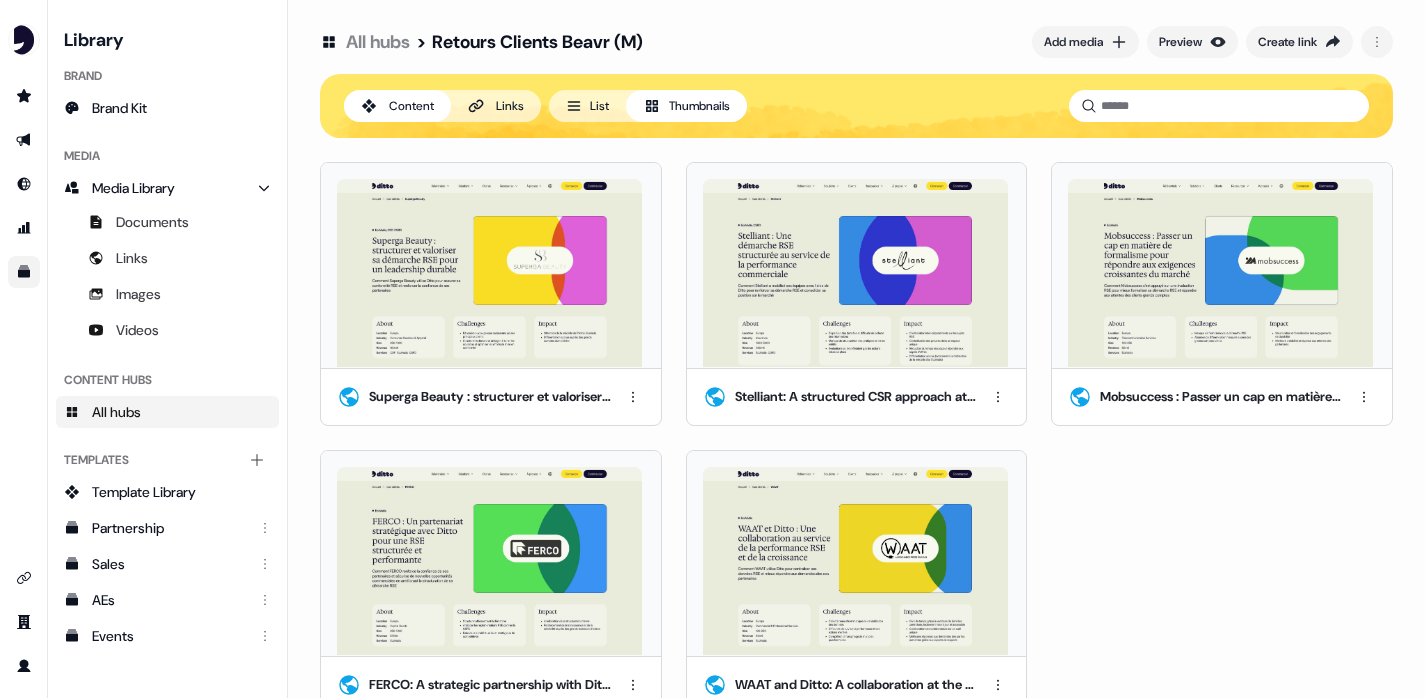 scroll, scrollTop: 37, scrollLeft: 0, axis: vertical 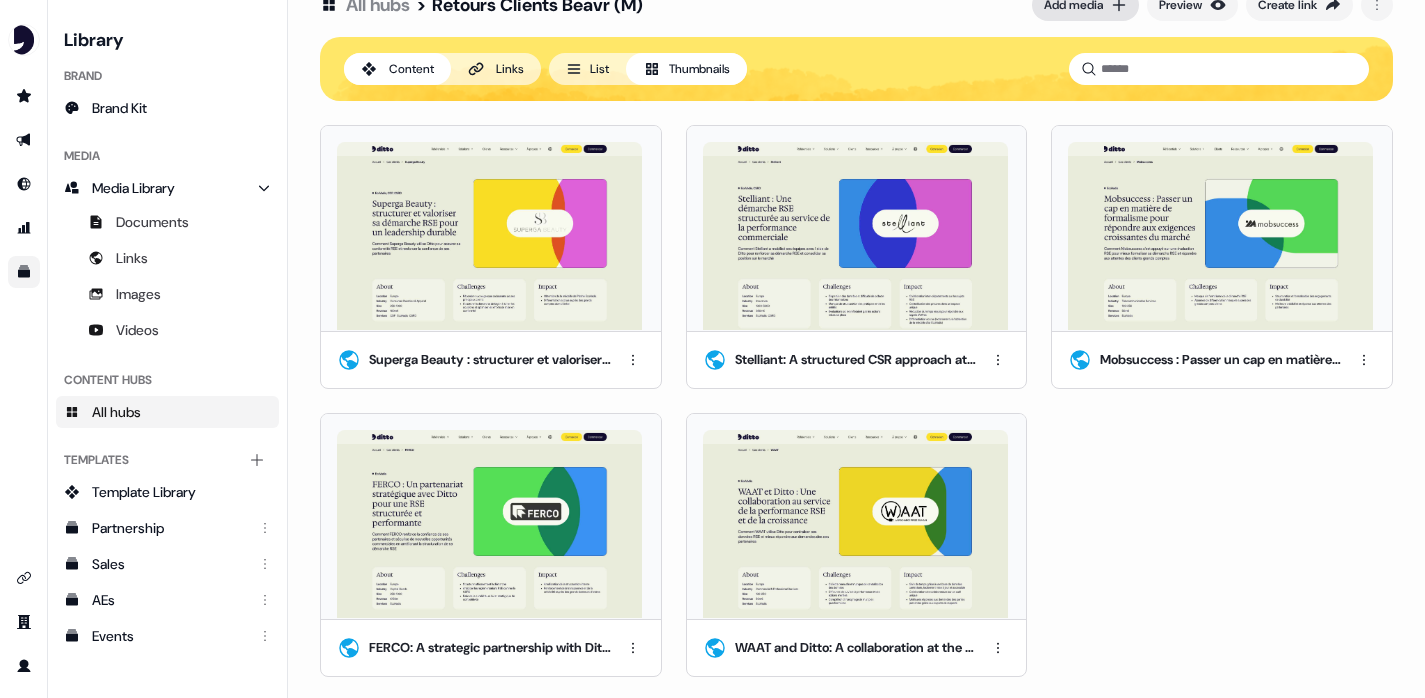 click on "Add media" at bounding box center (1085, 5) 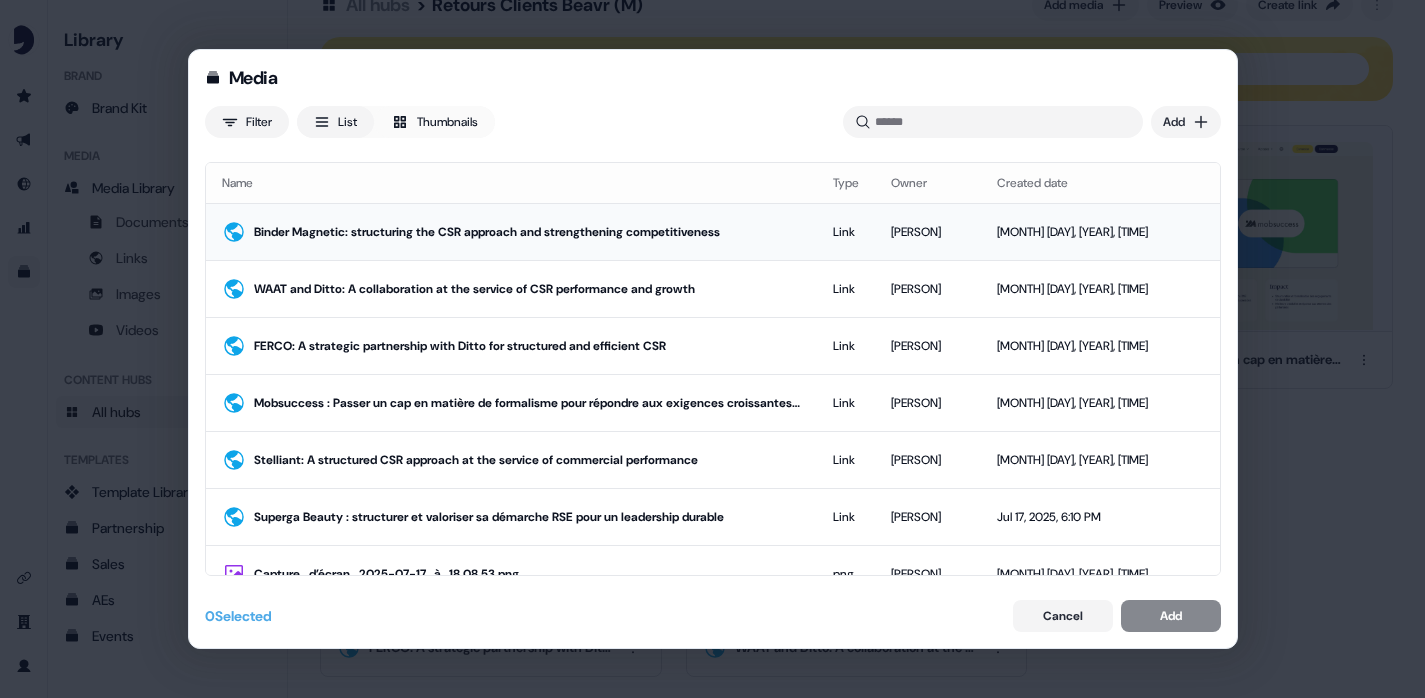 click on "Binder Magnetic: structuring the CSR approach and strengthening competitiveness" at bounding box center [527, 232] 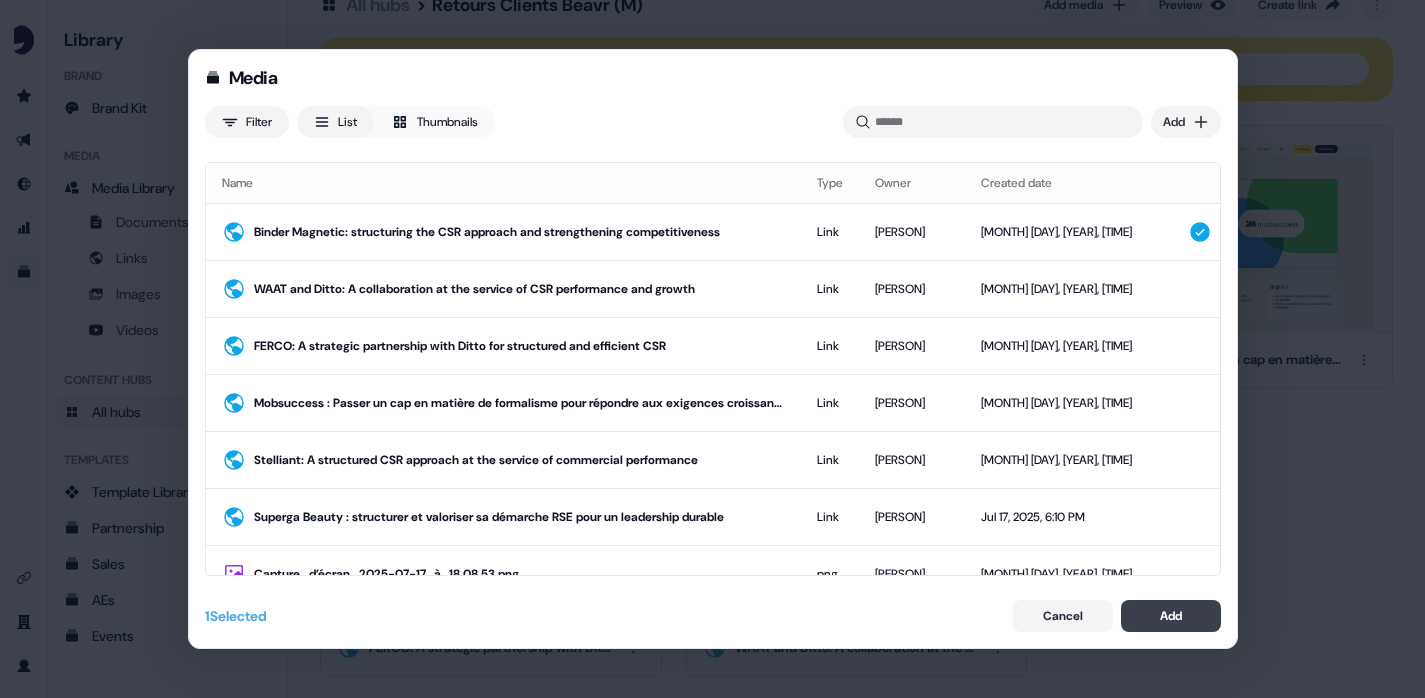 click on "Add" at bounding box center [1171, 616] 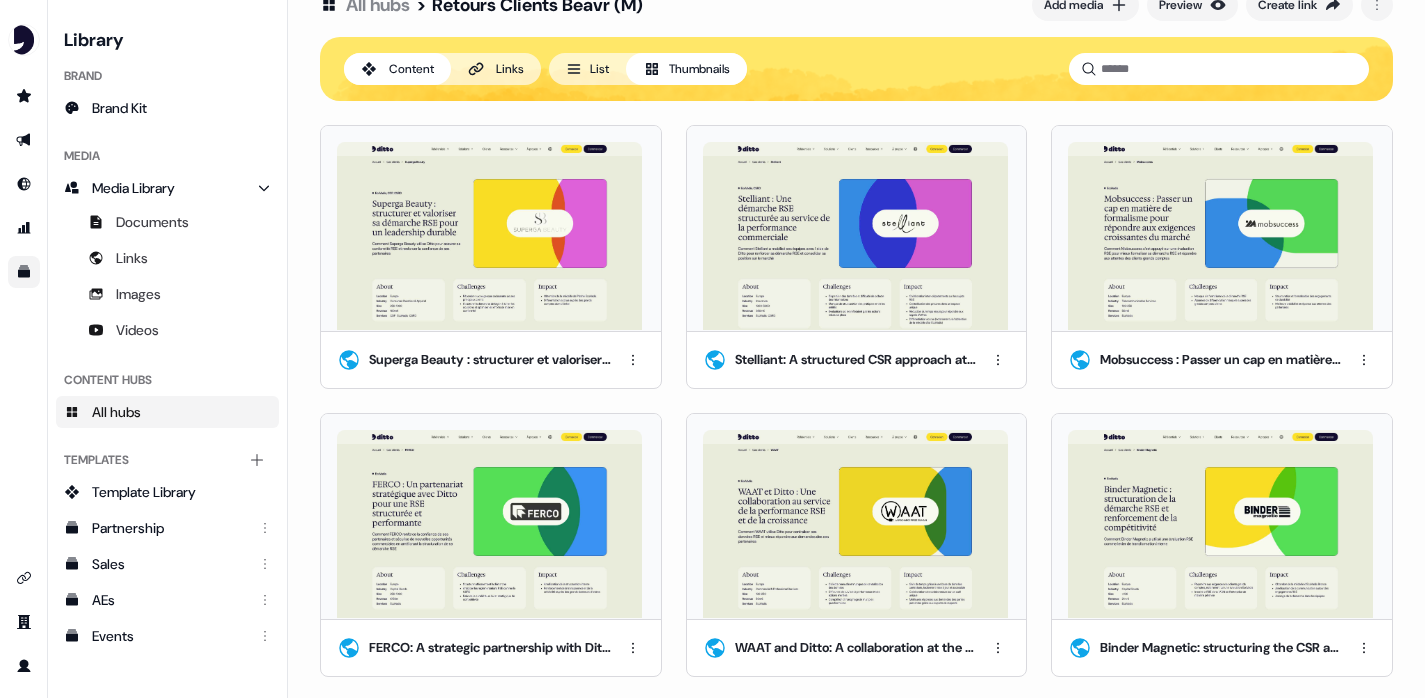 scroll, scrollTop: 0, scrollLeft: 0, axis: both 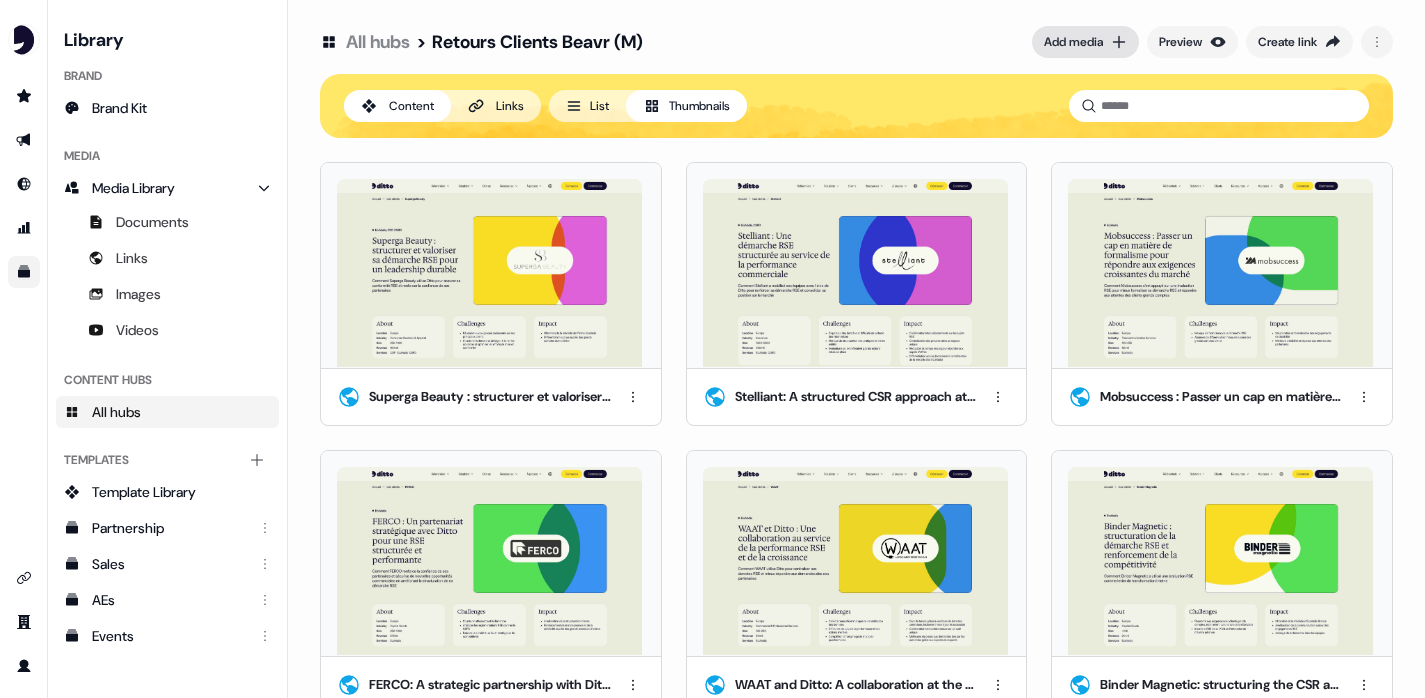 click on "Add media" at bounding box center [1073, 42] 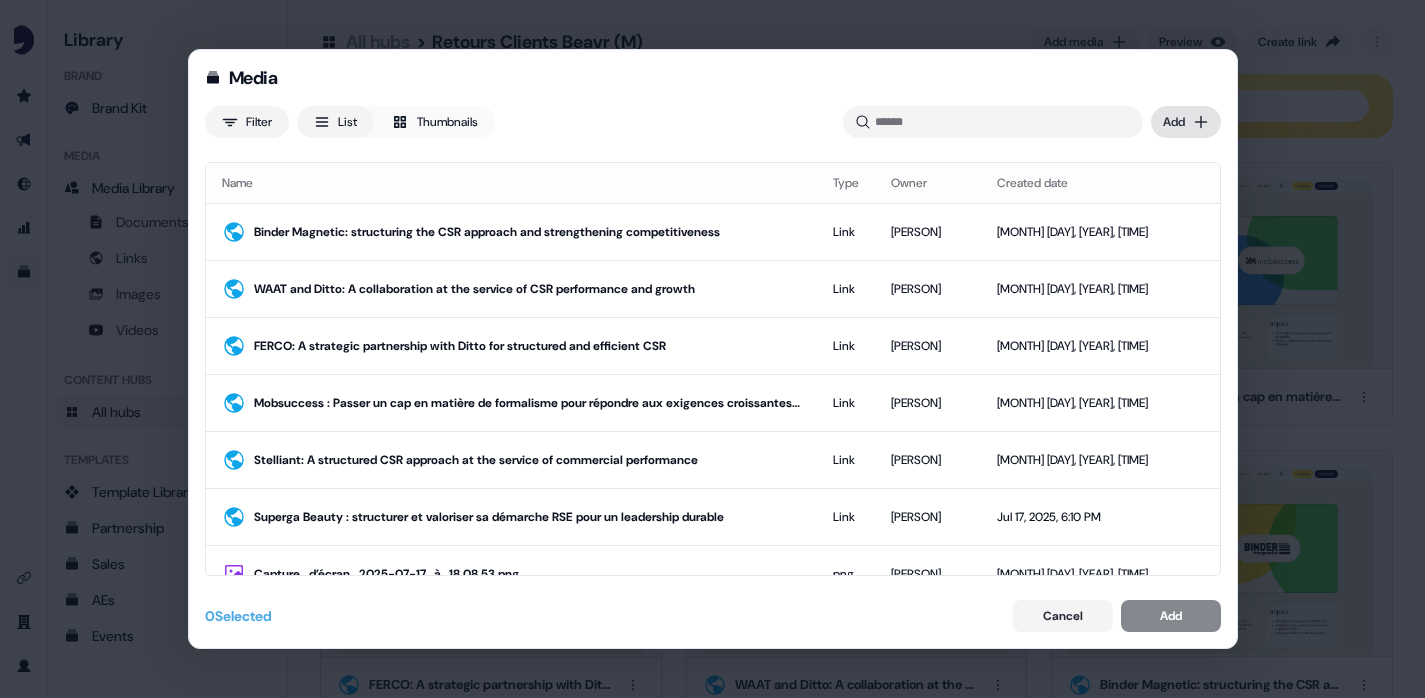 click on "Media Filter List Thumbnails Uploaded Add Name Type Owner Created date Binder Magnetic: structuring the CSR approach and strengthening competitiveness Link Armand Gin Jul 17, 2025, 6:14 PM WAAT and Ditto: A collaboration at the service of CSR performance and growth Link Armand Gin Jul 17, 2025, 6:13 PM FERCO: A strategic partnership with Ditto for structured and efficient CSR Link Armand Gin Jul 17, 2025, 6:12 PM Mobsuccess : Passer un cap en matière de formalisme pour répondre aux exigences croissantes du marché Link Armand Gin Jul 17, 2025, 6:12 PM Stelliant: A structured CSR approach at the service of commercial performance Link Armand Gin Jul 17, 2025, 6:11 PM Superga Beauty : structurer et valoriser sa démarche RSE pour un leadership durable Link Armand Gin Jul 17, 2025, 6:10 PM Capture_d’écran_2025-07-17_à_18.08.53.png png Armand Gin Jul 17, 2025, 6:09 PM Émile Maurin : une entreprise familiale qui intensifie sa stratégie RSE en collaboration avec Ditto Link Armand Gin Jul 17, 2025, 6:08 PM" at bounding box center (712, 349) 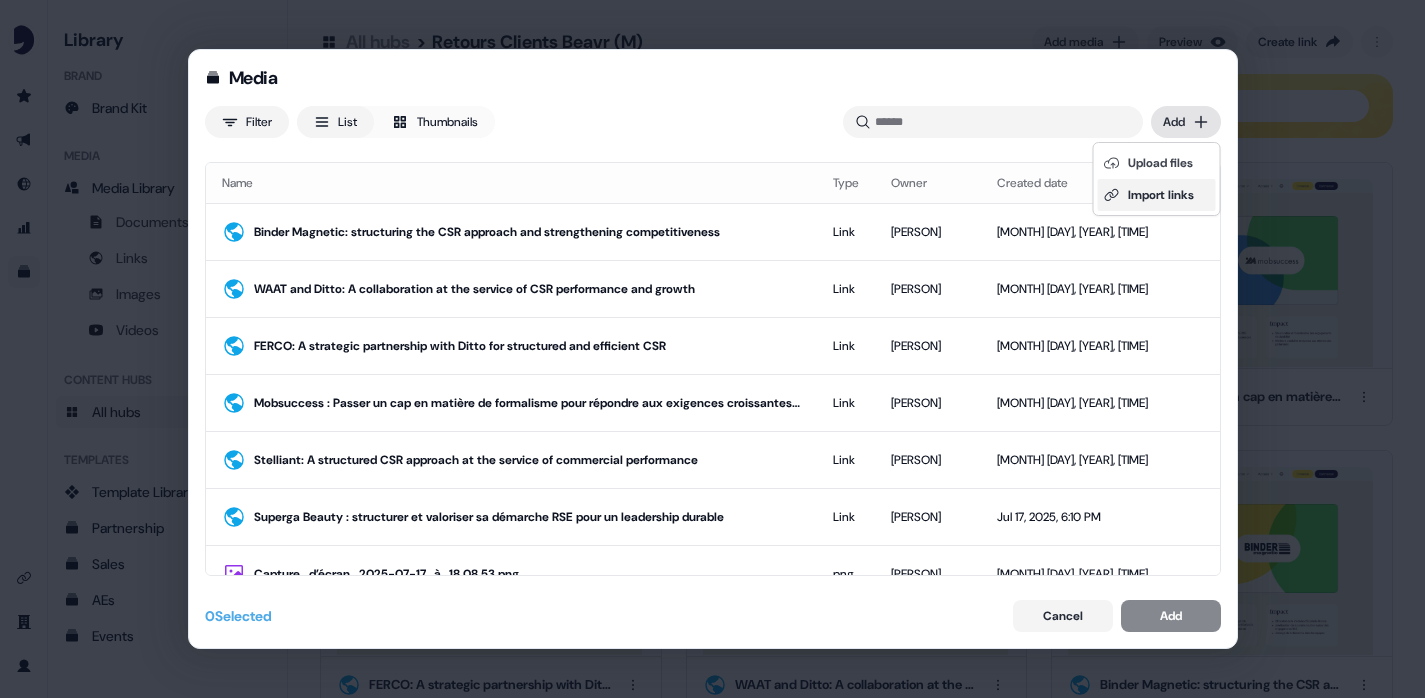 click on "Import links" at bounding box center [1157, 195] 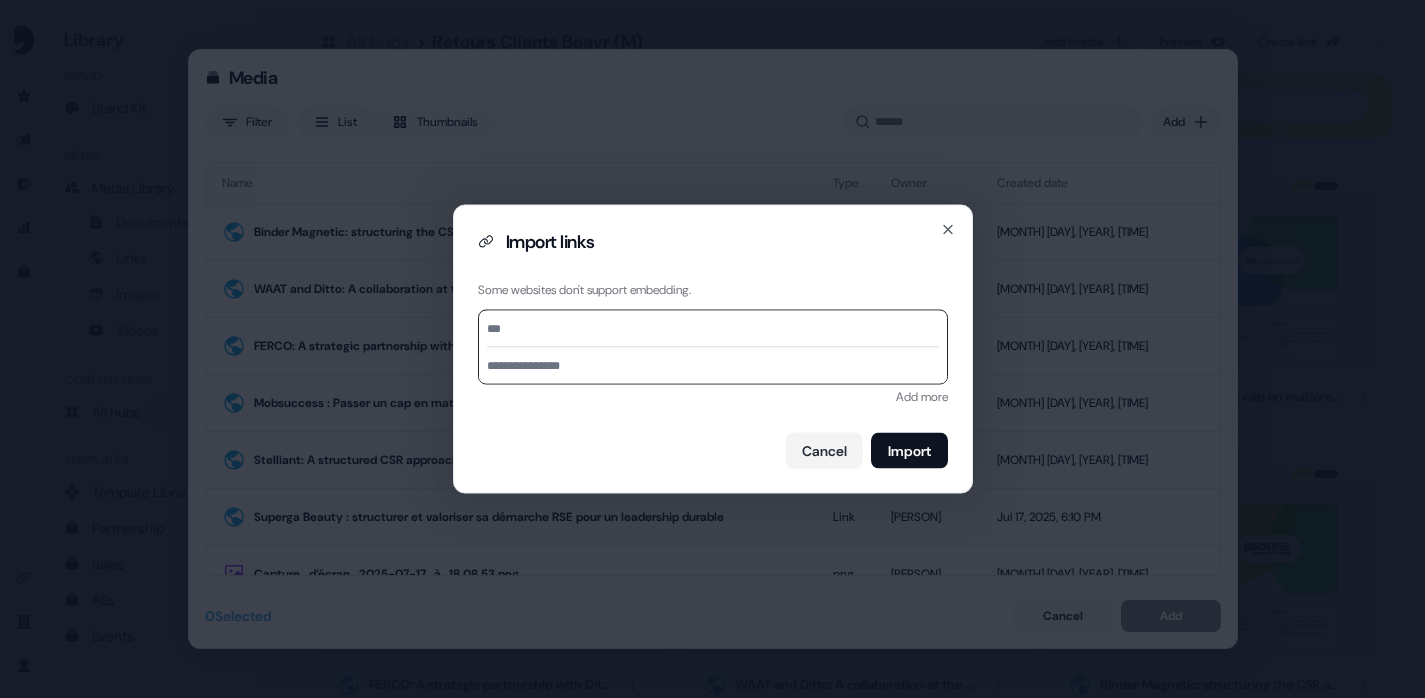 paste on "**********" 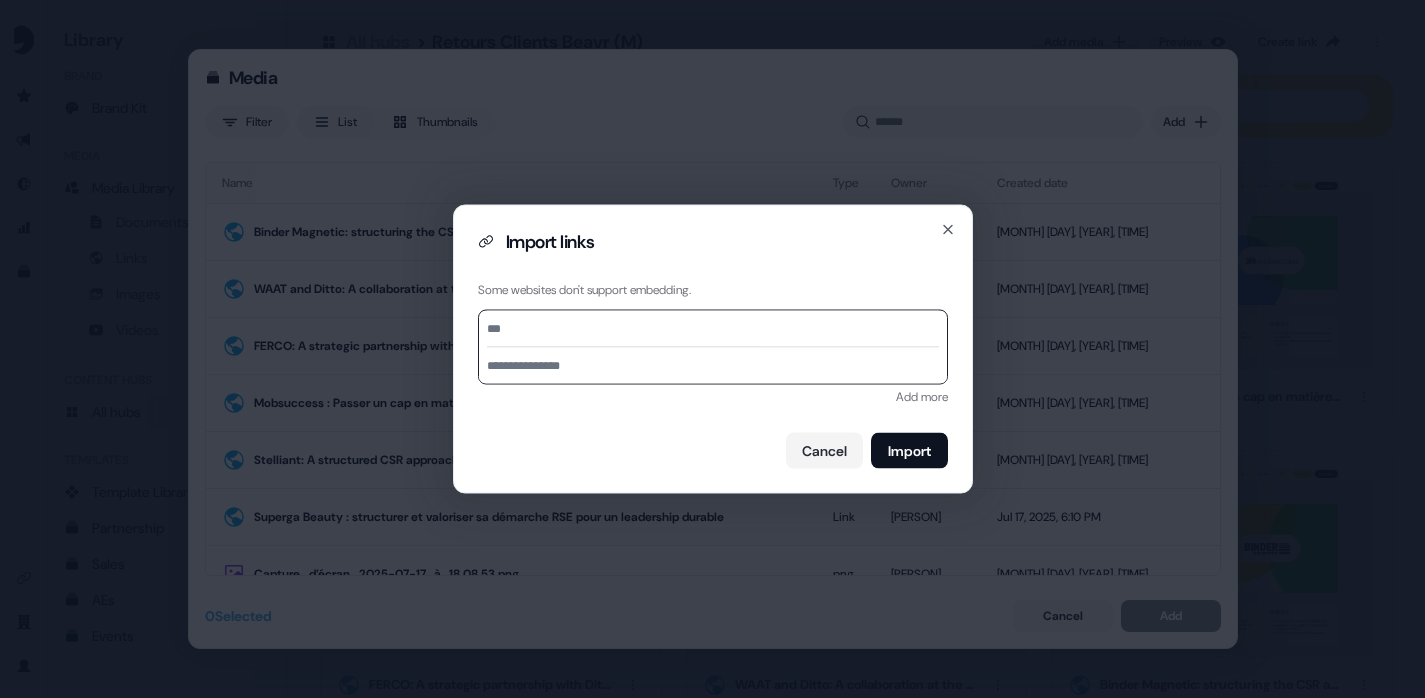 type on "**********" 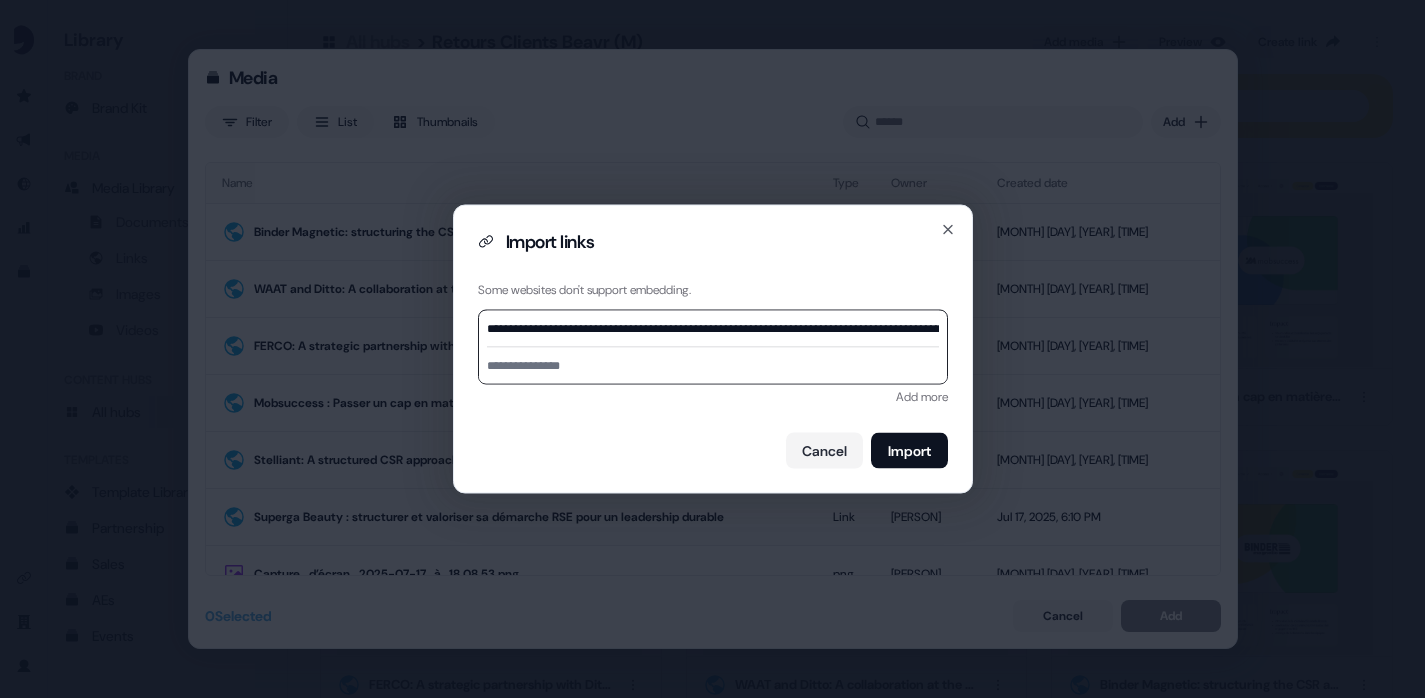 scroll, scrollTop: 0, scrollLeft: 223, axis: horizontal 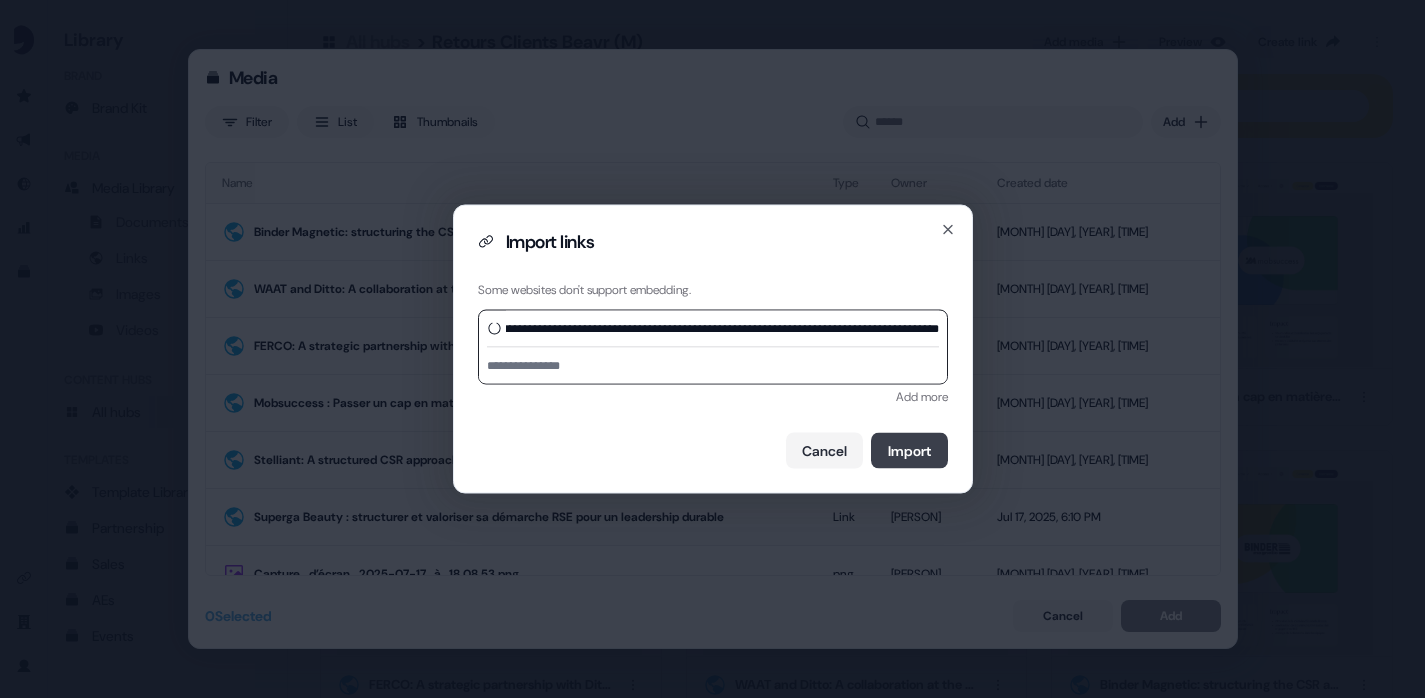 type on "**********" 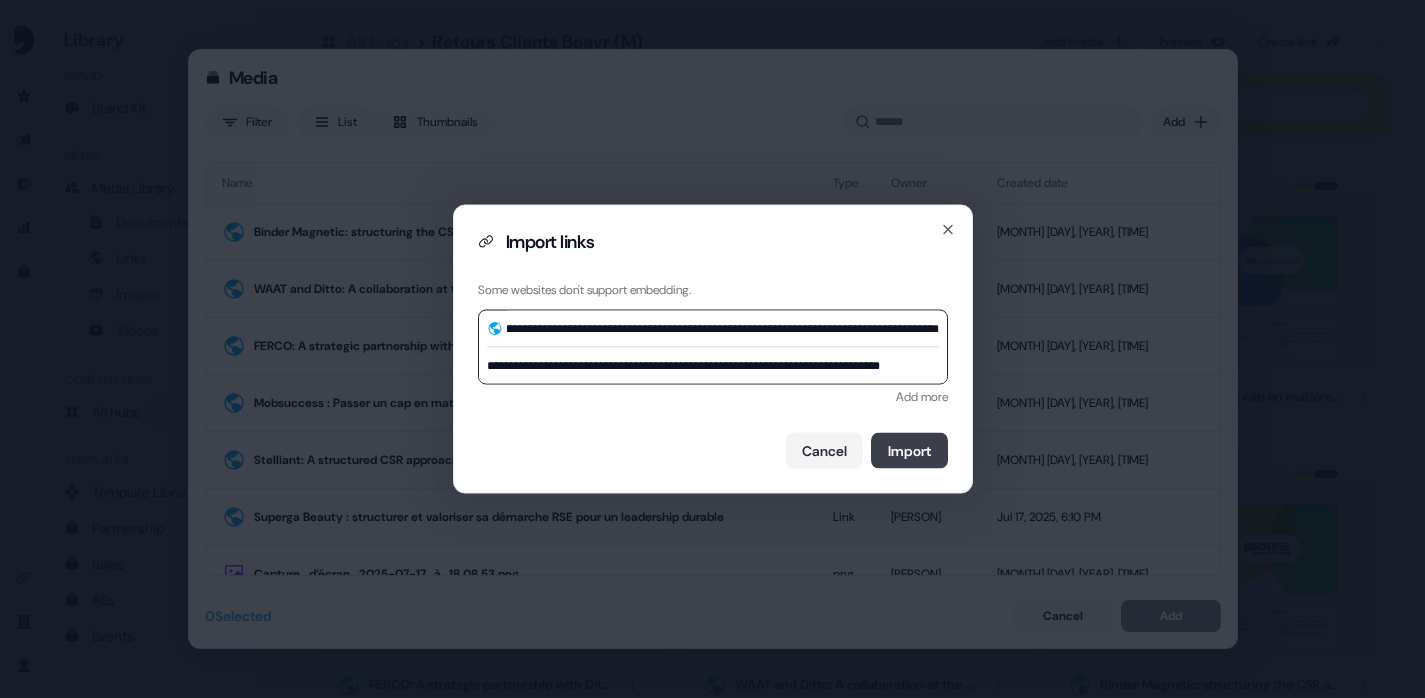 type on "**********" 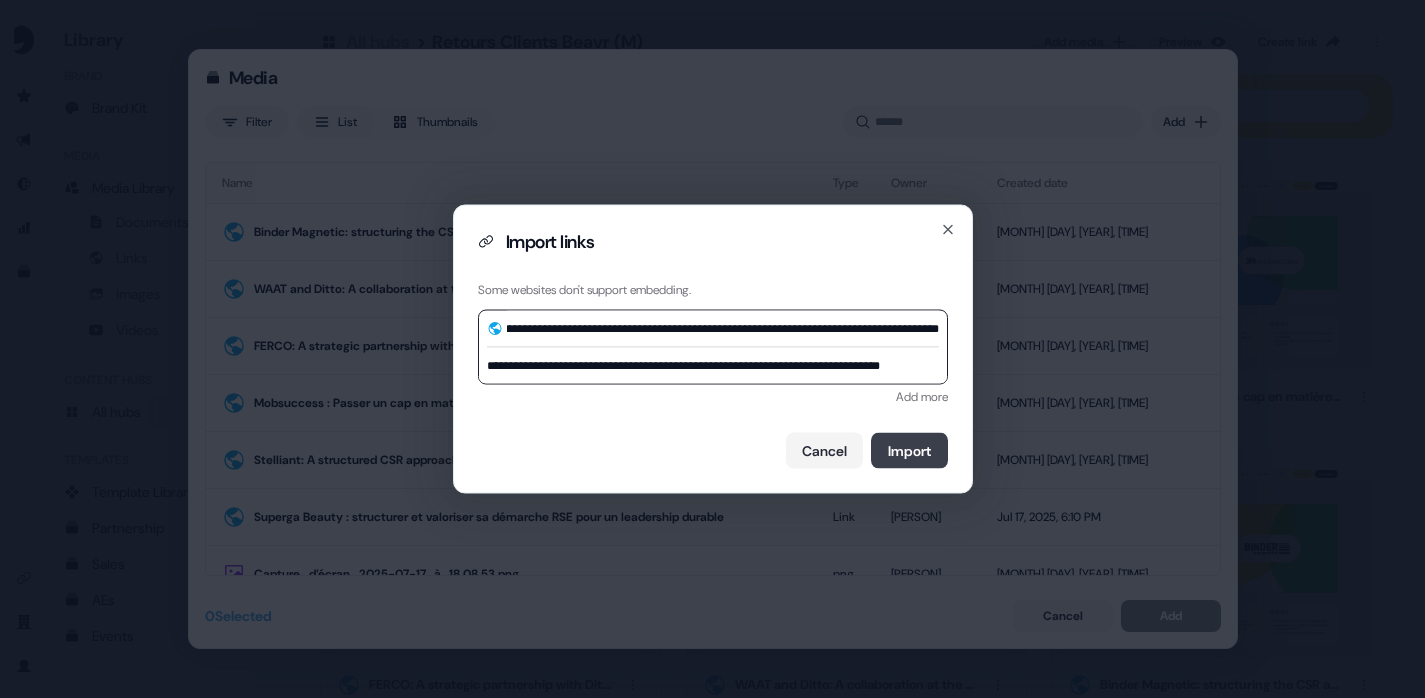 scroll, scrollTop: 0, scrollLeft: 0, axis: both 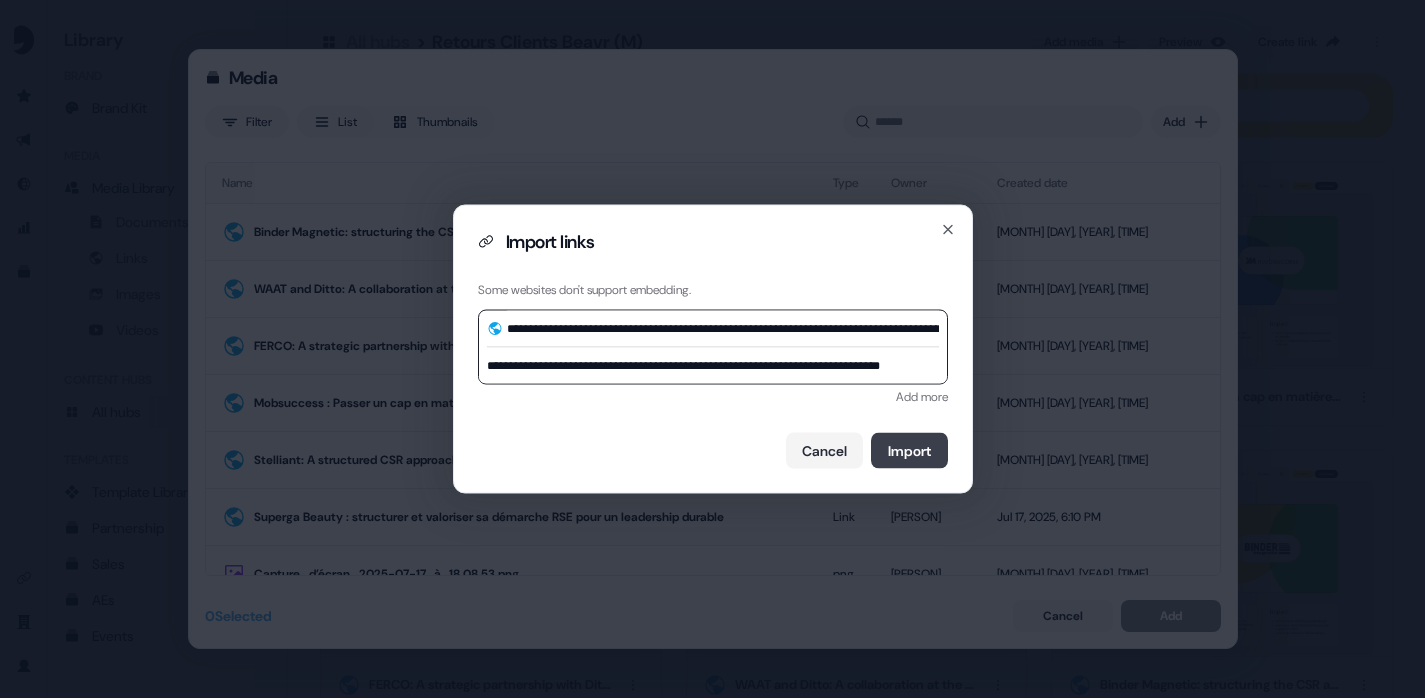 click on "Import" at bounding box center [909, 451] 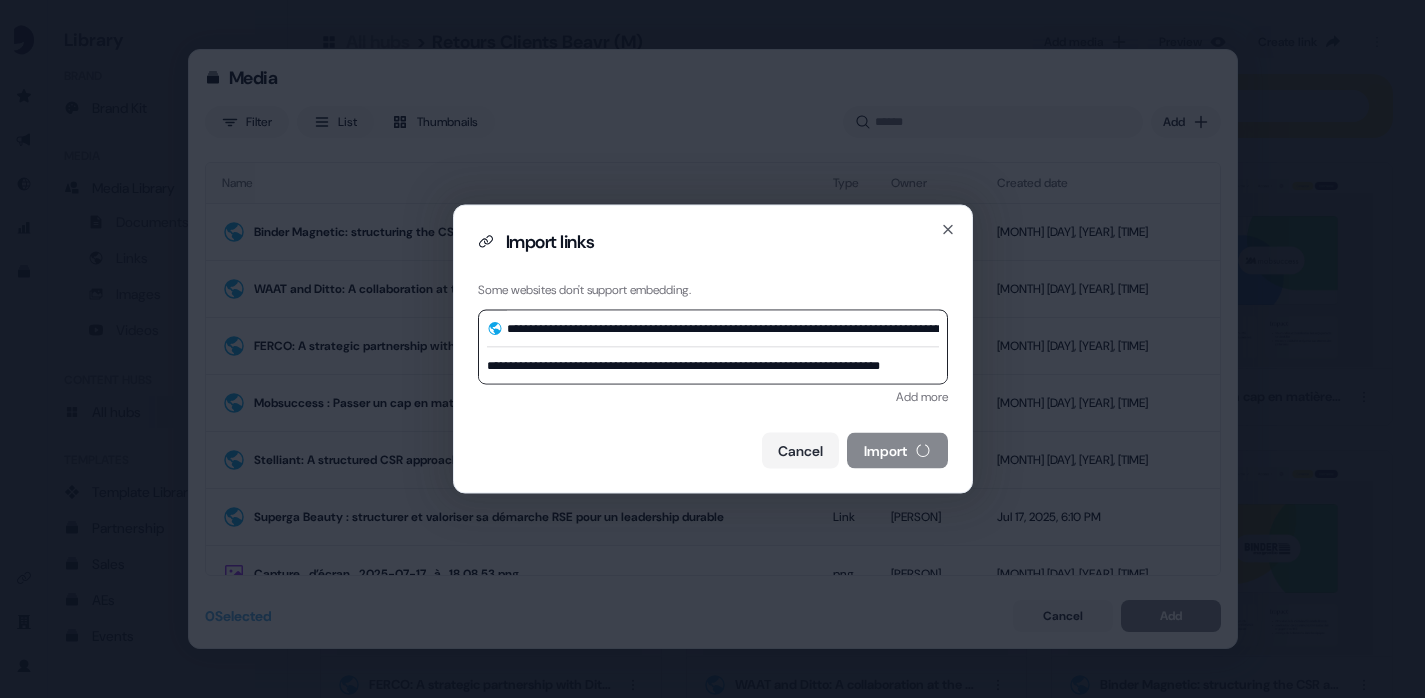 type 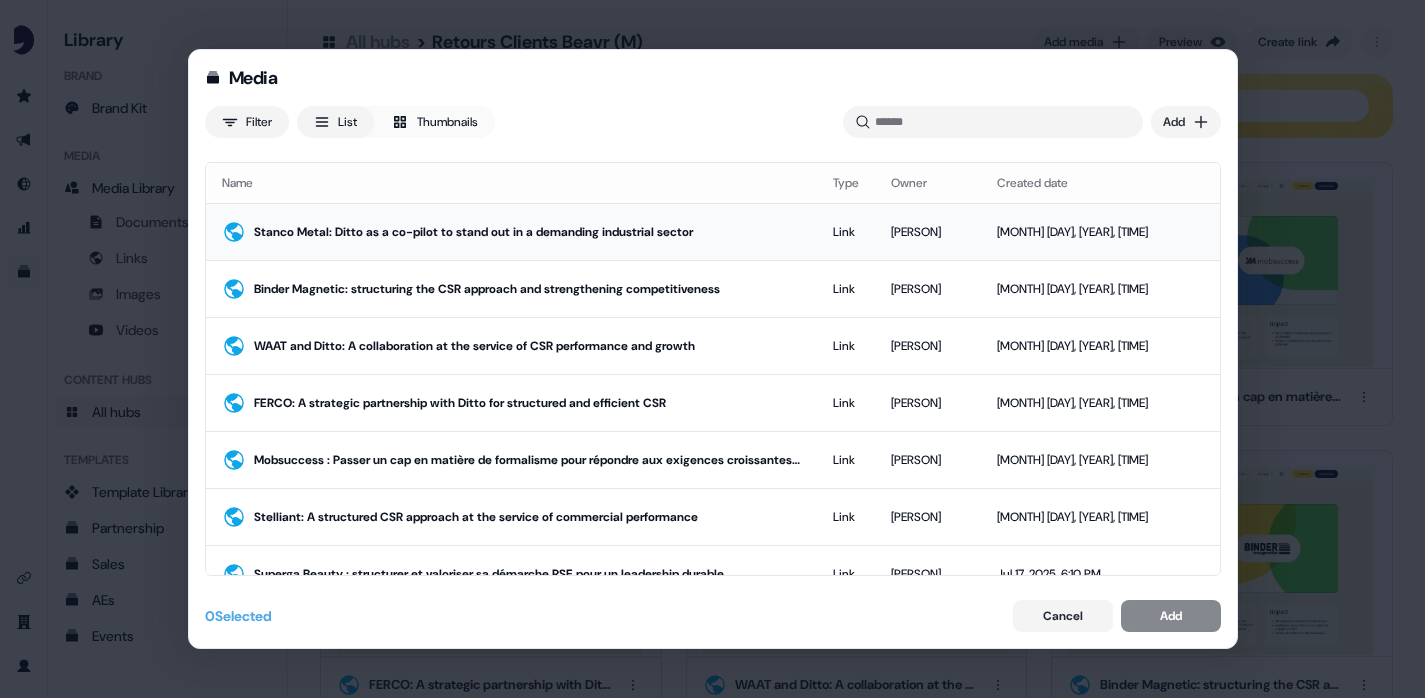 click on "Stanco Metal: Ditto as a co-pilot to stand out in a demanding industrial sector" at bounding box center (511, 232) 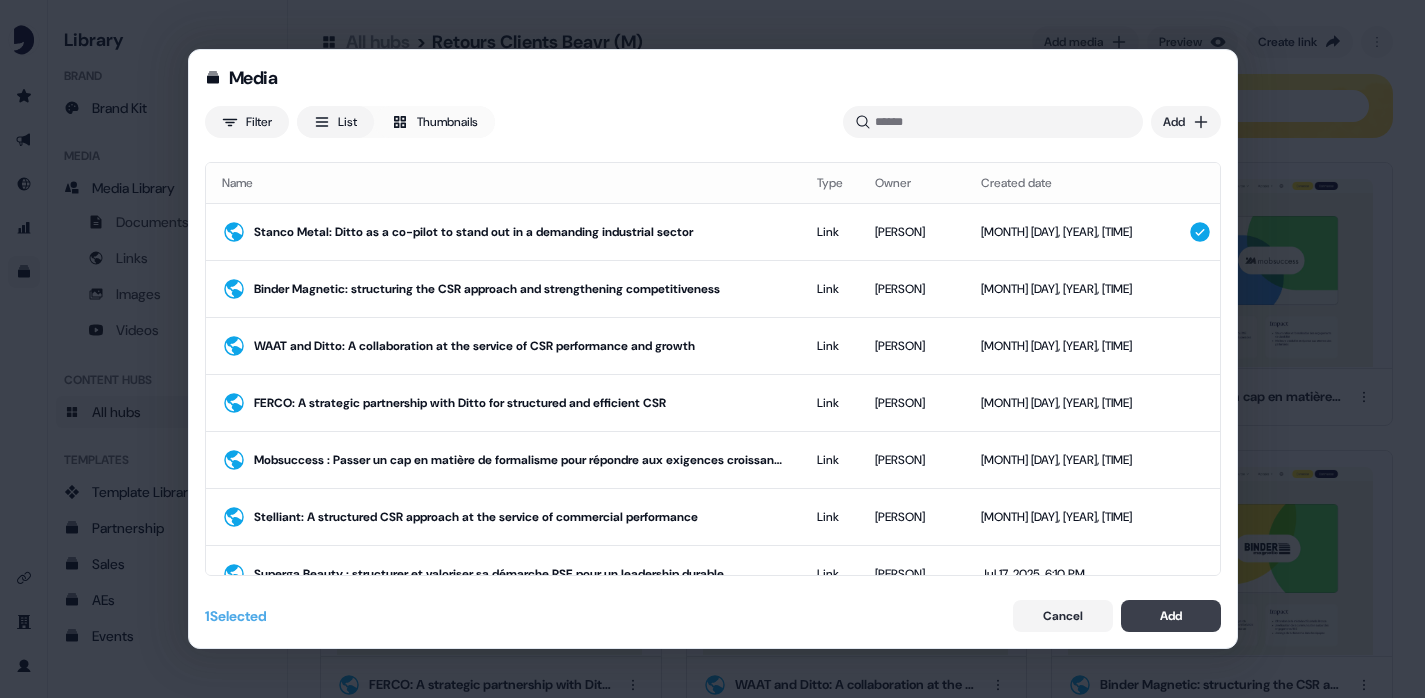 click on "Add" at bounding box center (1171, 616) 